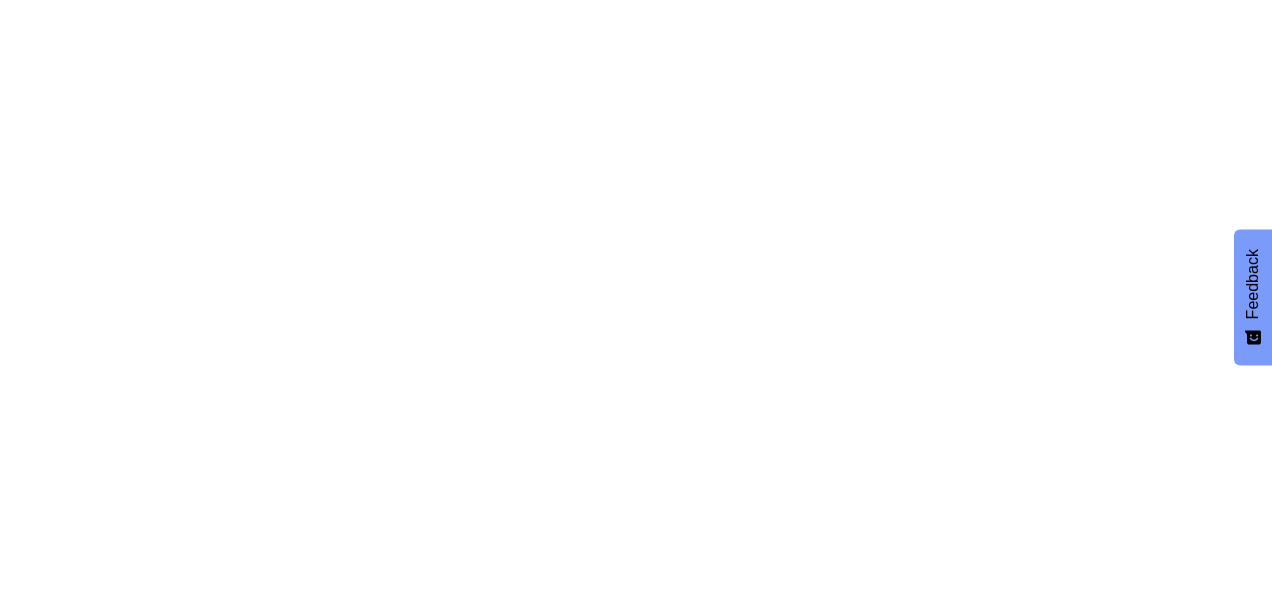 scroll, scrollTop: 0, scrollLeft: 0, axis: both 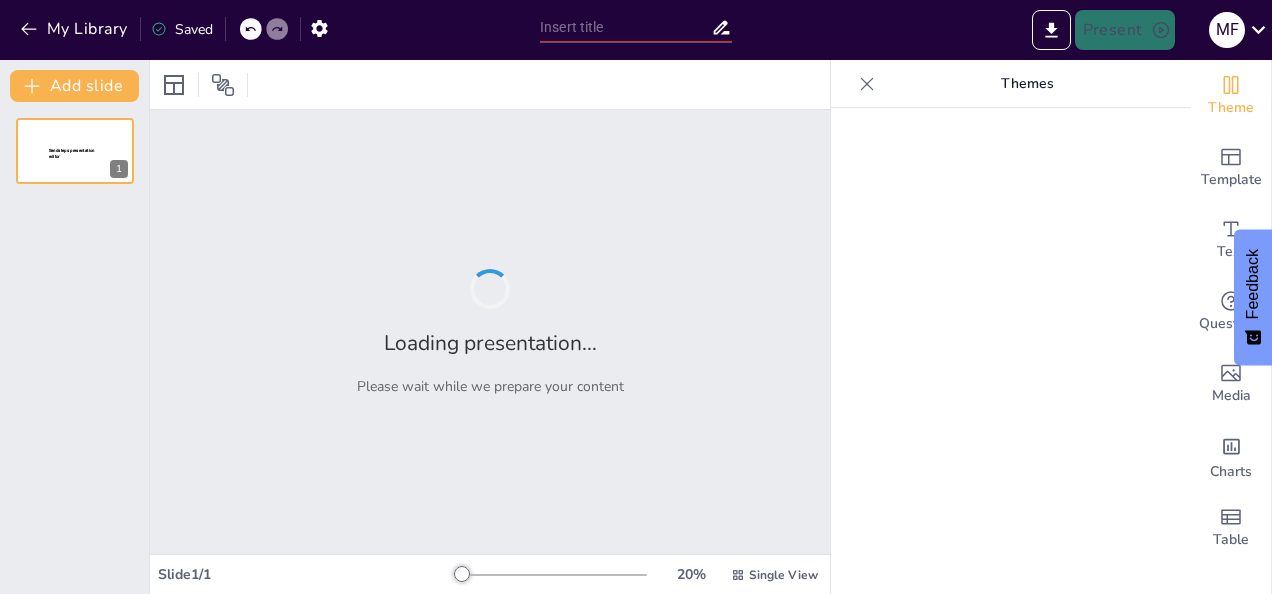type on "Cyber English Mastery" 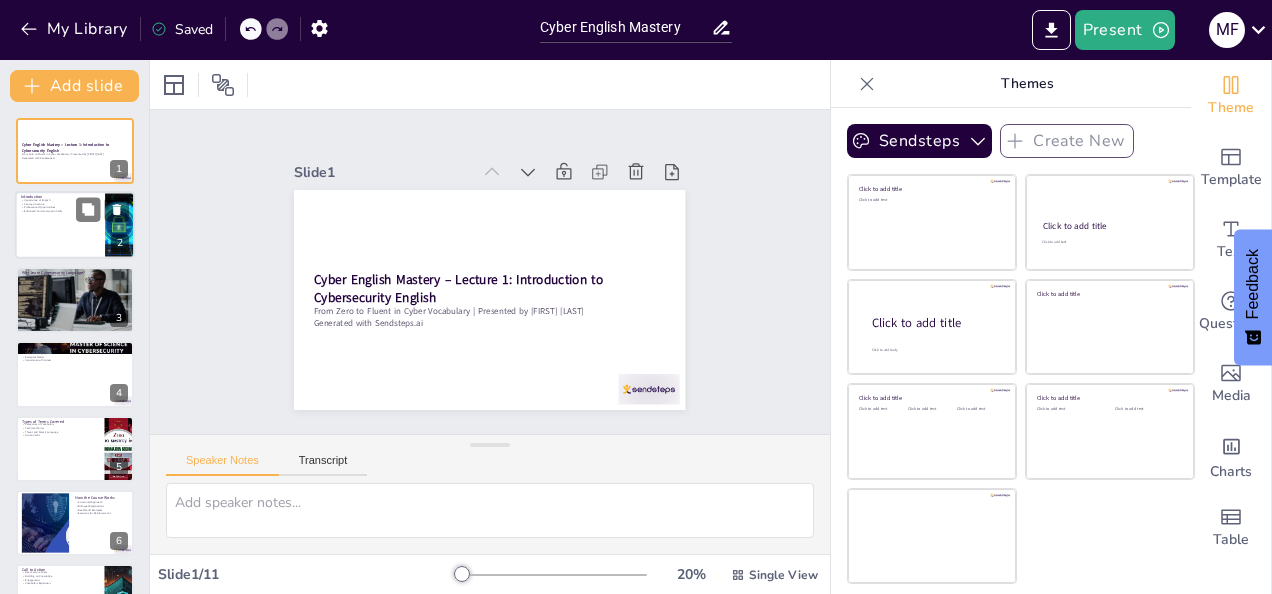 click at bounding box center (102, 210) 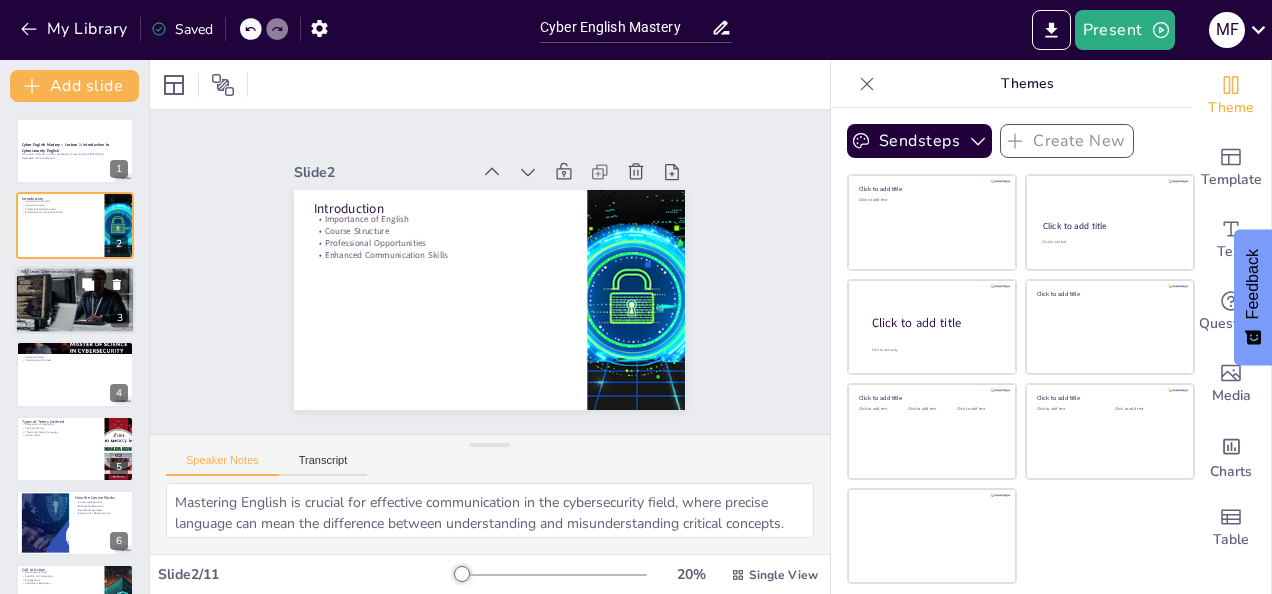 click at bounding box center [75, 300] 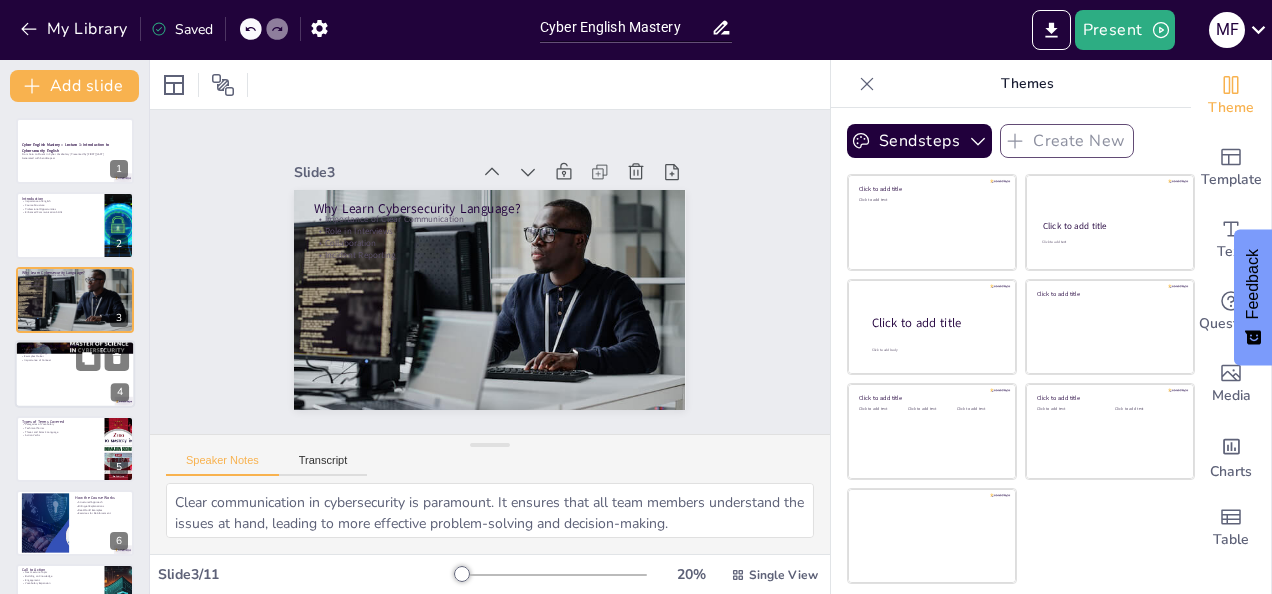 click at bounding box center (75, 374) 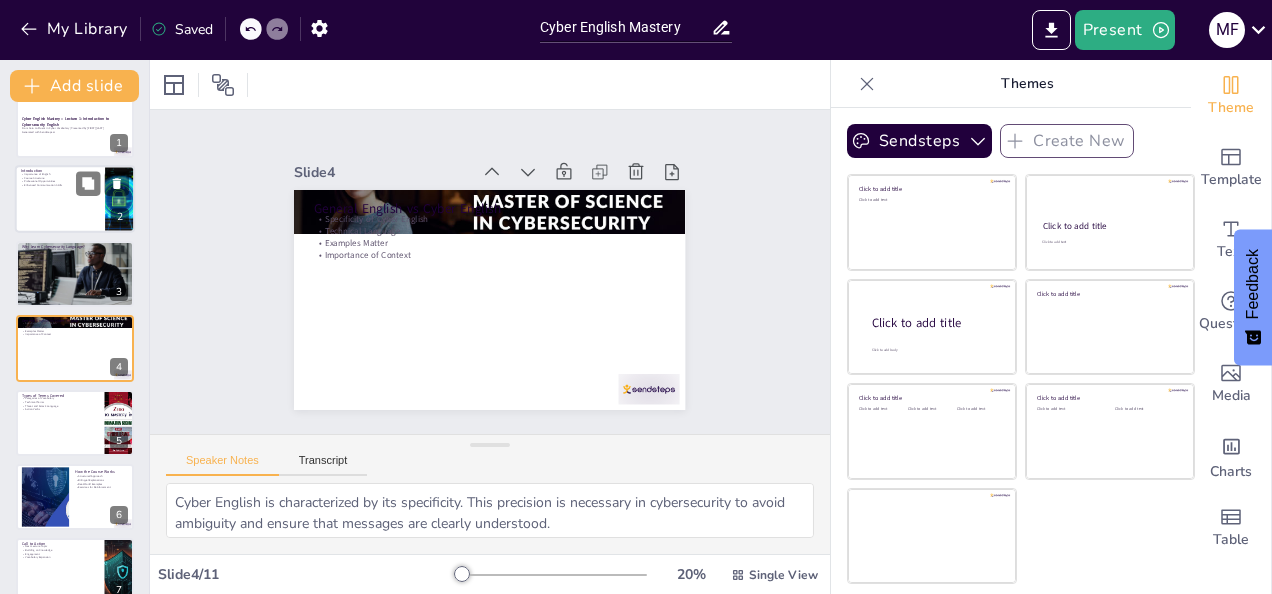 scroll, scrollTop: 0, scrollLeft: 0, axis: both 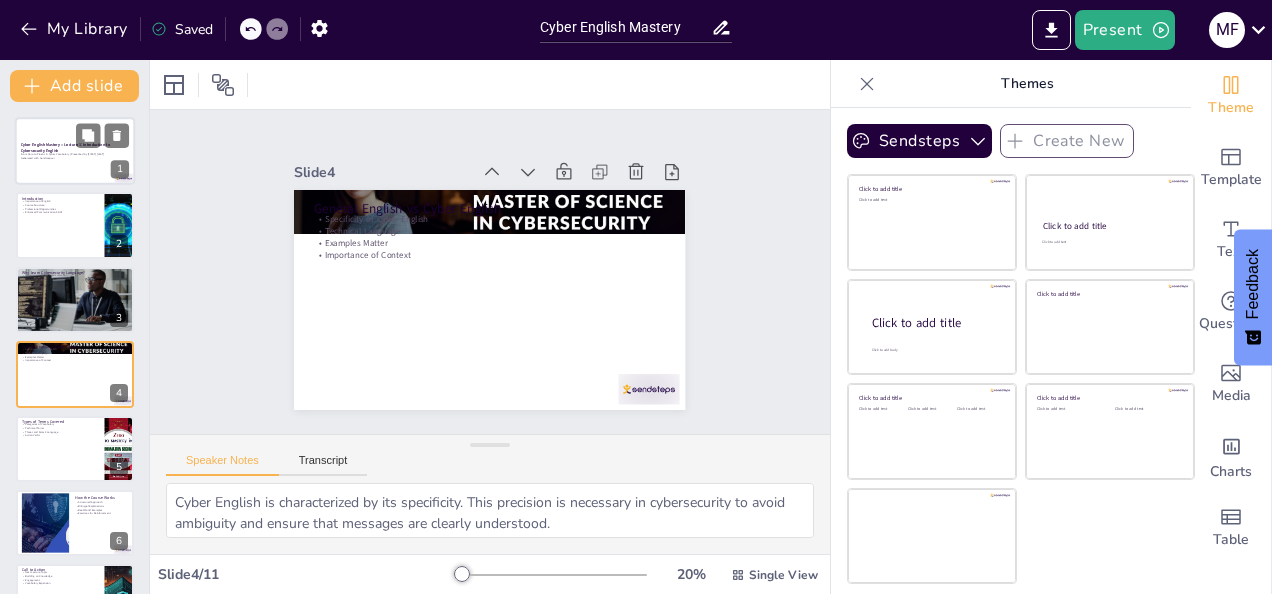 click at bounding box center (75, 151) 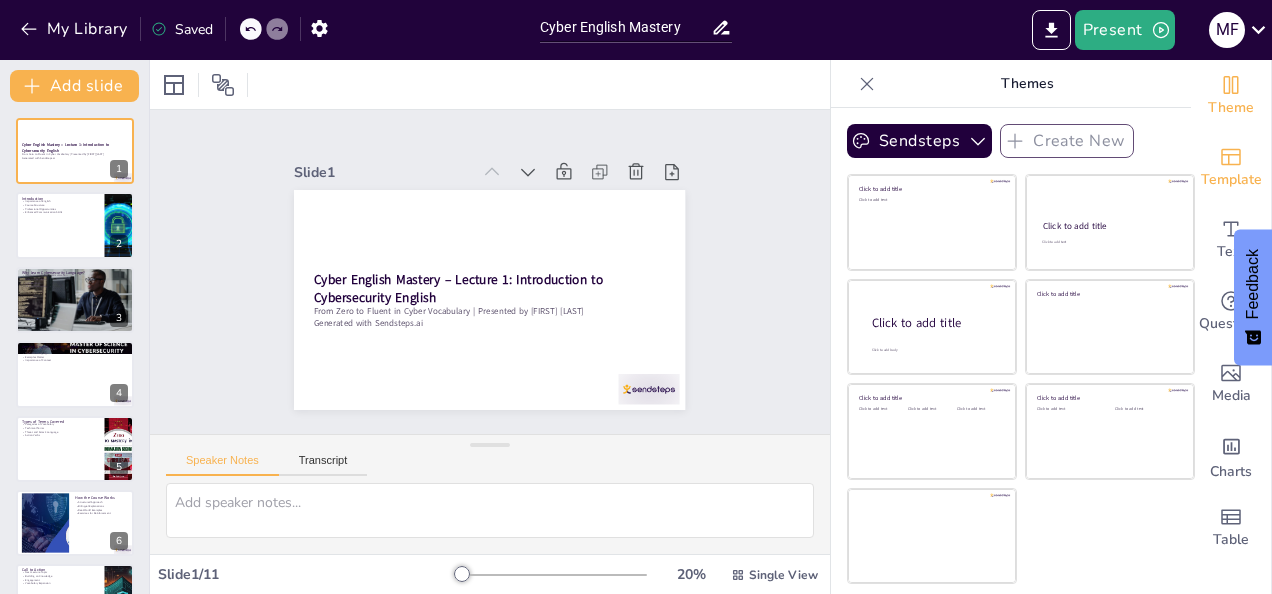 click on "Template" at bounding box center (1231, 180) 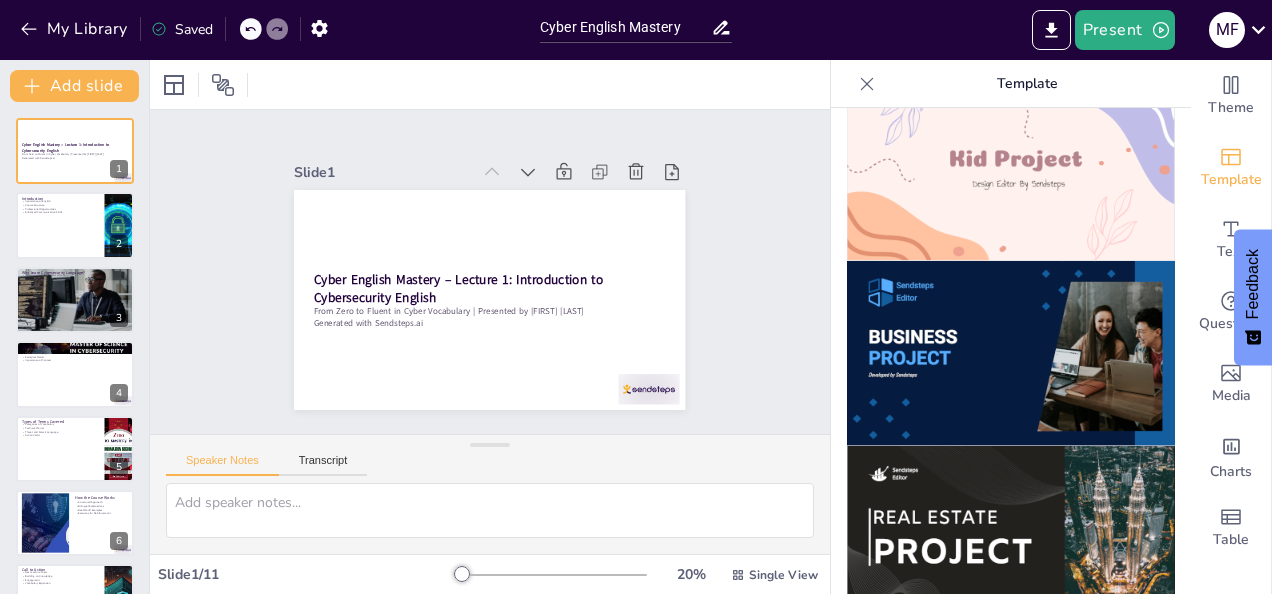 scroll, scrollTop: 1524, scrollLeft: 0, axis: vertical 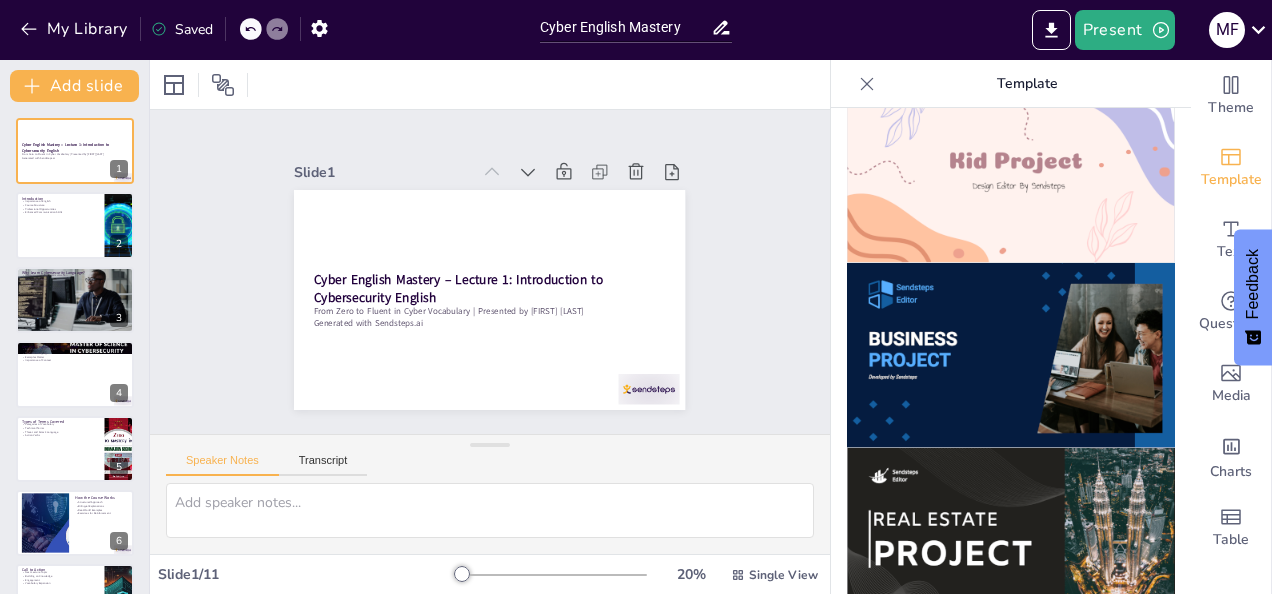 click at bounding box center (1011, 355) 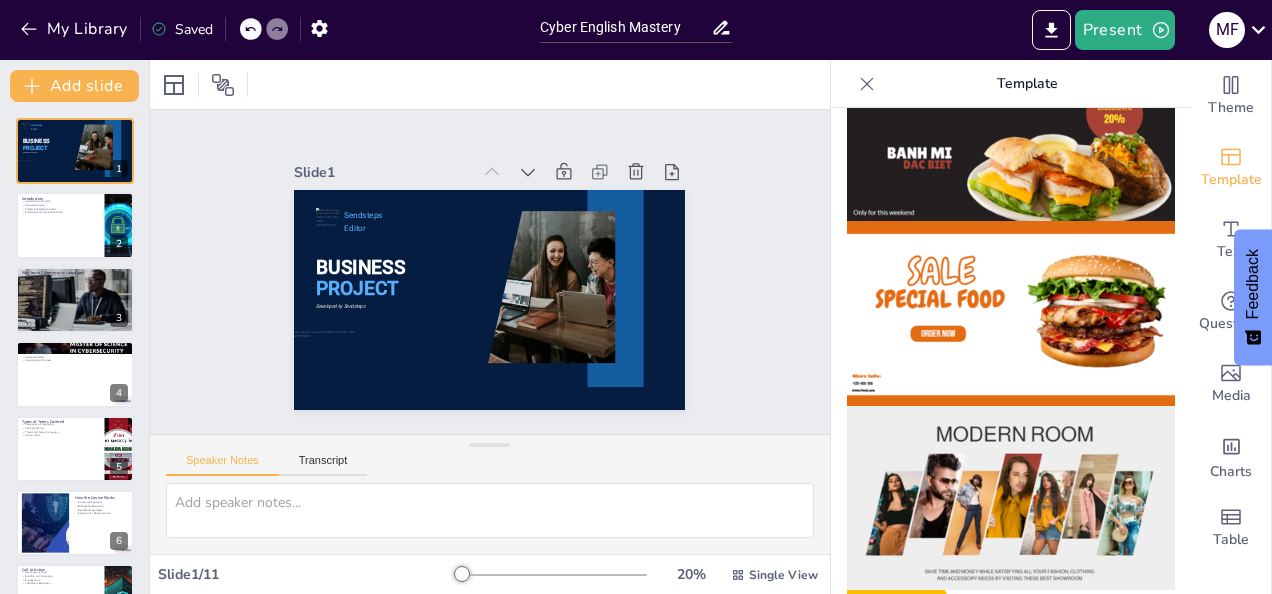 scroll, scrollTop: 0, scrollLeft: 0, axis: both 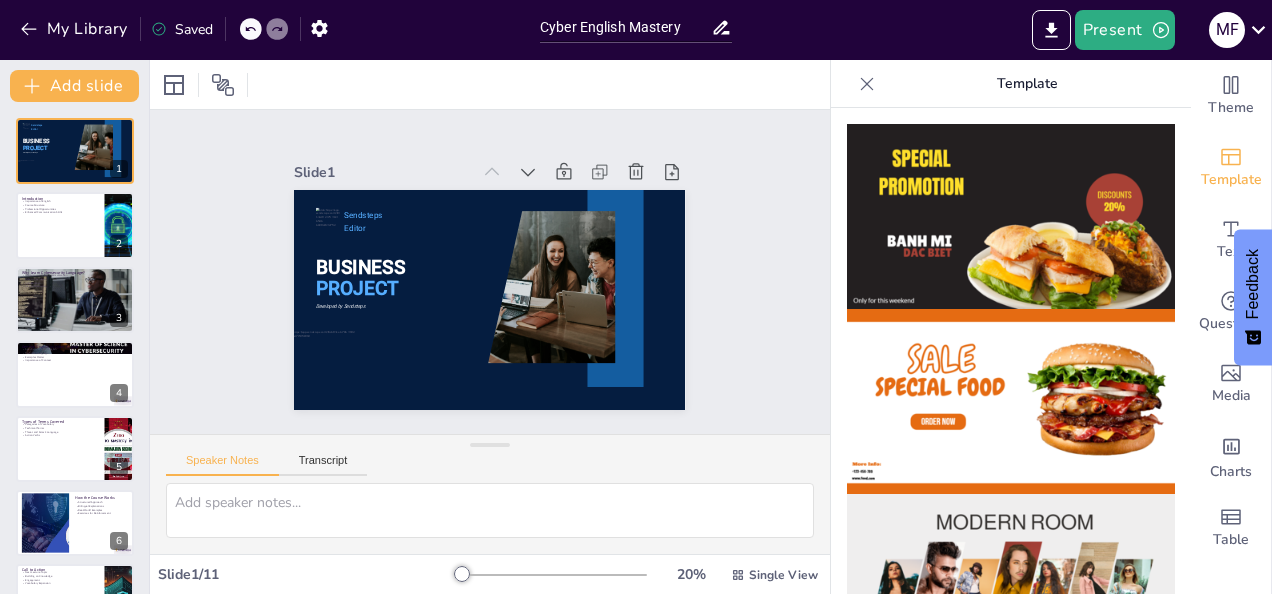click 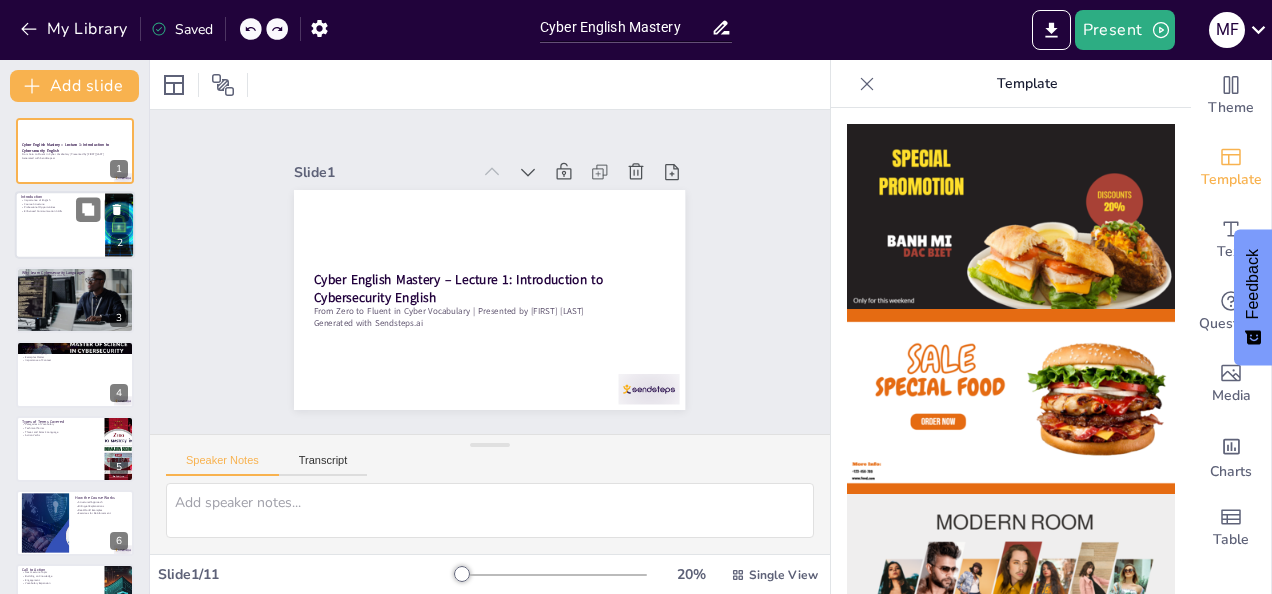 click at bounding box center (75, 226) 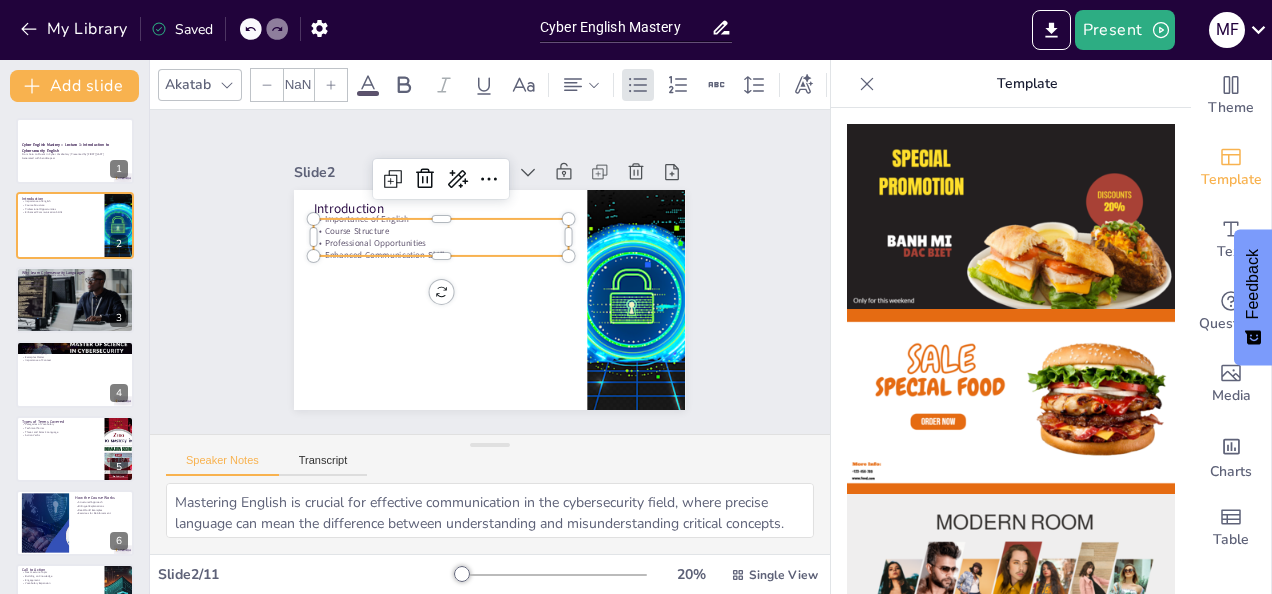 click on "Course Structure" at bounding box center (551, 256) 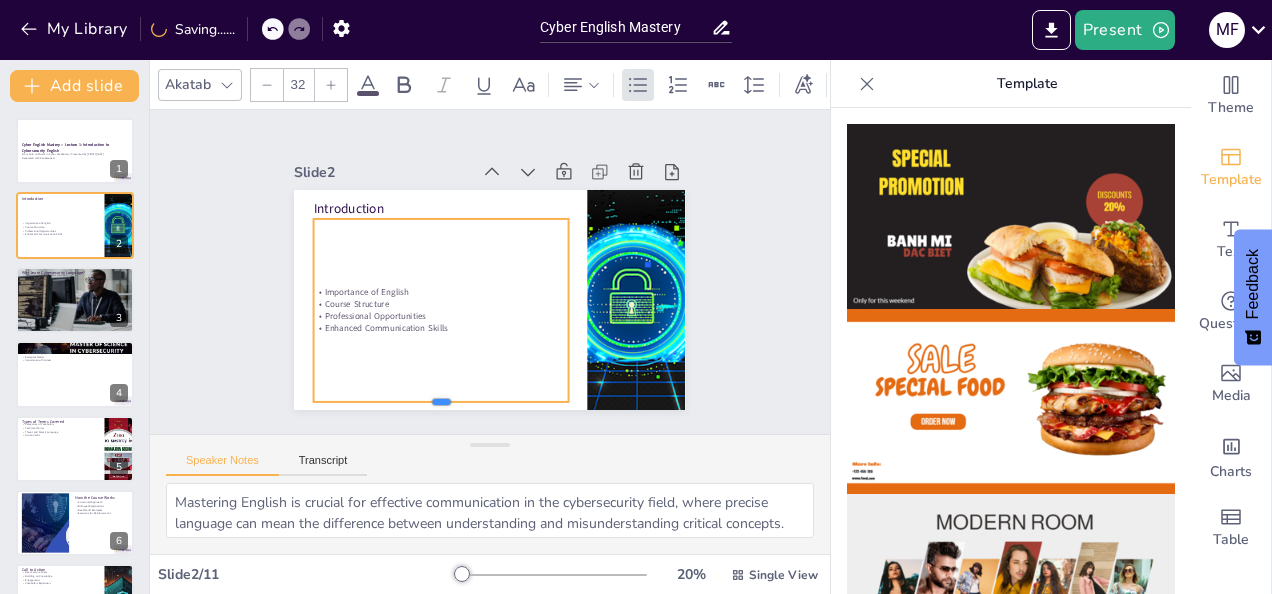 drag, startPoint x: 427, startPoint y: 252, endPoint x: 434, endPoint y: 398, distance: 146.16771 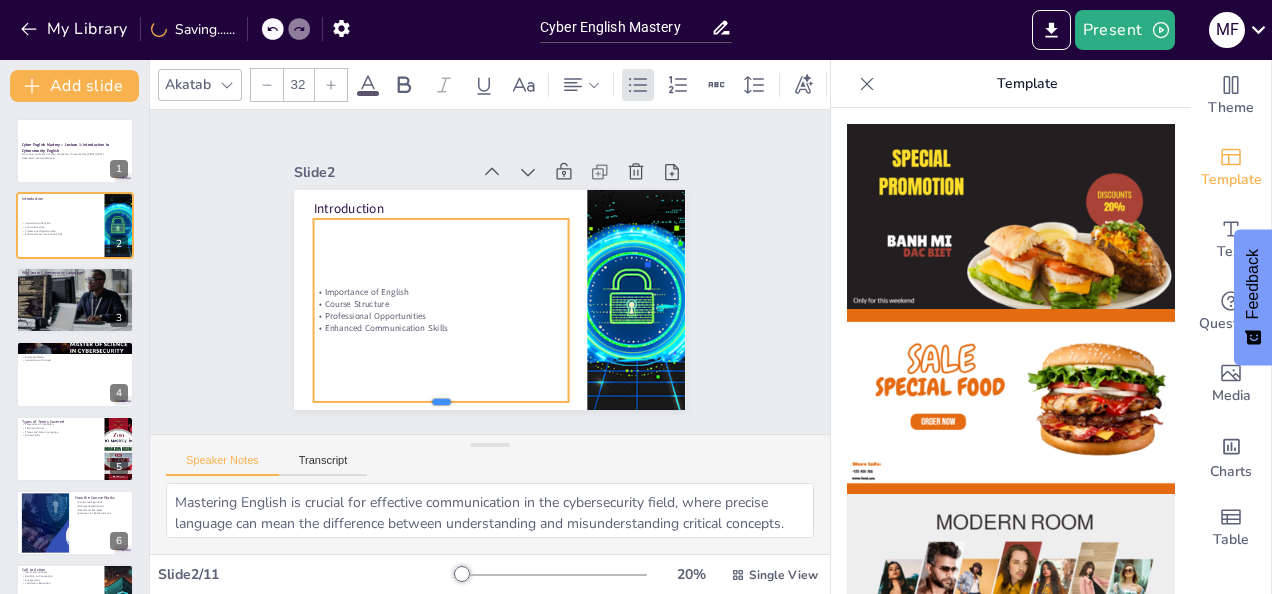 click at bounding box center [441, 410] 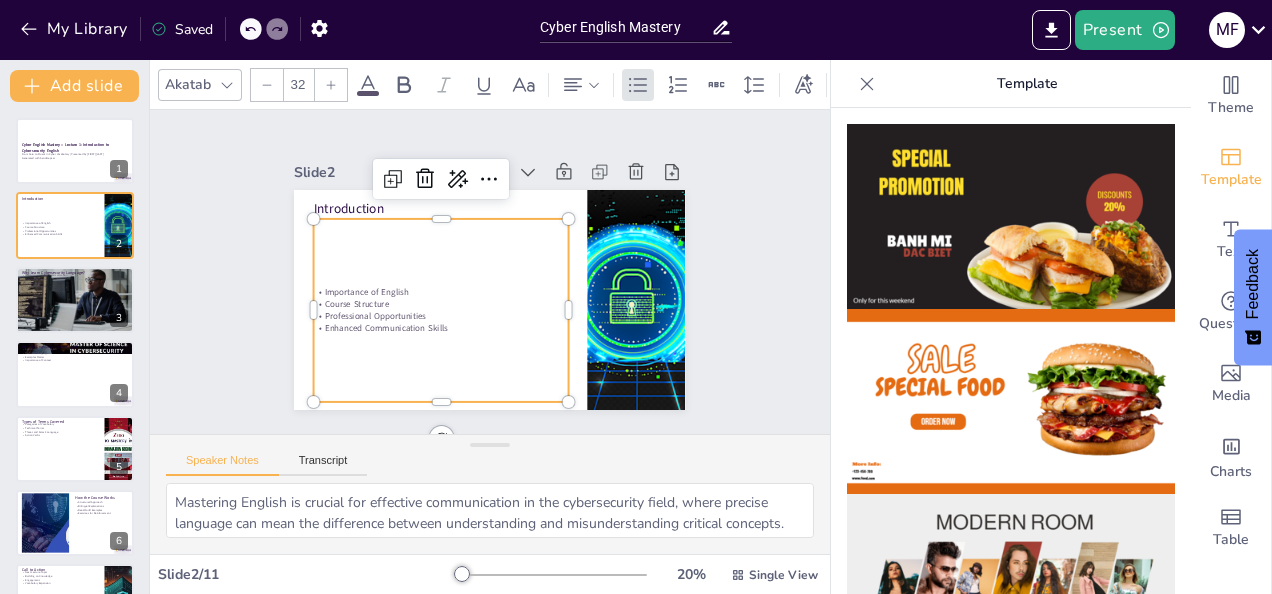 click on "Course Structure" at bounding box center (438, 299) 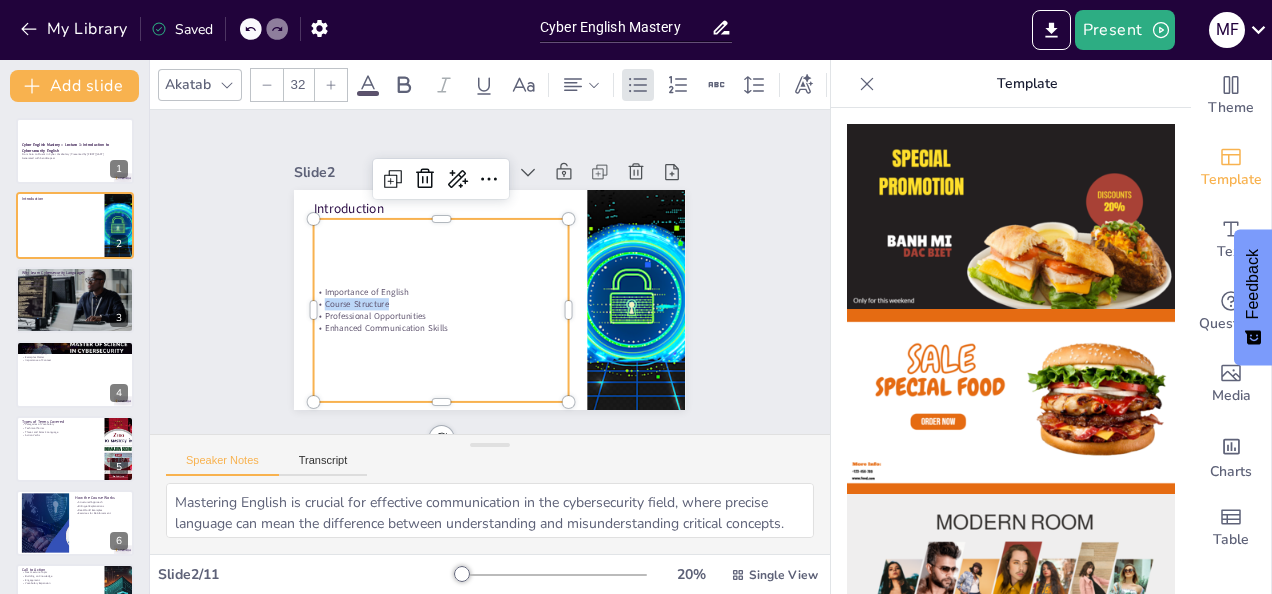click on "Course Structure" at bounding box center (431, 269) 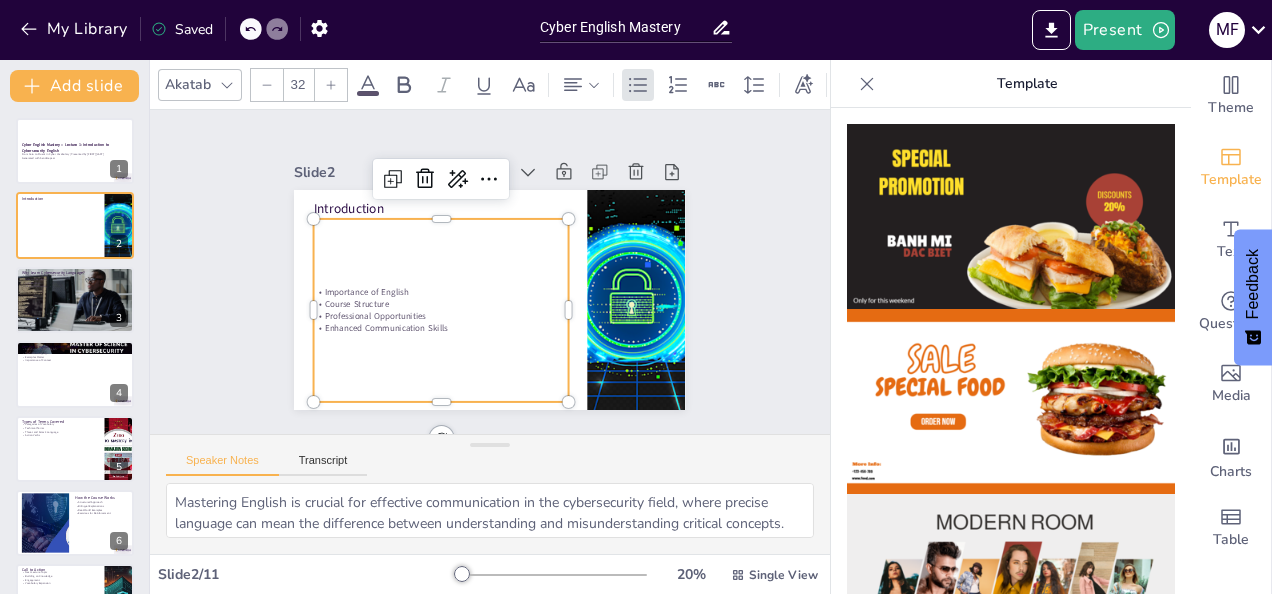 click on "Importance of English" at bounding box center (365, 265) 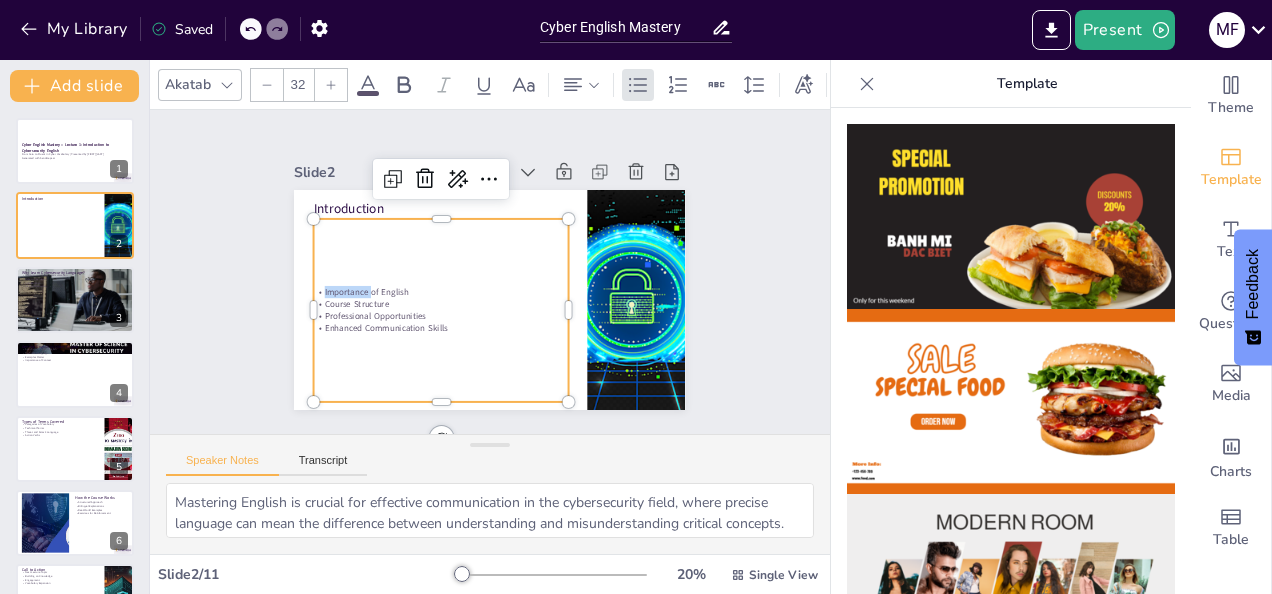click on "Importance of English" at bounding box center (367, 292) 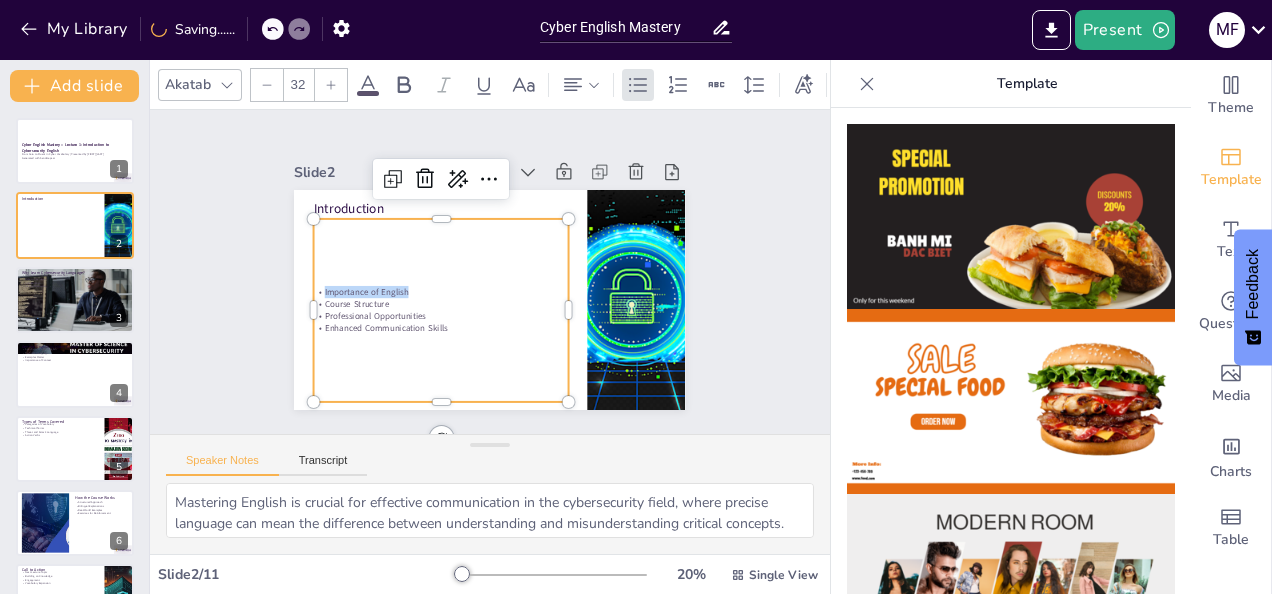click on "Importance of English" at bounding box center (367, 292) 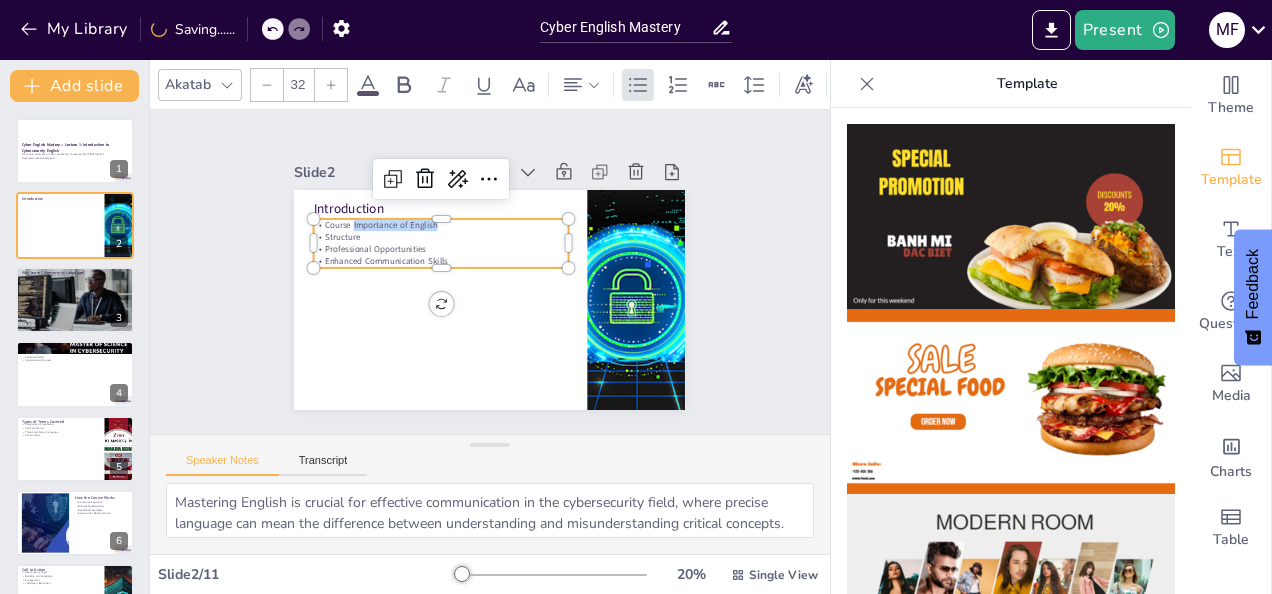 click 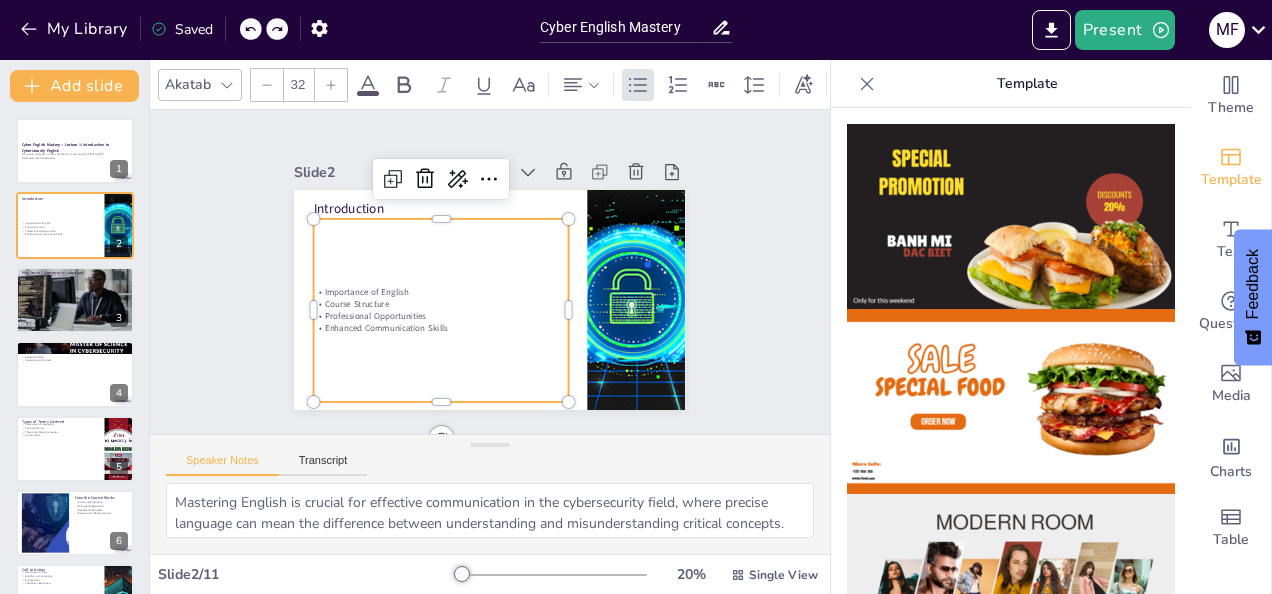 click on "Importance of English" at bounding box center [441, 292] 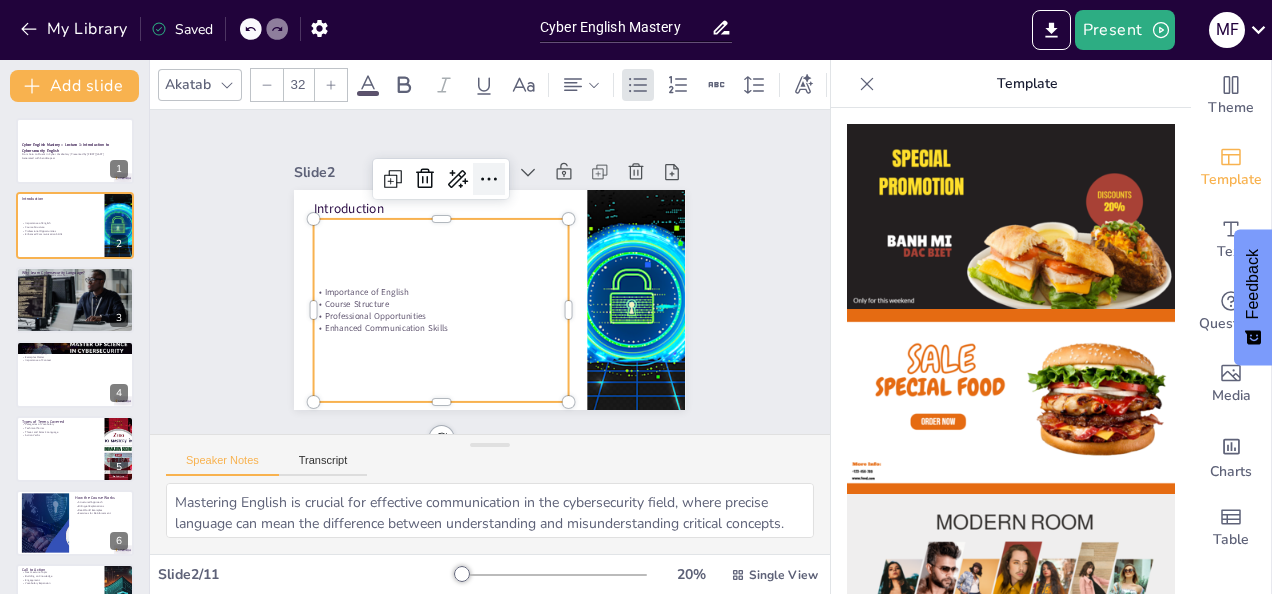 click 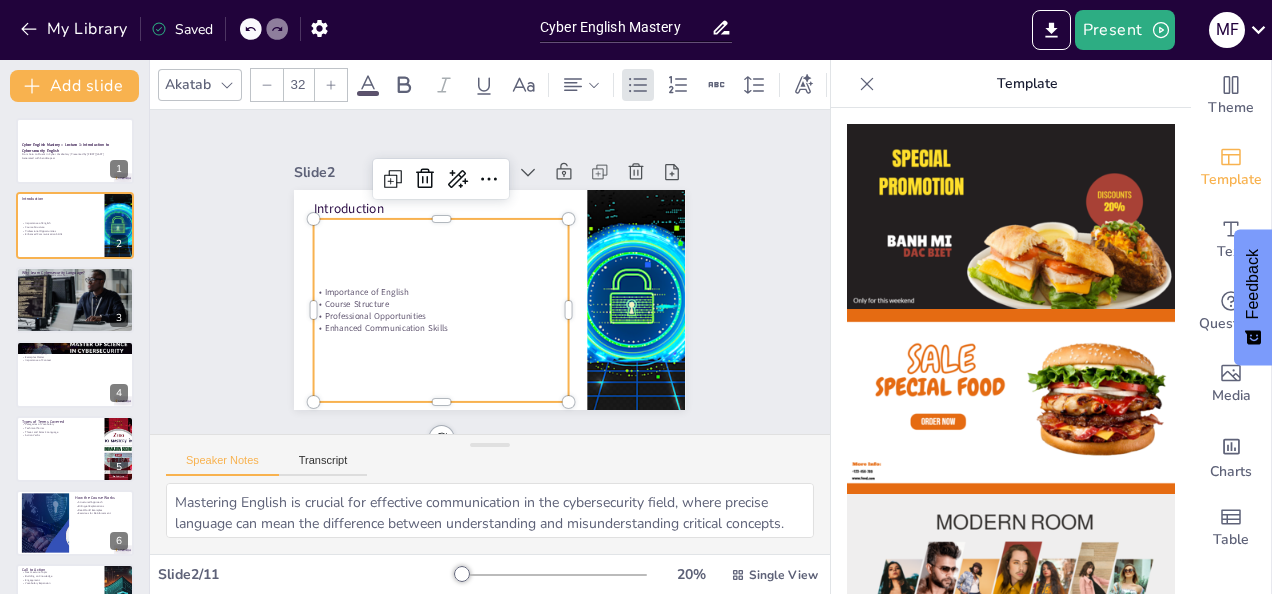 click at bounding box center [331, 85] 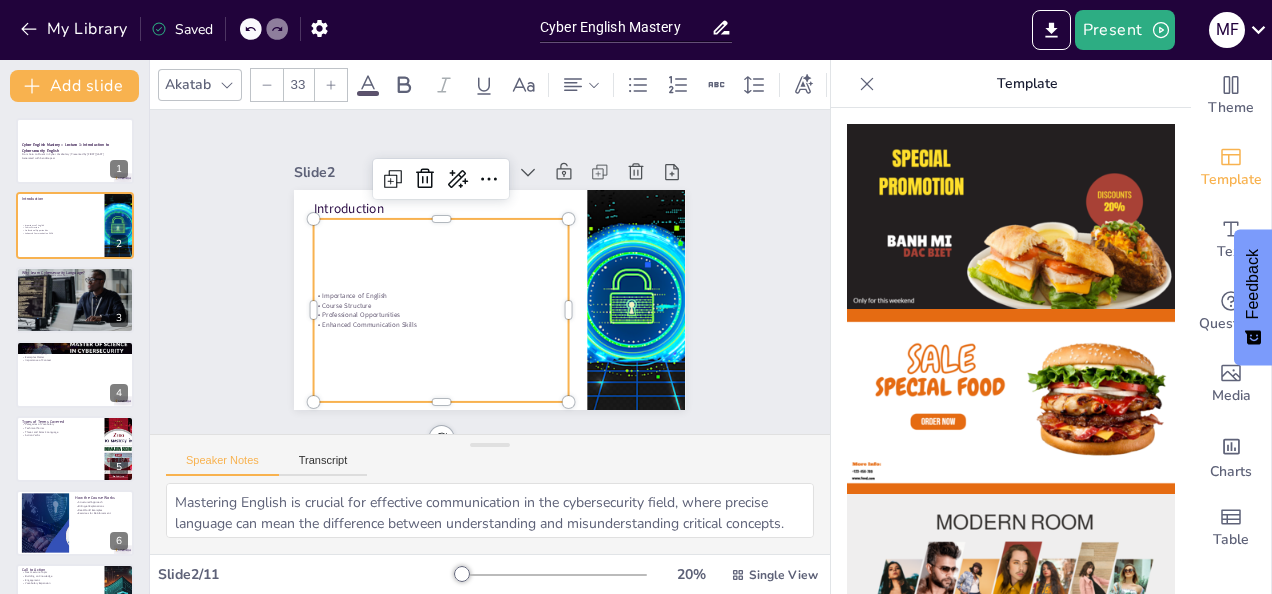 click at bounding box center (331, 85) 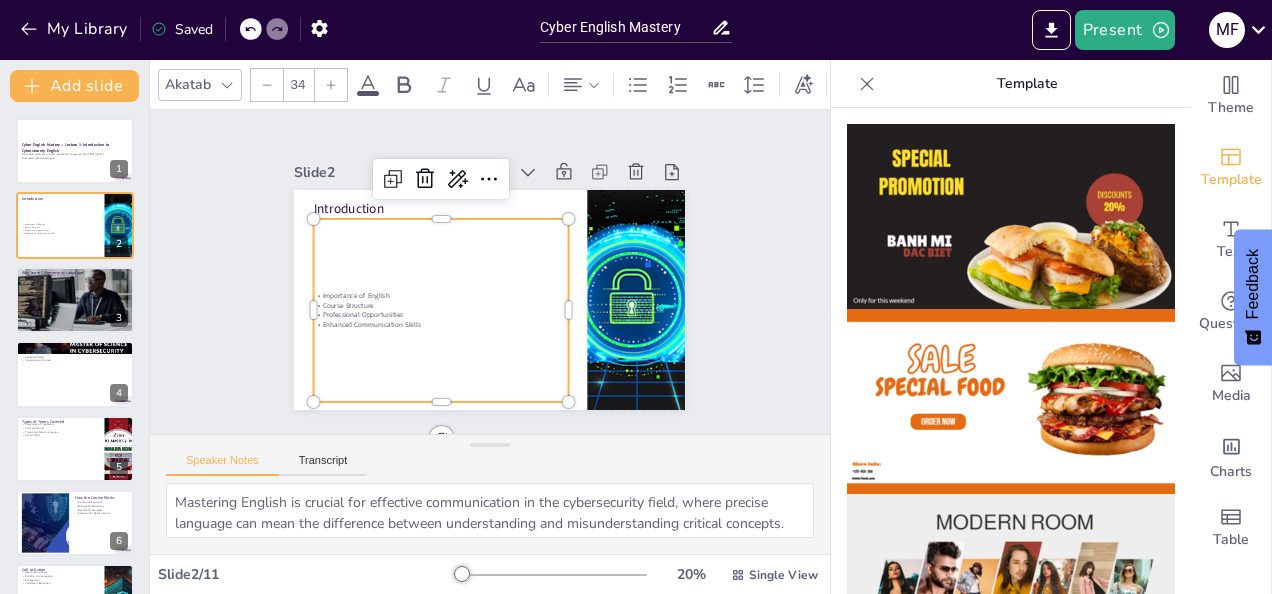 click at bounding box center [331, 85] 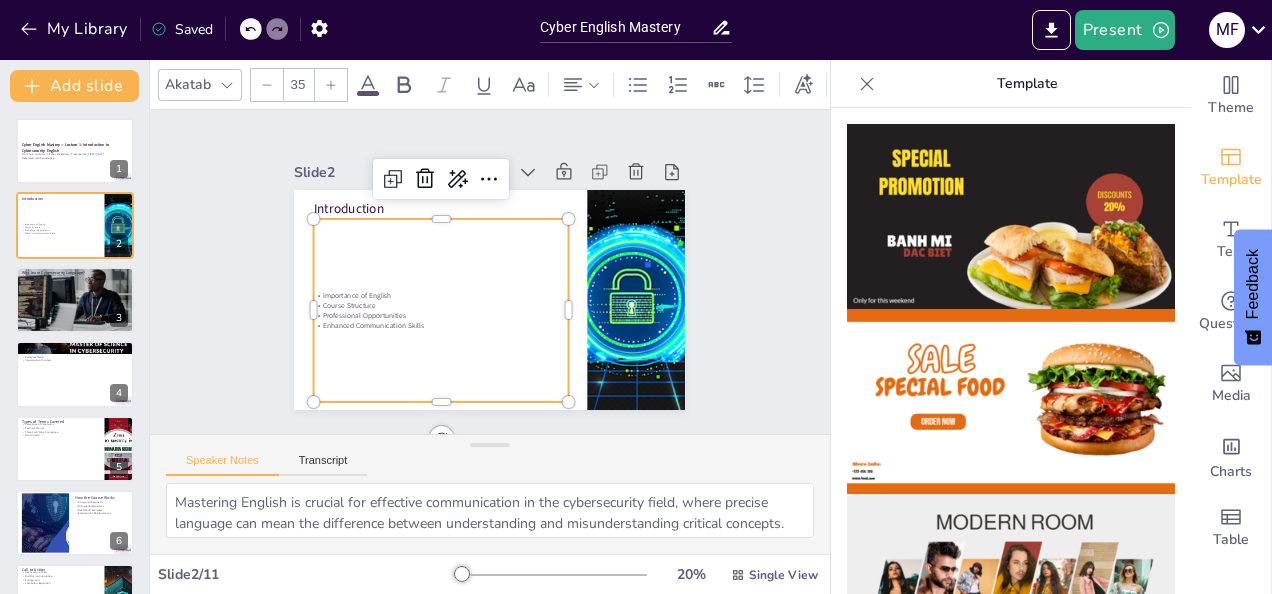 click at bounding box center [331, 85] 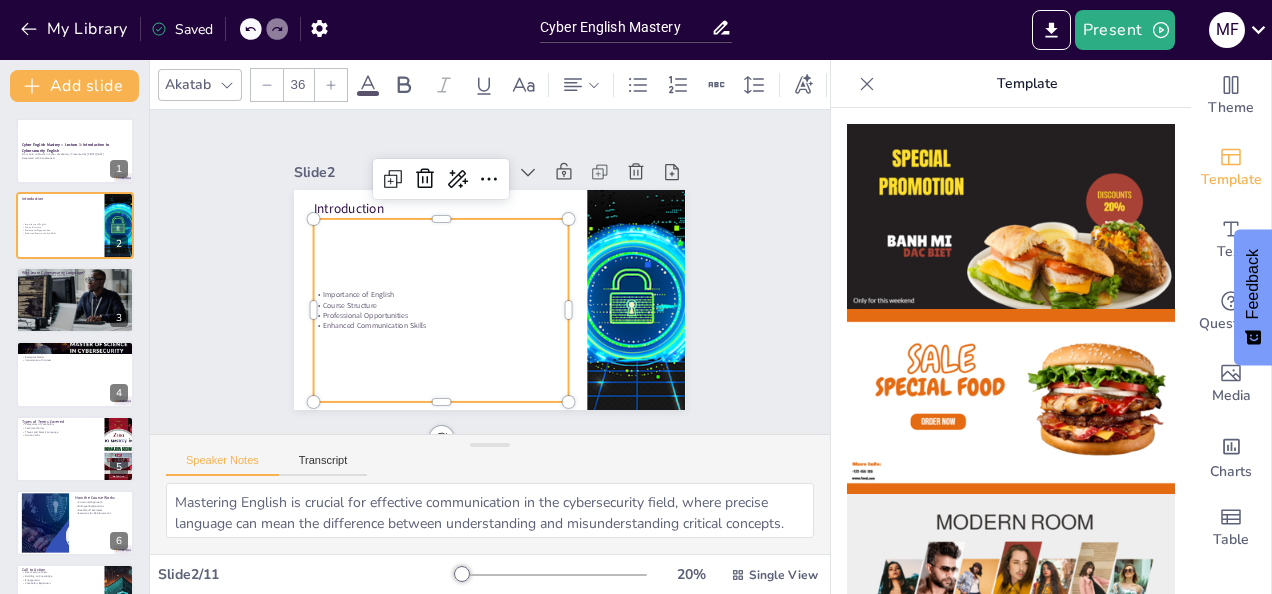 click at bounding box center (331, 85) 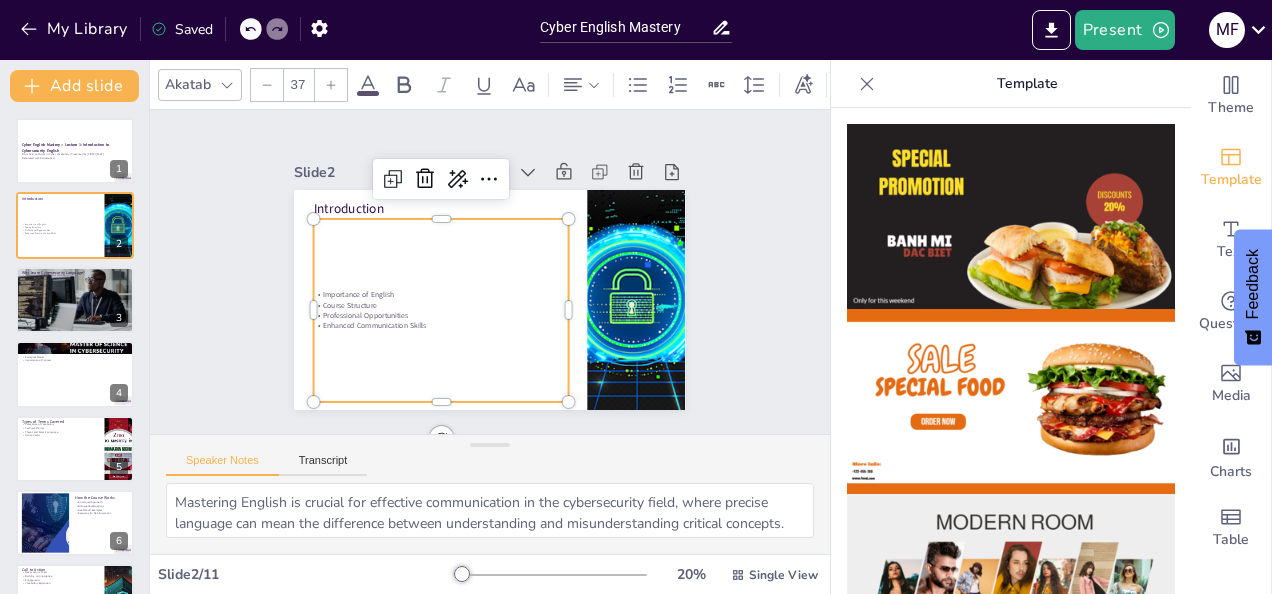 click at bounding box center (331, 85) 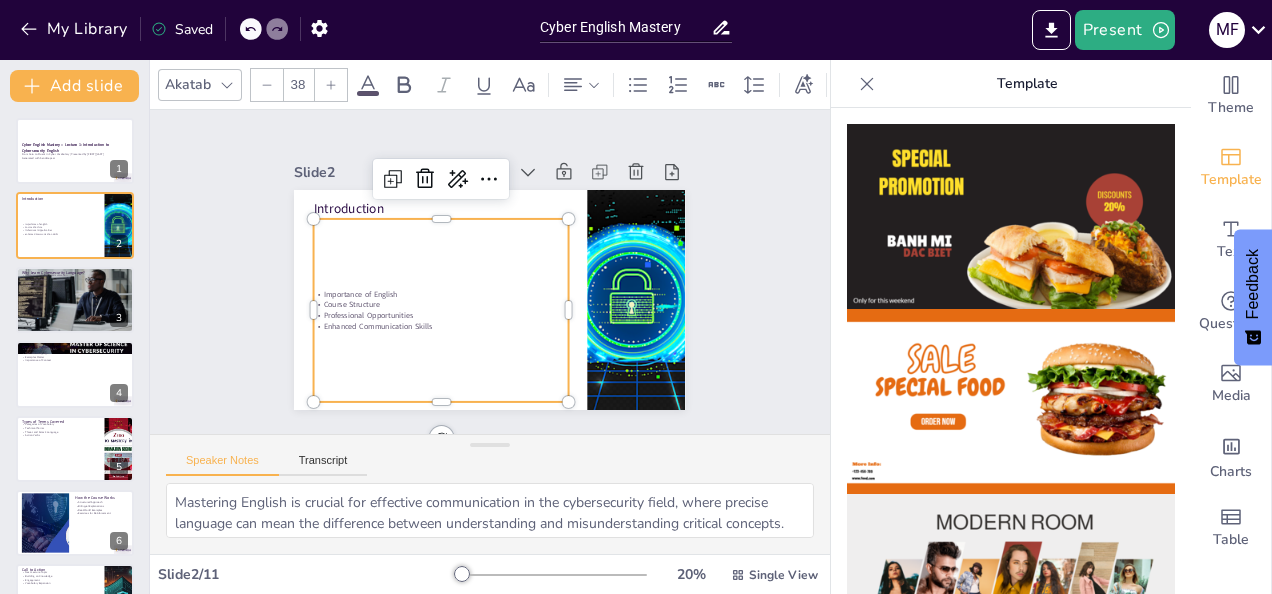click at bounding box center (331, 85) 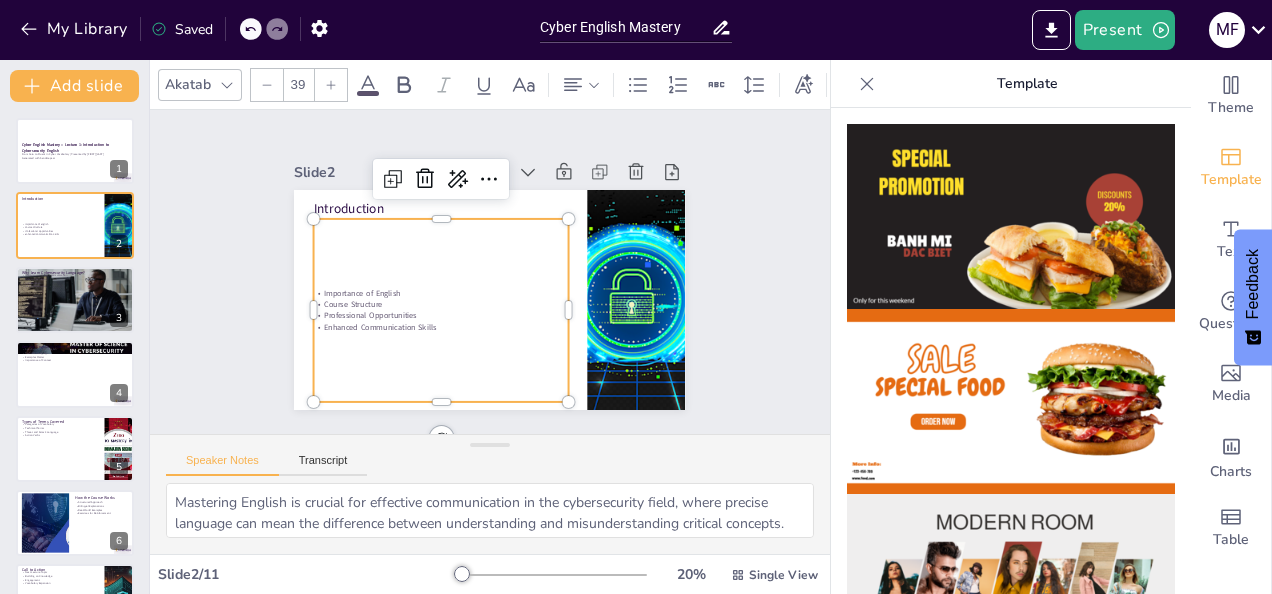 click at bounding box center (331, 85) 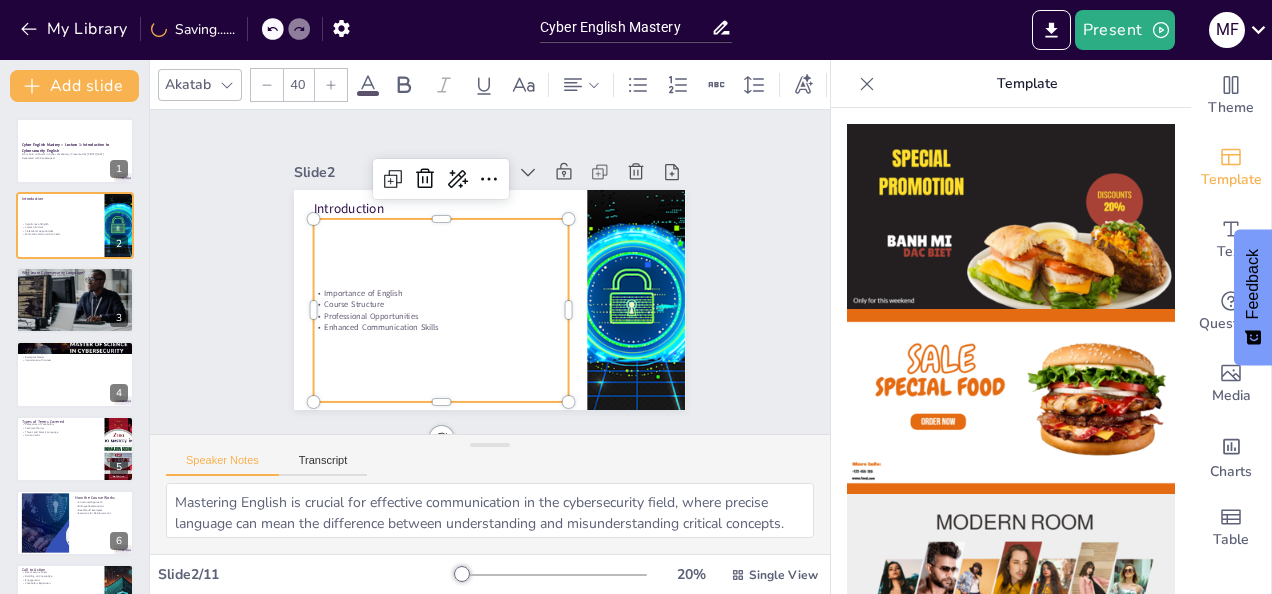 click at bounding box center [331, 85] 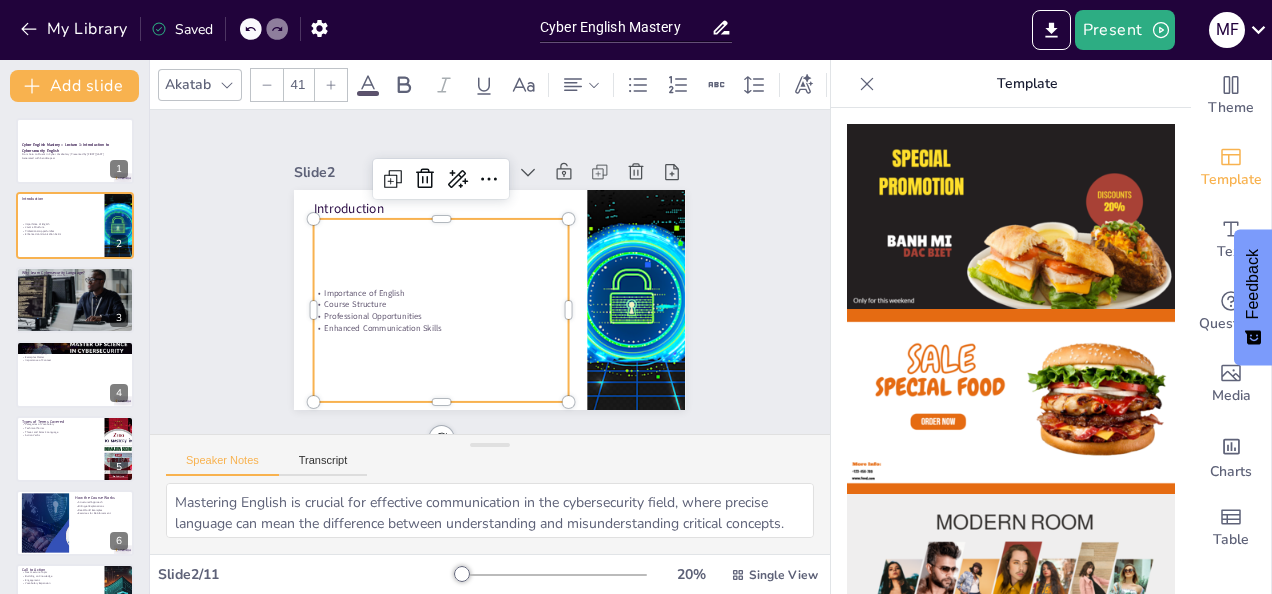 click at bounding box center (331, 85) 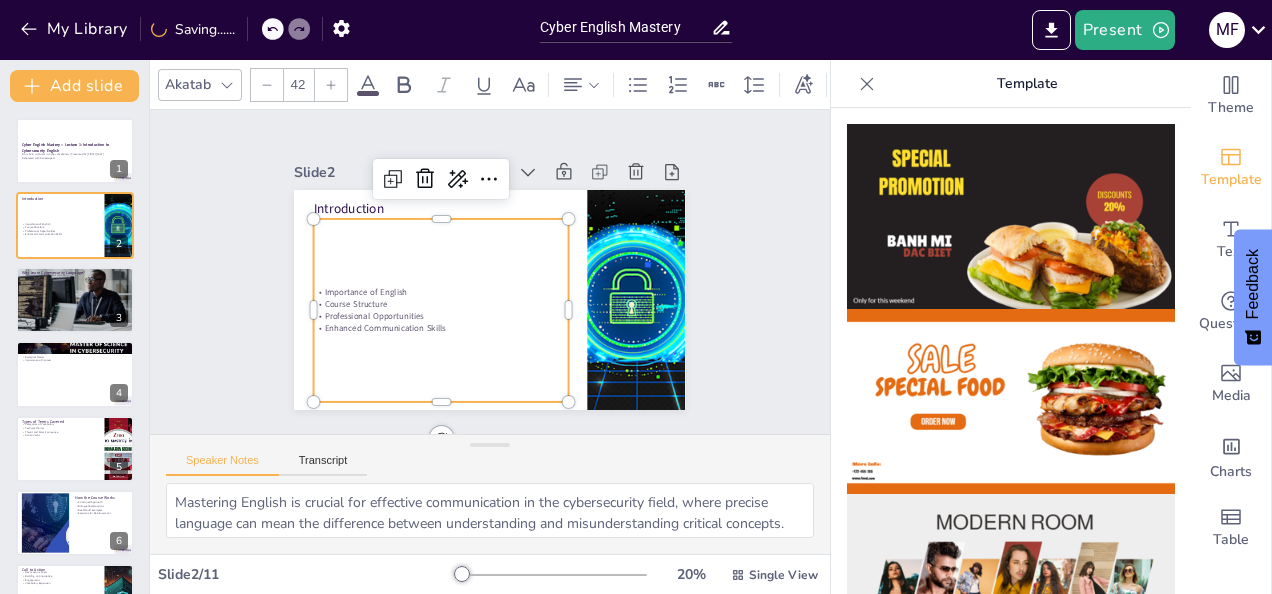 click at bounding box center (331, 85) 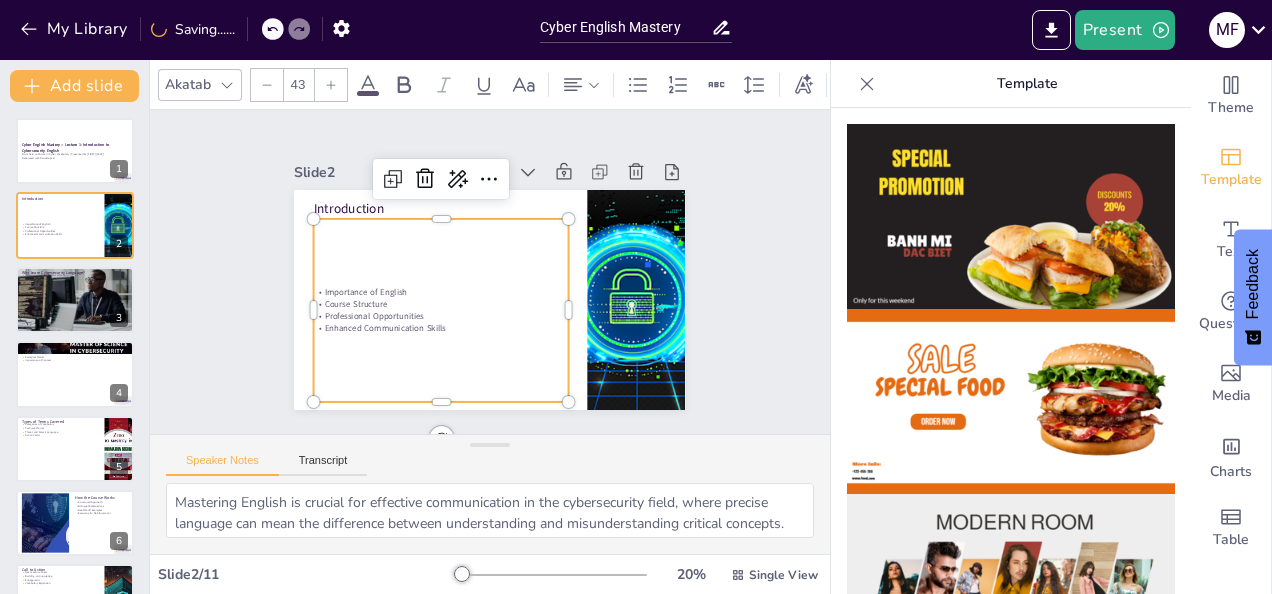 click at bounding box center [331, 85] 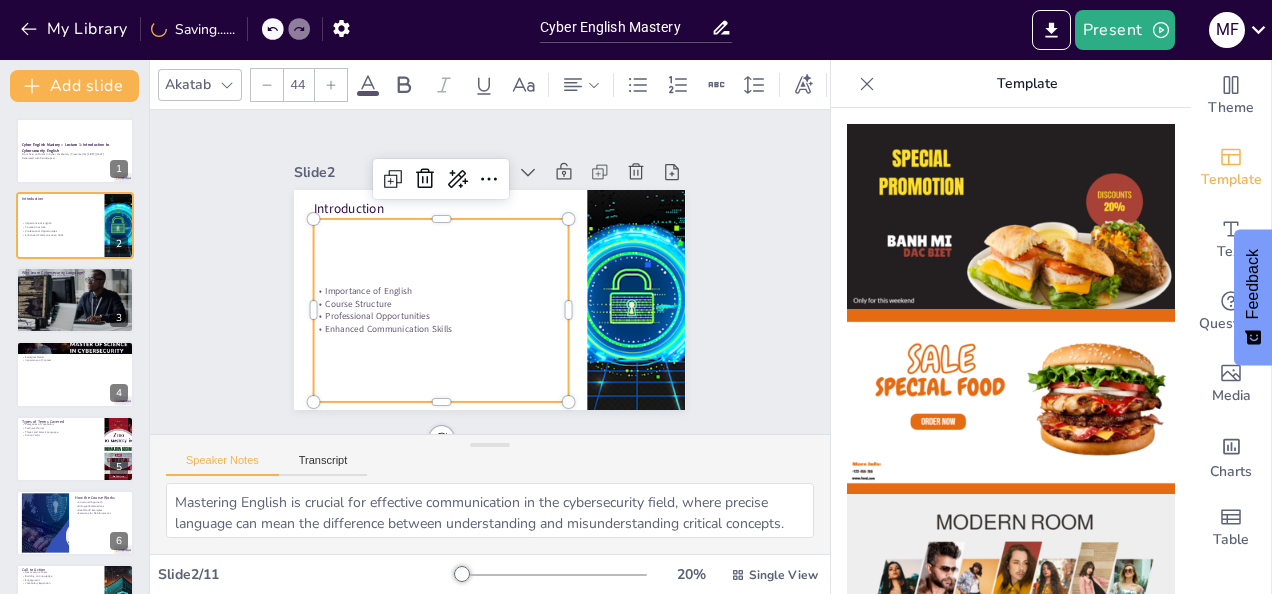 click at bounding box center [331, 85] 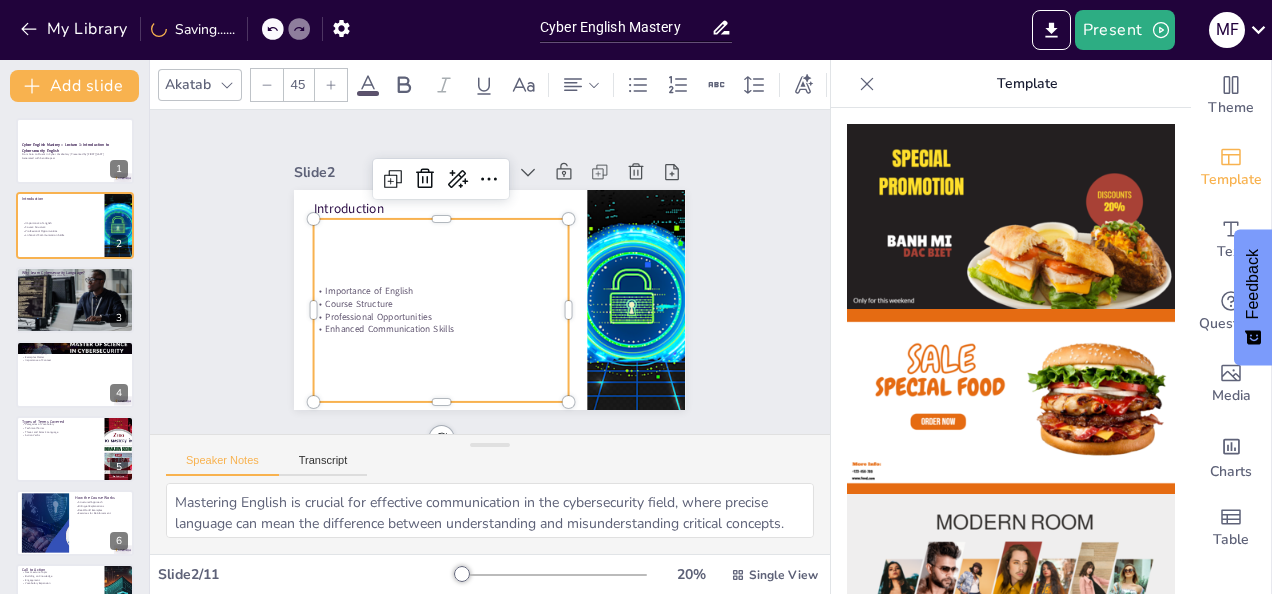 click at bounding box center [331, 85] 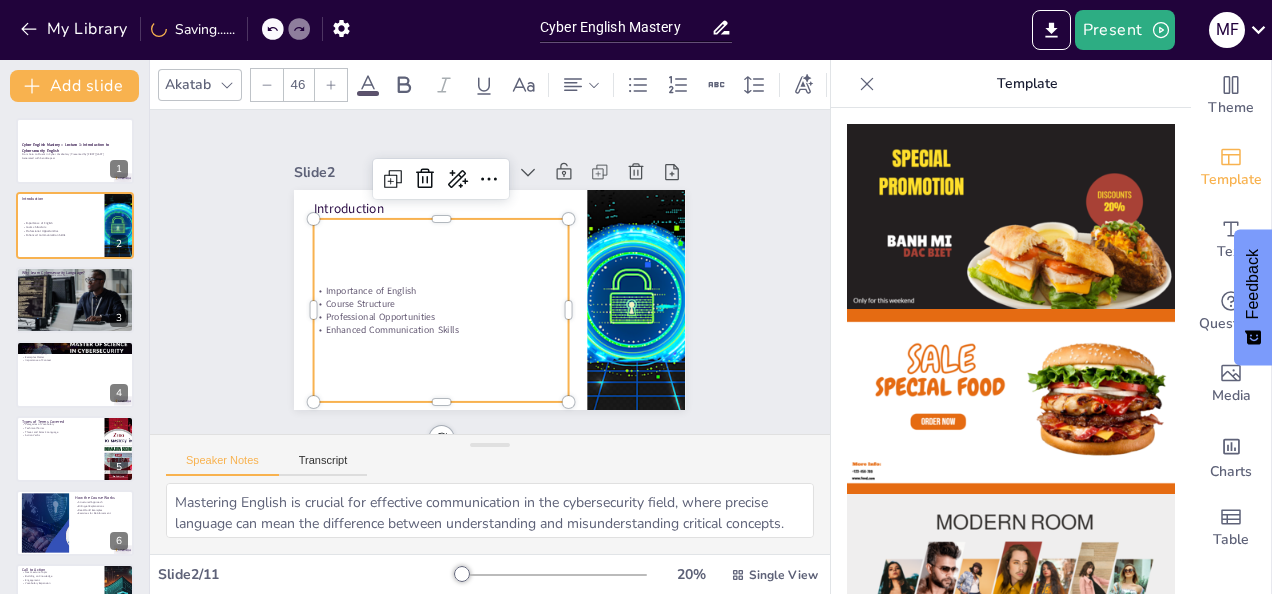 click at bounding box center [331, 85] 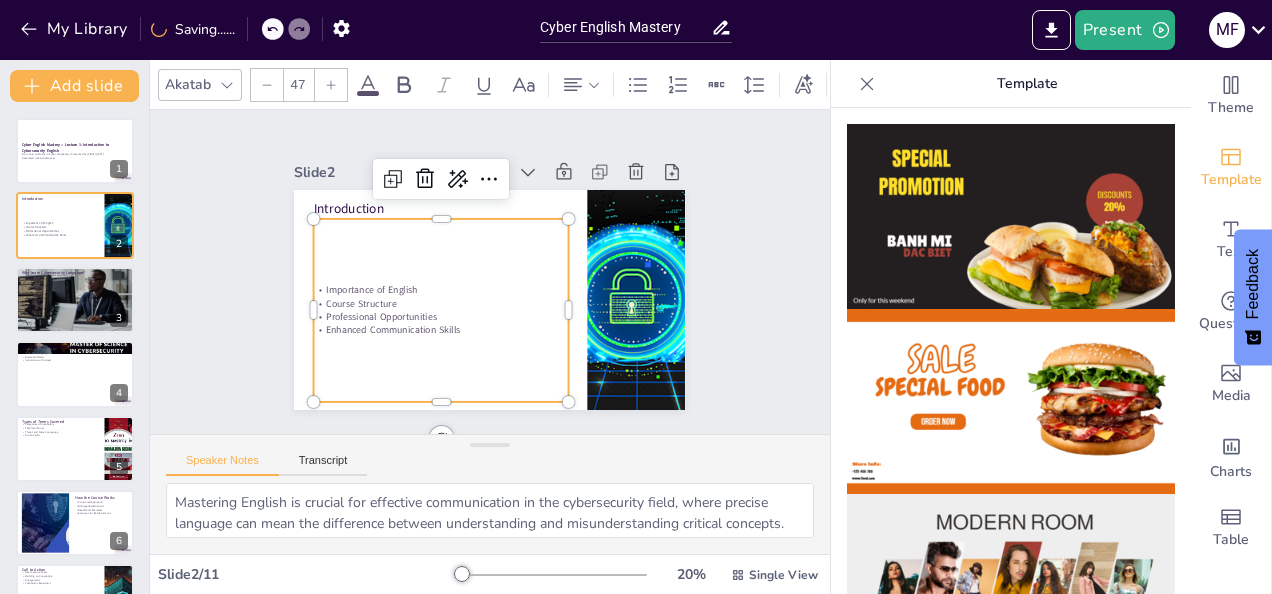 click at bounding box center (331, 85) 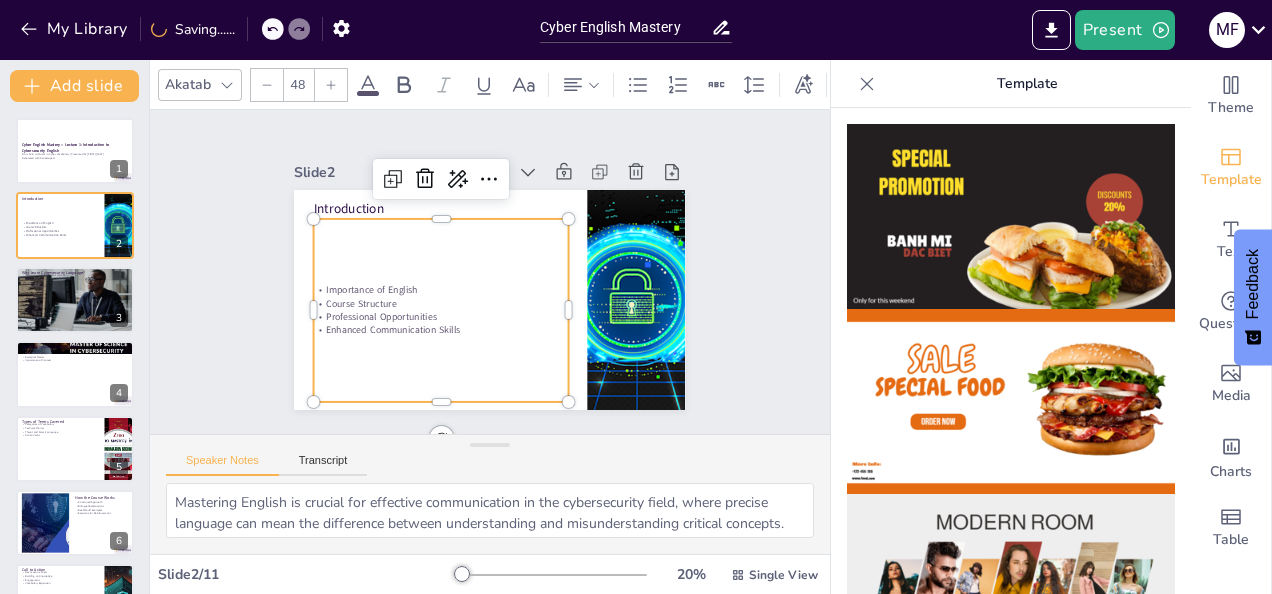 click at bounding box center [331, 85] 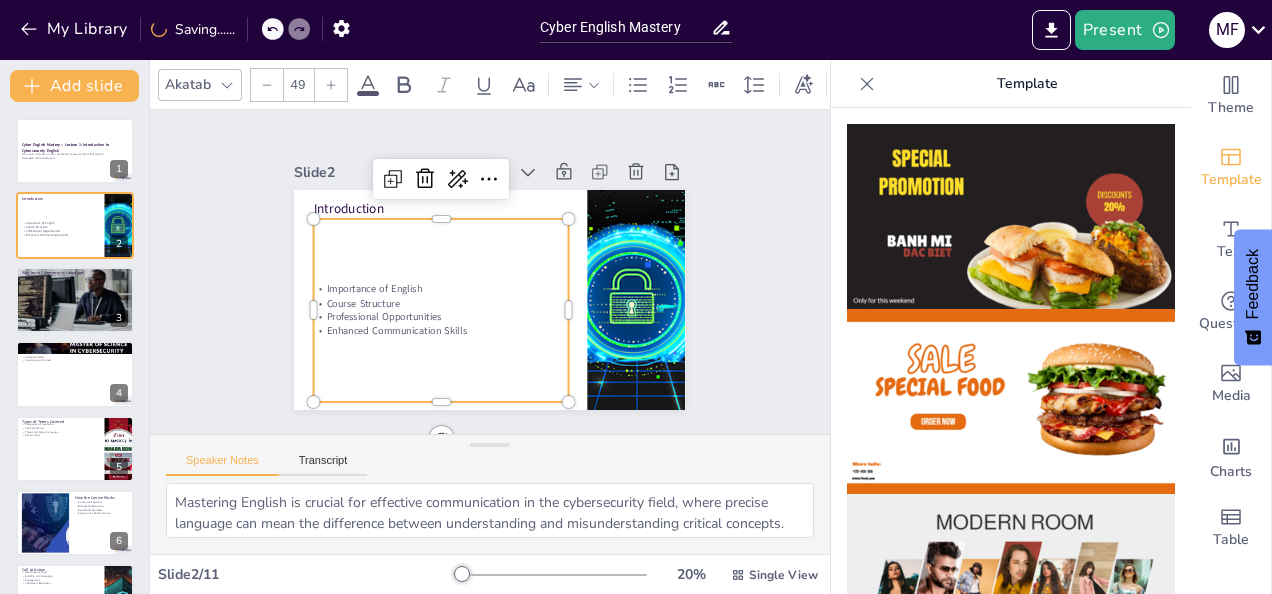 click at bounding box center [331, 85] 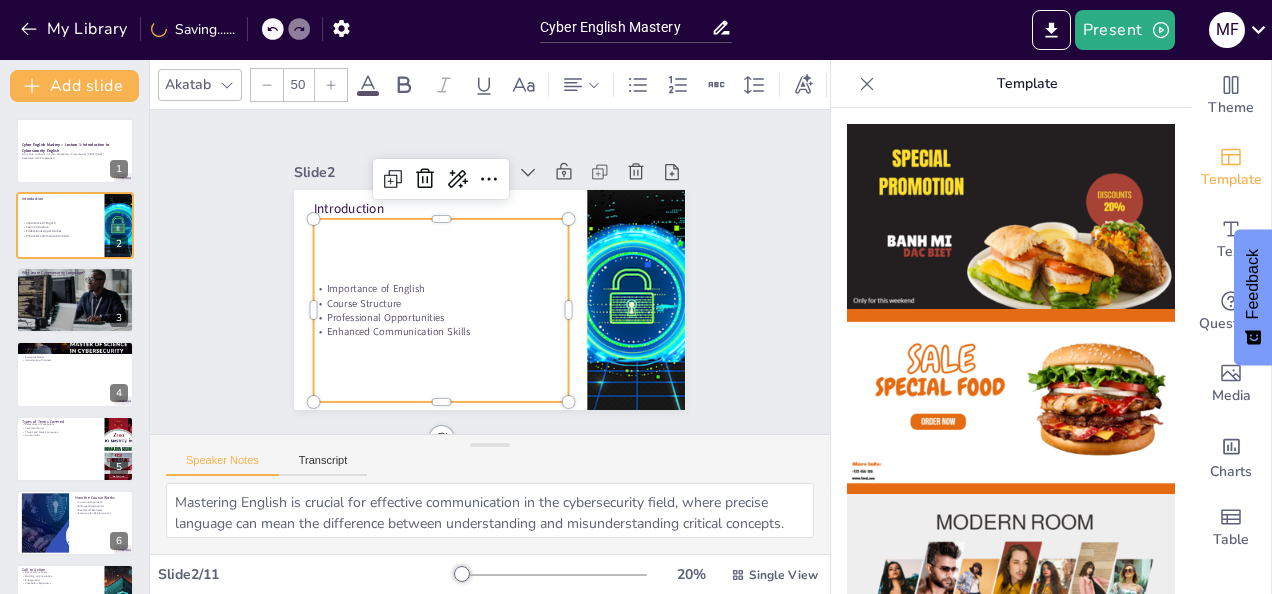 click at bounding box center (331, 85) 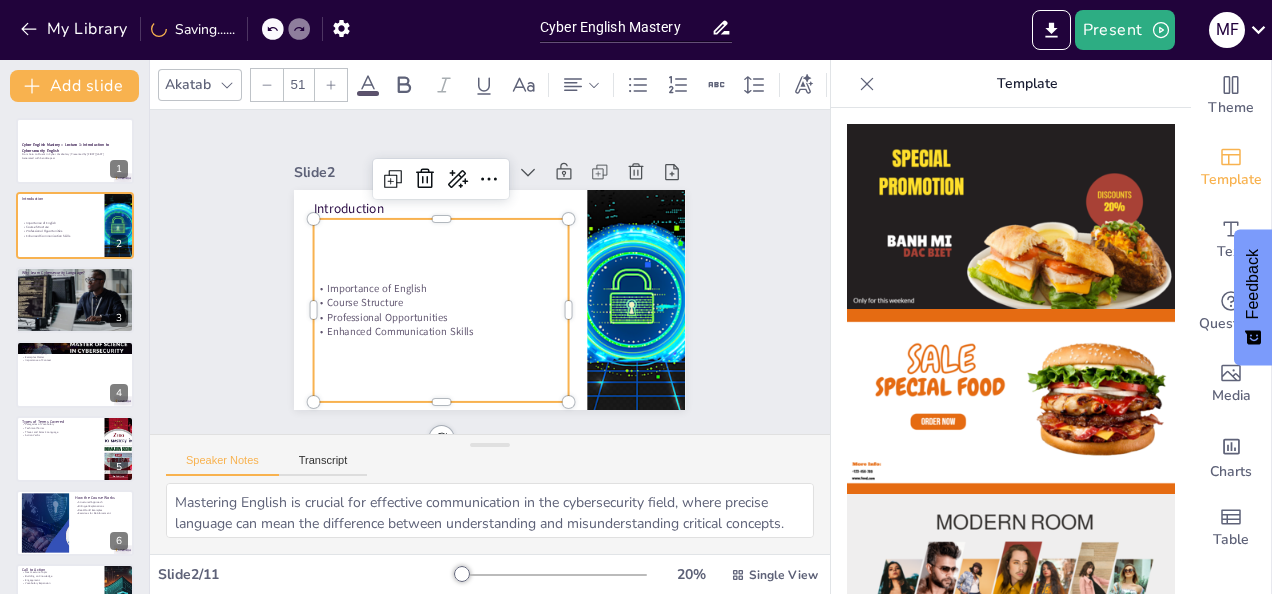 click at bounding box center (331, 85) 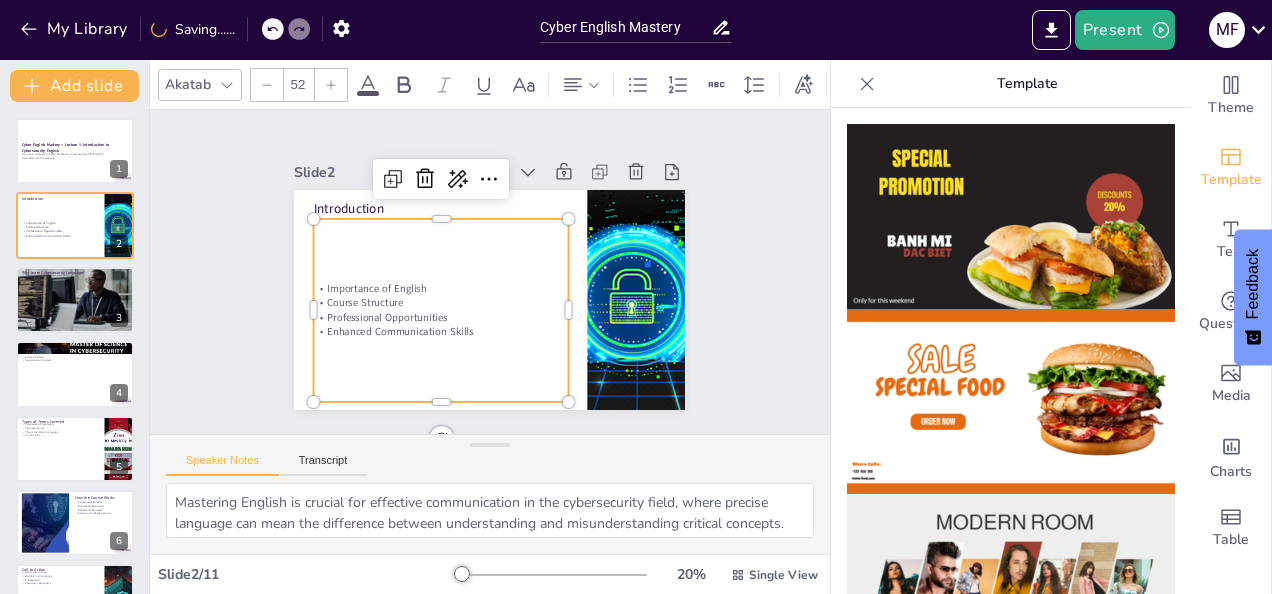 click at bounding box center [331, 85] 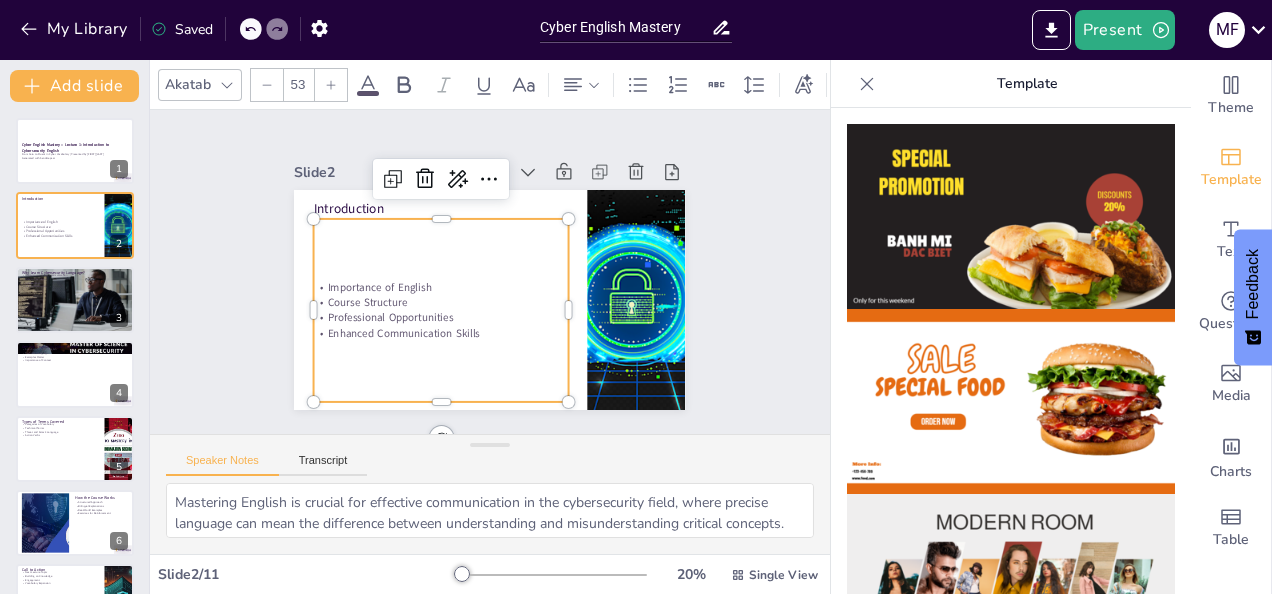 click at bounding box center [331, 85] 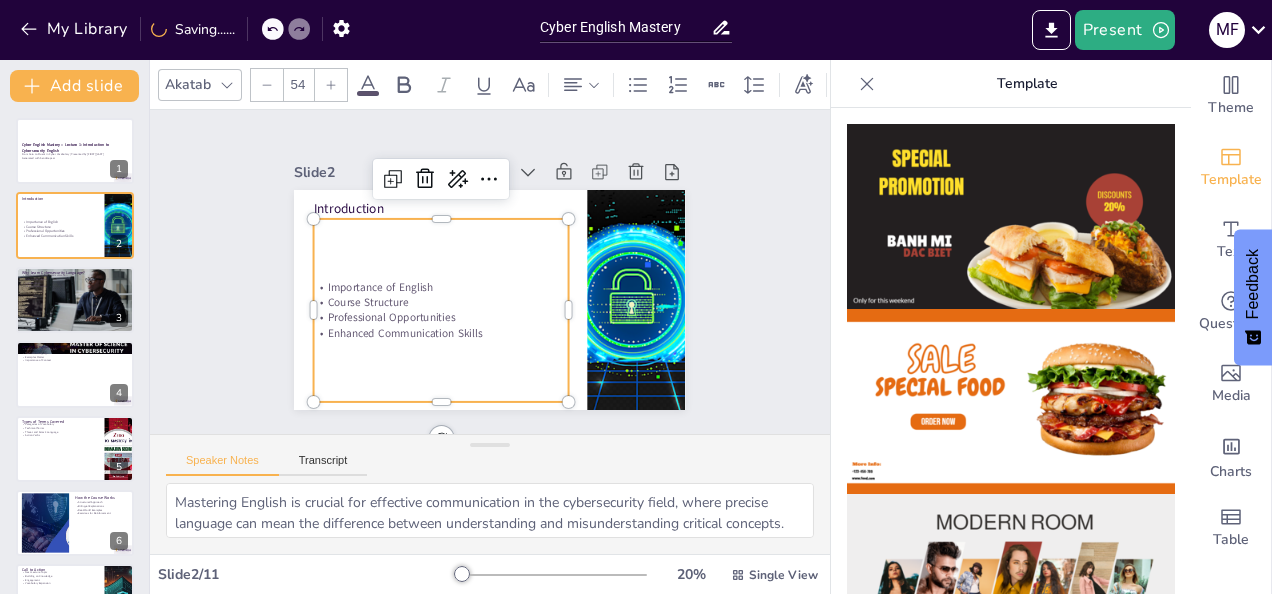 click at bounding box center (331, 85) 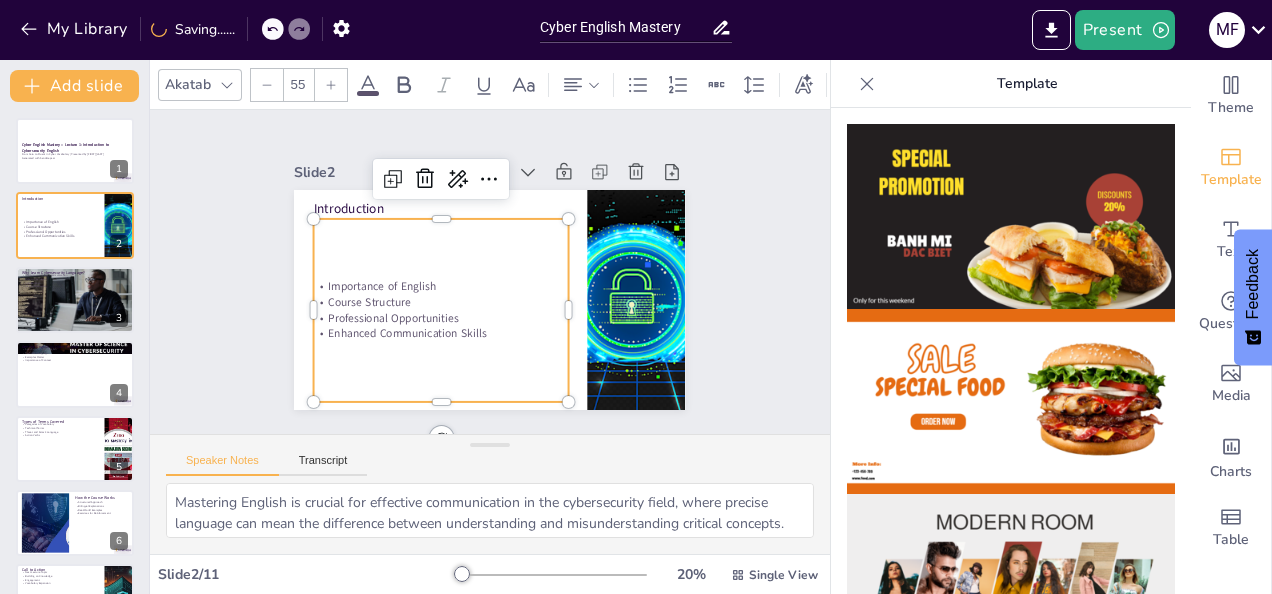 click at bounding box center [331, 85] 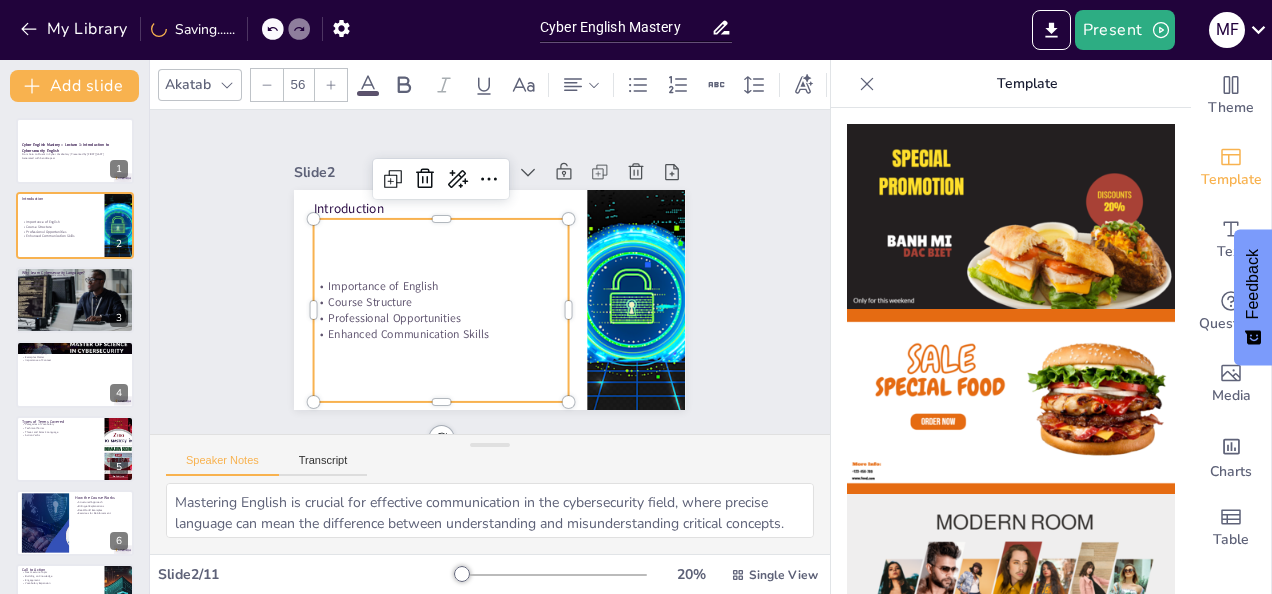 click at bounding box center (331, 85) 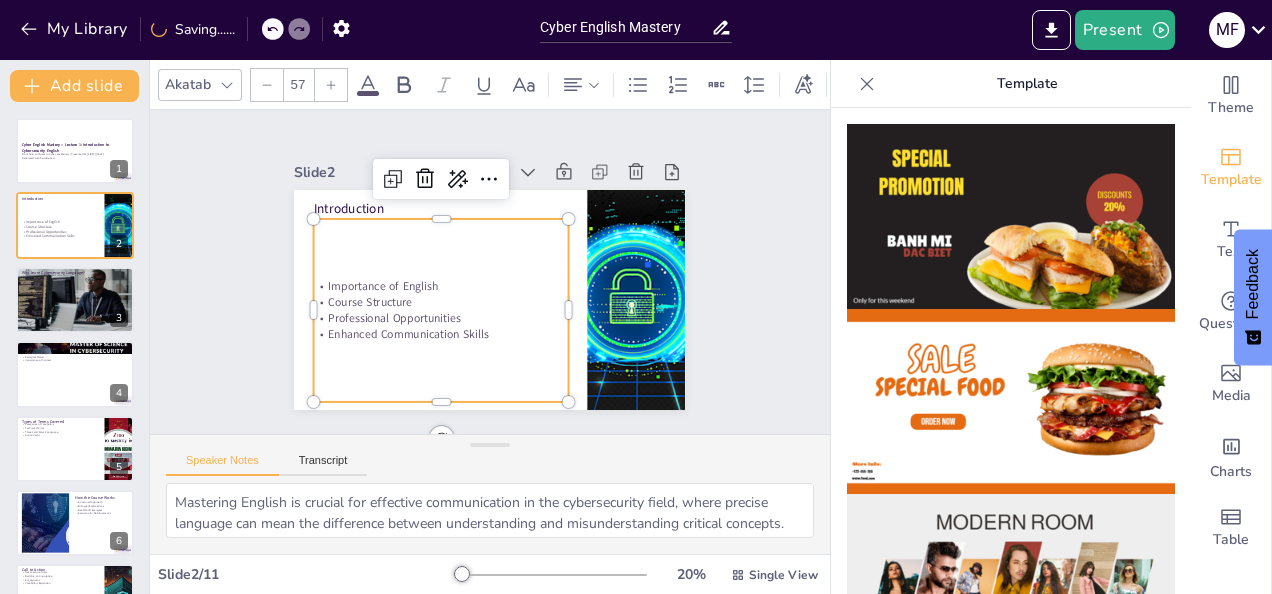 click at bounding box center (331, 85) 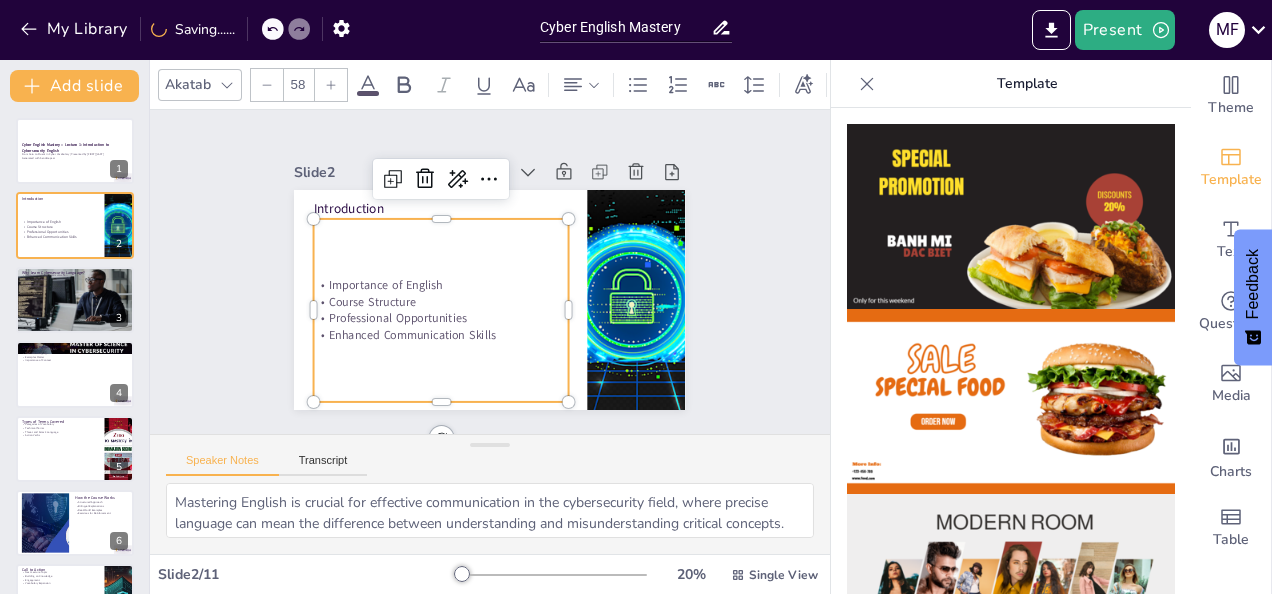 click at bounding box center [331, 85] 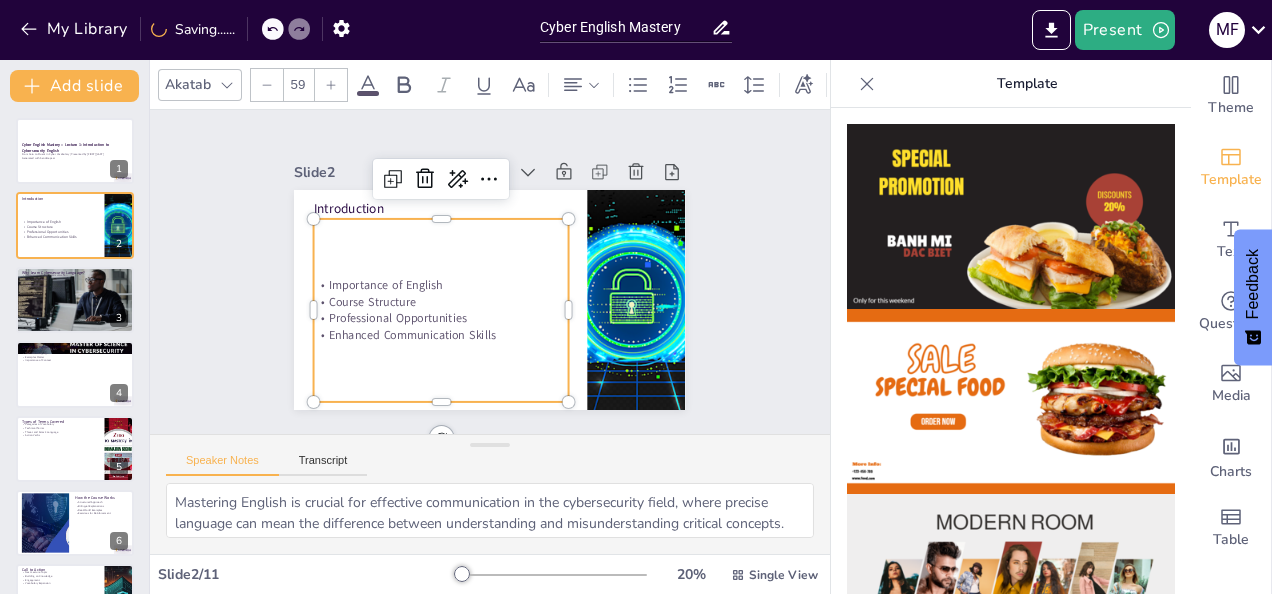 click at bounding box center [331, 85] 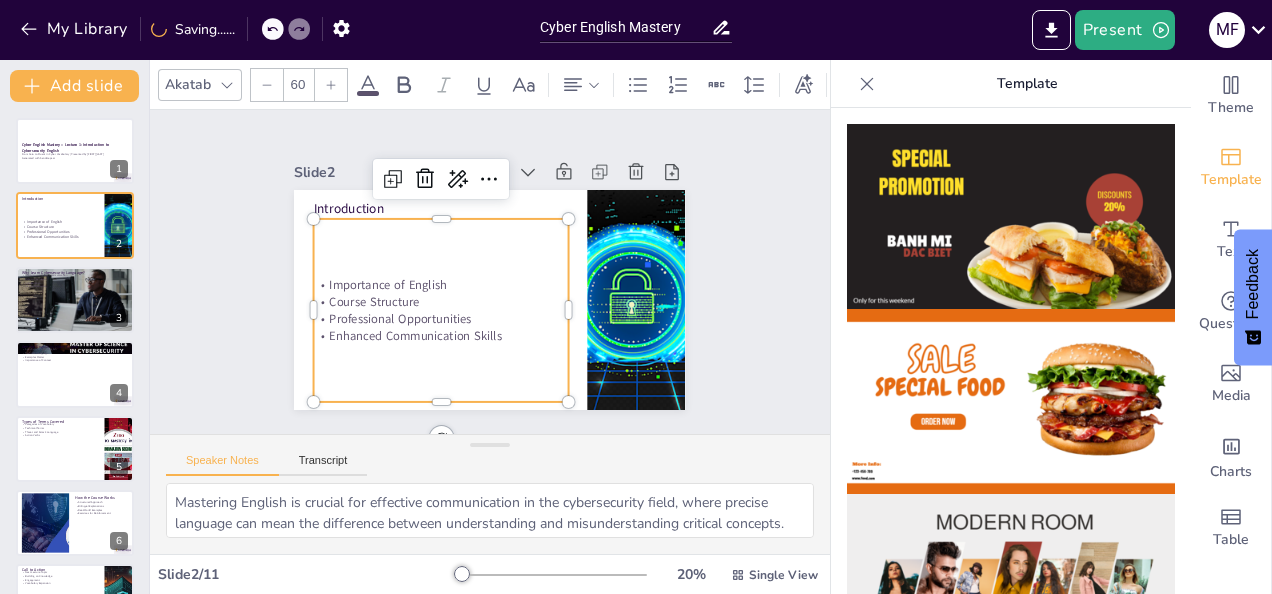 click at bounding box center [331, 85] 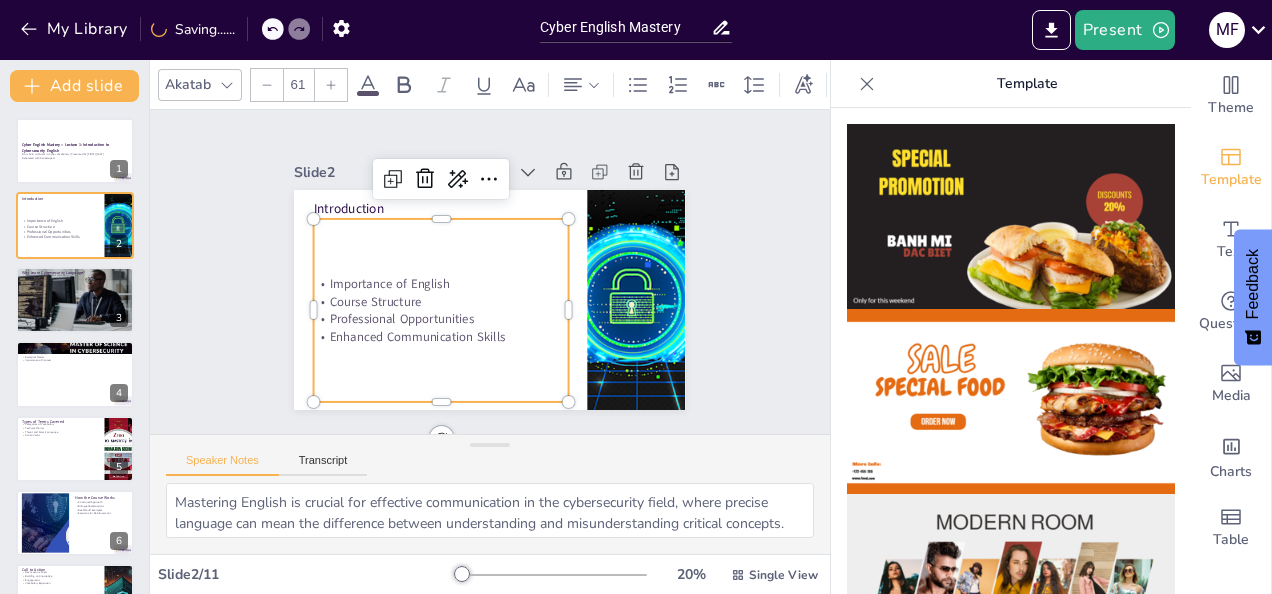 click at bounding box center [331, 85] 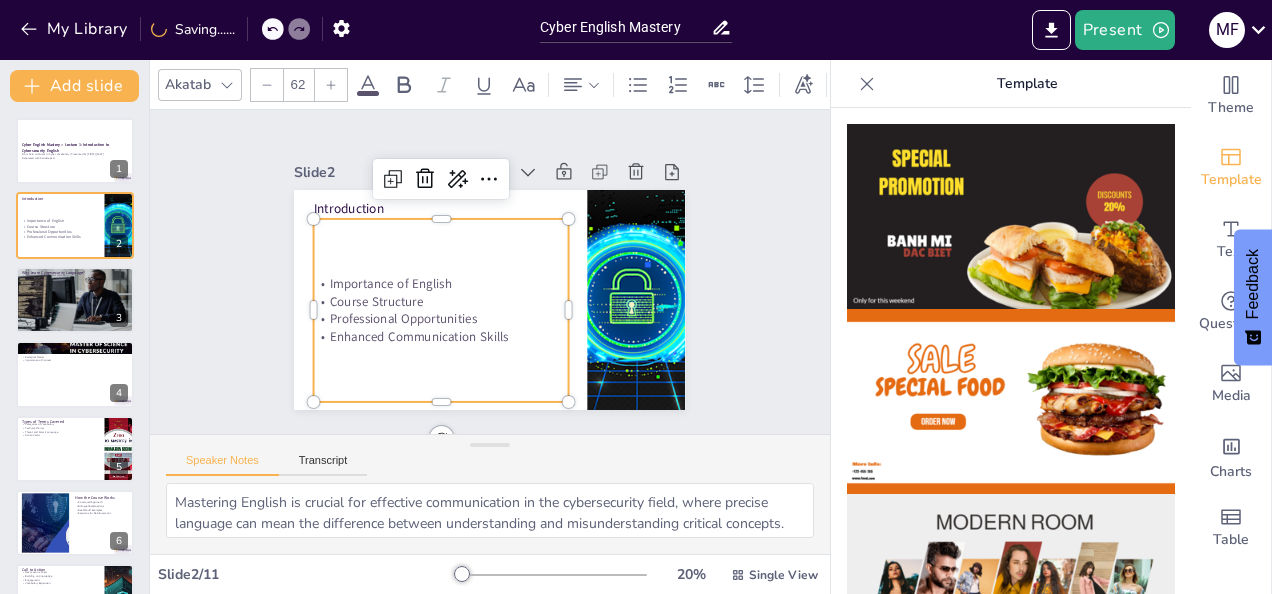click at bounding box center [331, 85] 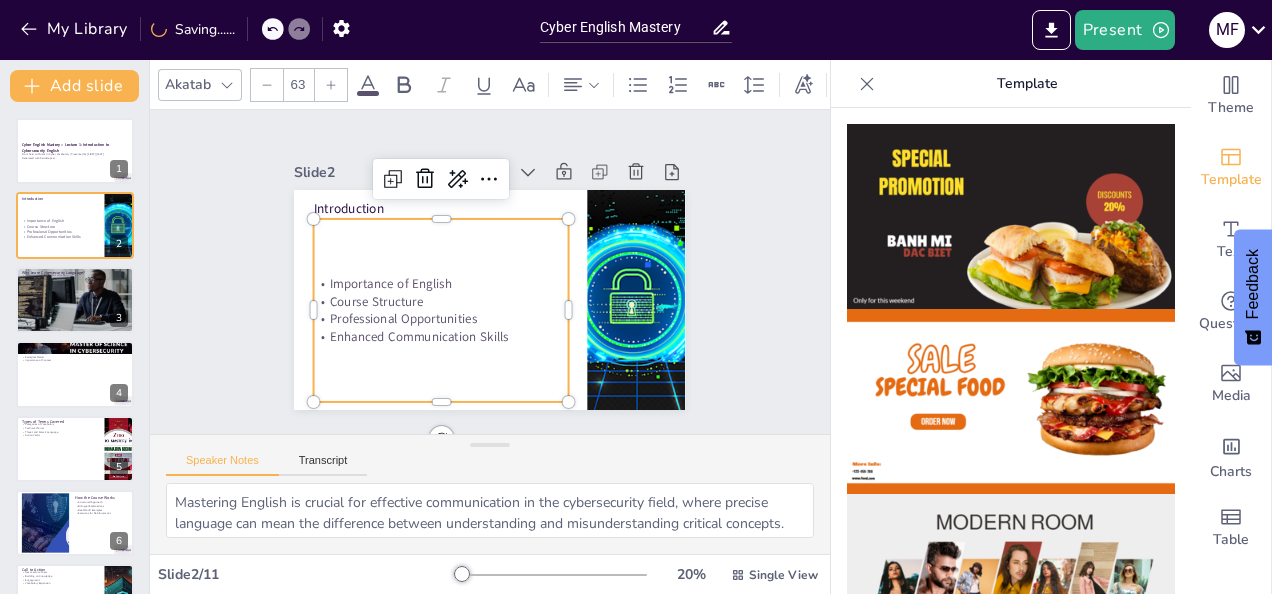 click at bounding box center [331, 85] 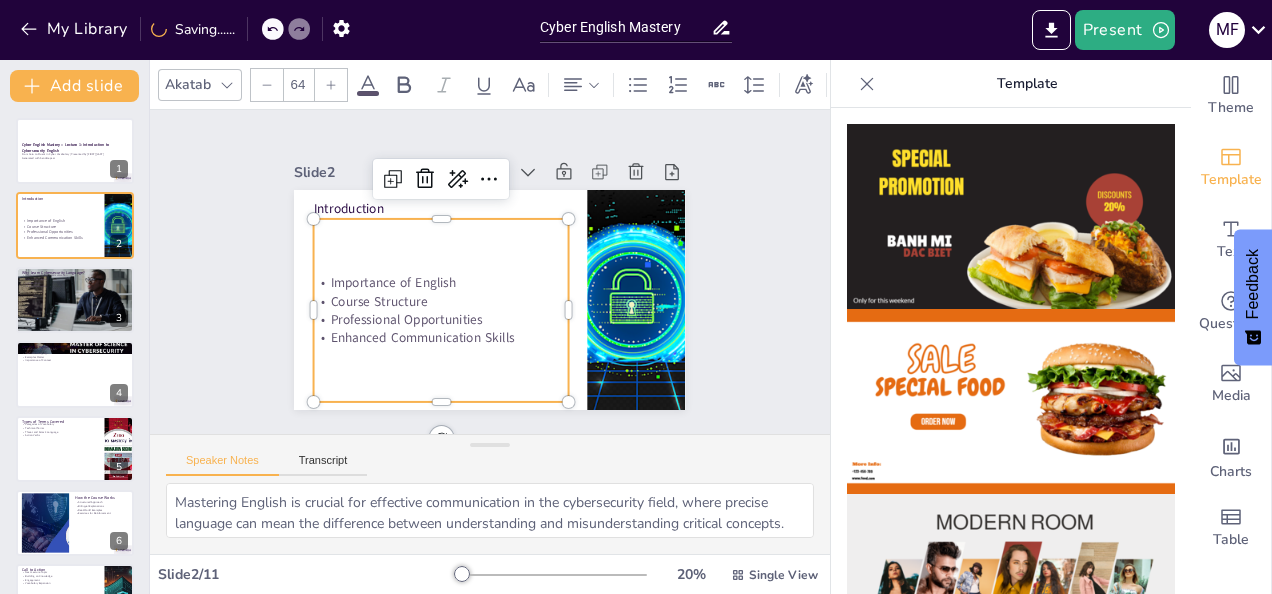 click at bounding box center (331, 85) 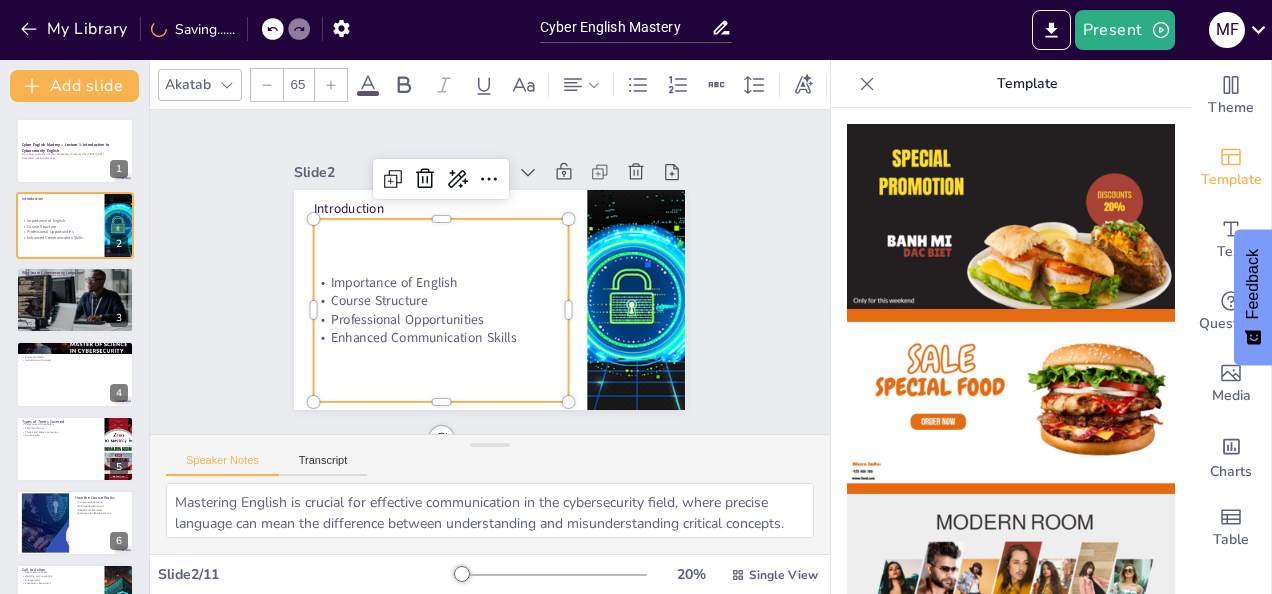 click at bounding box center (331, 85) 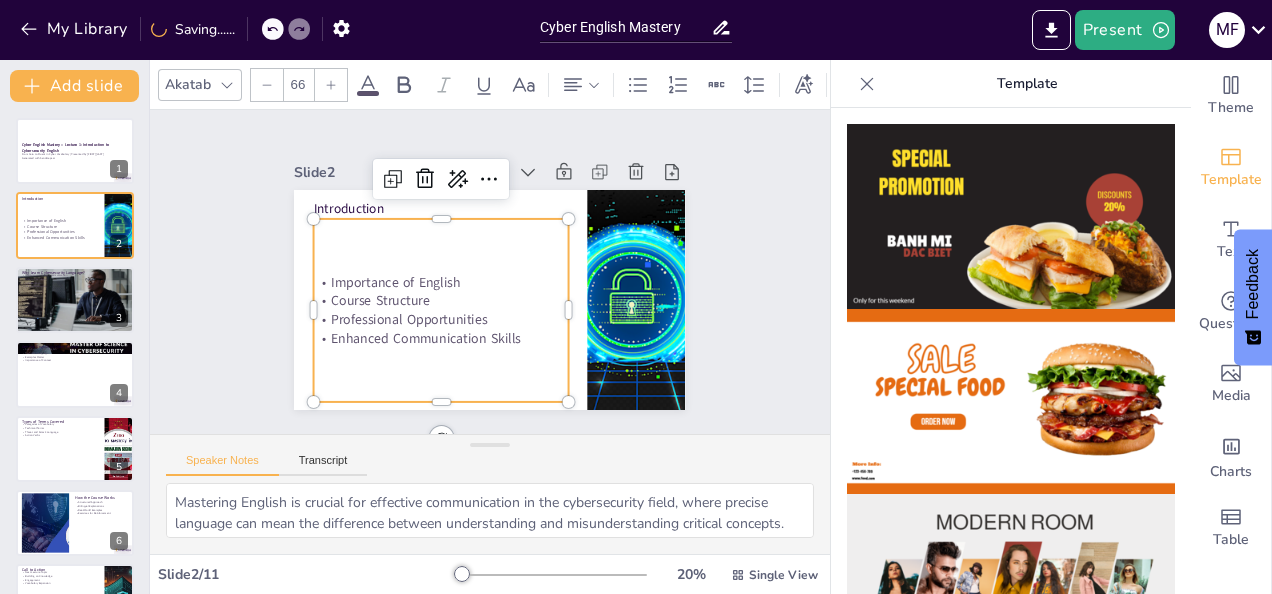click at bounding box center [331, 85] 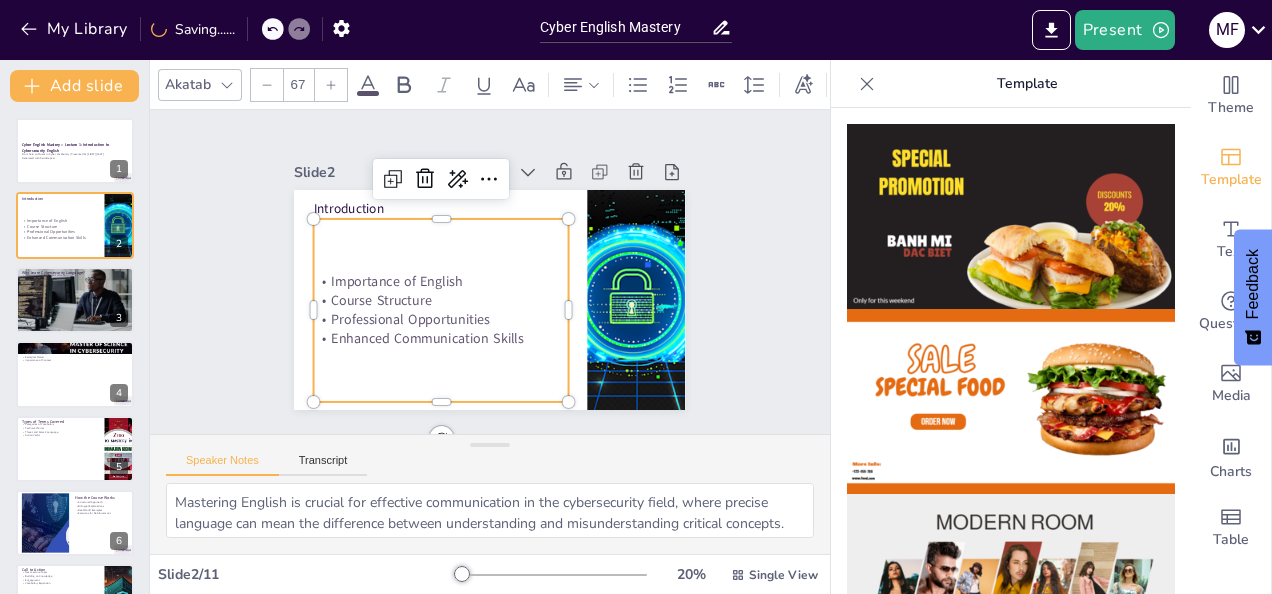 click at bounding box center (331, 85) 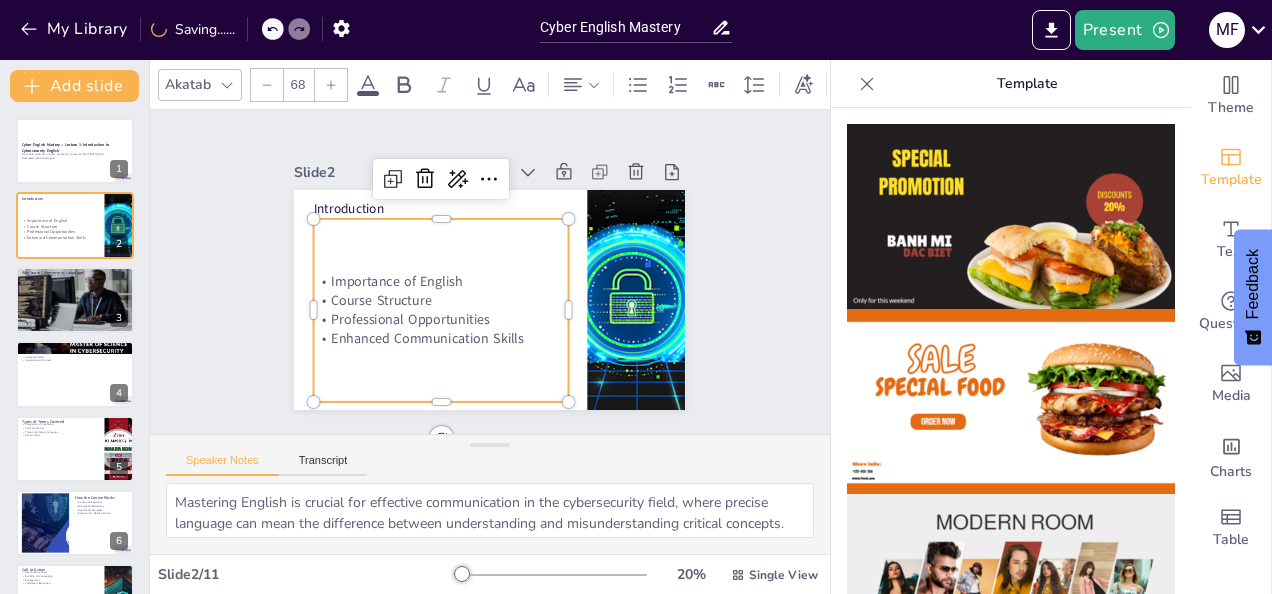 click at bounding box center (331, 85) 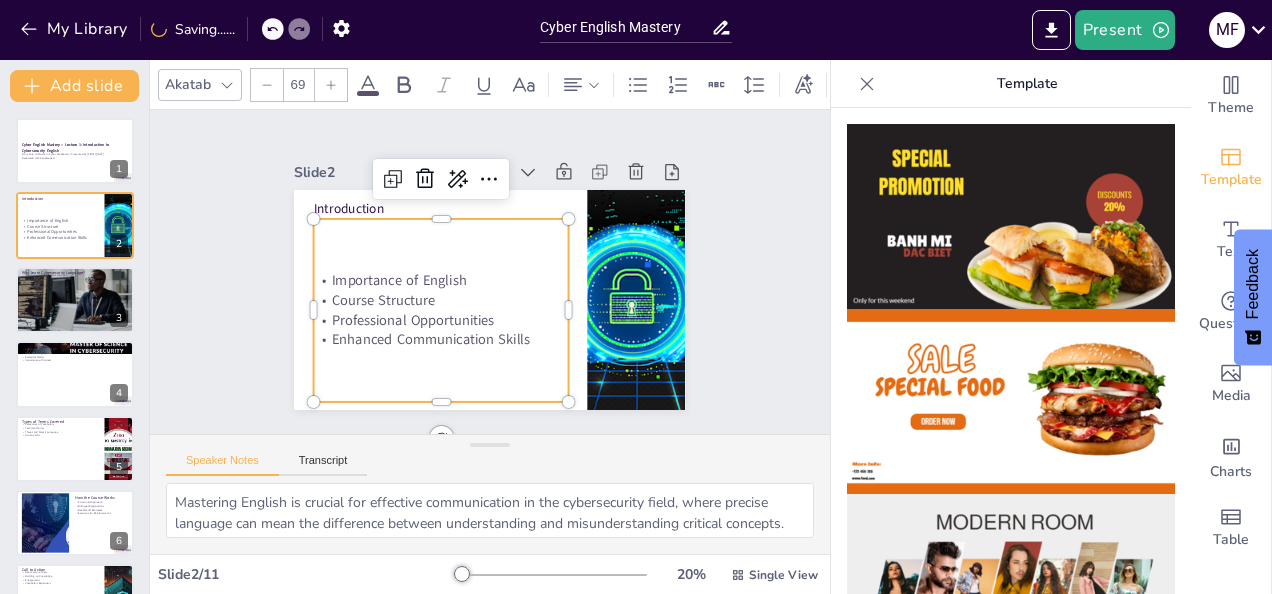 click at bounding box center (331, 85) 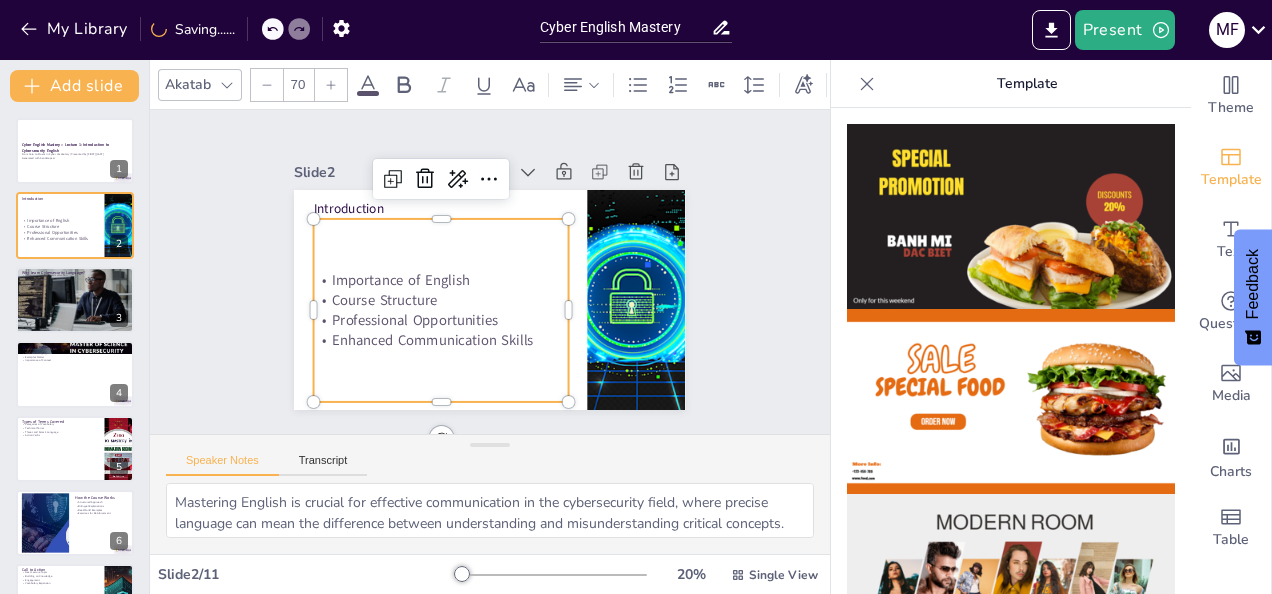 click at bounding box center (331, 85) 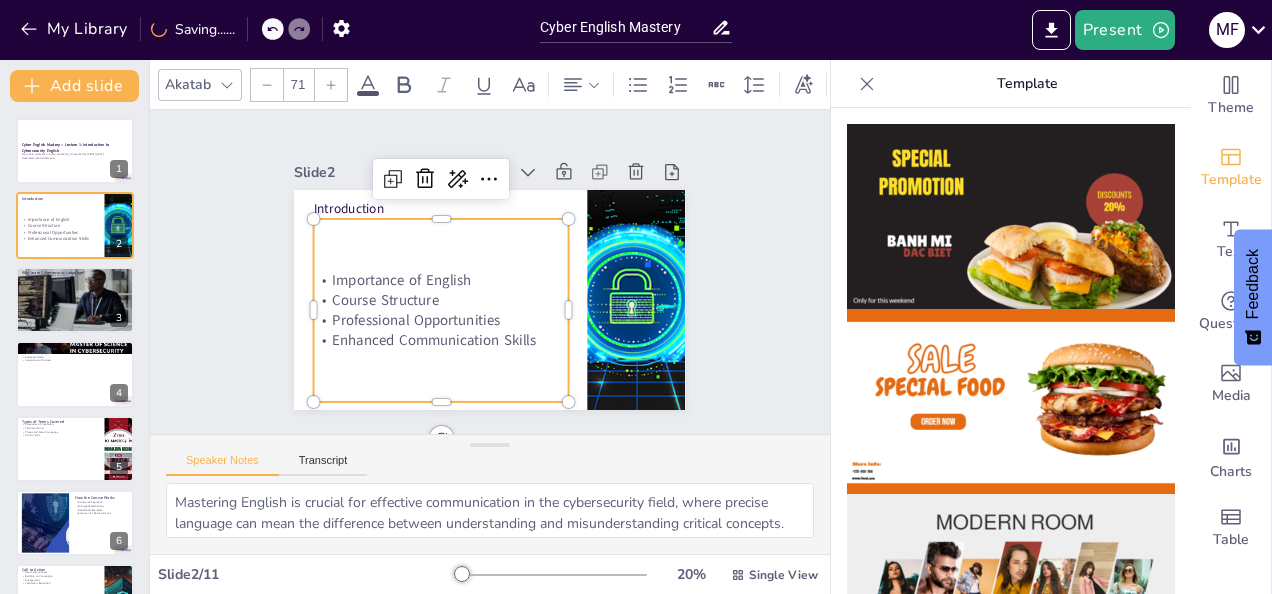 click at bounding box center (331, 85) 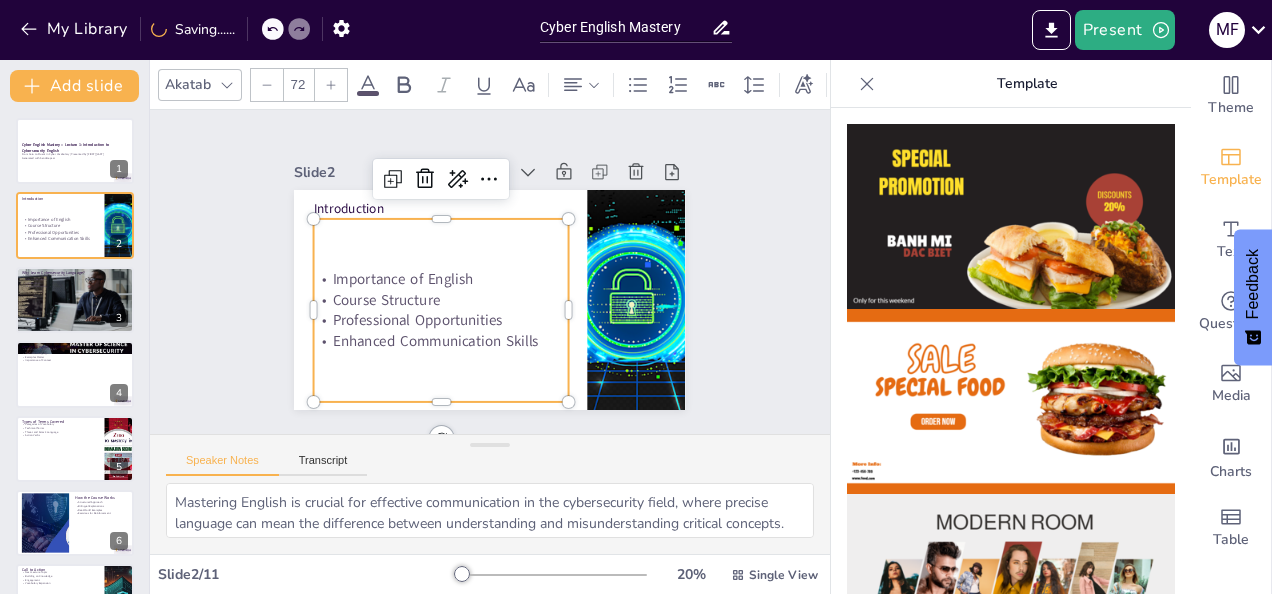 click at bounding box center (331, 85) 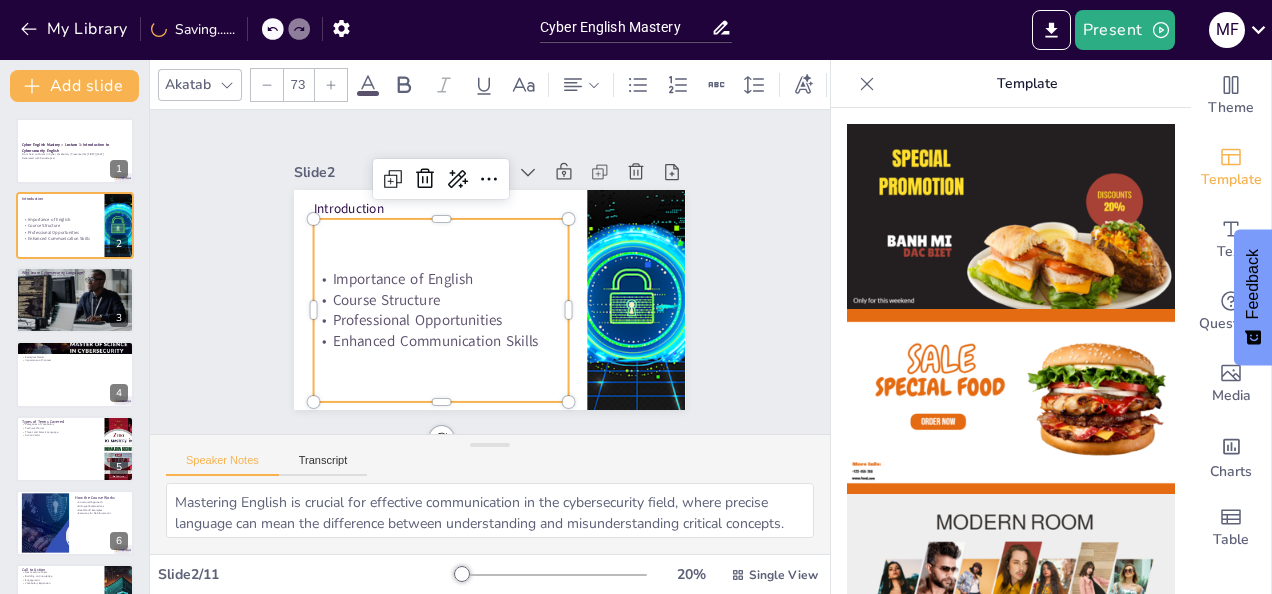 click at bounding box center [331, 85] 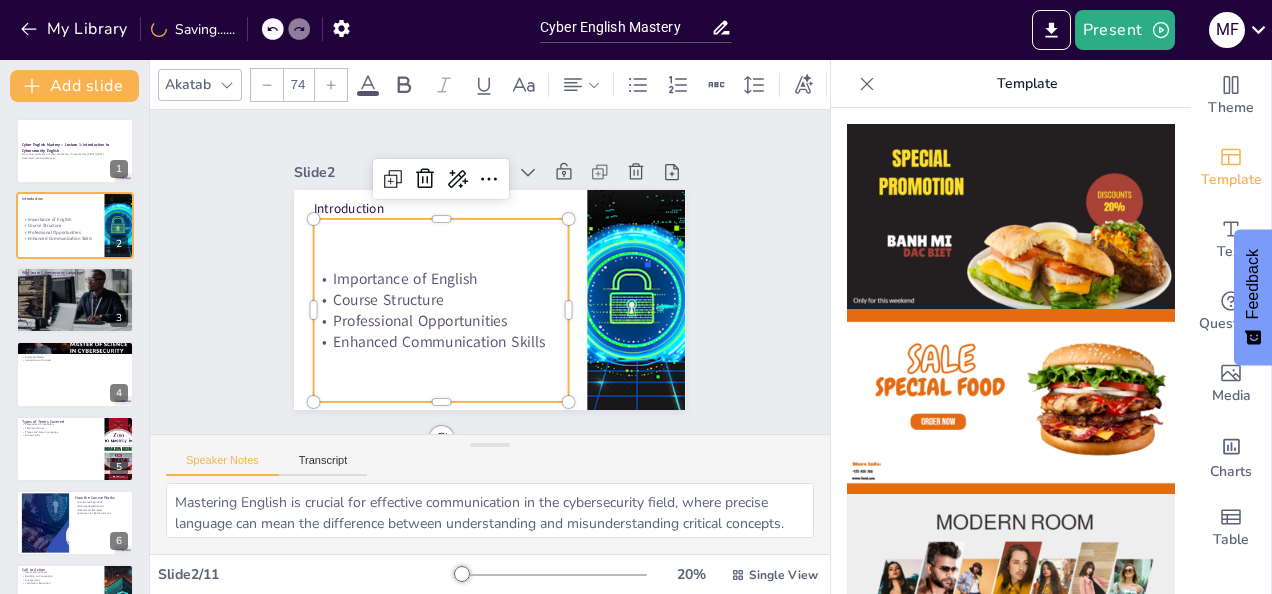 click at bounding box center [331, 85] 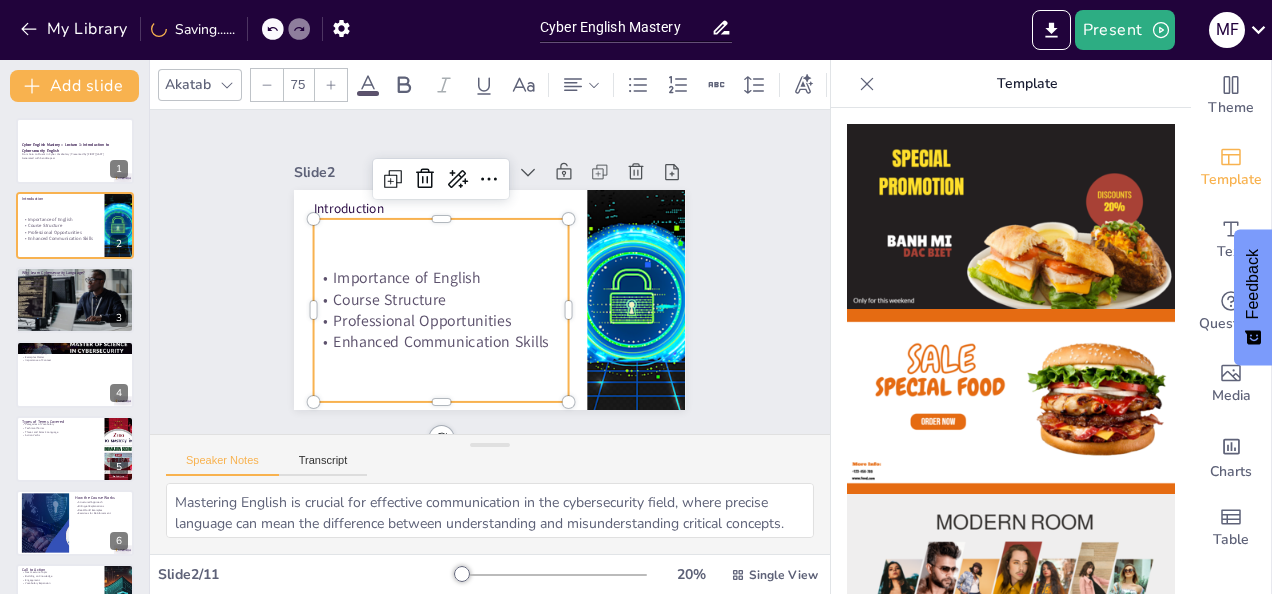 click at bounding box center (331, 85) 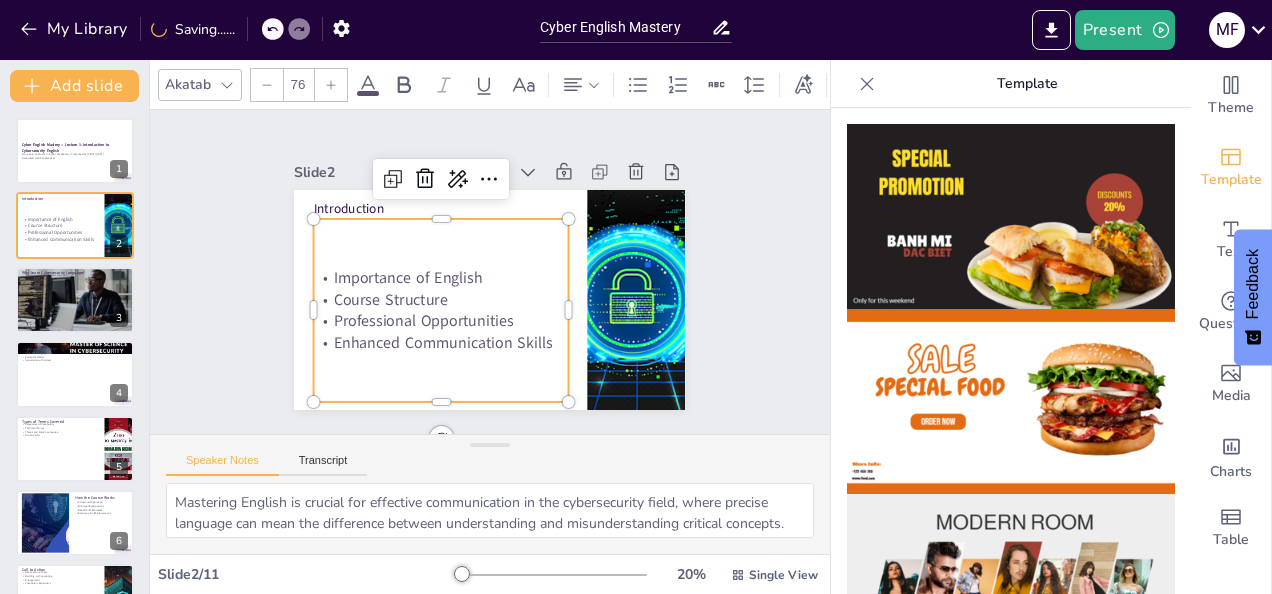 click at bounding box center [331, 85] 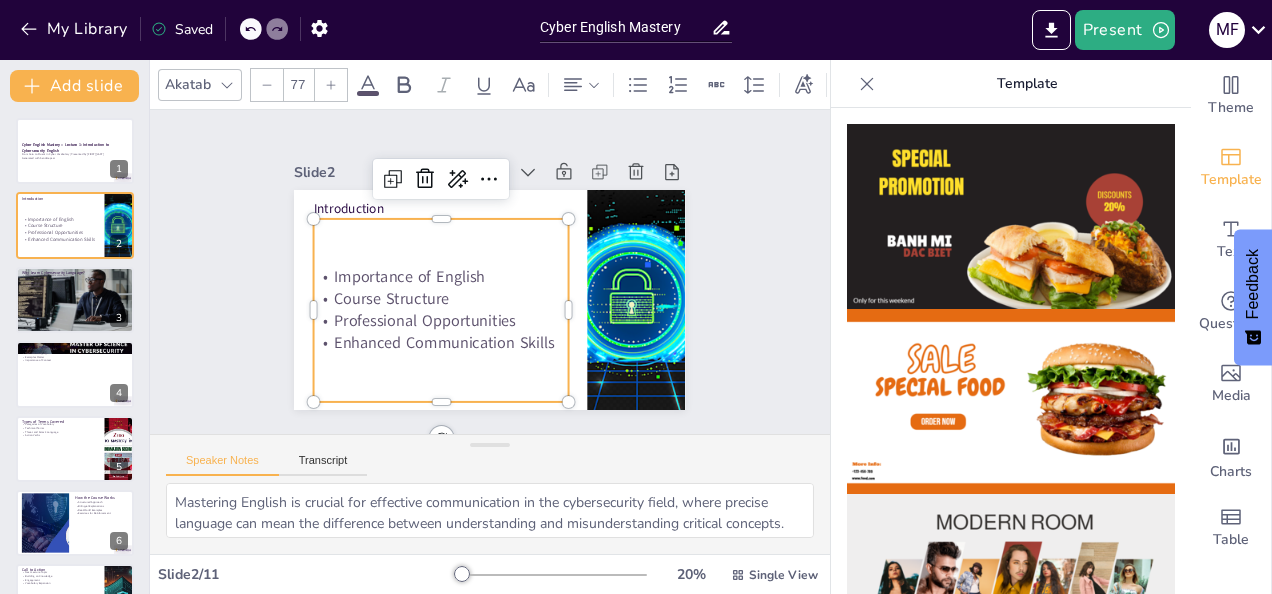 click on "Introduction" at bounding box center (441, 208) 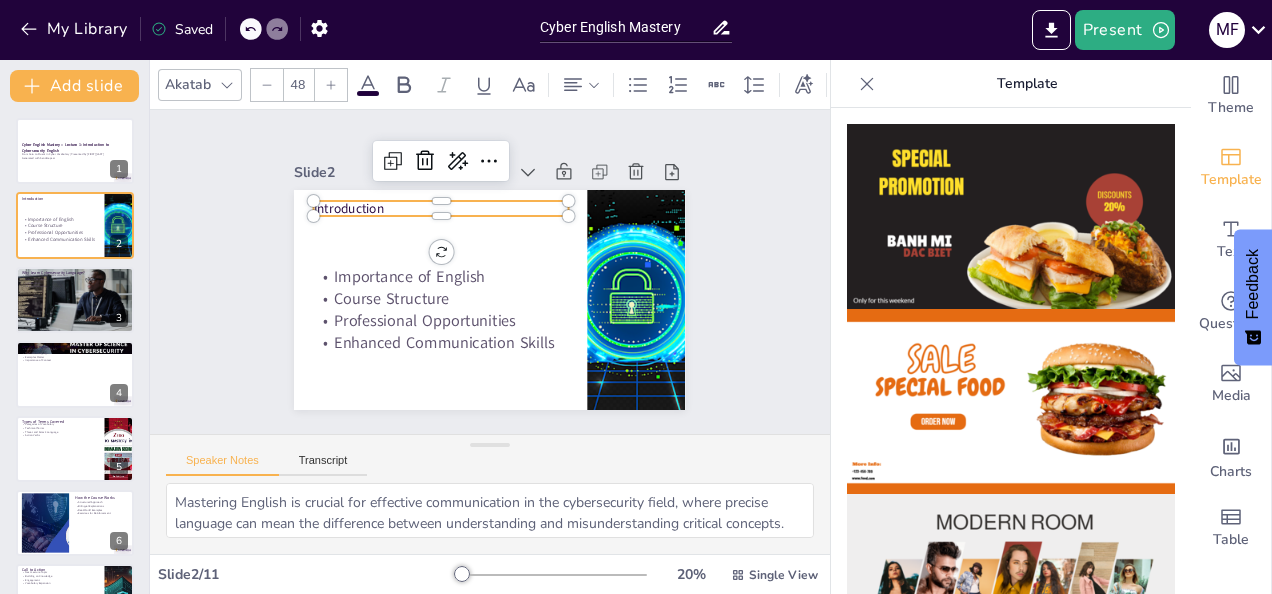 click on "Introduction" at bounding box center [441, 208] 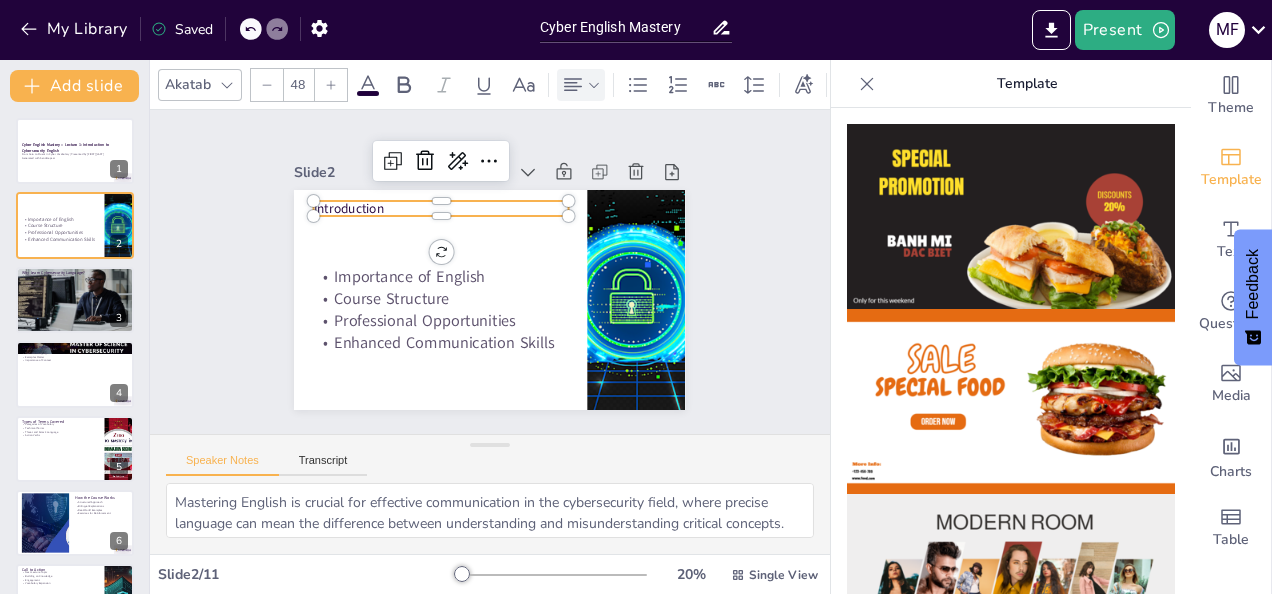 click 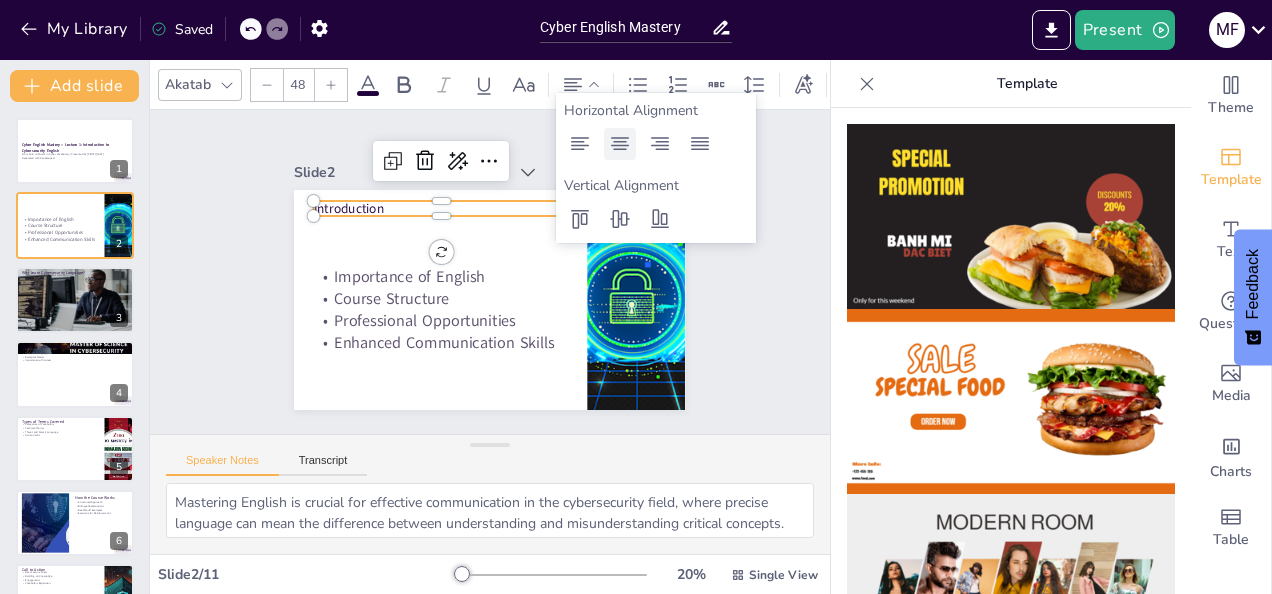 click 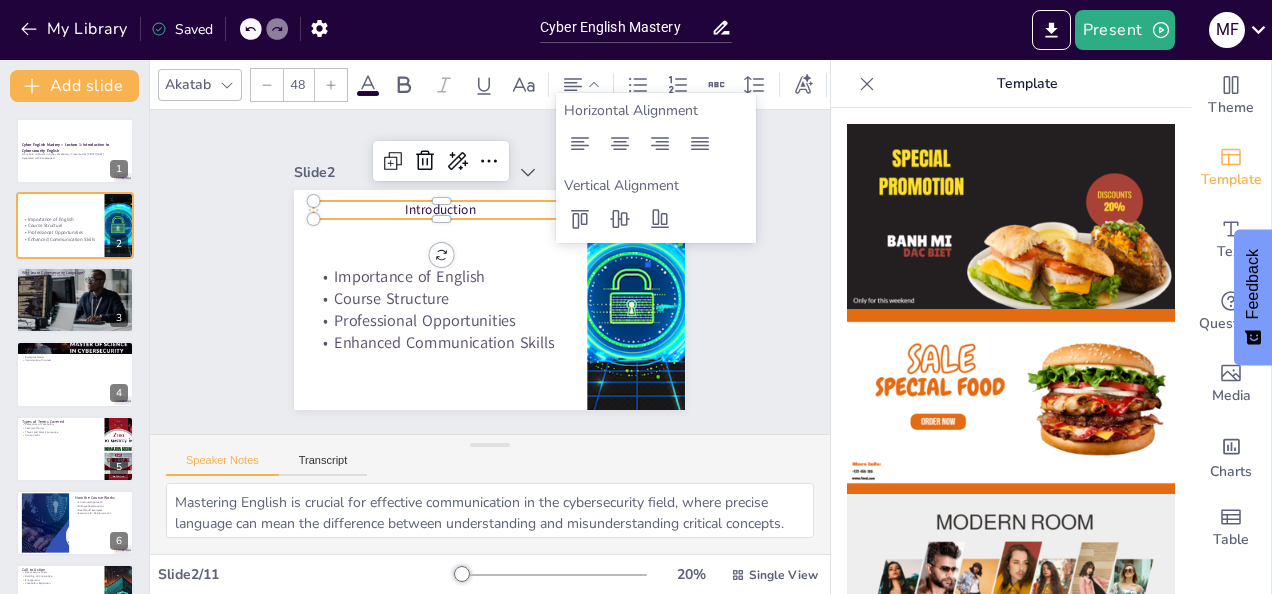 click 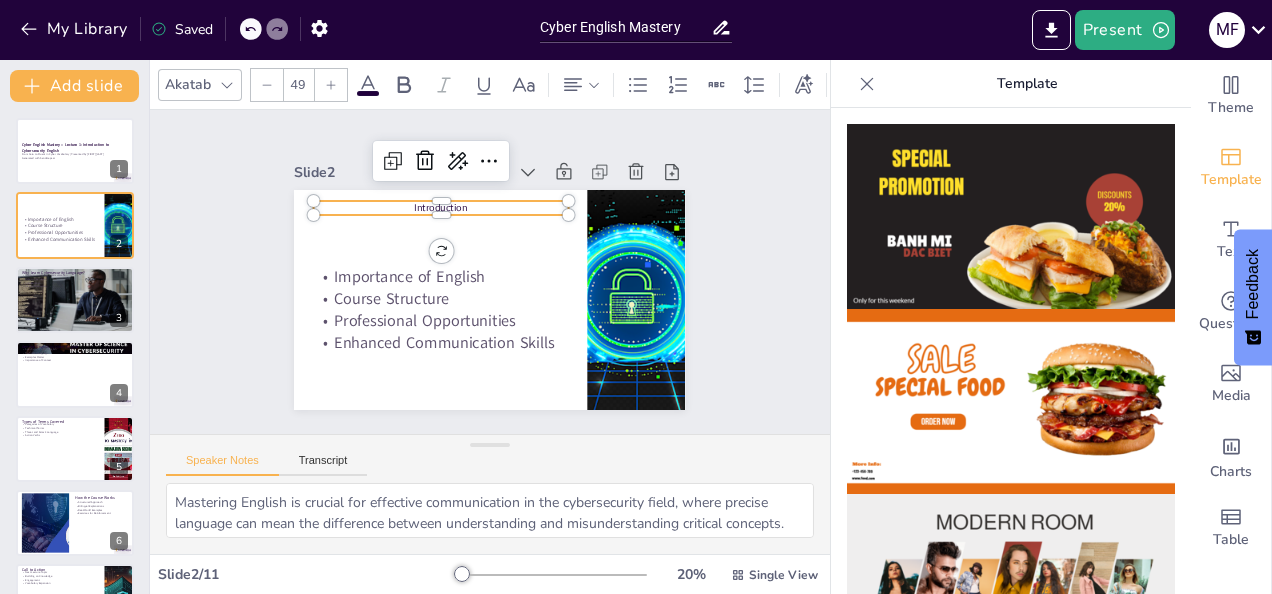 click 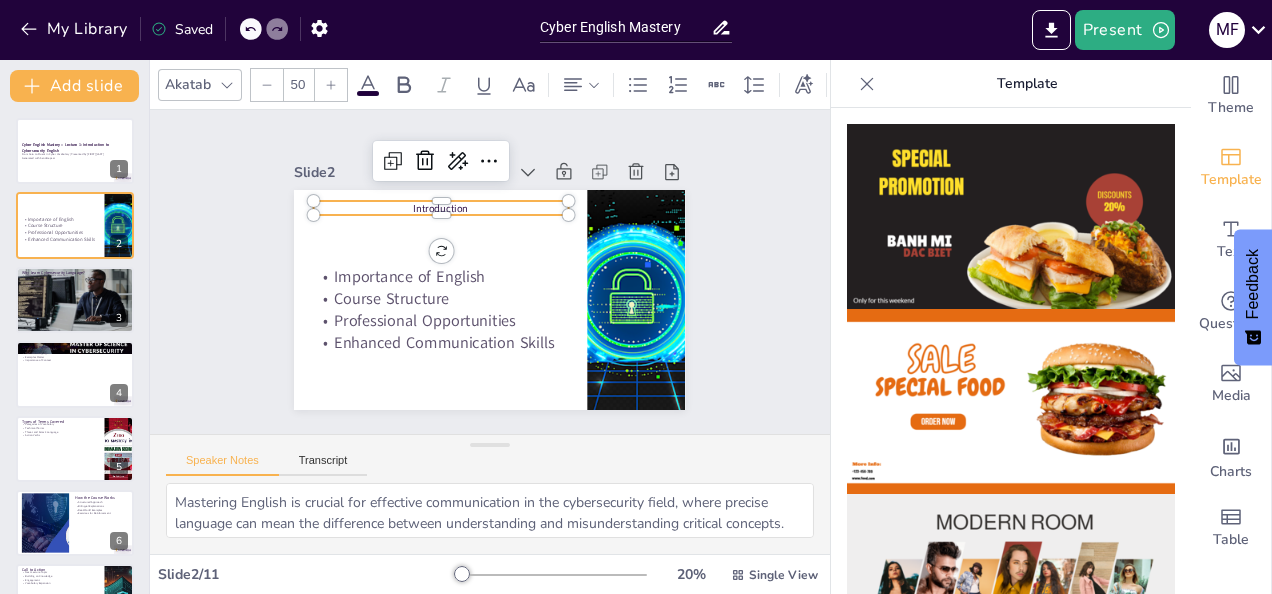 click 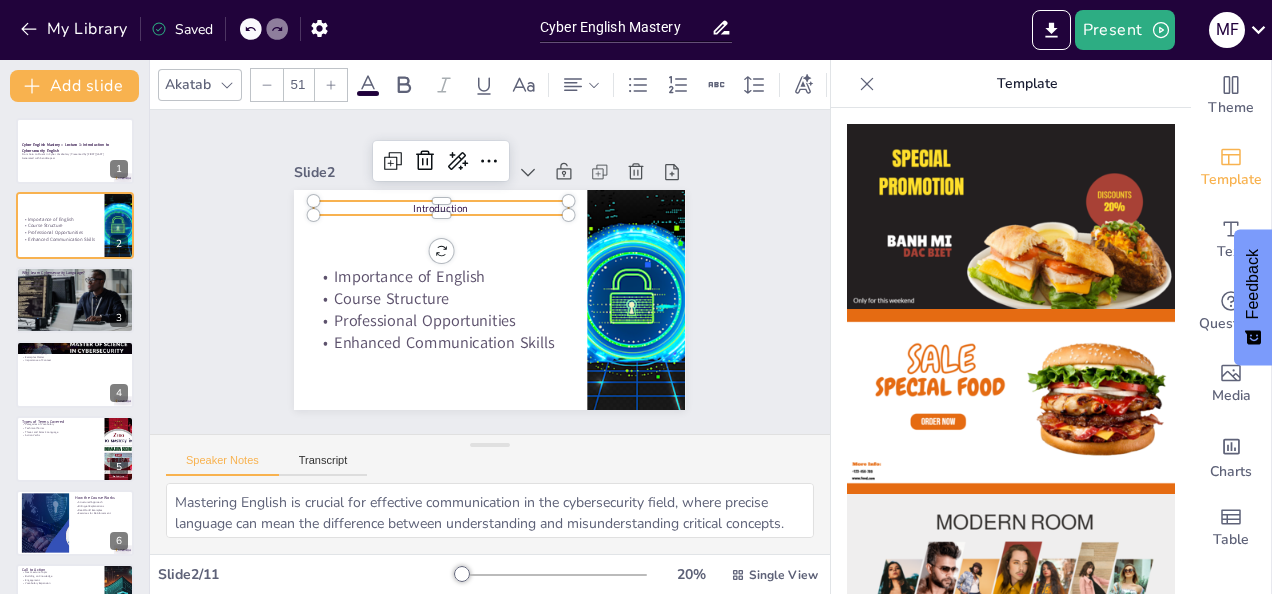 click 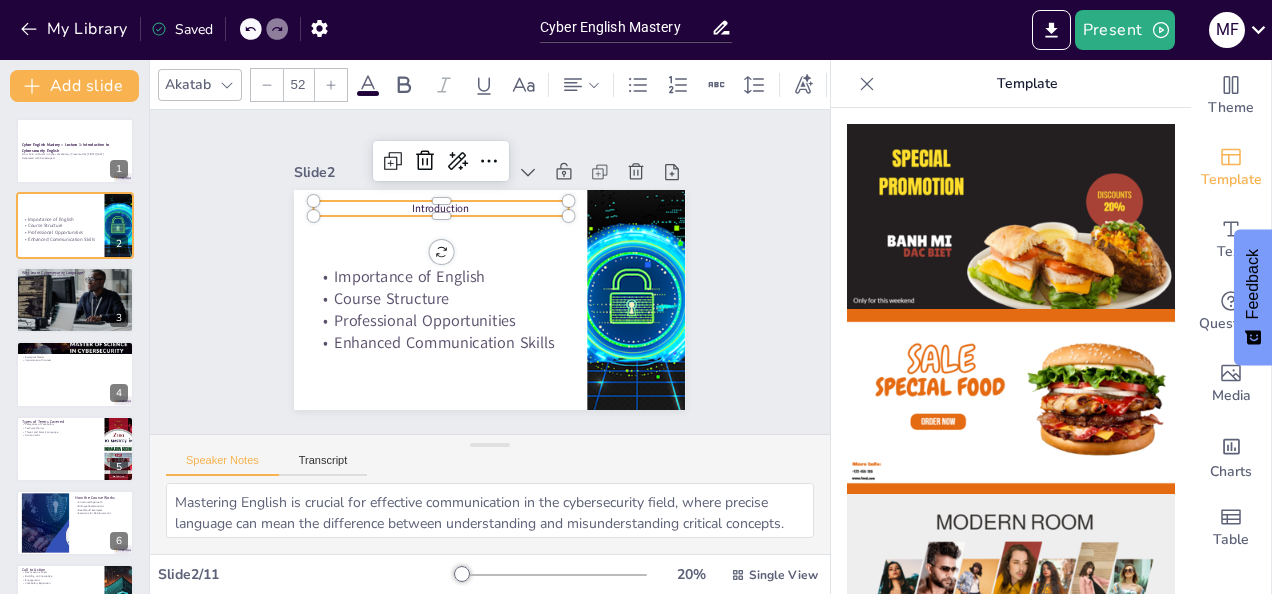 click 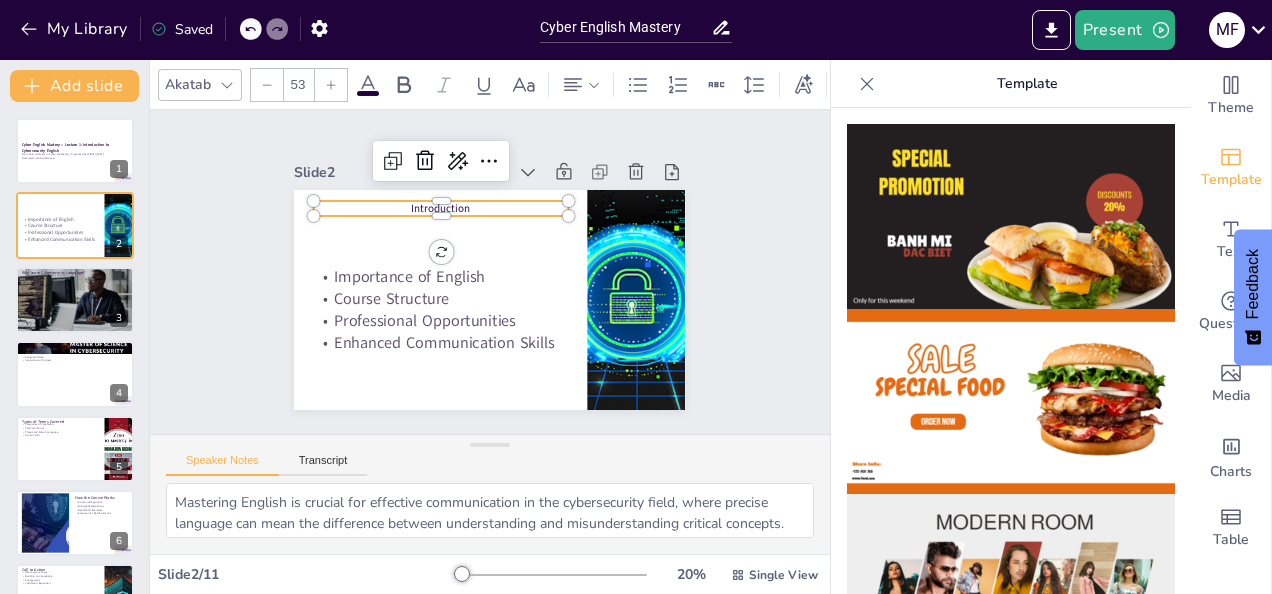 click 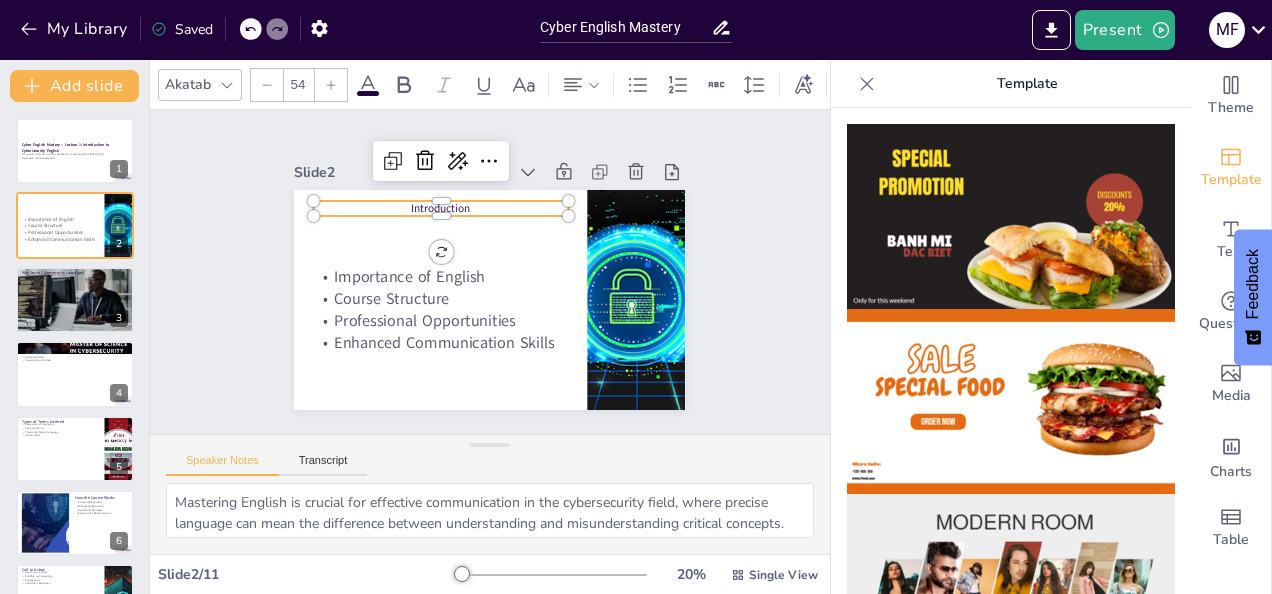click 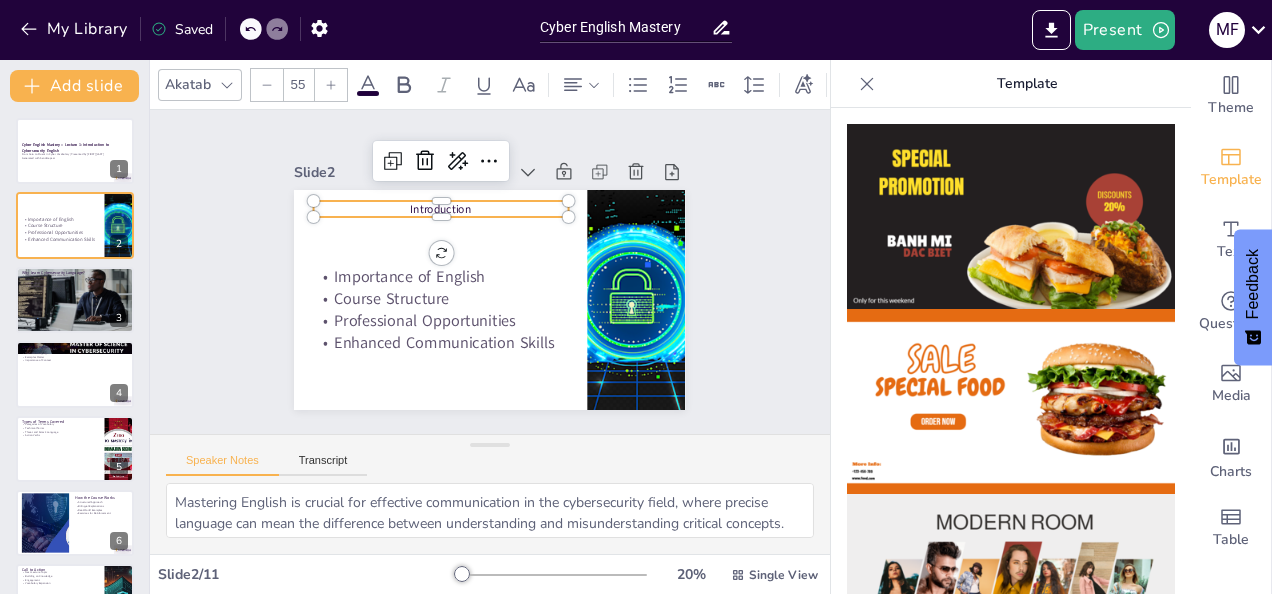 click 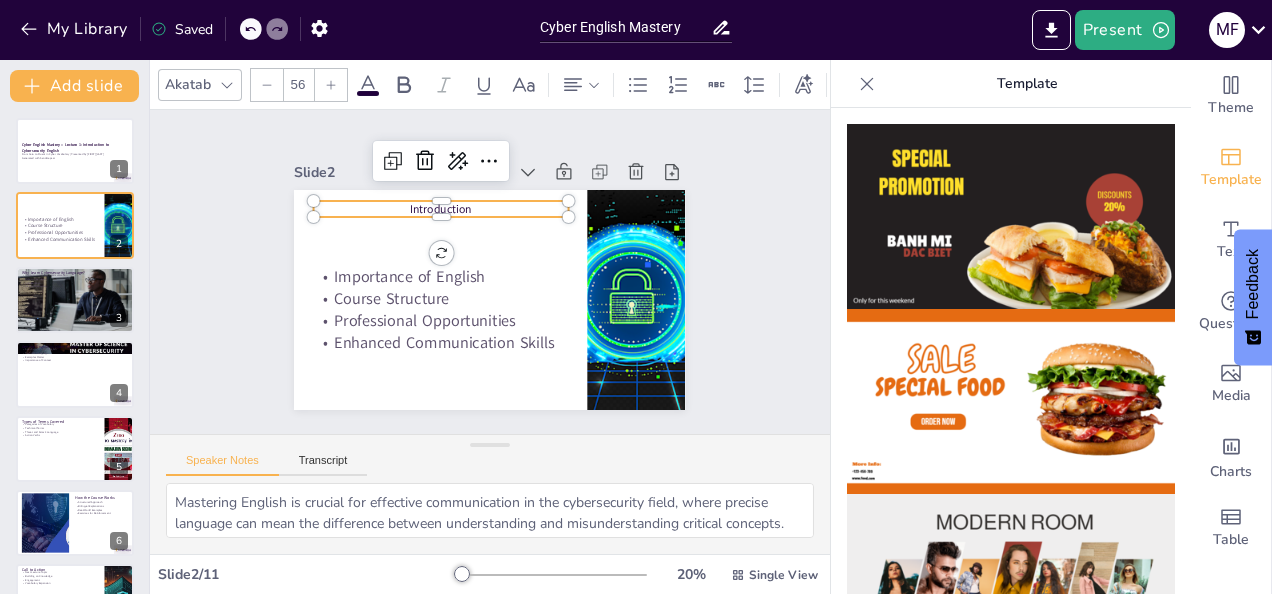 click 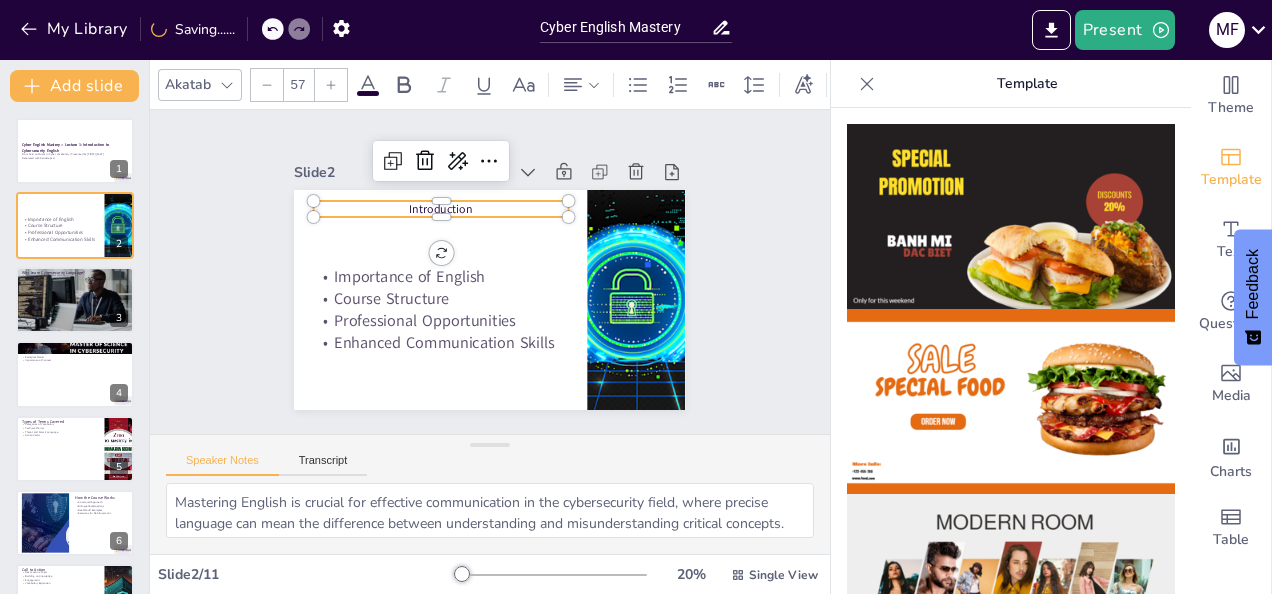 click 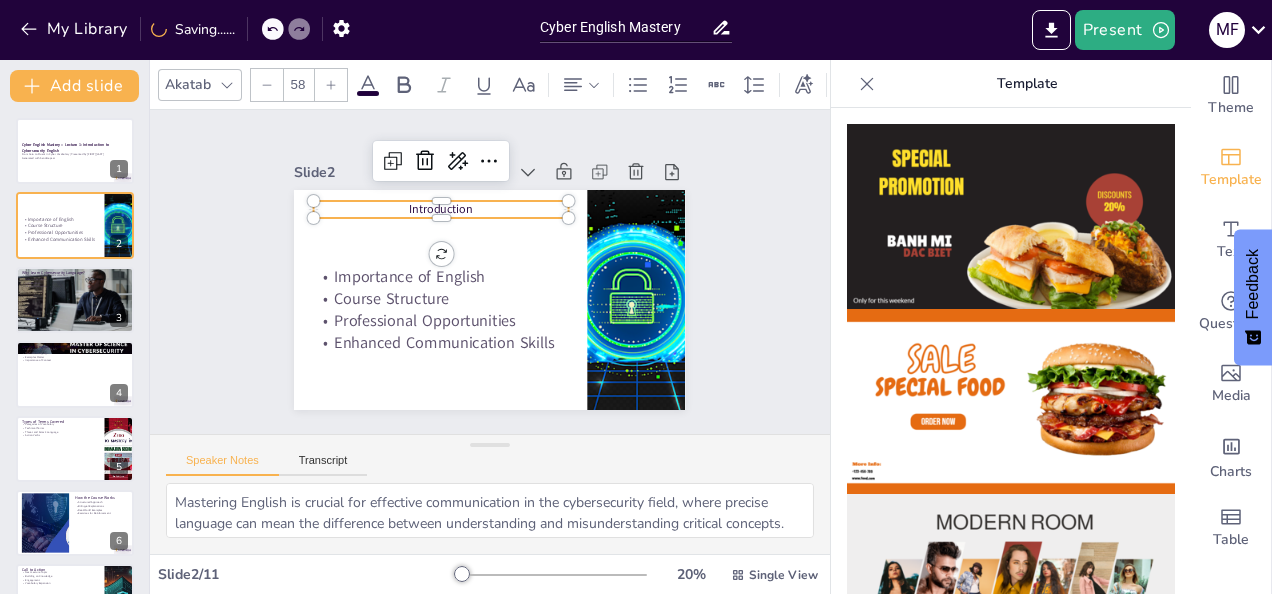 click 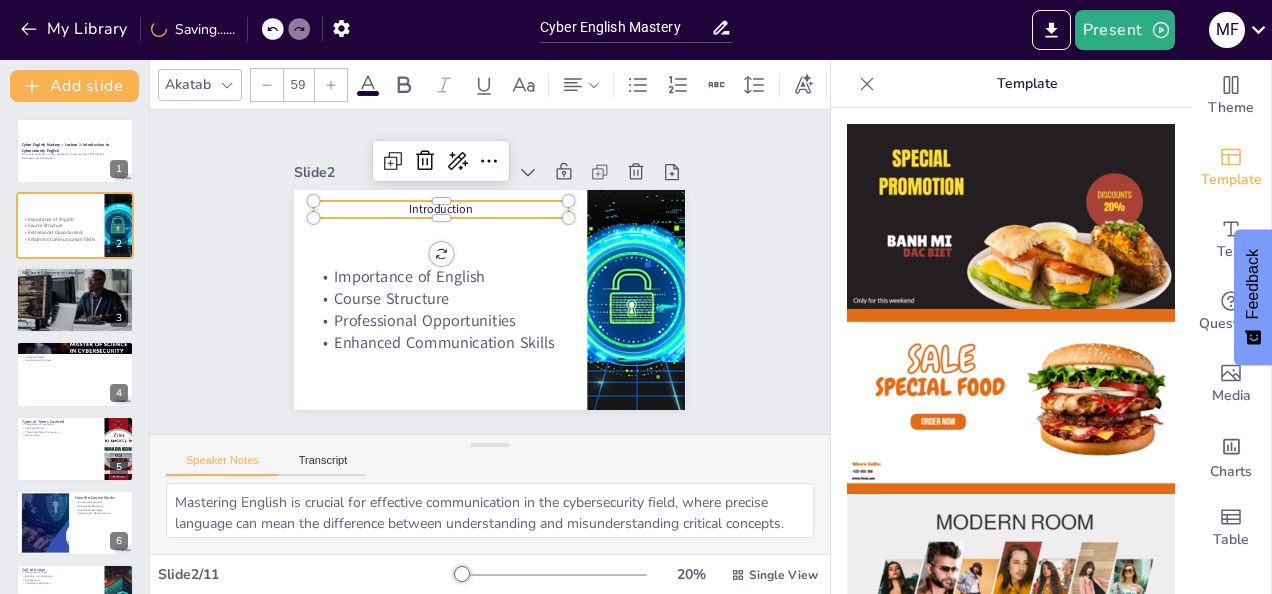 click 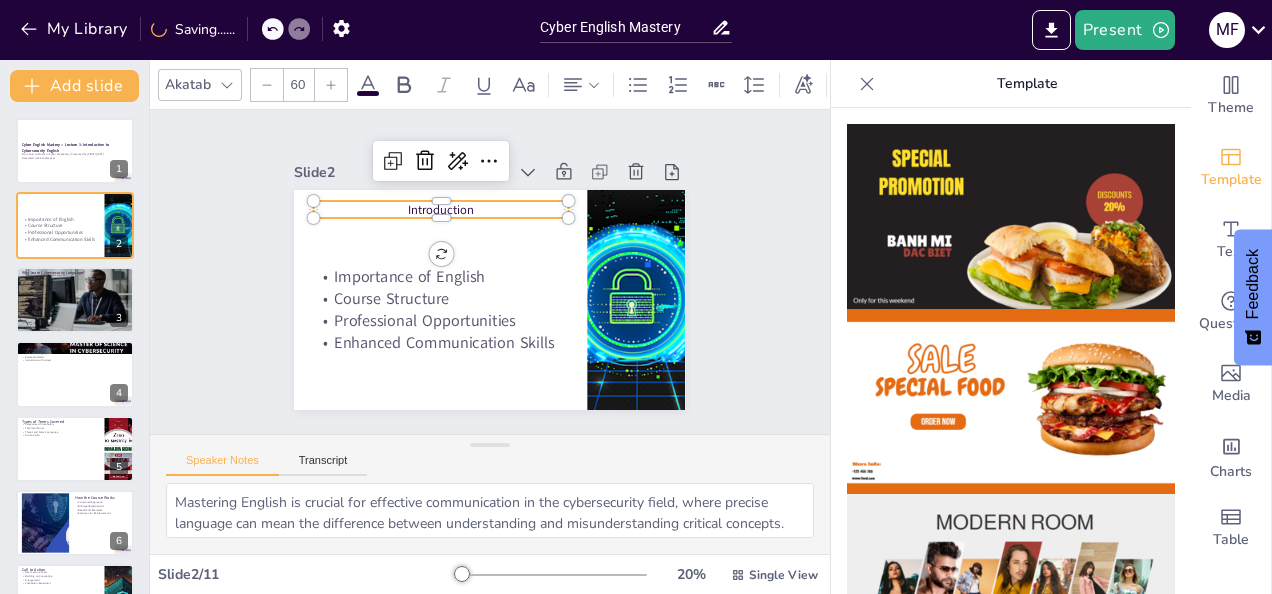 click 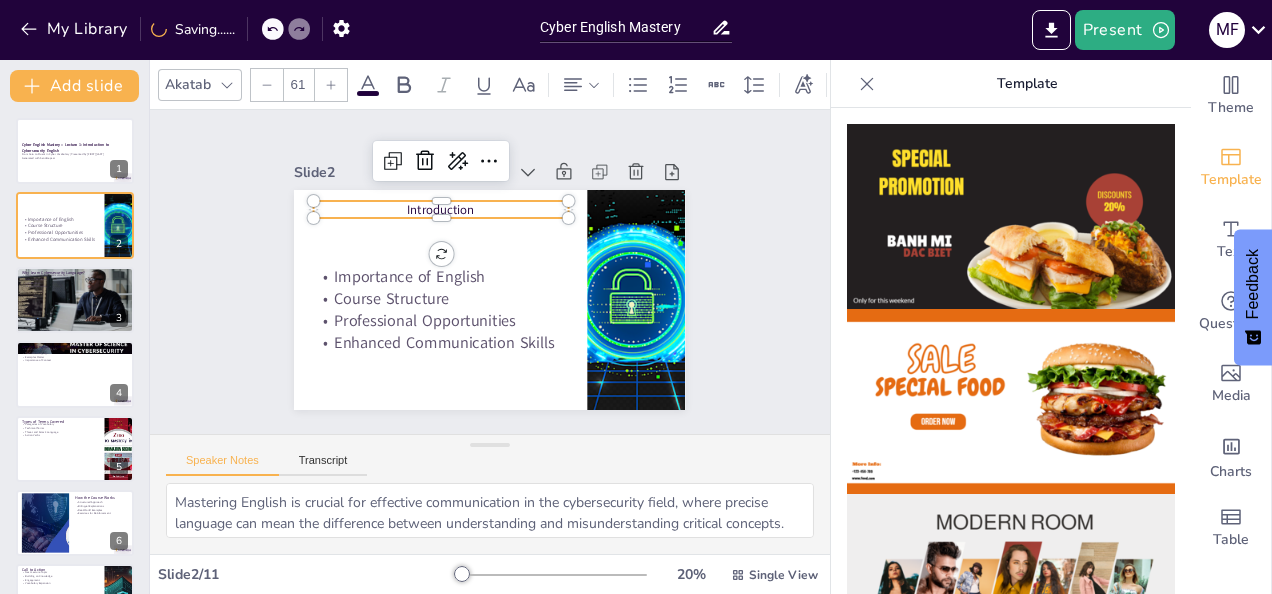 click 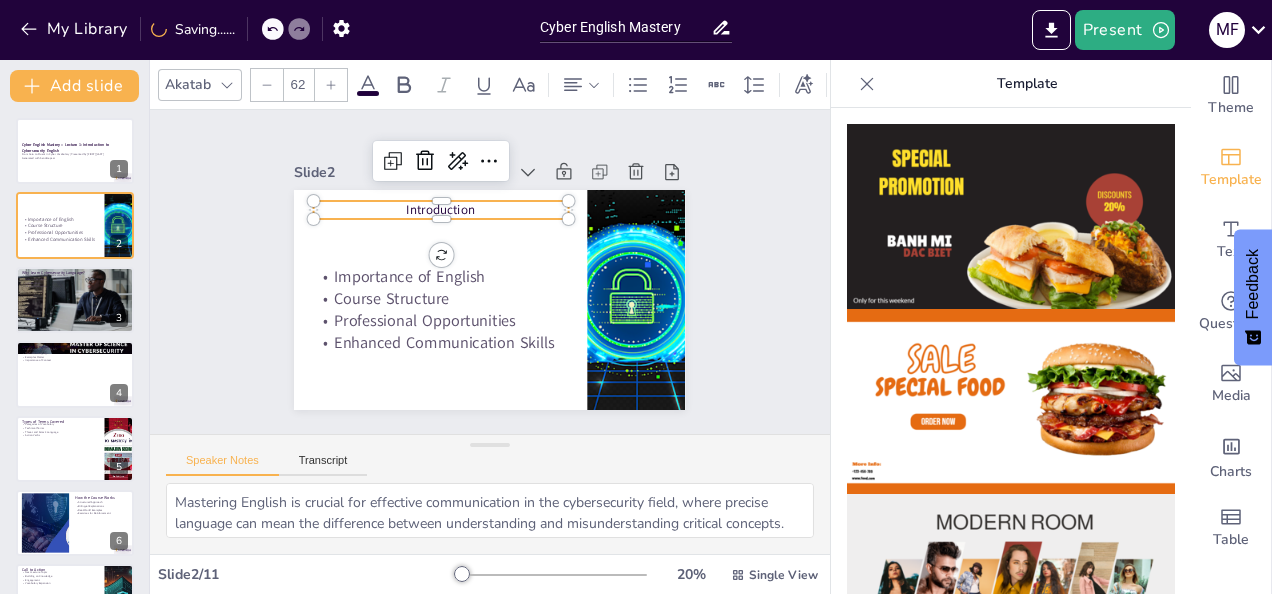 click 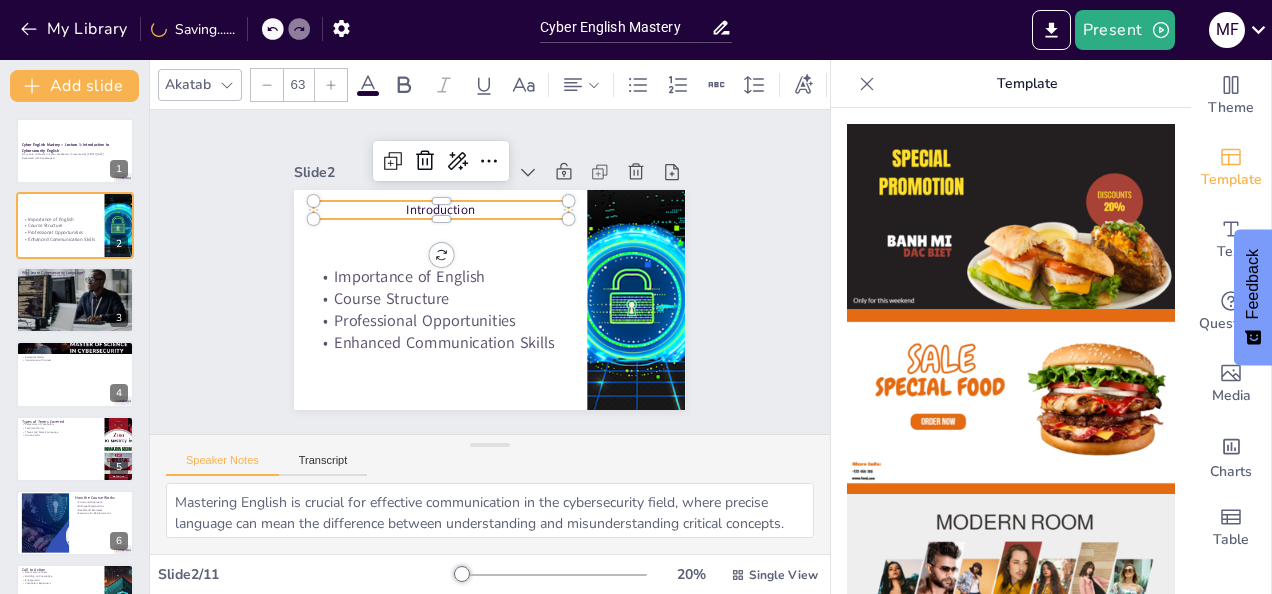 click 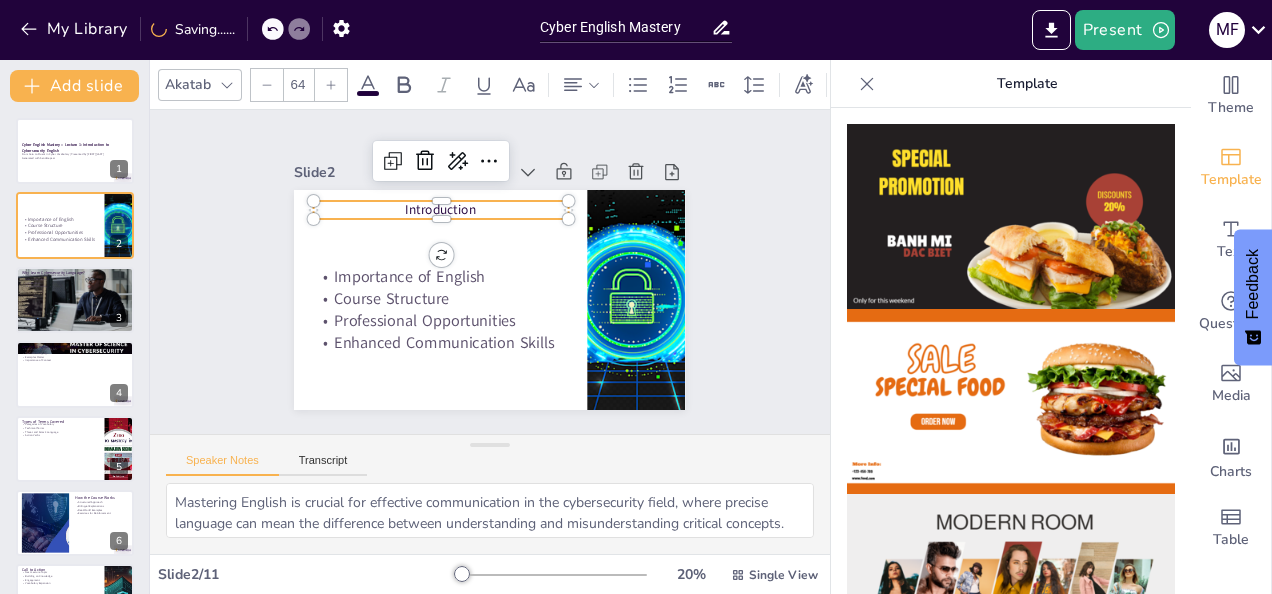click 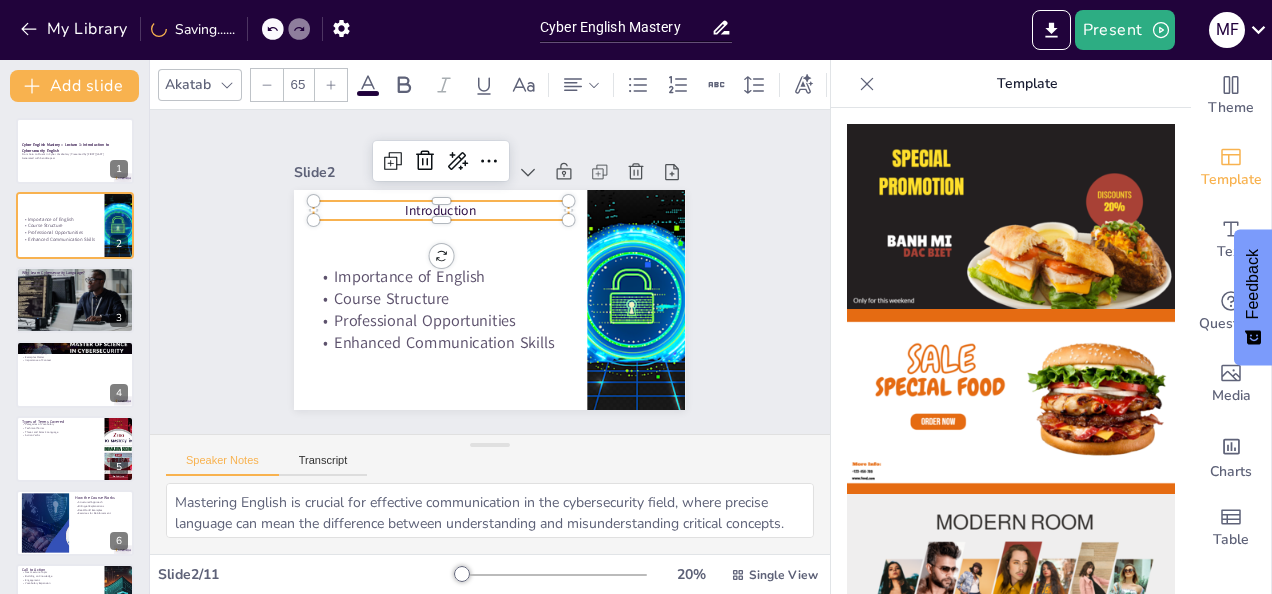 click 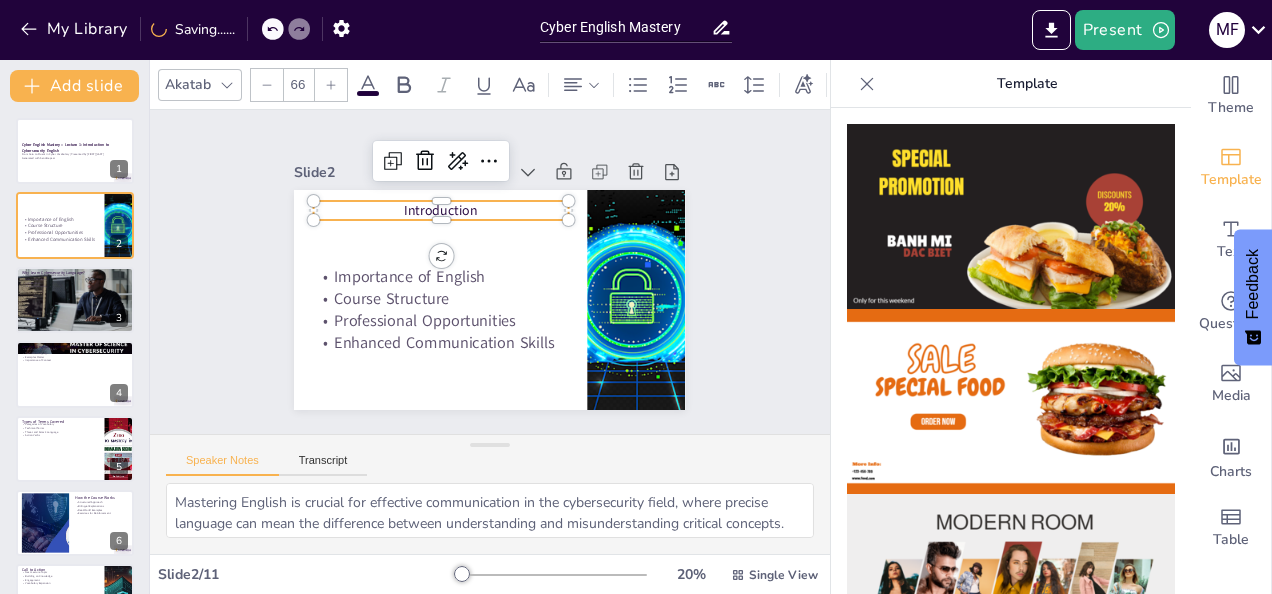click 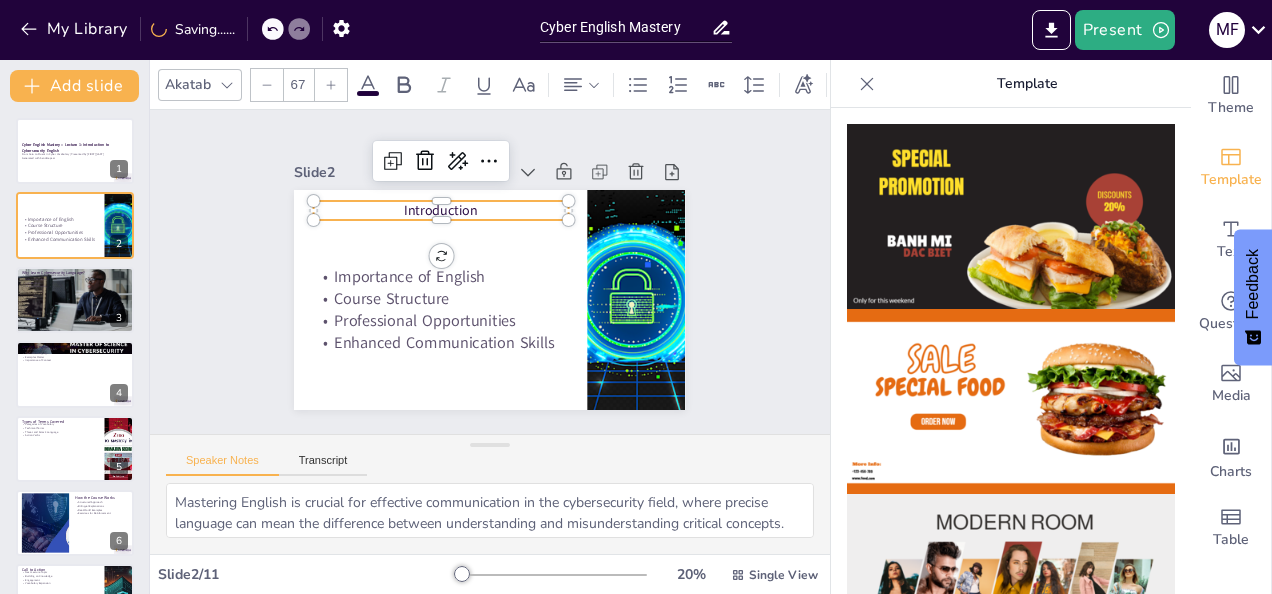 click 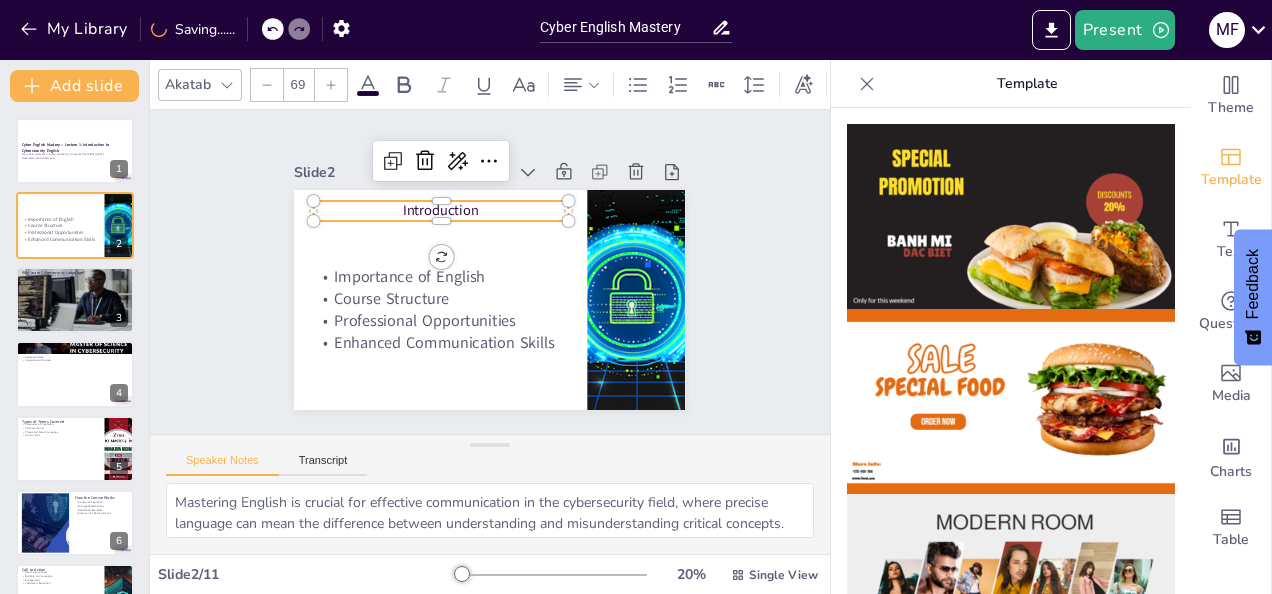 click 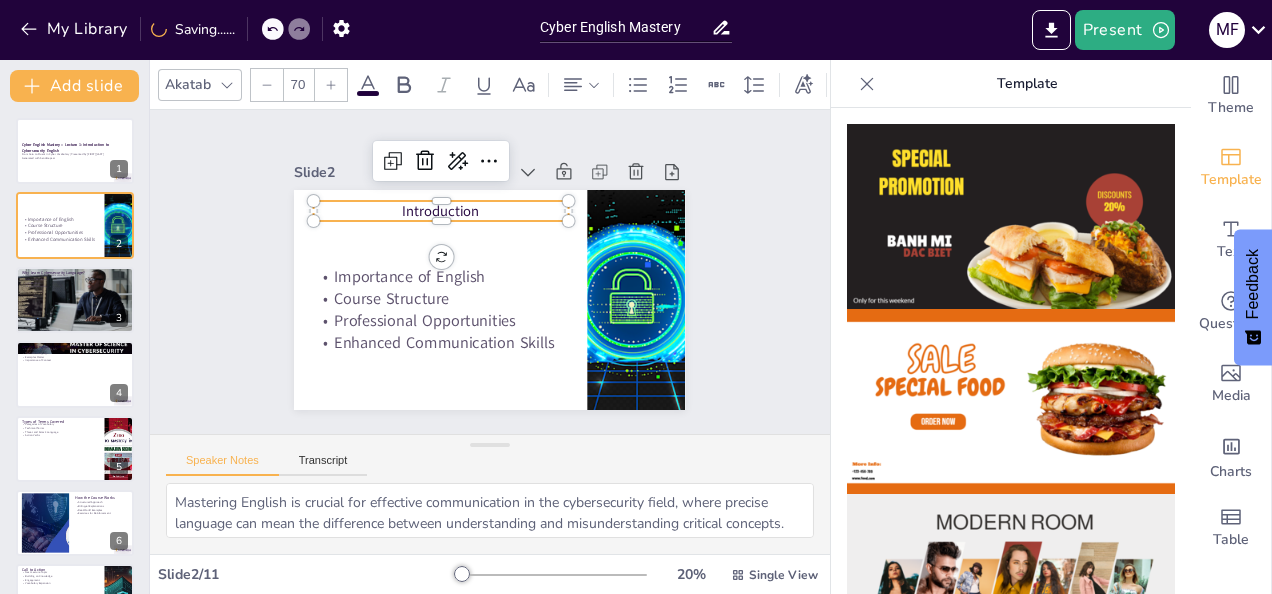 click 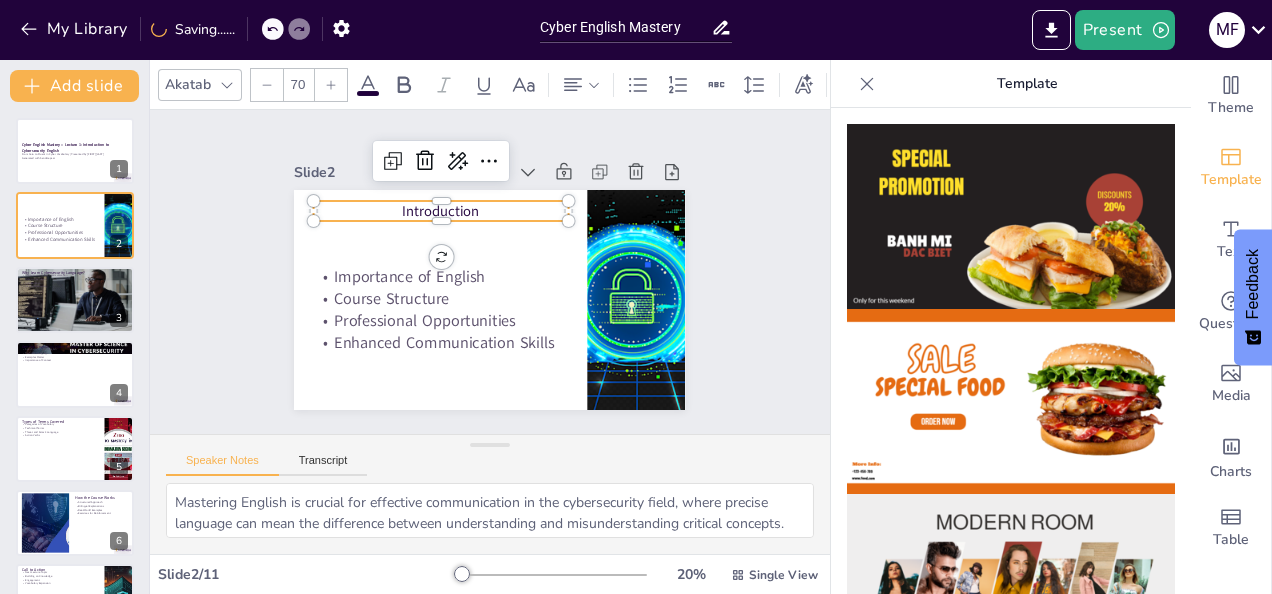 type on "71" 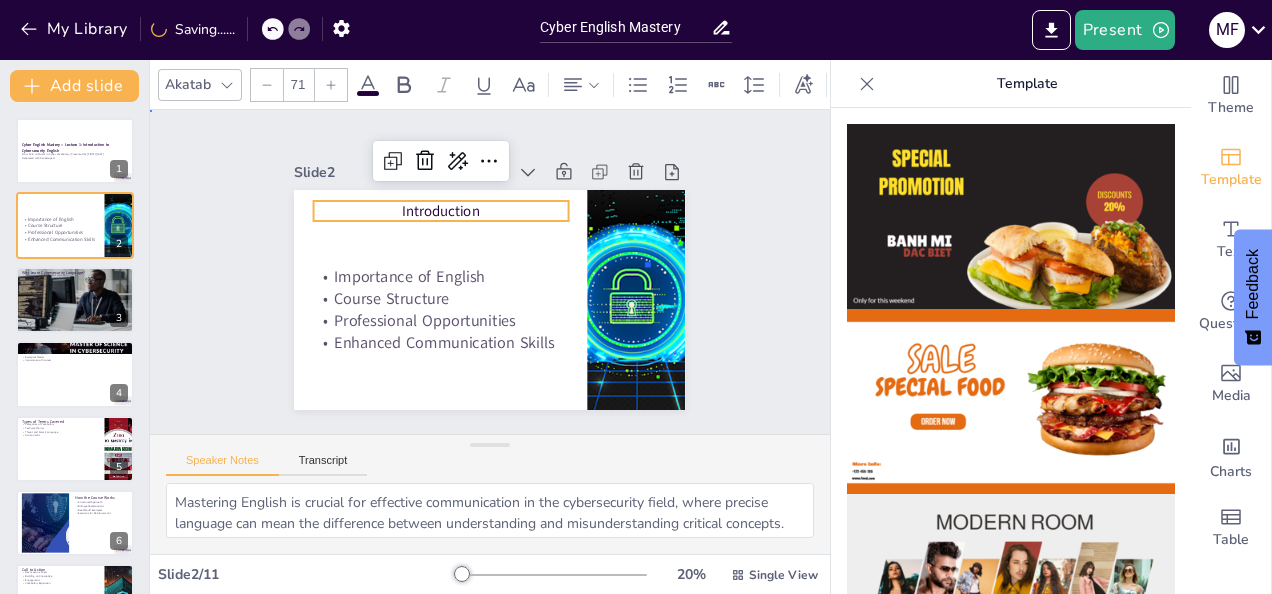 click on "Slide  1 Cyber English Mastery – Lecture 1: Introduction to Cybersecurity English From Zero to Fluent in Cyber Vocabulary | Presented by [FIRST] [LAST] Generated with Sendsteps.ai Slide  2 Importance of English Course Structure Professional Opportunities Enhanced Communication Skills Introduction Slide  3 Why Learn Cybersecurity Language? Importance of Clear Communication Role in Interviews Collaboration Incident Reporting Slide  4 General English vs Cyber English Specificity of Cyber English Technical Language Examples Matter Importance of Context Slide  5 Types of Terms Covered Categories of Vocabulary Technical Terms Threat and Attack Language Action Verbs Slide  6 How the Course Works Structured Approach Bilingual Explanations Real-World Examples Exercises for Reinforcement Slide  7 Call to Action Next Lecture Topic Building on Knowledge Engagement Vocabulary Expansion Slide  8 Go to  sendsteps.me and login with code  Free28525111 Slide  9 5  Get Ready for the Quiz!  Slide  10 The winner is   [FIRST] 🏆" at bounding box center [489, 272] 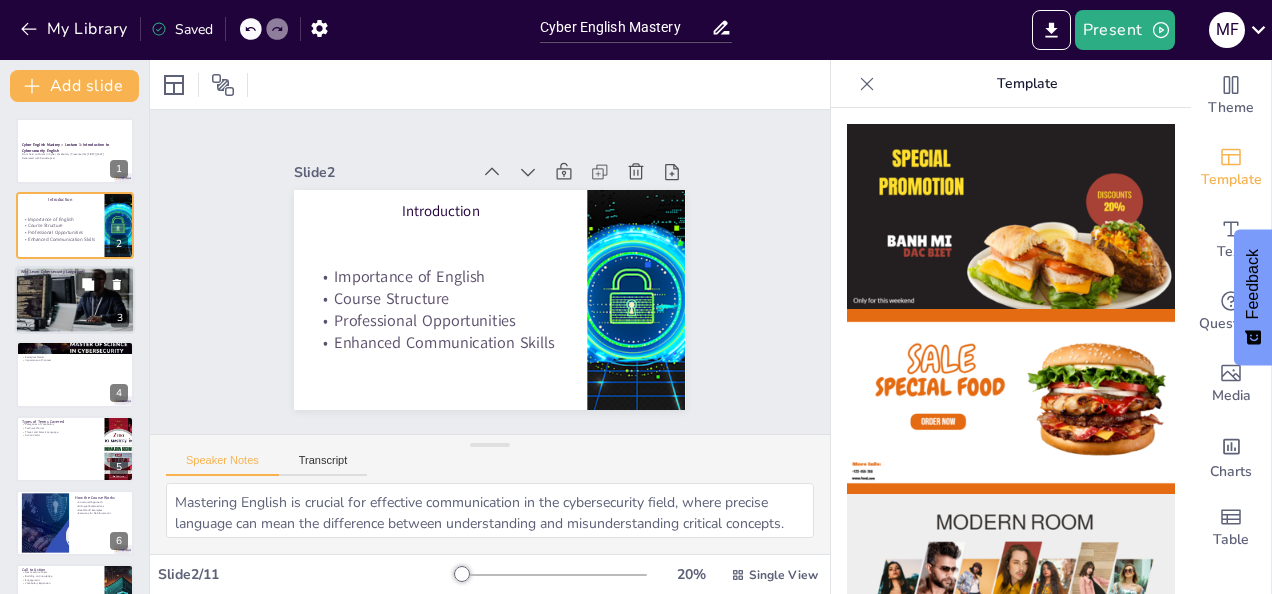 click at bounding box center [75, 300] 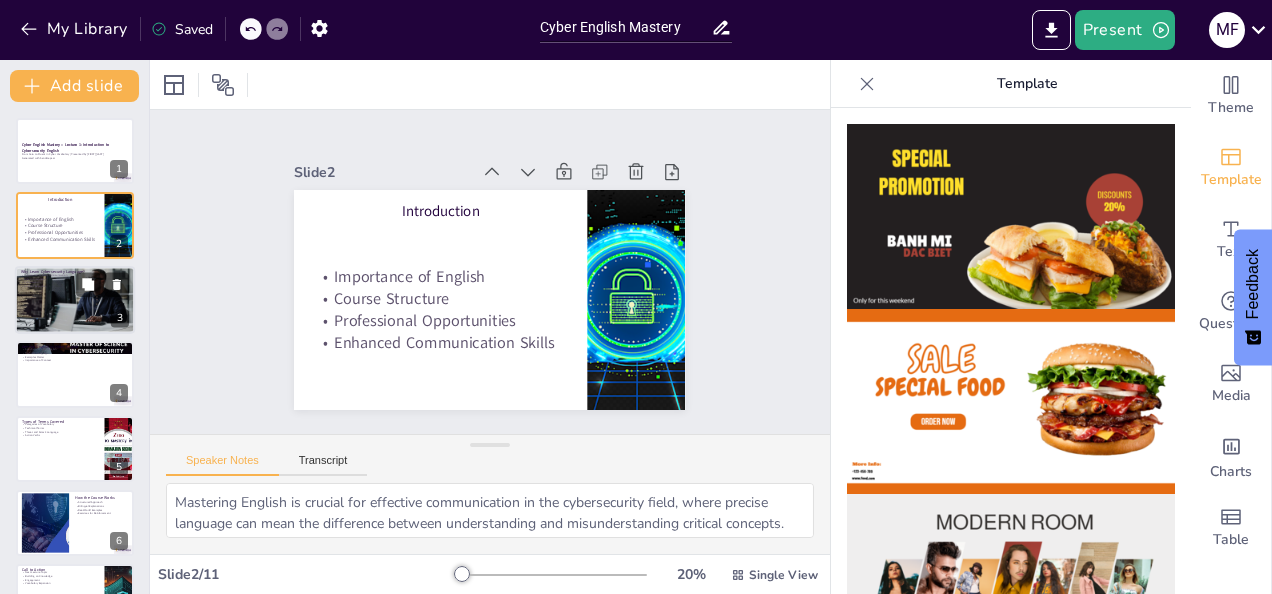 type on "Clear communication in cybersecurity is paramount. It ensures that all team members understand the issues at hand, leading to more effective problem-solving and decision-making.
In interviews, the ability to speak fluently about cybersecurity concepts can significantly enhance your chances of landing a job. It demonstrates not only your knowledge but also your communication skills.
A shared vocabulary is essential for effective collaboration within teams. When everyone speaks the same language, tasks can be completed more efficiently, and misunderstandings are minimized.
Precise vocabulary in incident reports is crucial. It helps in accurately documenting issues and ensuring that all stakeholders understand the severity and implications of incidents." 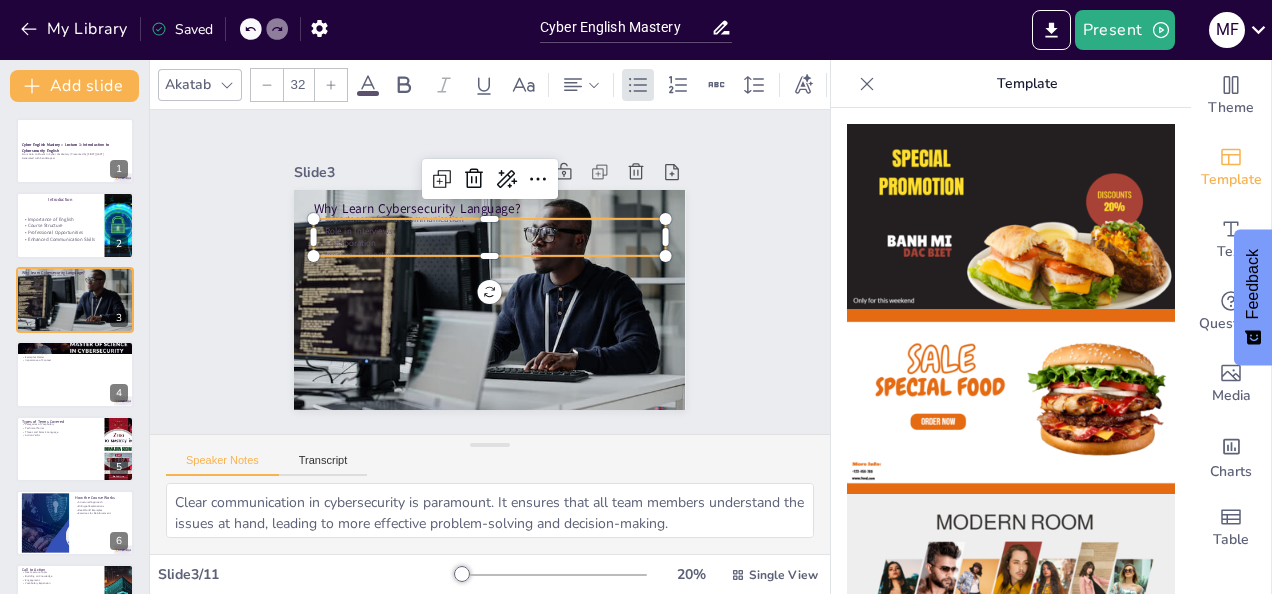 click on "Collaboration" at bounding box center (492, 243) 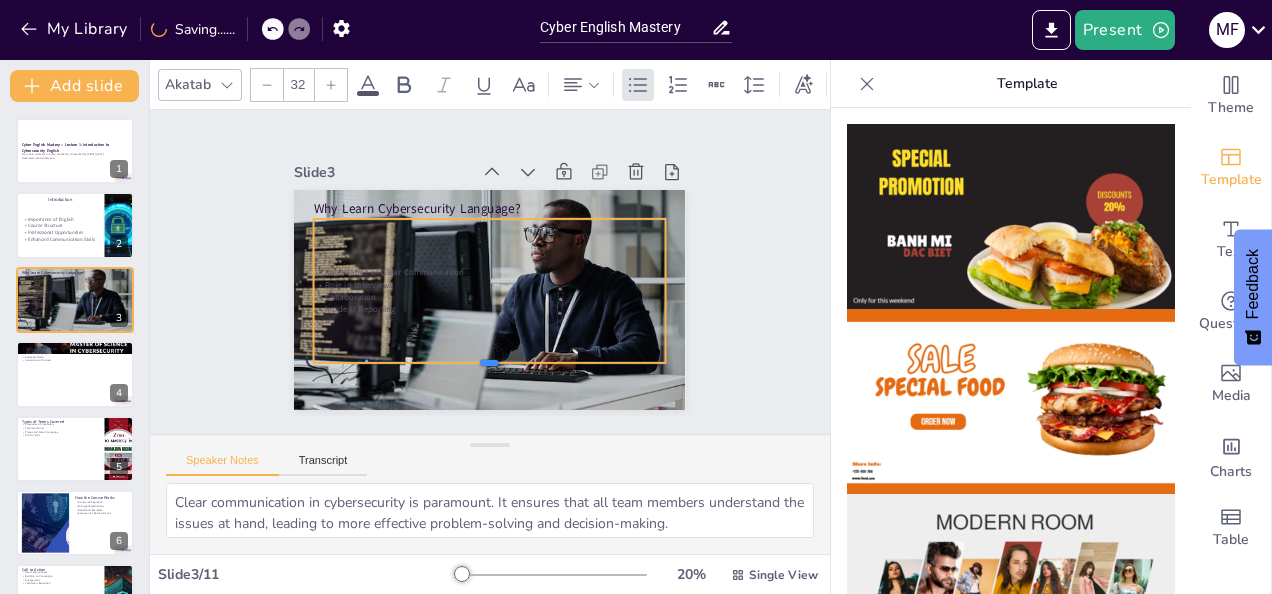 drag, startPoint x: 478, startPoint y: 253, endPoint x: 472, endPoint y: 358, distance: 105.17129 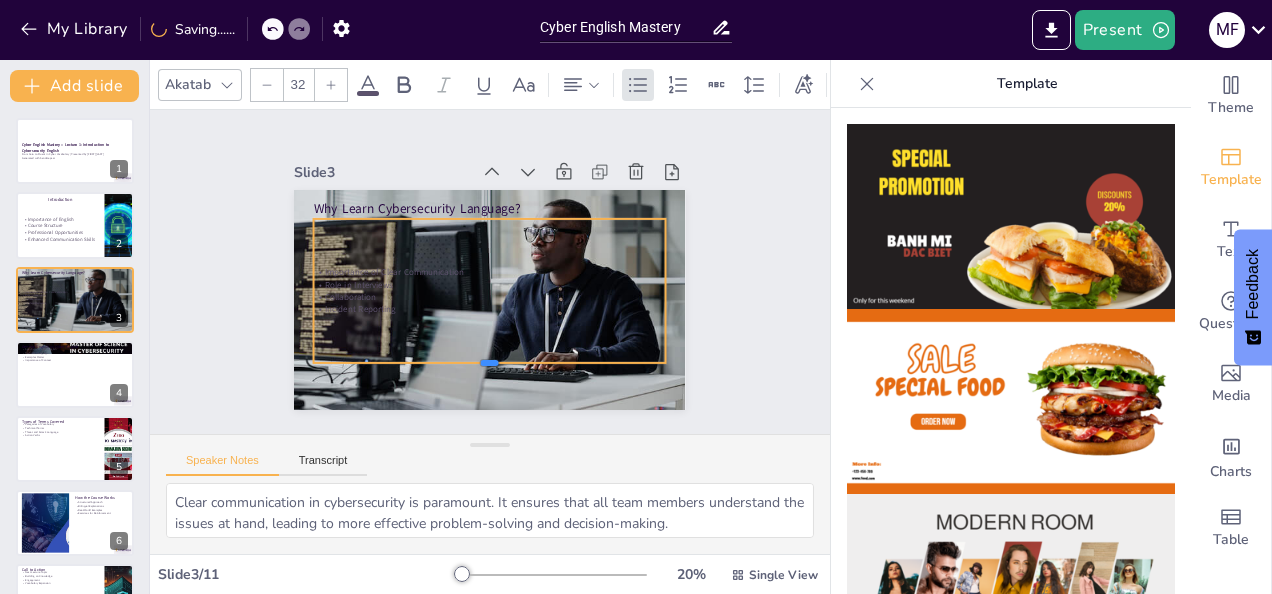 click at bounding box center (490, 371) 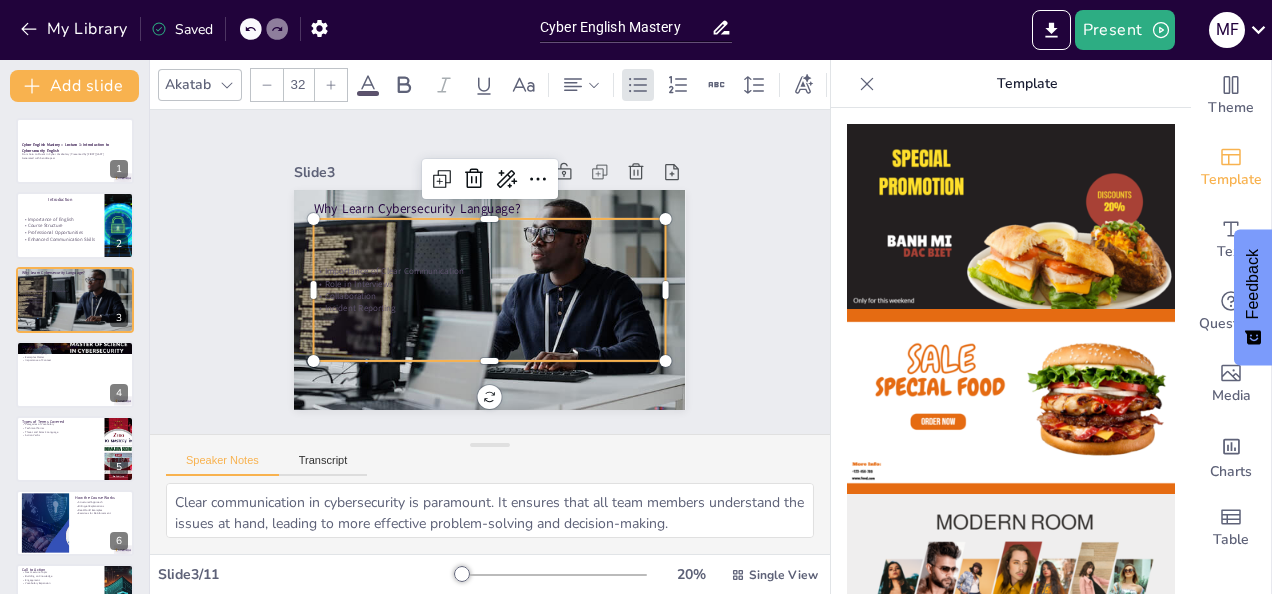 click 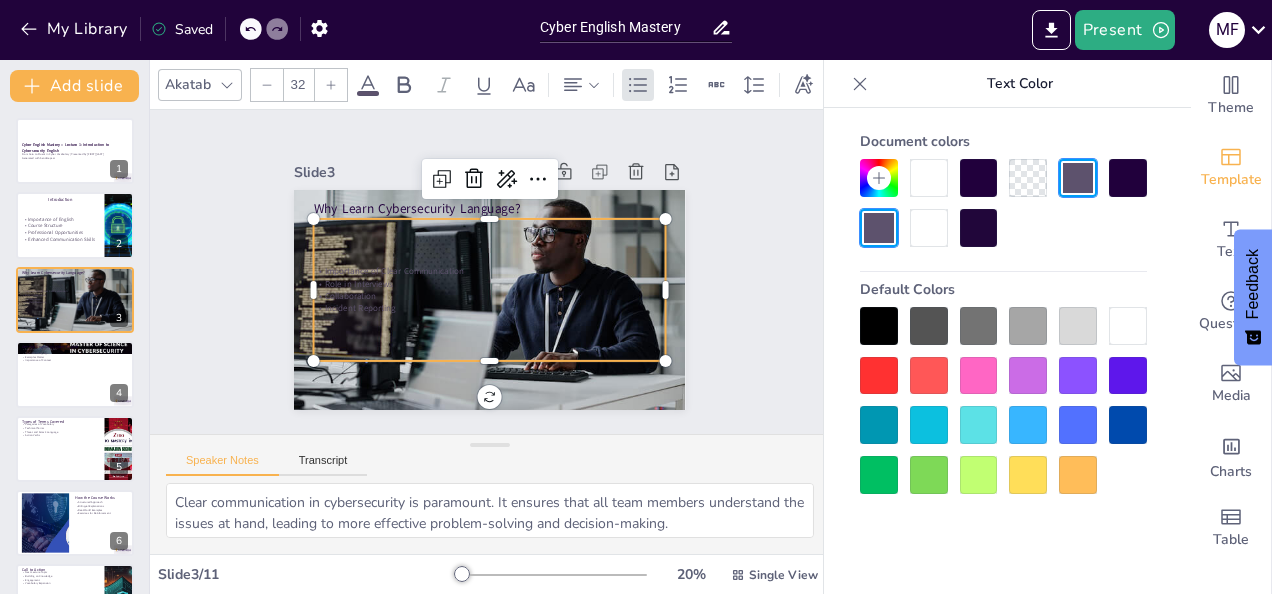click at bounding box center (879, 376) 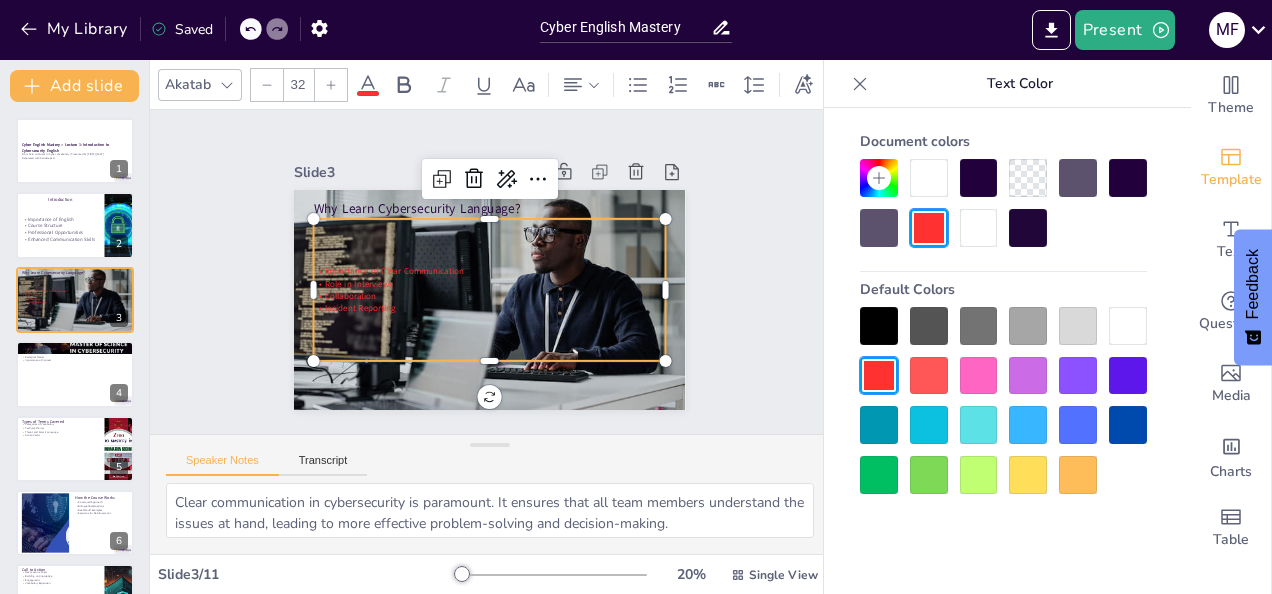 click at bounding box center [1128, 326] 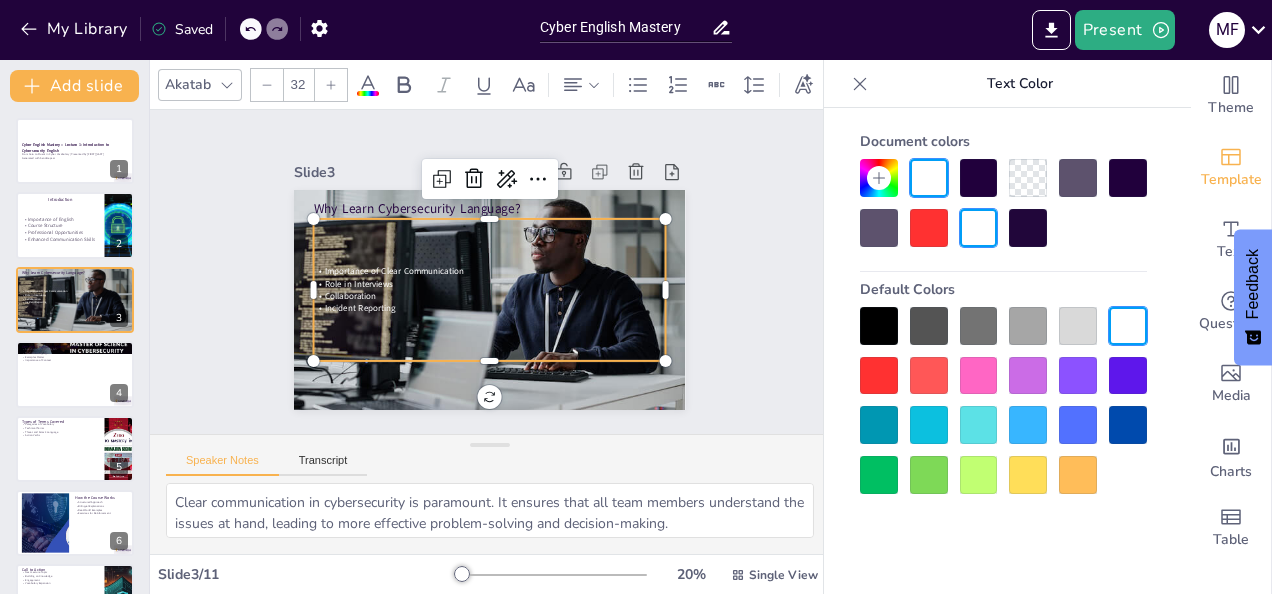 click at bounding box center (331, 85) 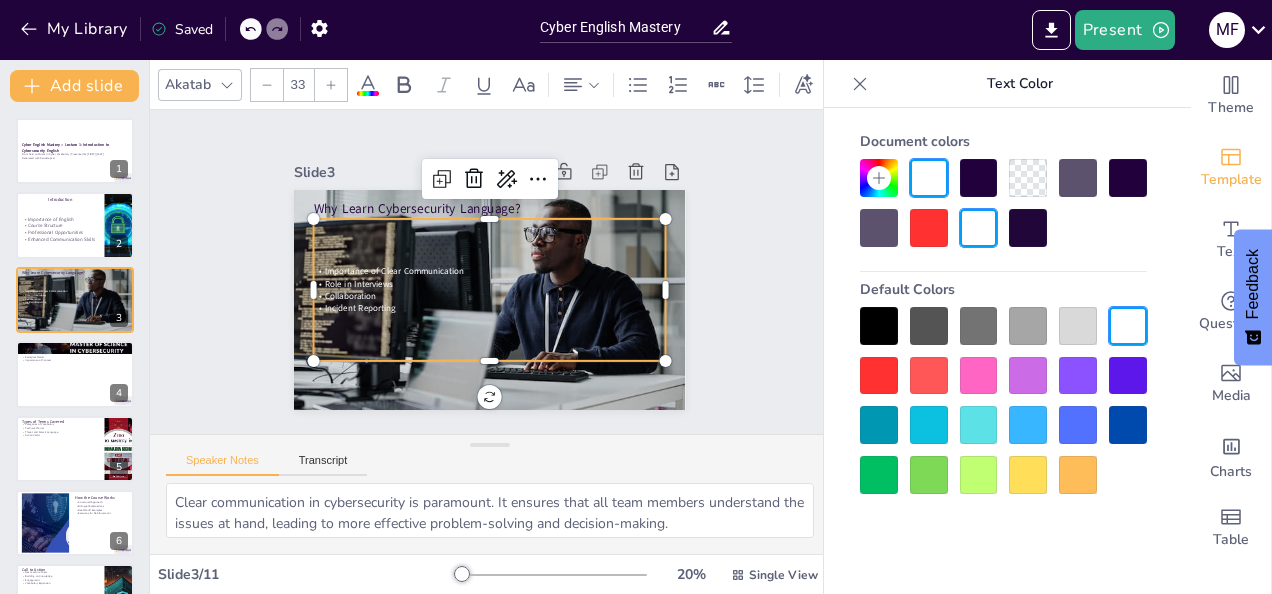 click at bounding box center (331, 85) 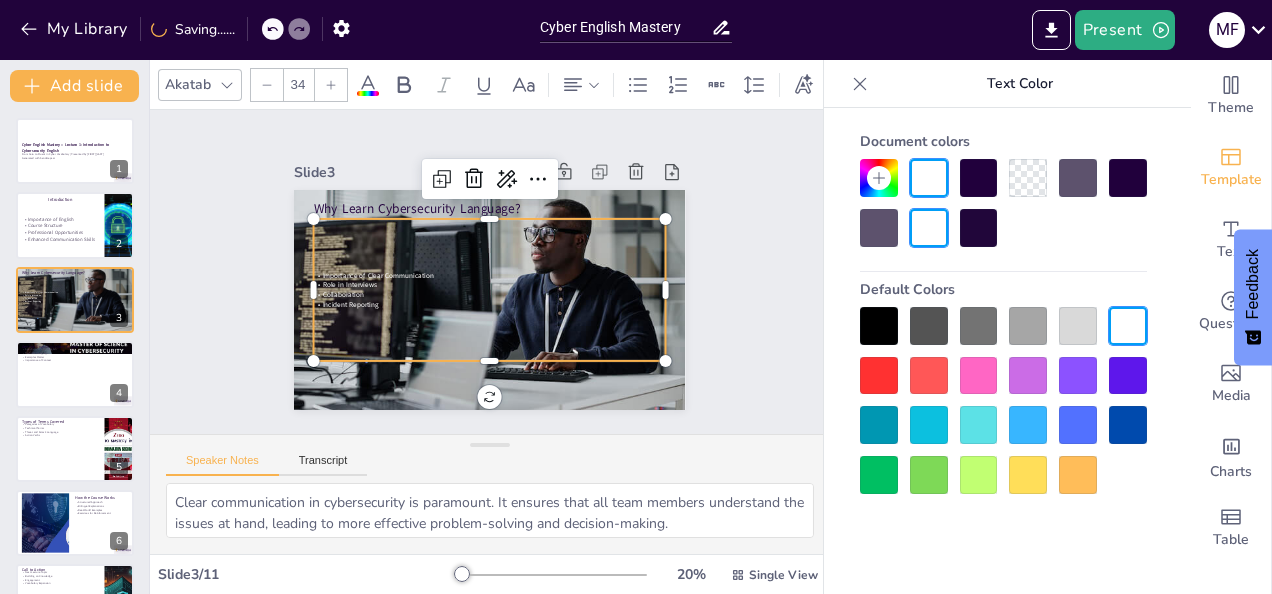 click at bounding box center (331, 85) 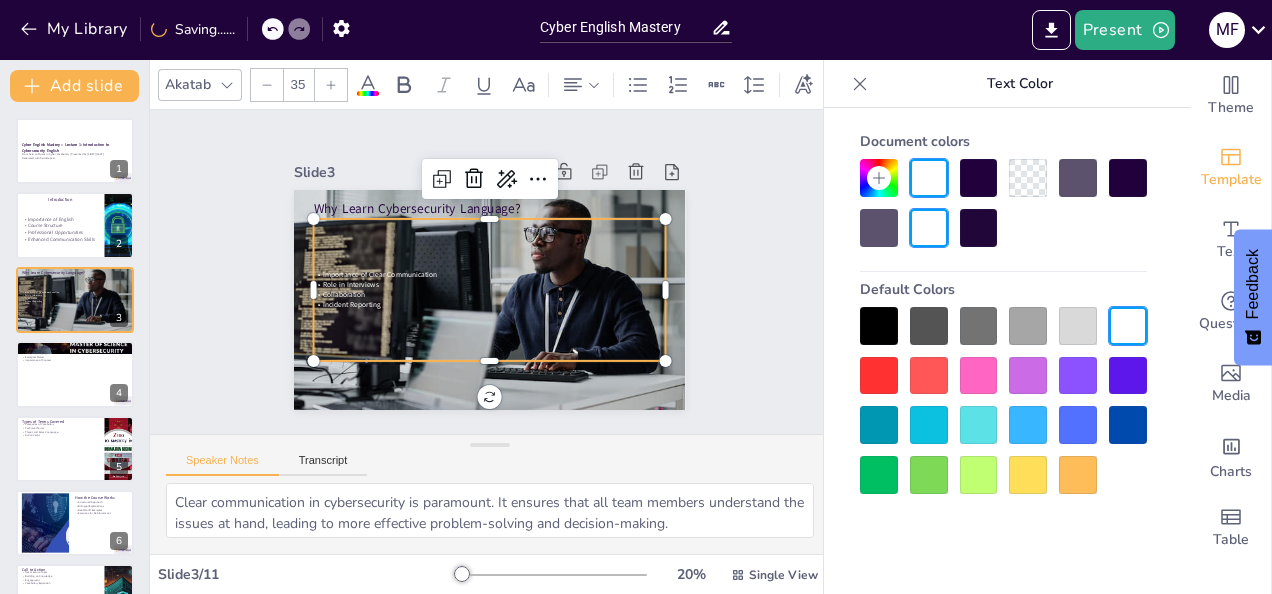click at bounding box center [331, 85] 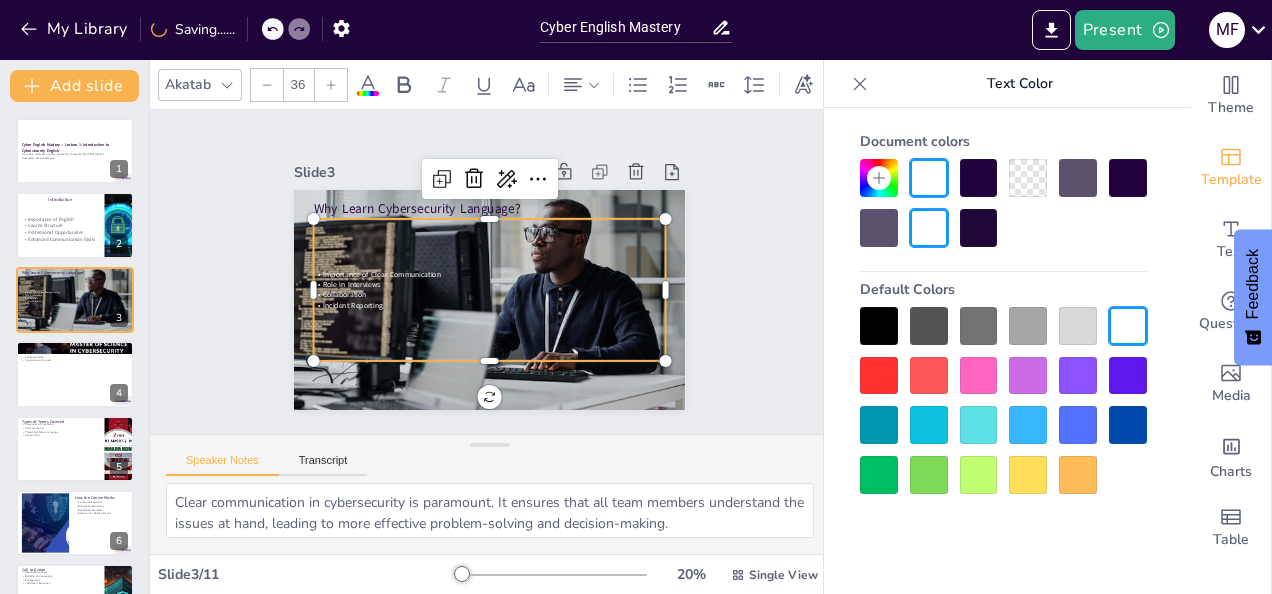 click at bounding box center [331, 85] 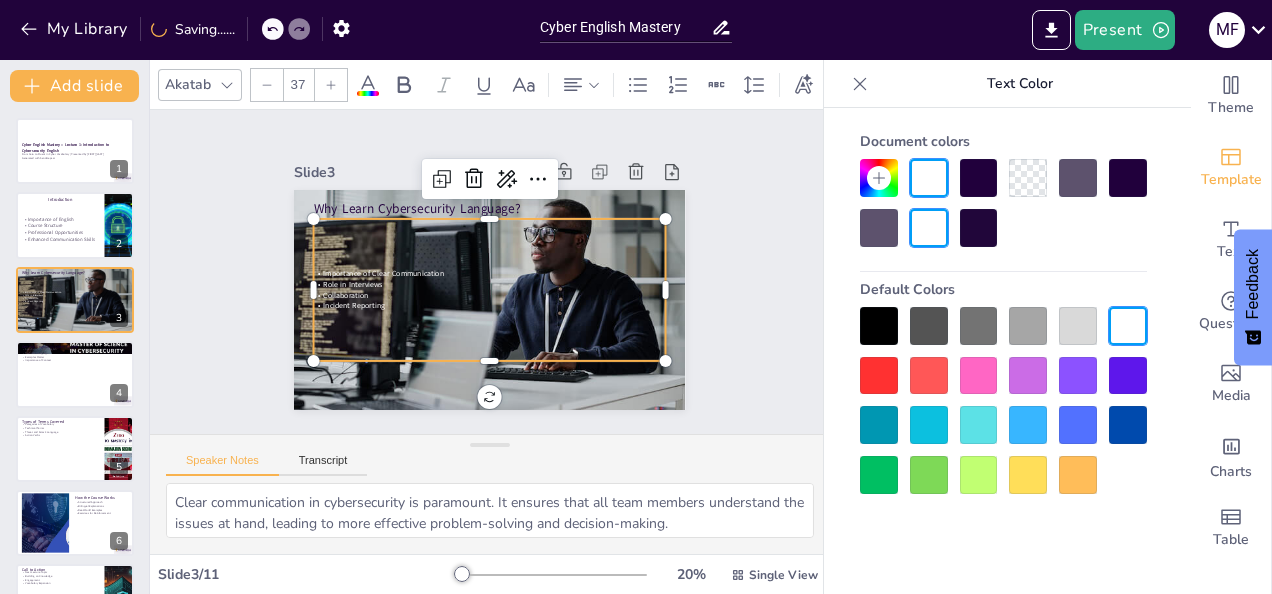 click at bounding box center (331, 85) 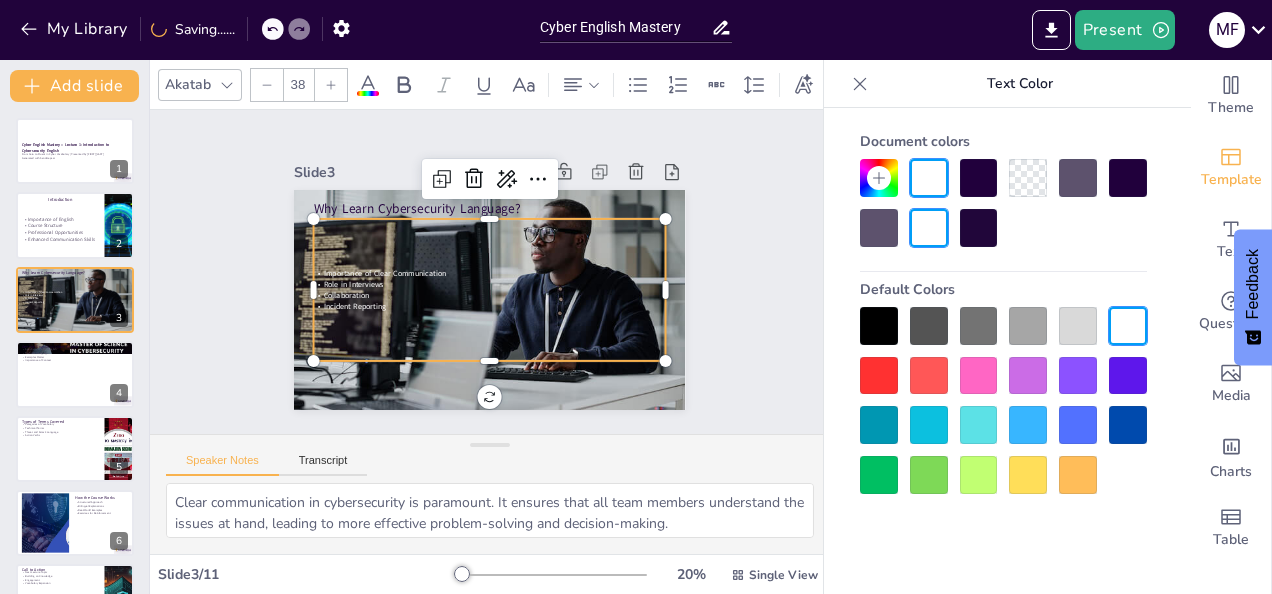 click at bounding box center [331, 85] 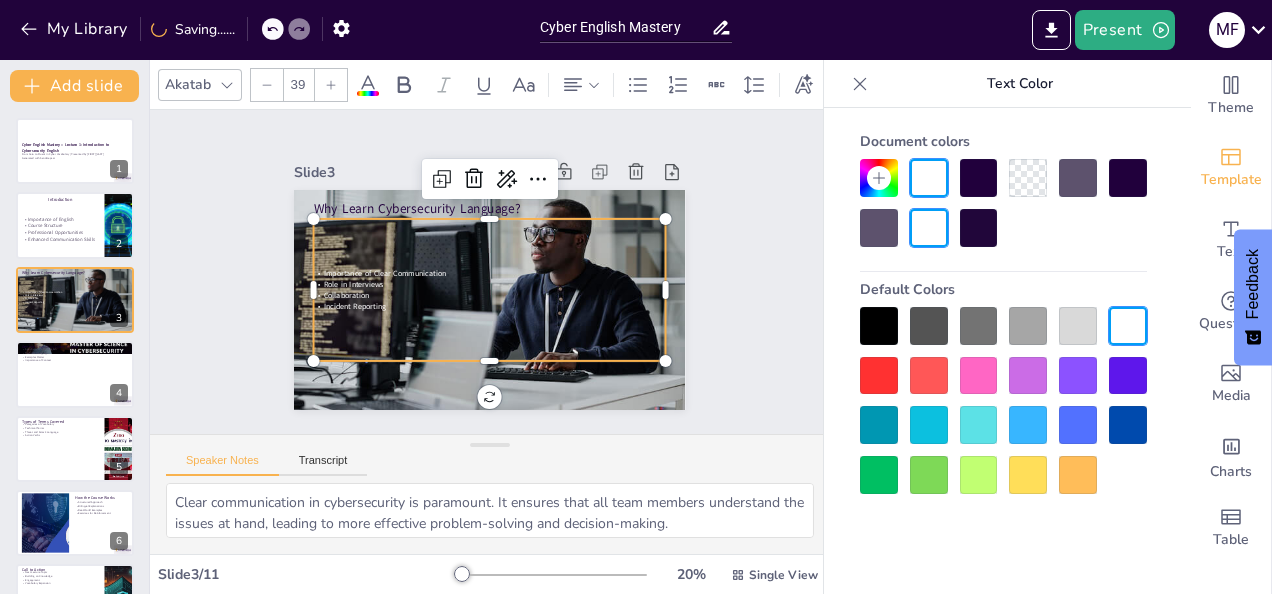 click at bounding box center [331, 85] 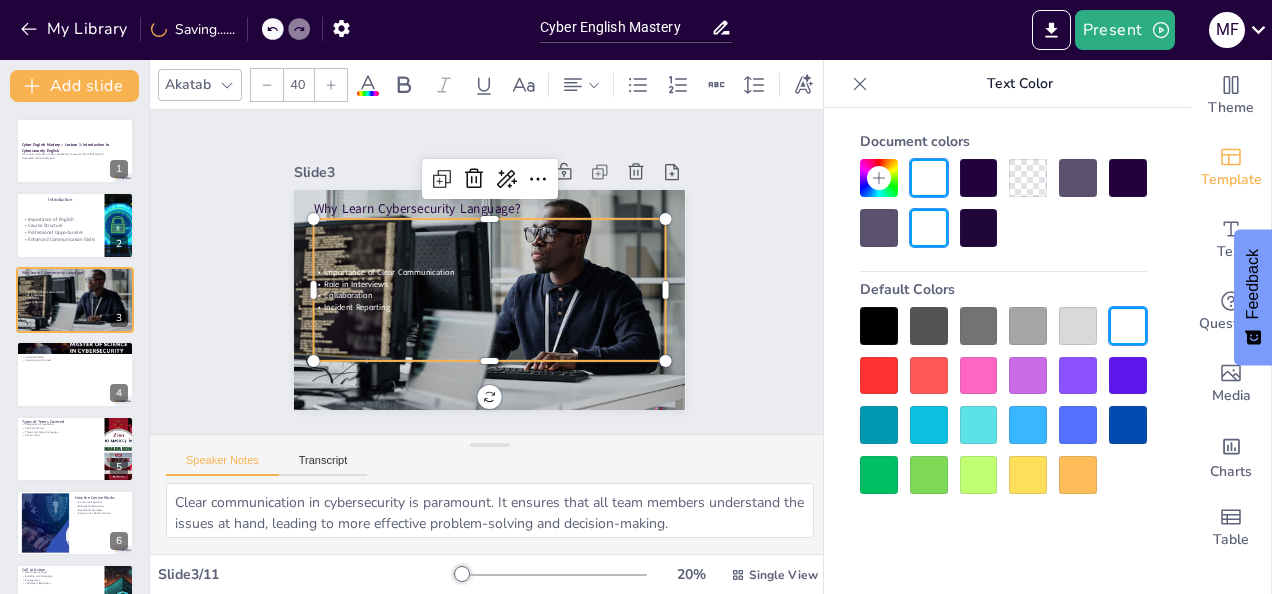 click at bounding box center [331, 85] 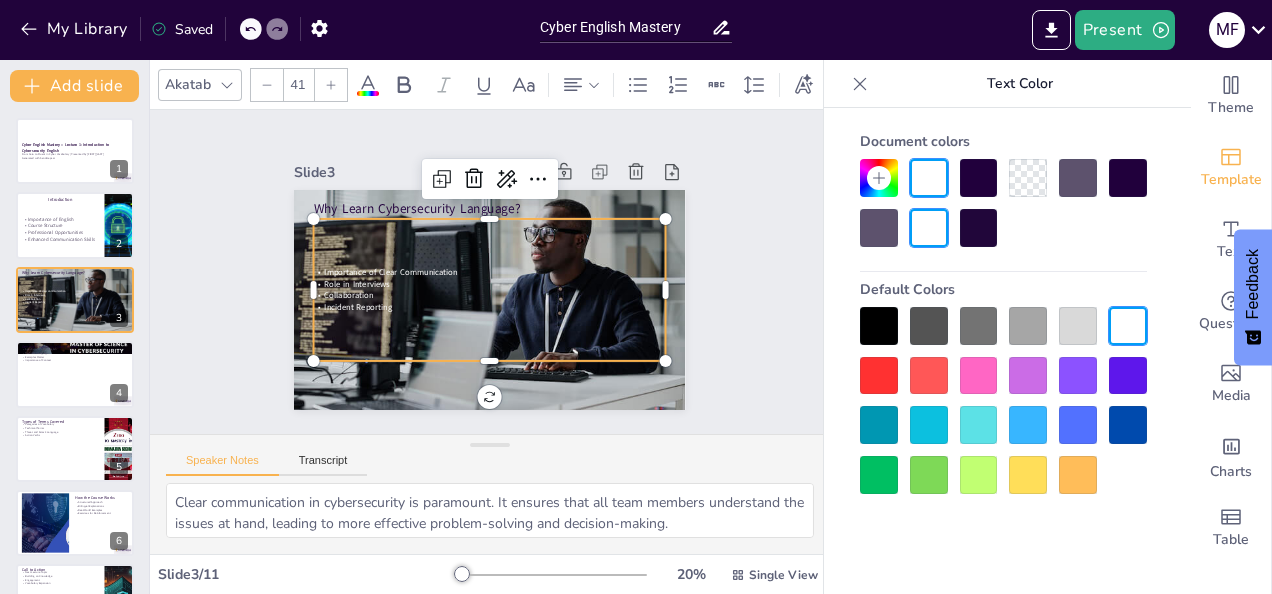 click at bounding box center (331, 85) 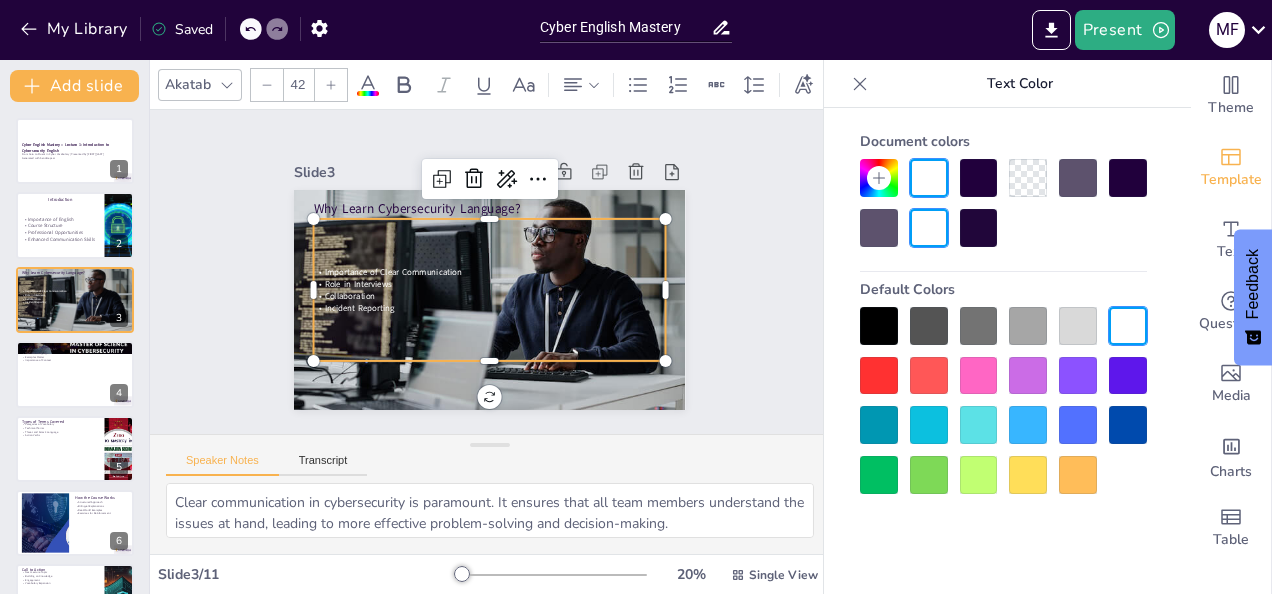 click at bounding box center (331, 85) 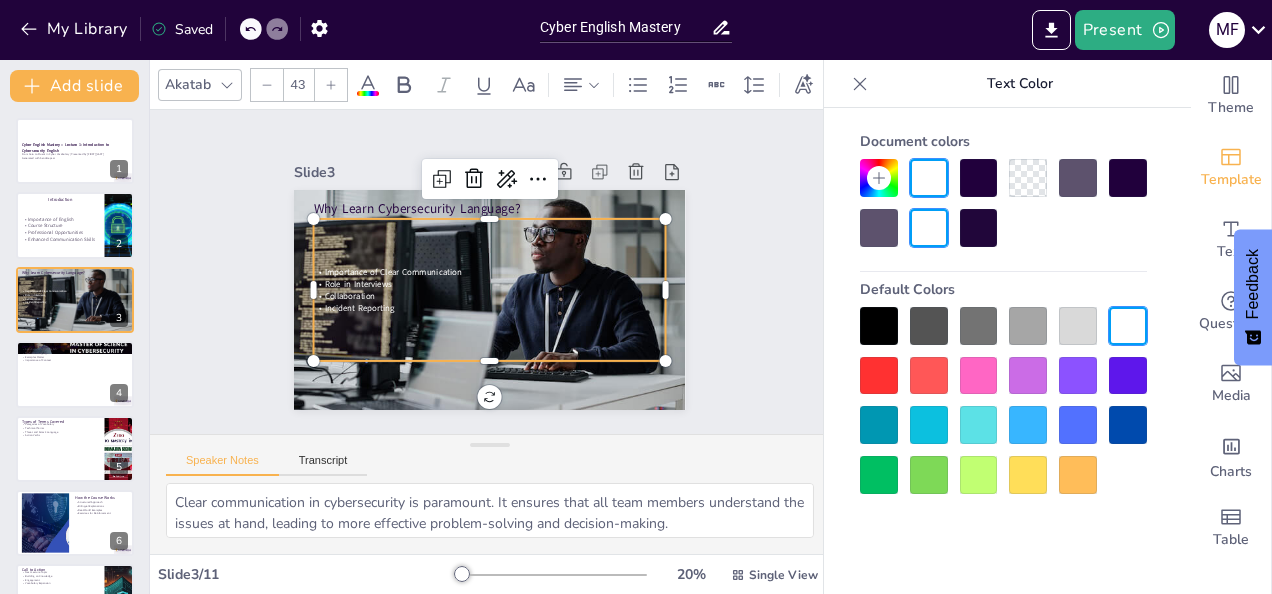 click at bounding box center (331, 85) 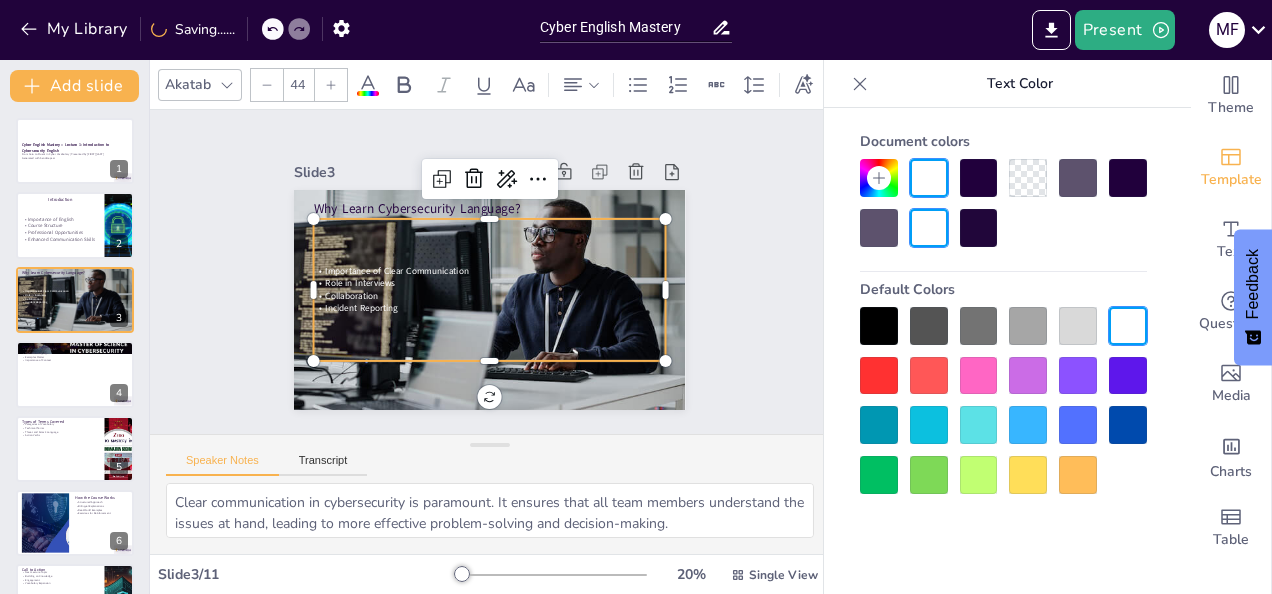 click at bounding box center (331, 85) 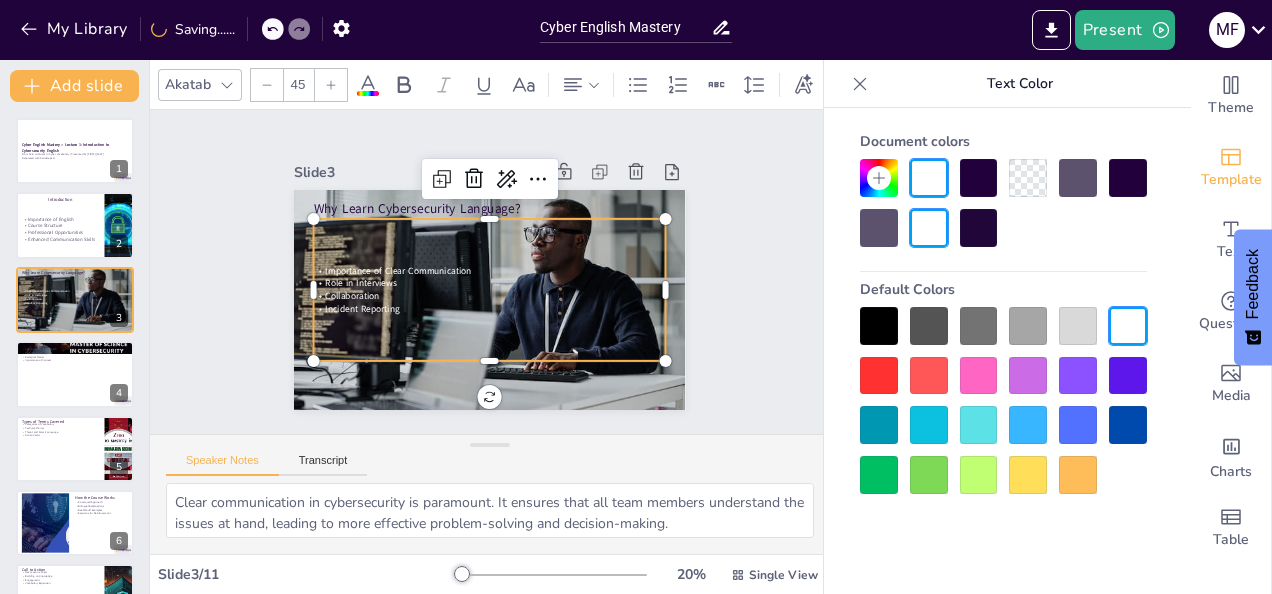click at bounding box center [331, 85] 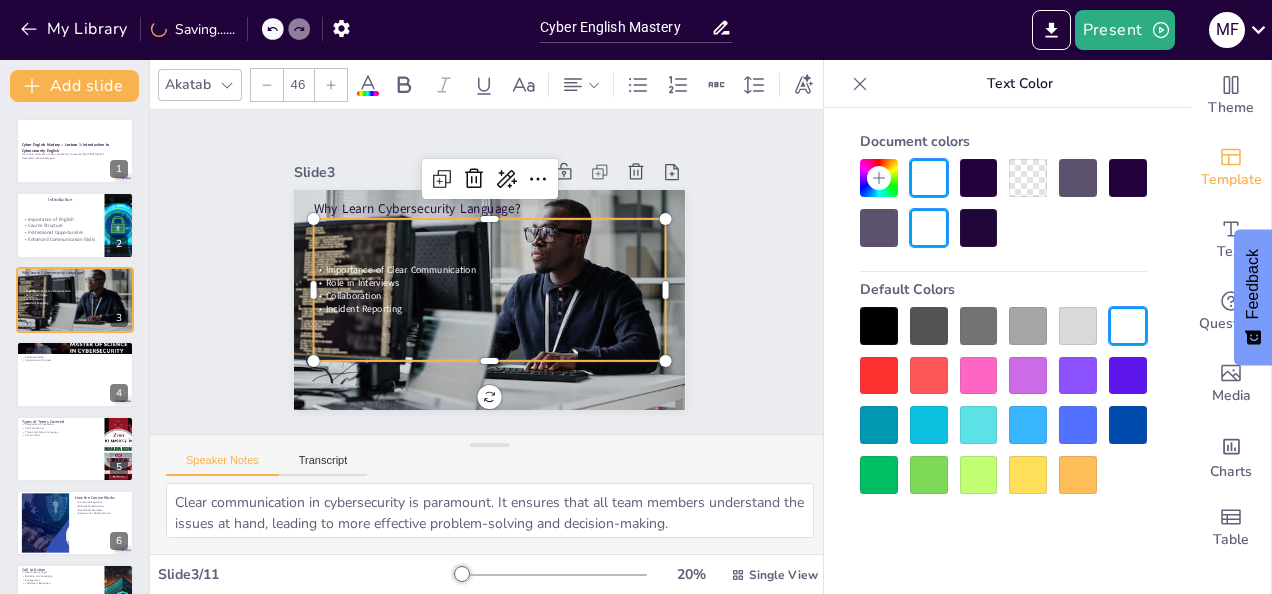 click at bounding box center (331, 85) 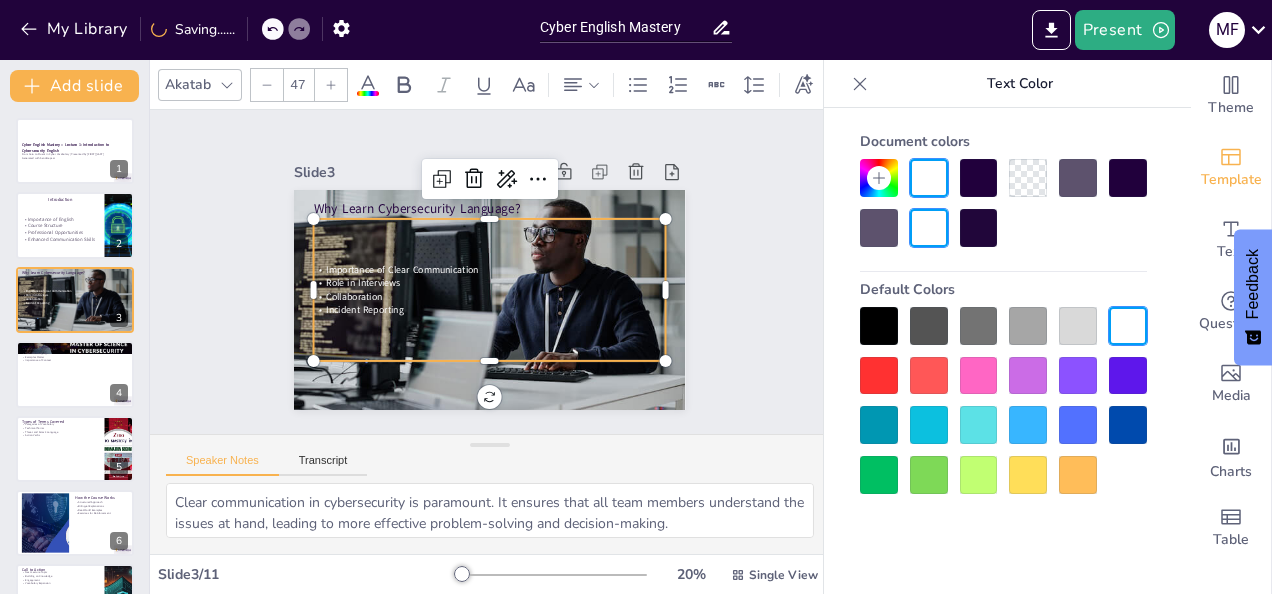 click at bounding box center [331, 85] 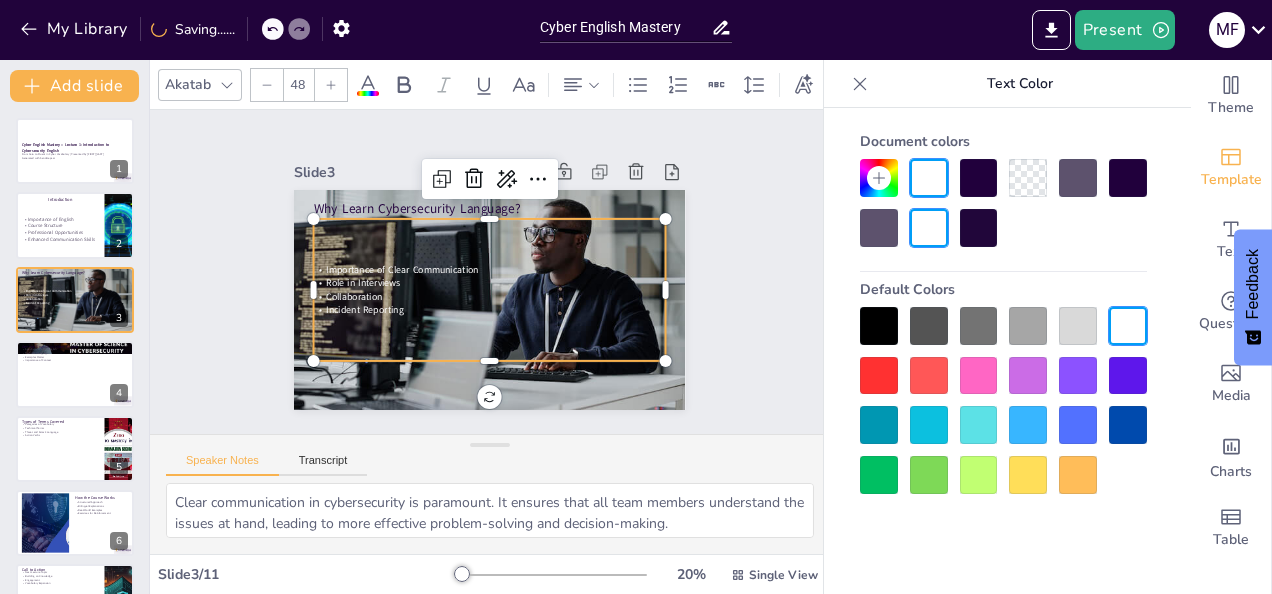click at bounding box center [331, 85] 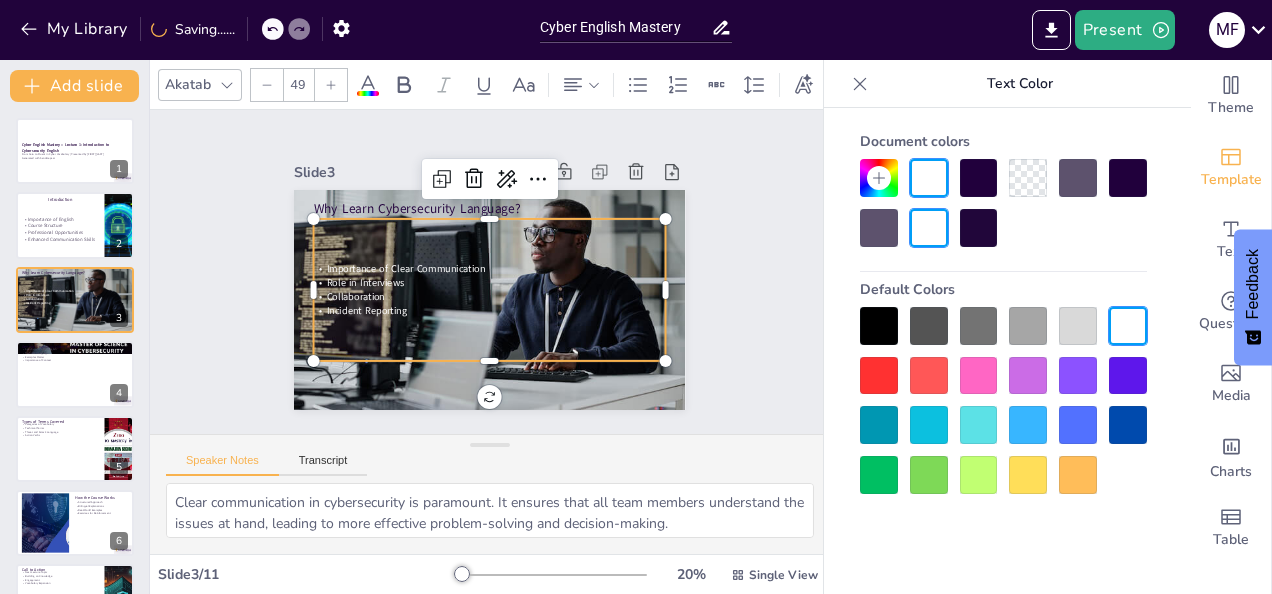 click at bounding box center [331, 85] 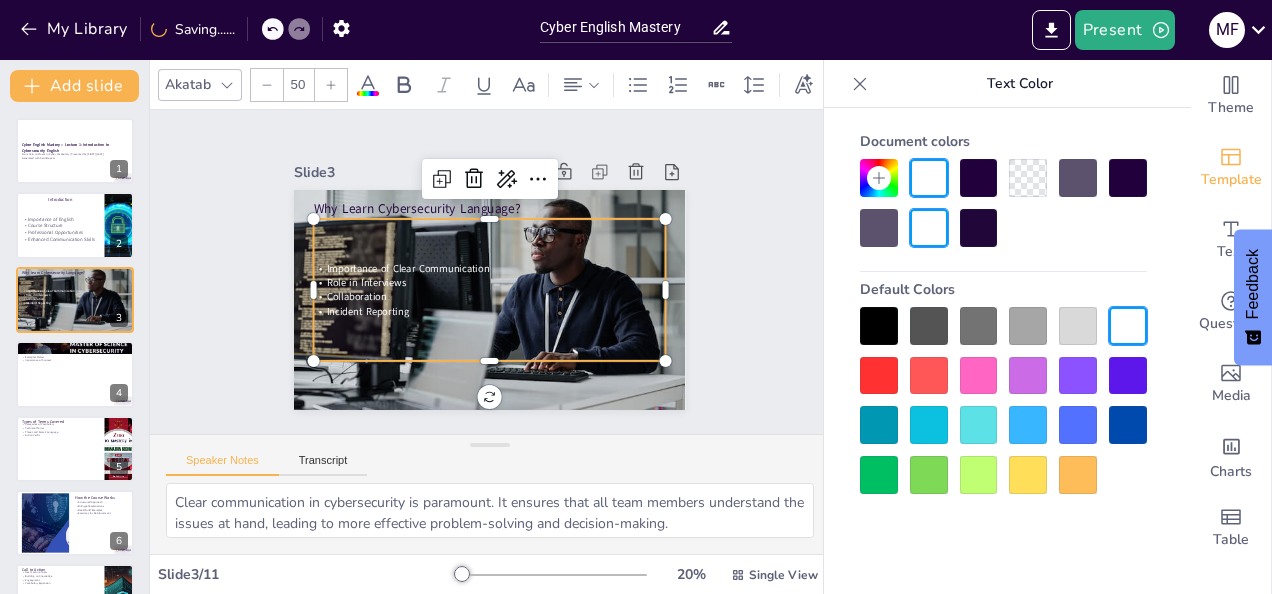 click at bounding box center [331, 85] 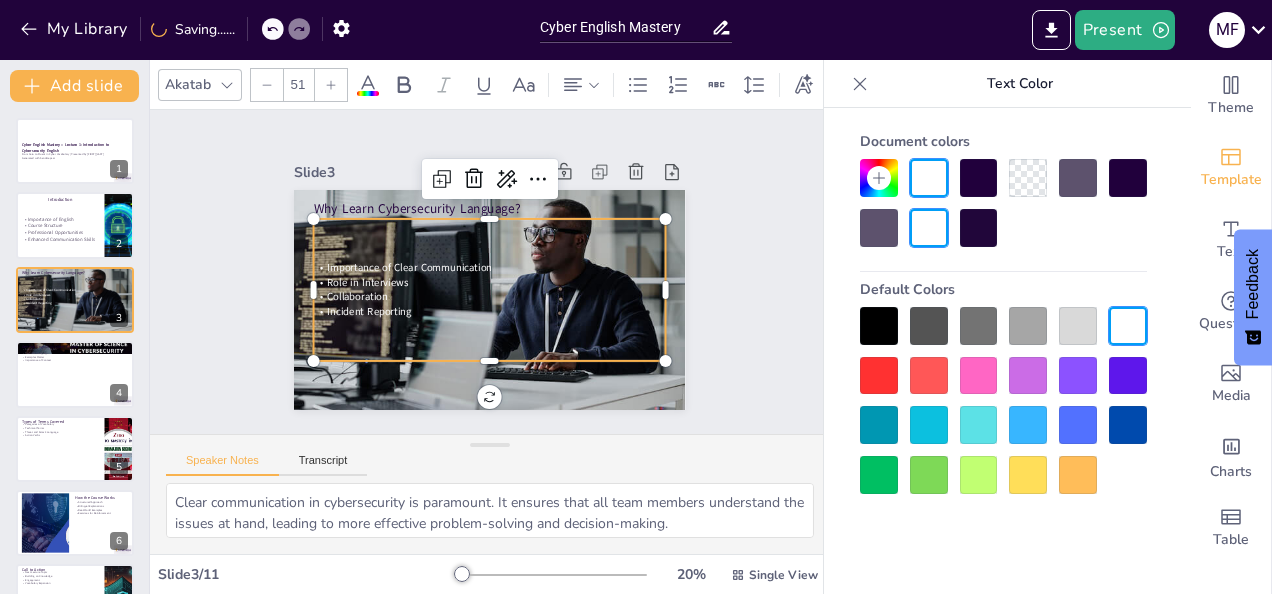 click at bounding box center (331, 85) 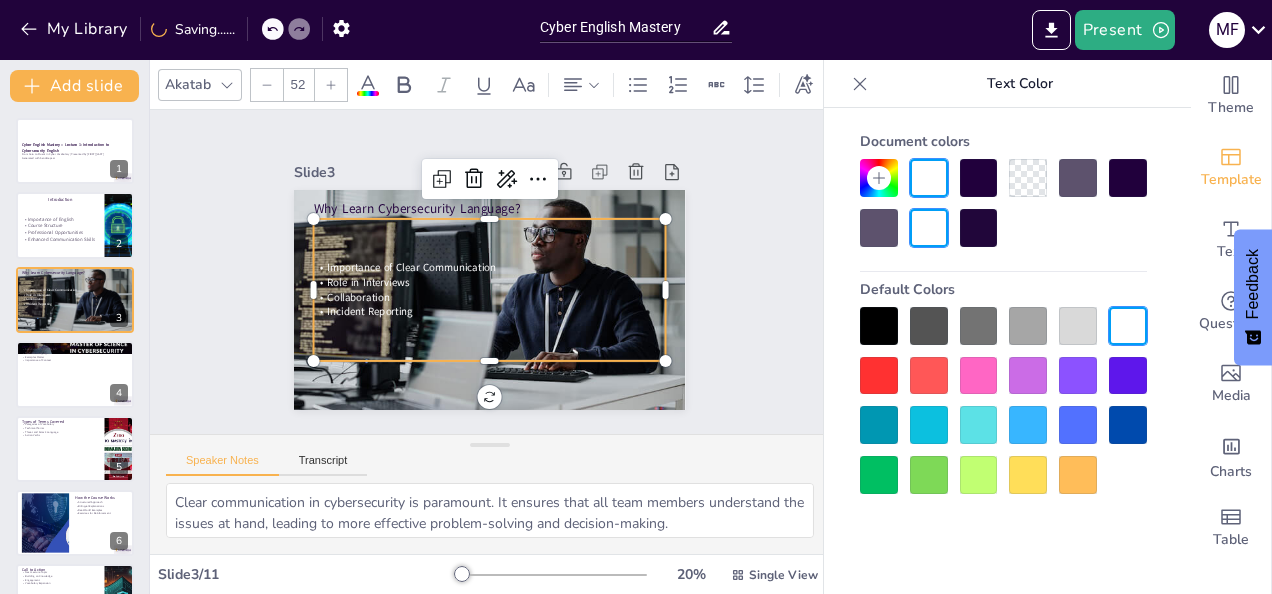 click at bounding box center (331, 85) 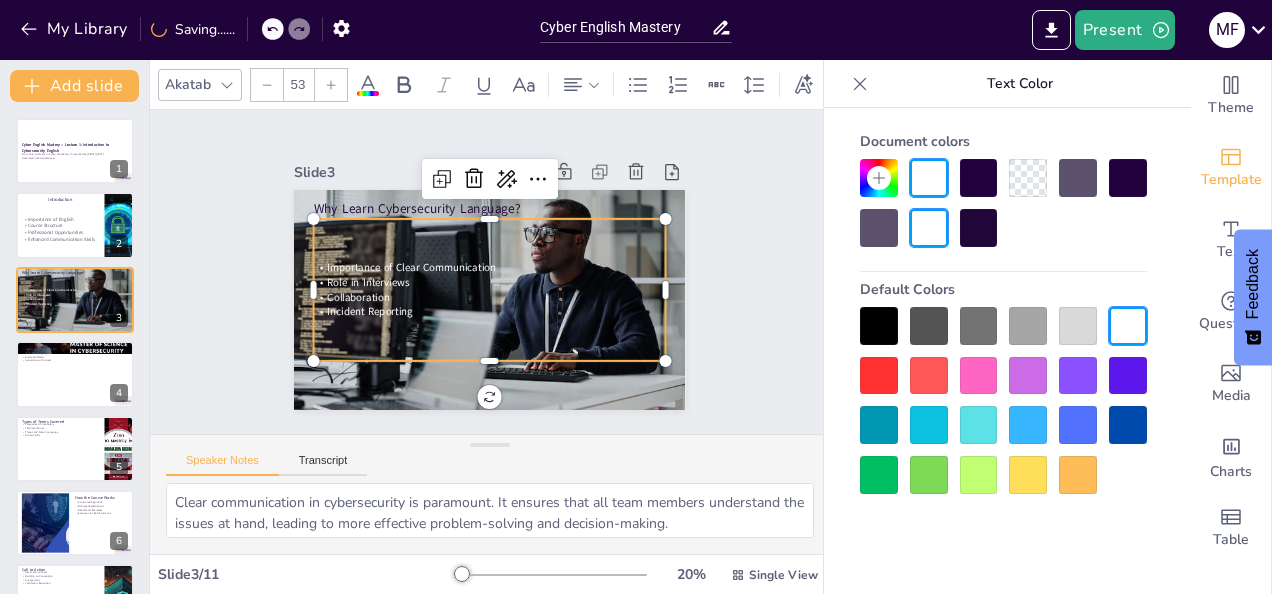 click at bounding box center [331, 85] 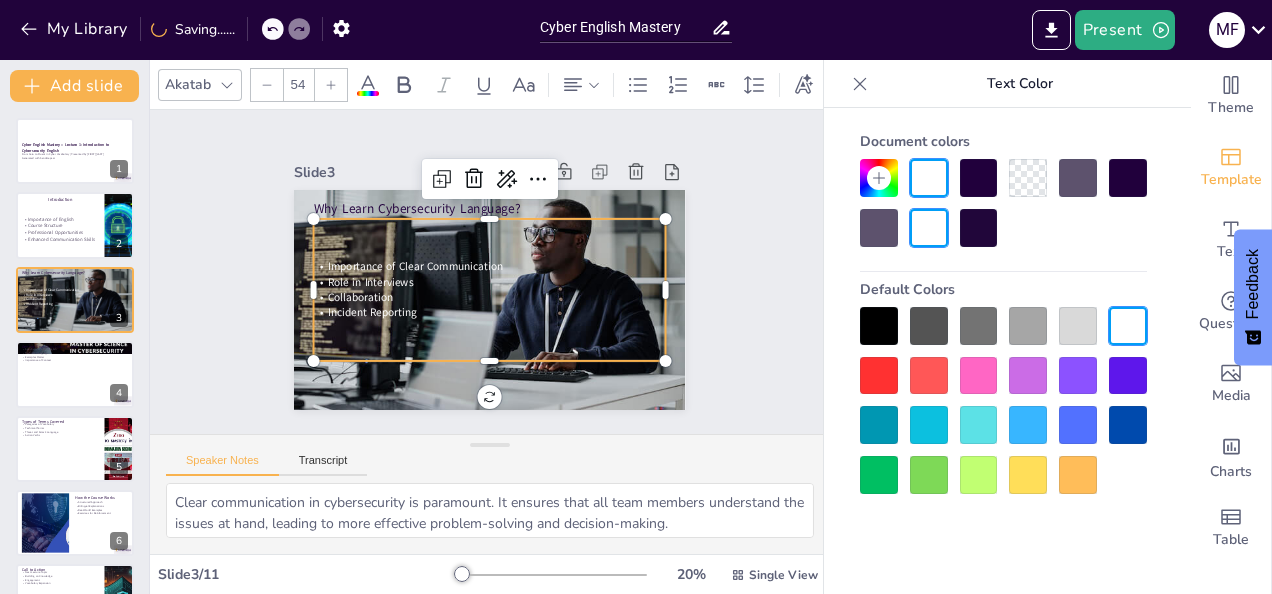 click at bounding box center (331, 85) 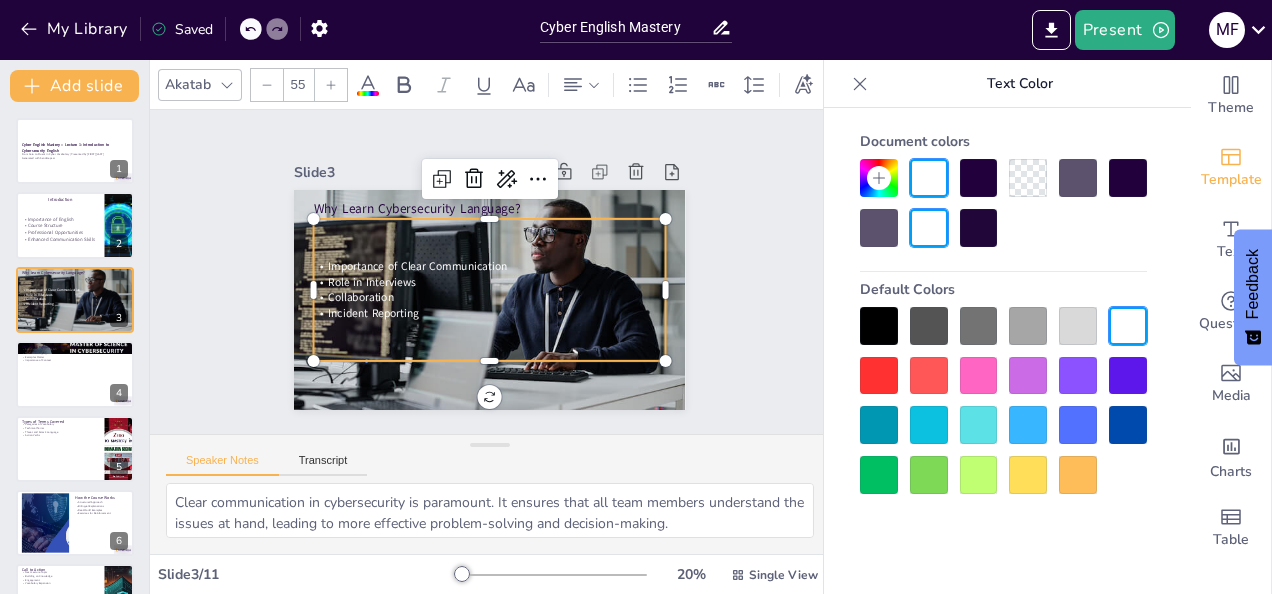 click at bounding box center [331, 85] 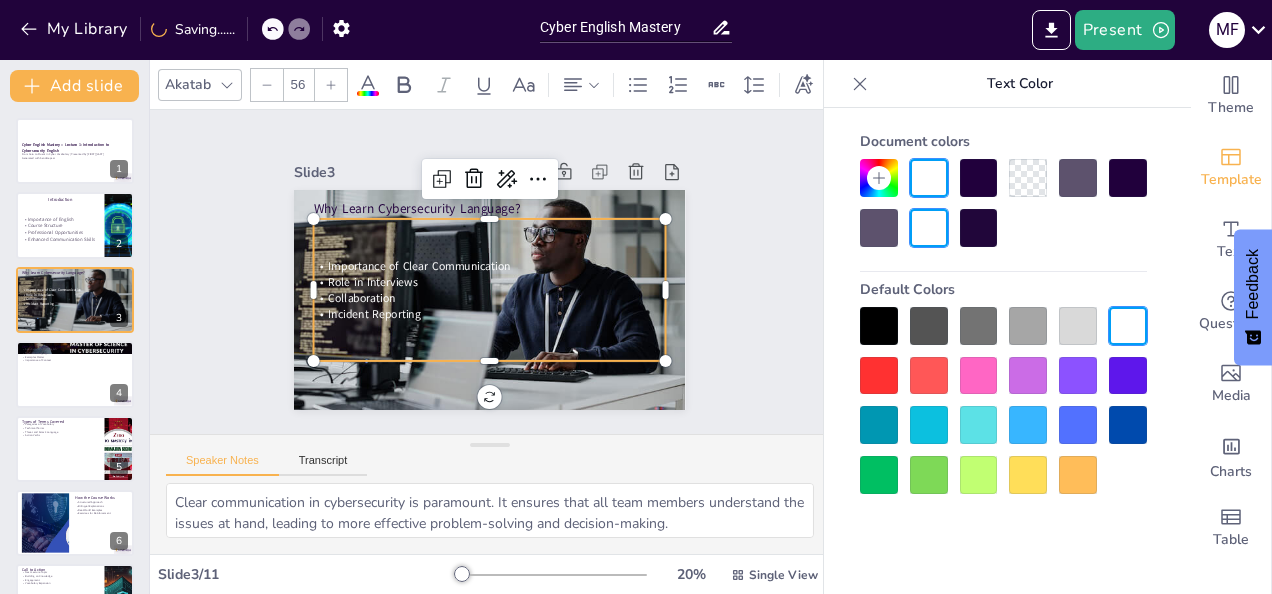 click at bounding box center [331, 85] 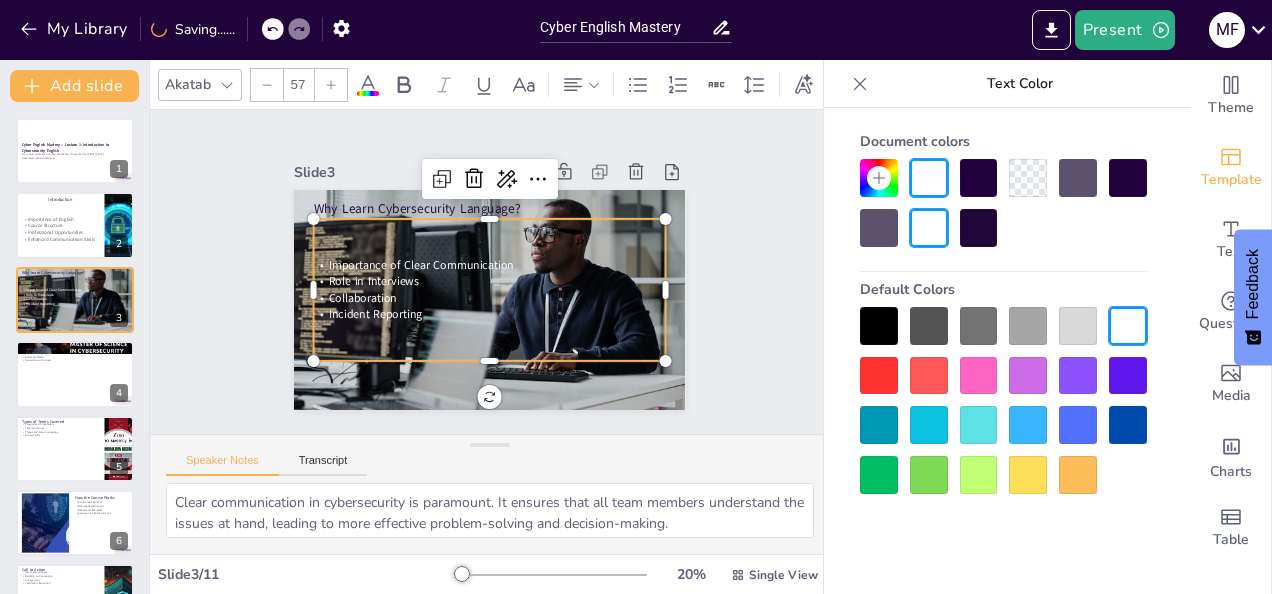 click at bounding box center (331, 85) 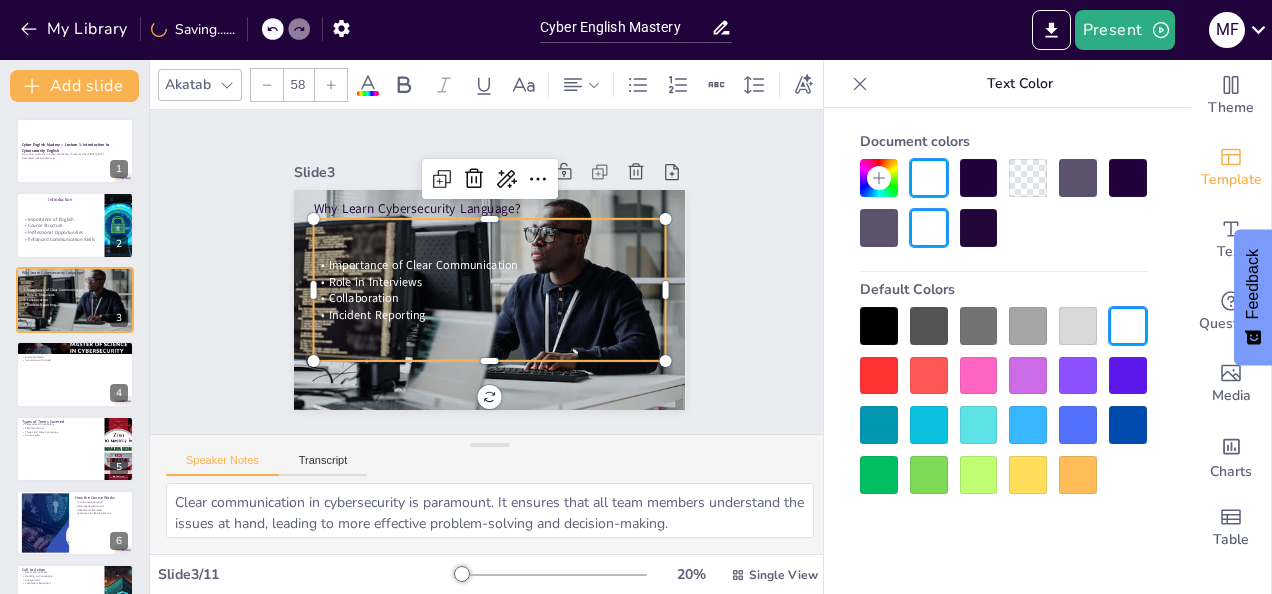 click at bounding box center (331, 85) 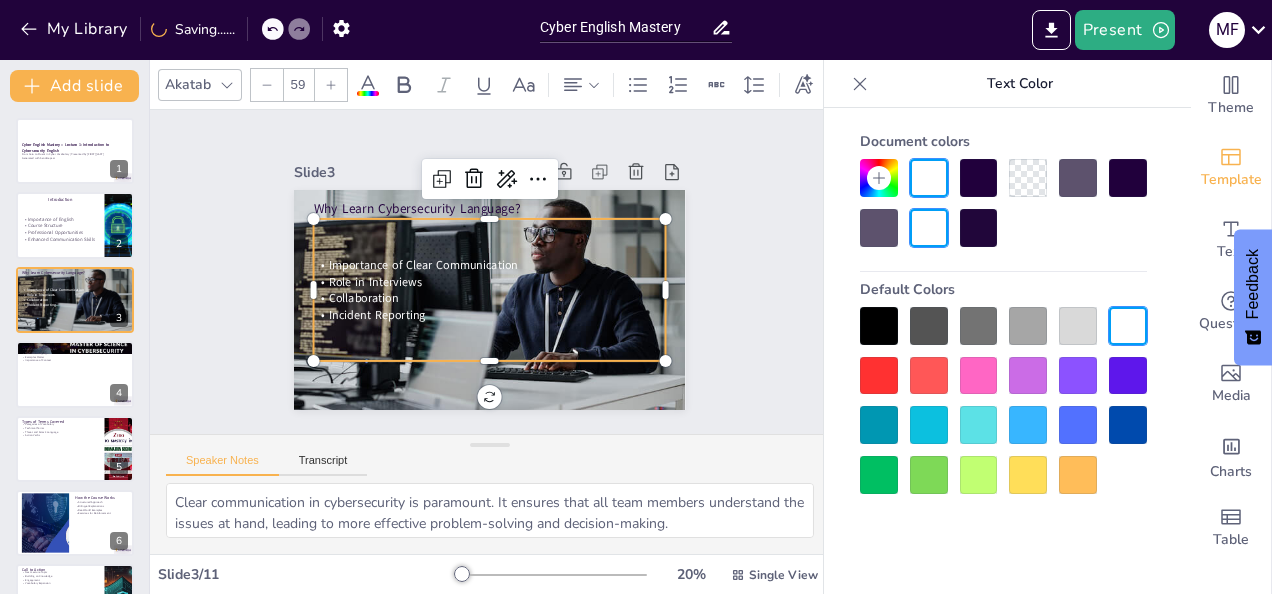 click at bounding box center [331, 85] 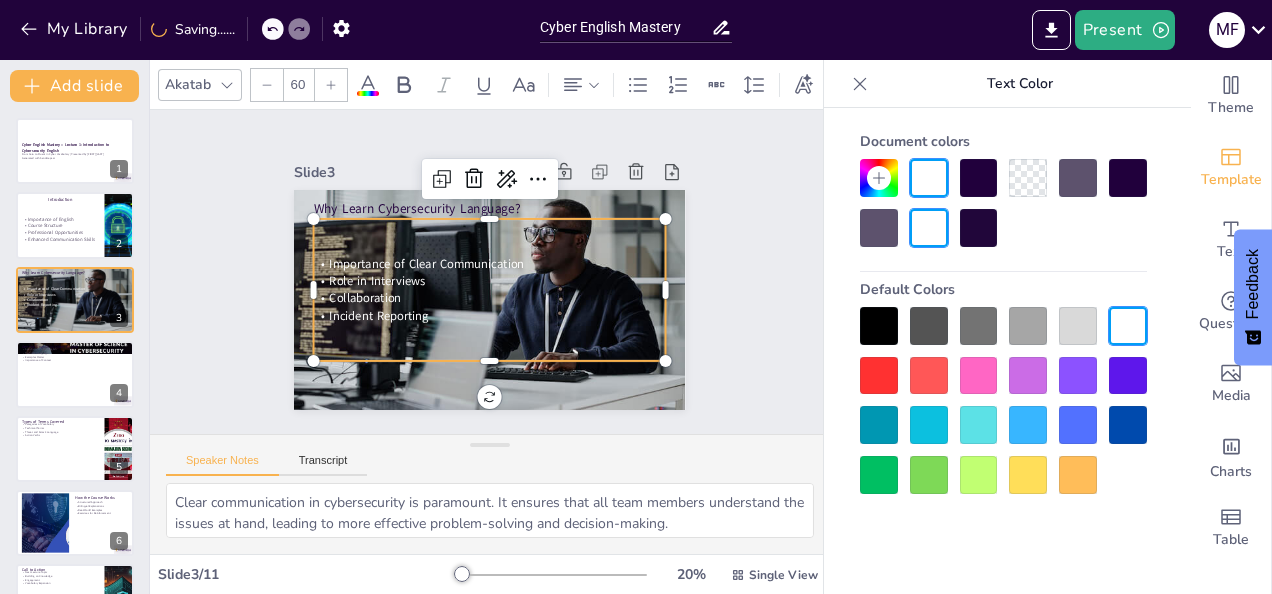 click at bounding box center (331, 85) 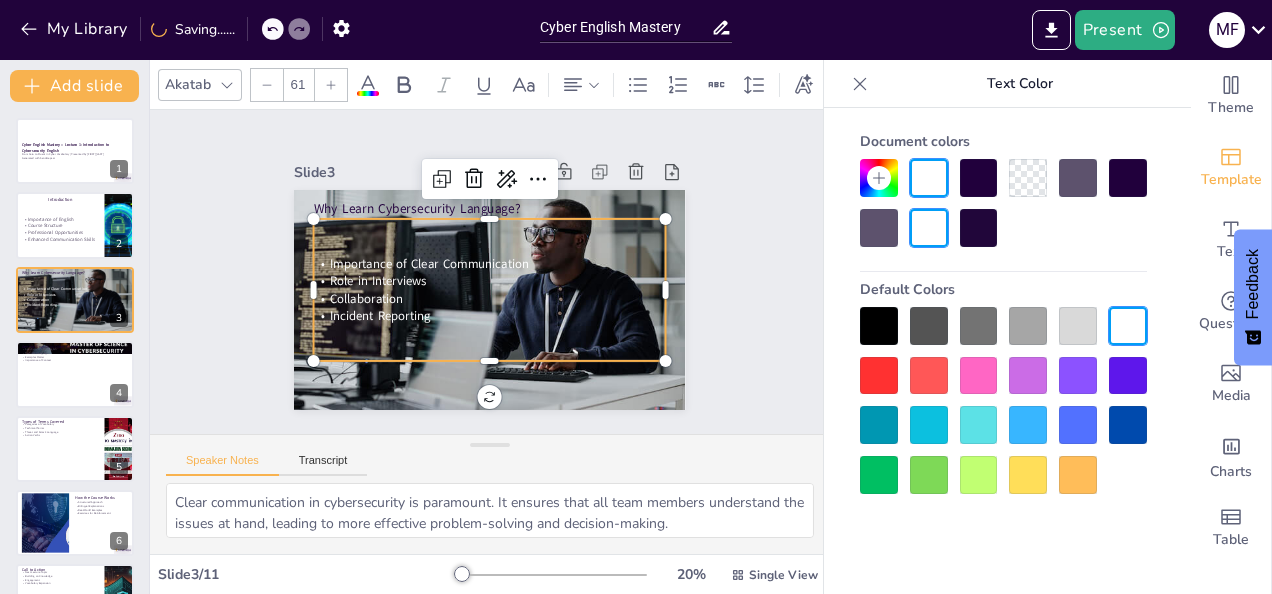 click at bounding box center [331, 85] 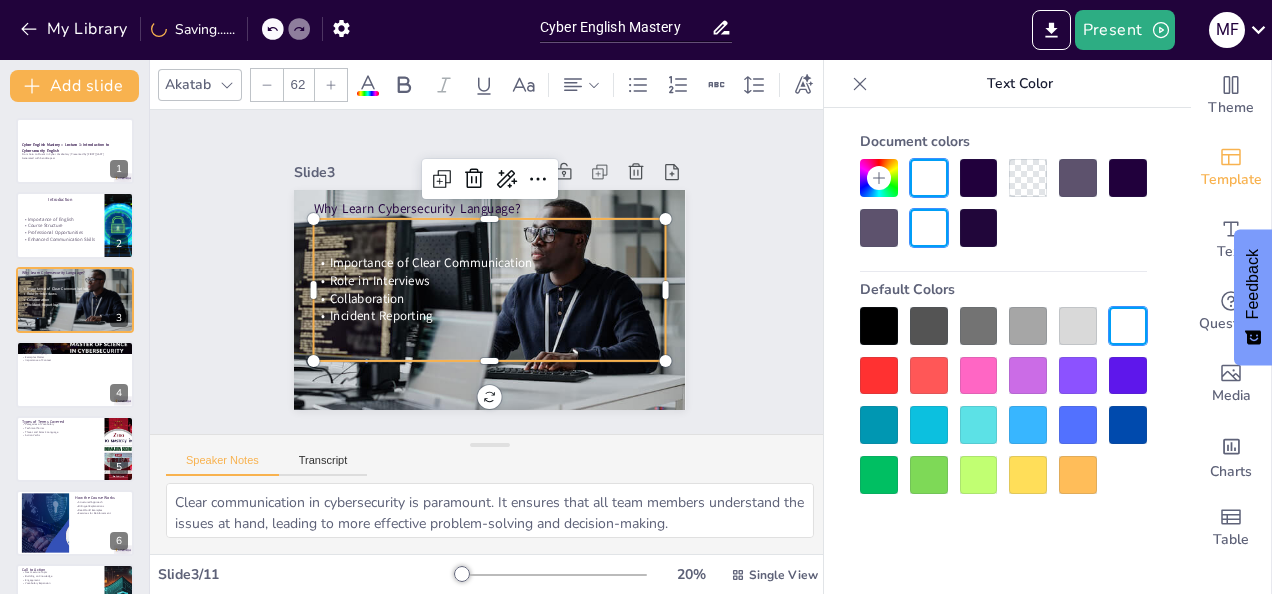 click at bounding box center (331, 85) 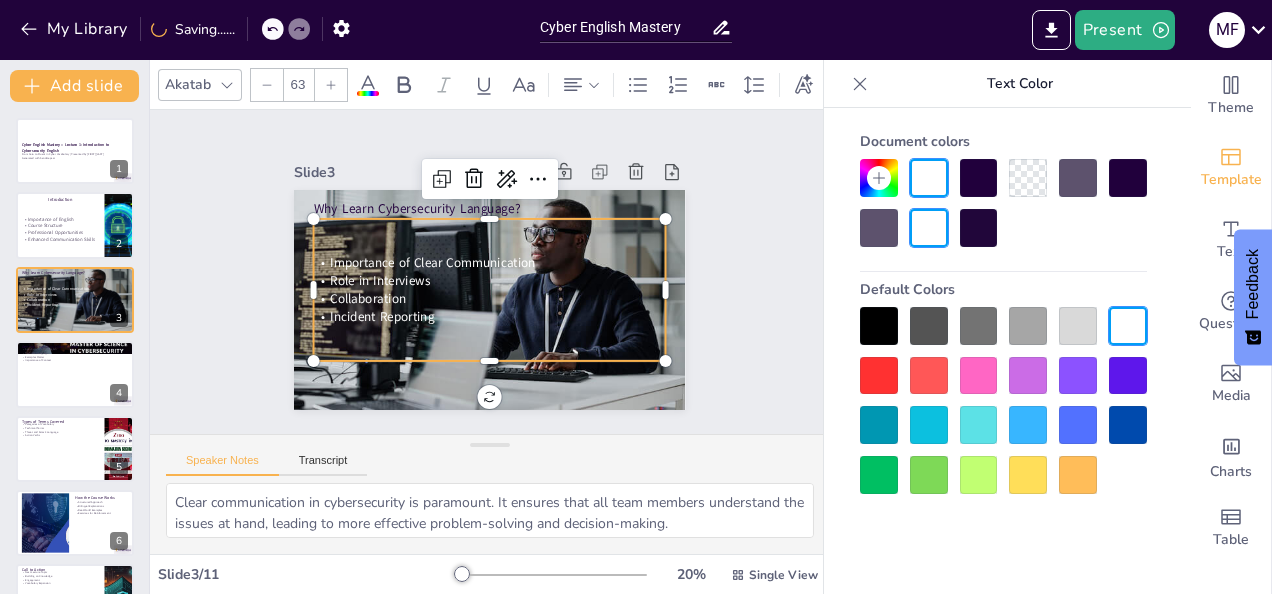 click at bounding box center (331, 85) 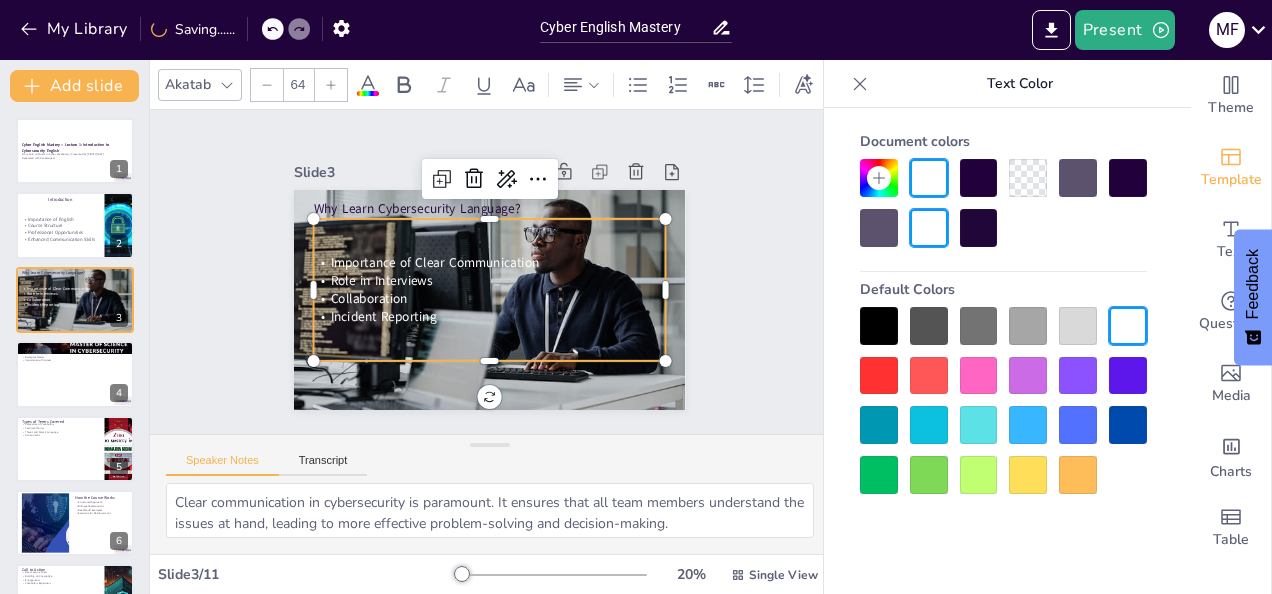 click at bounding box center [331, 85] 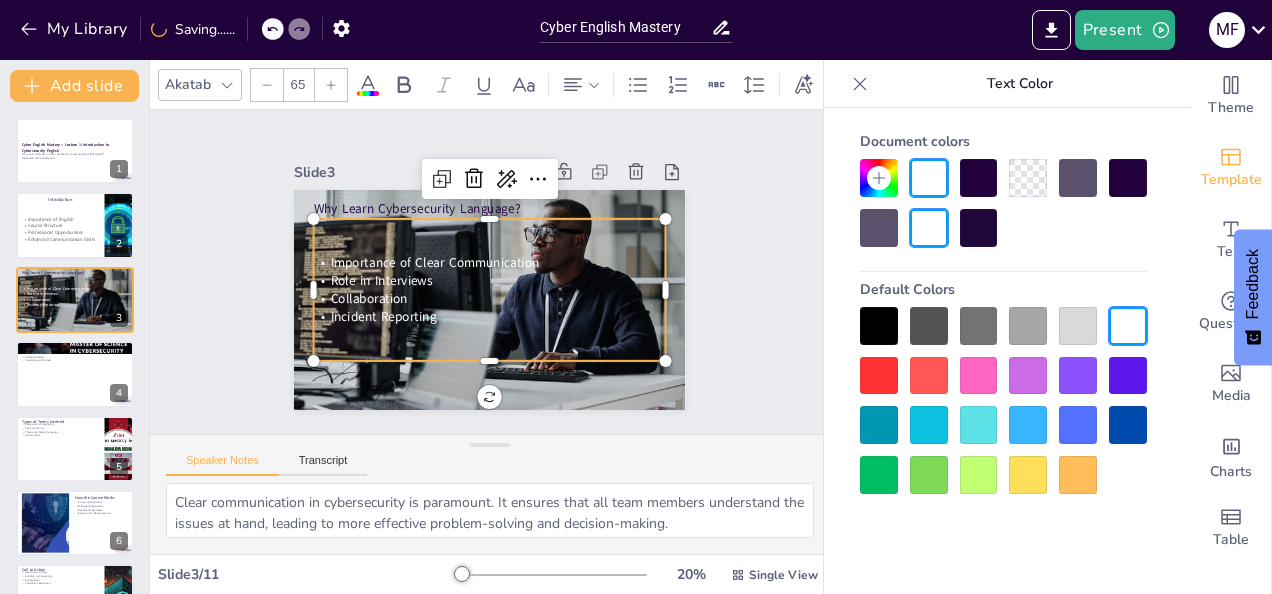 click at bounding box center [331, 85] 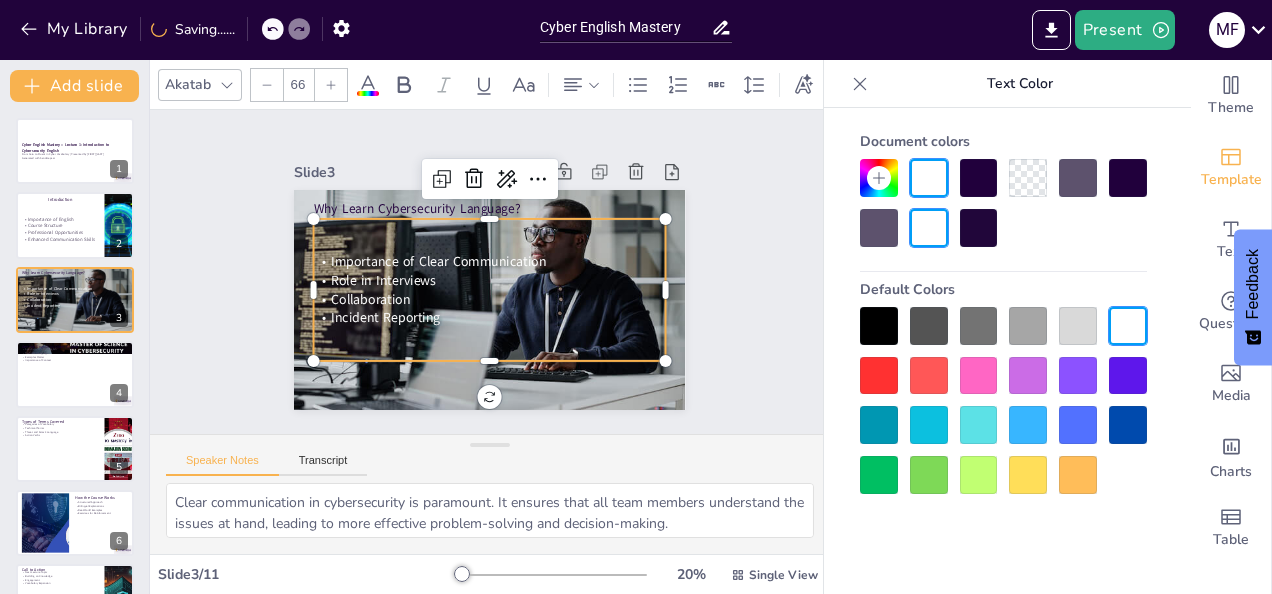 click at bounding box center [331, 85] 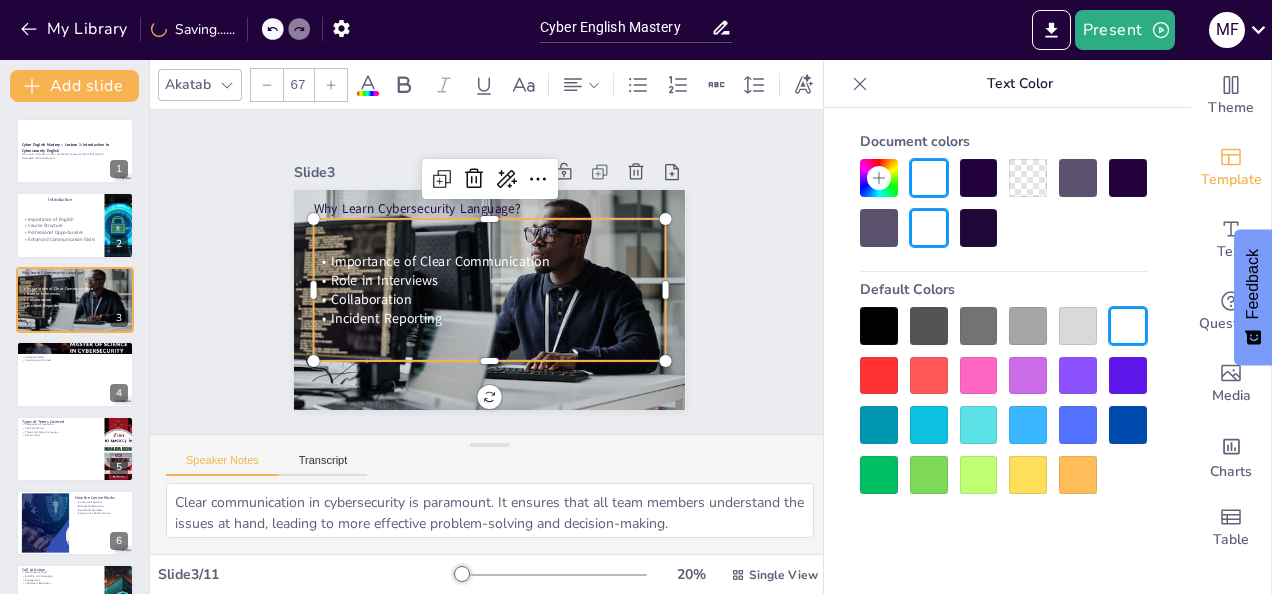 click at bounding box center (331, 85) 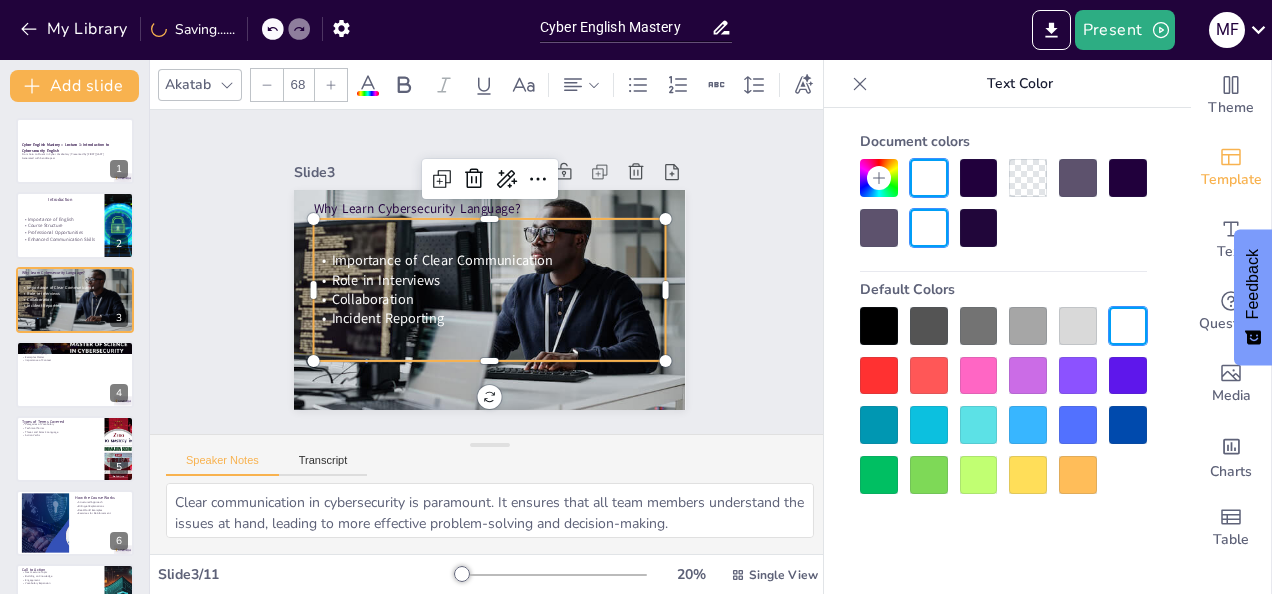 click at bounding box center [331, 85] 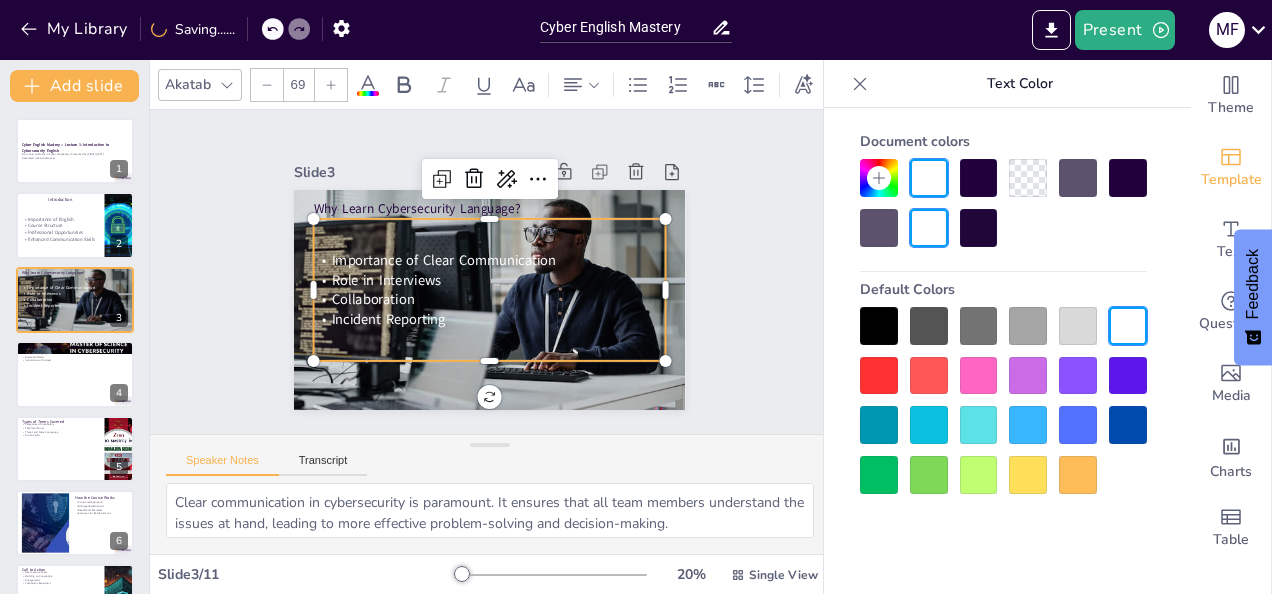 click at bounding box center [331, 85] 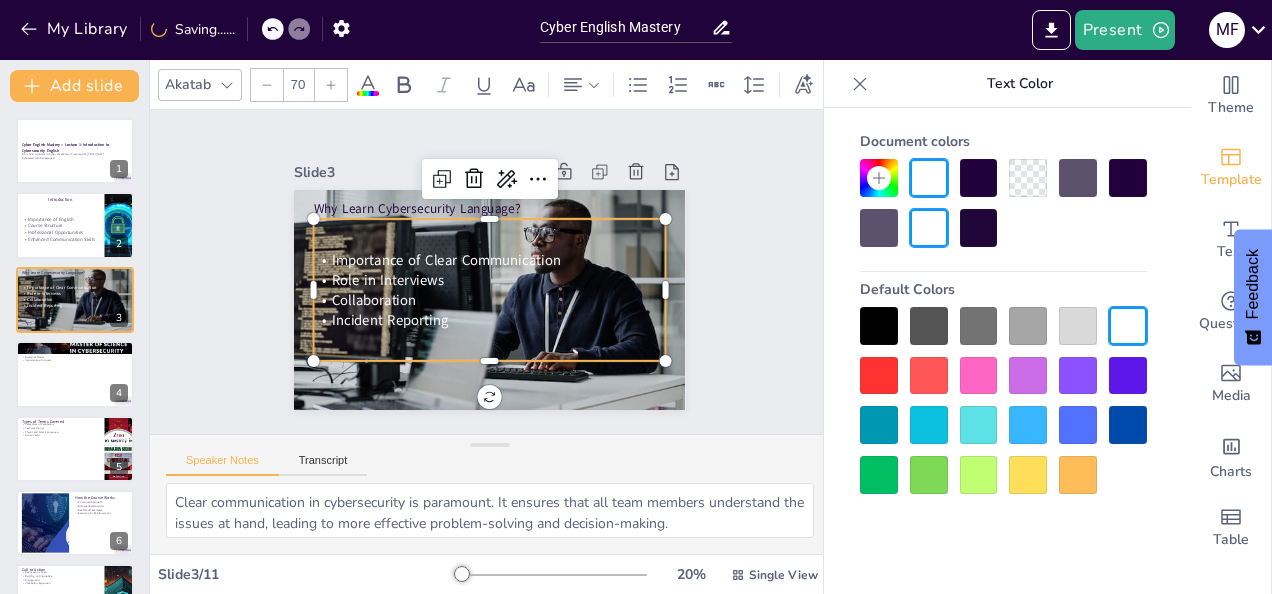 click at bounding box center [331, 85] 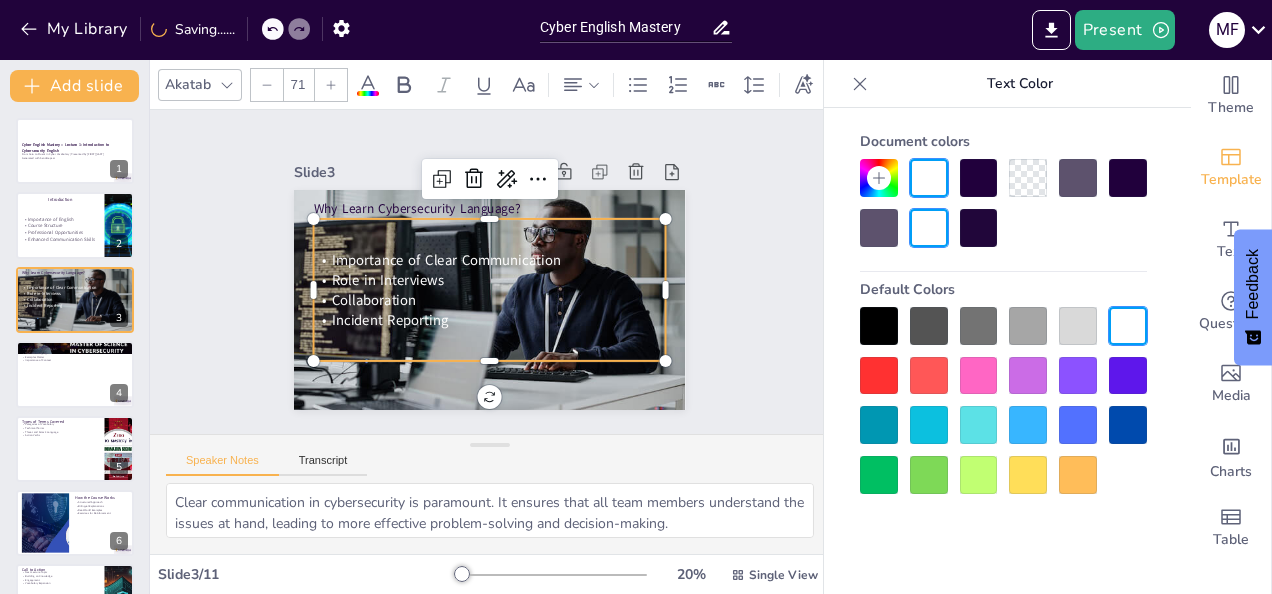 click at bounding box center (331, 85) 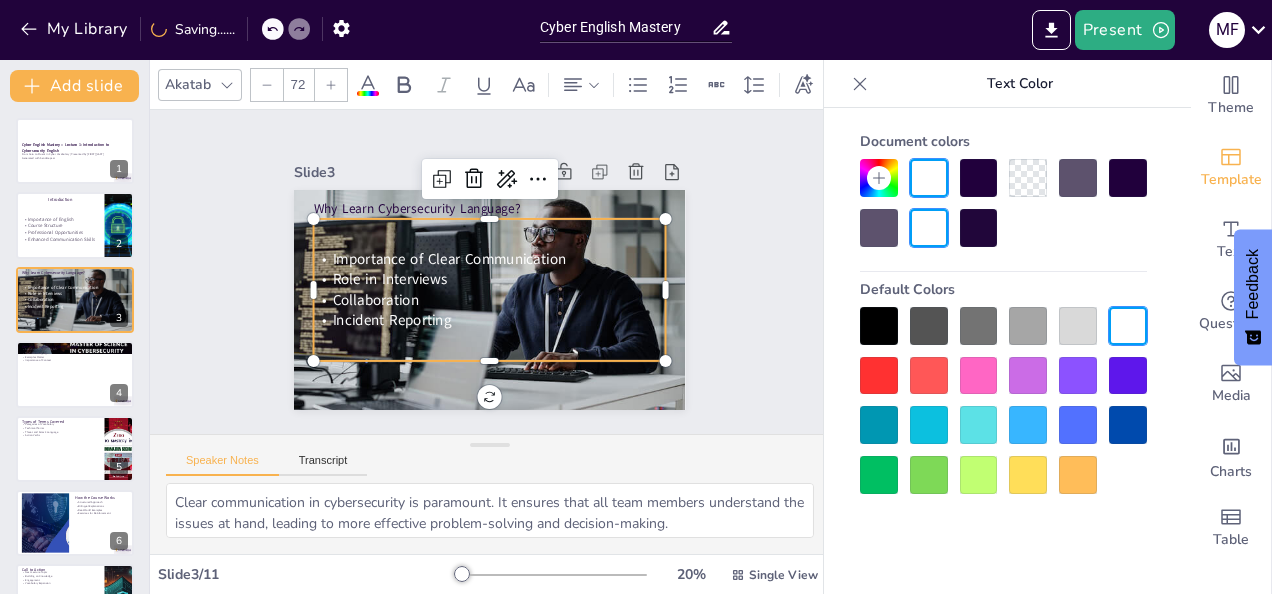 click at bounding box center (331, 85) 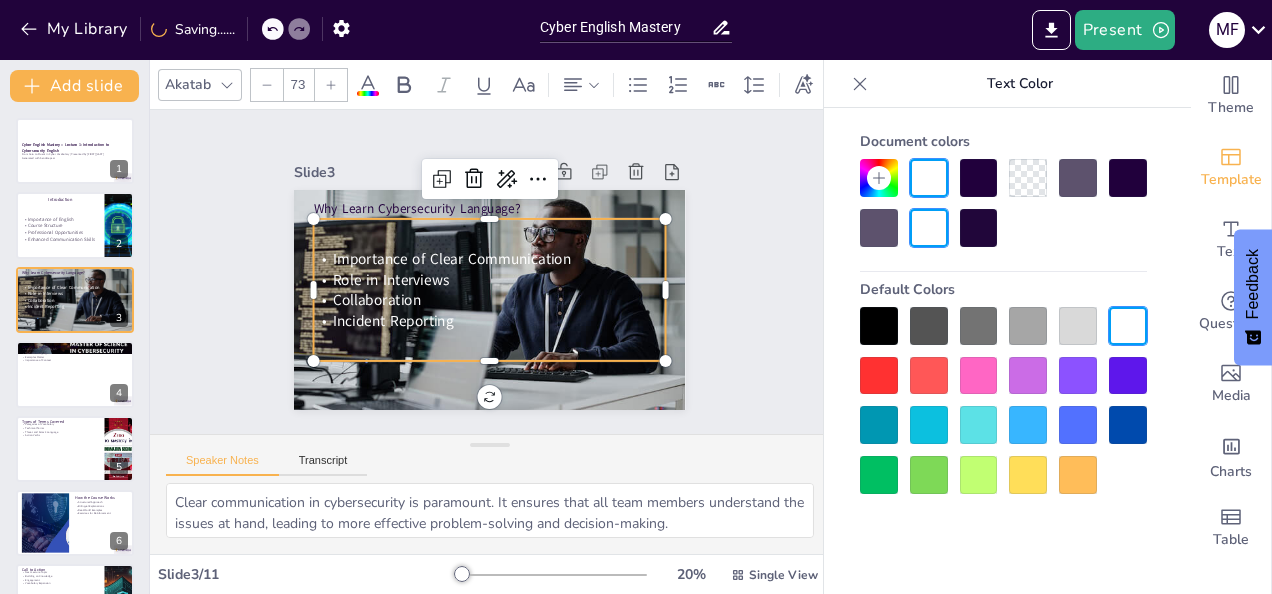 click at bounding box center (331, 85) 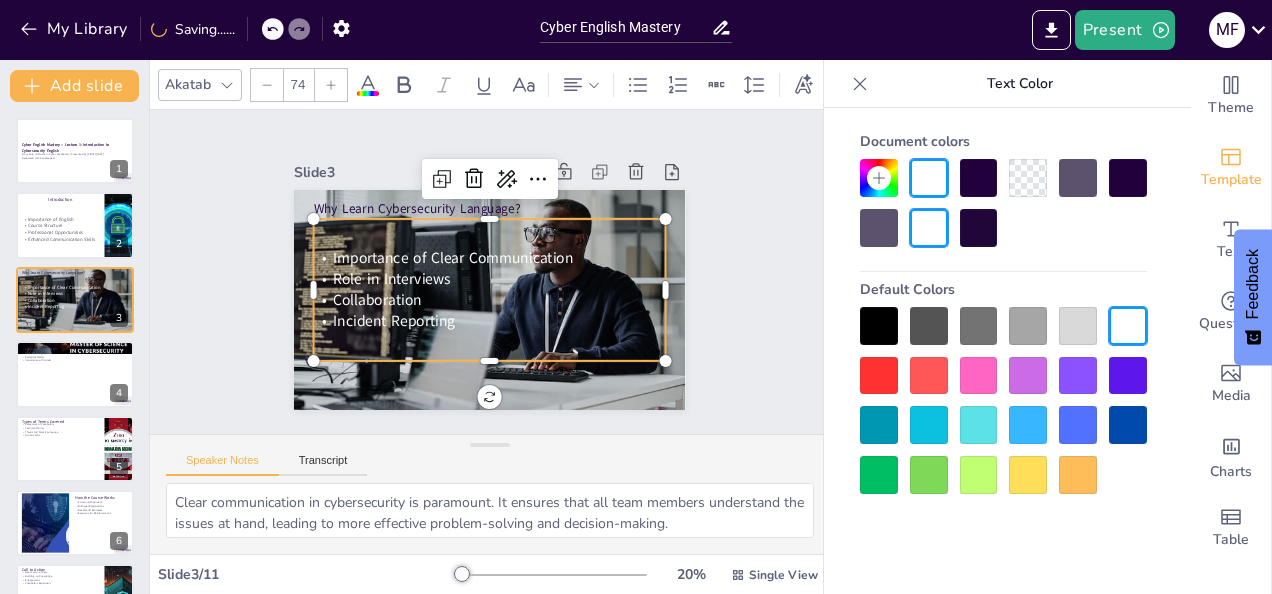 click at bounding box center (331, 85) 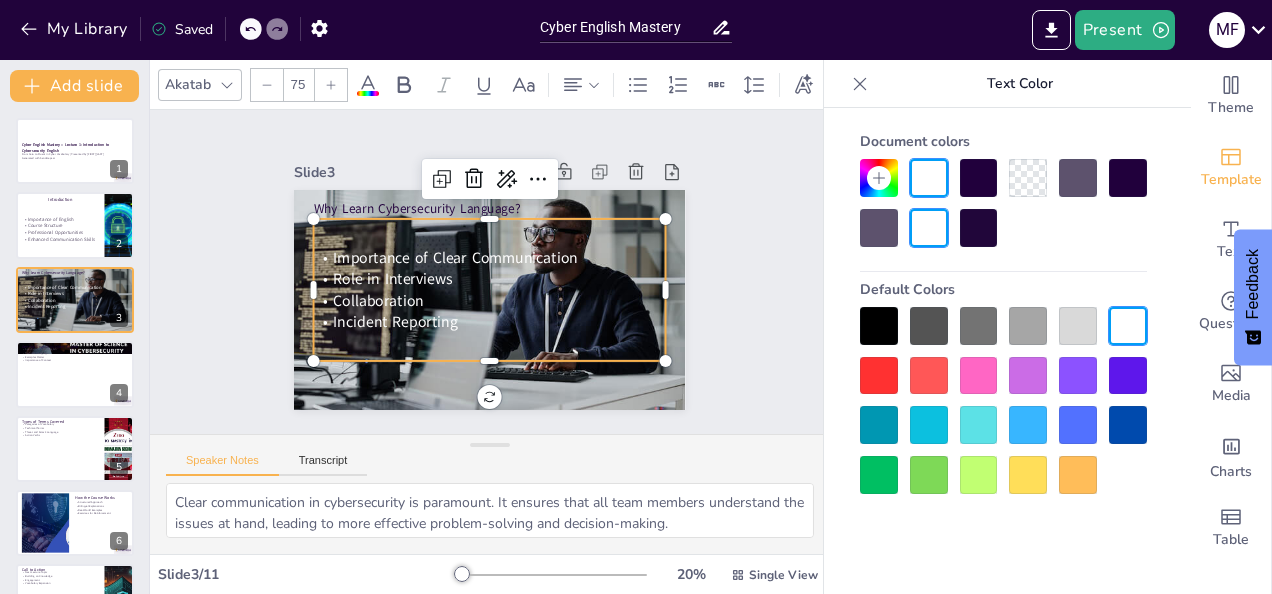 click at bounding box center (331, 85) 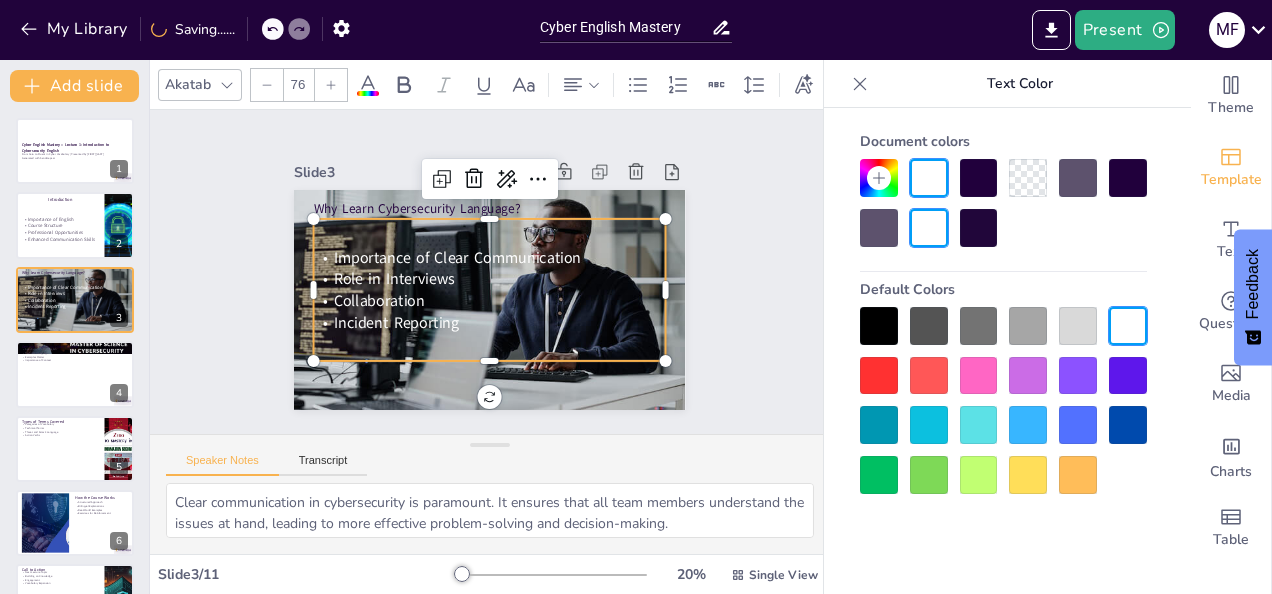 click at bounding box center (331, 85) 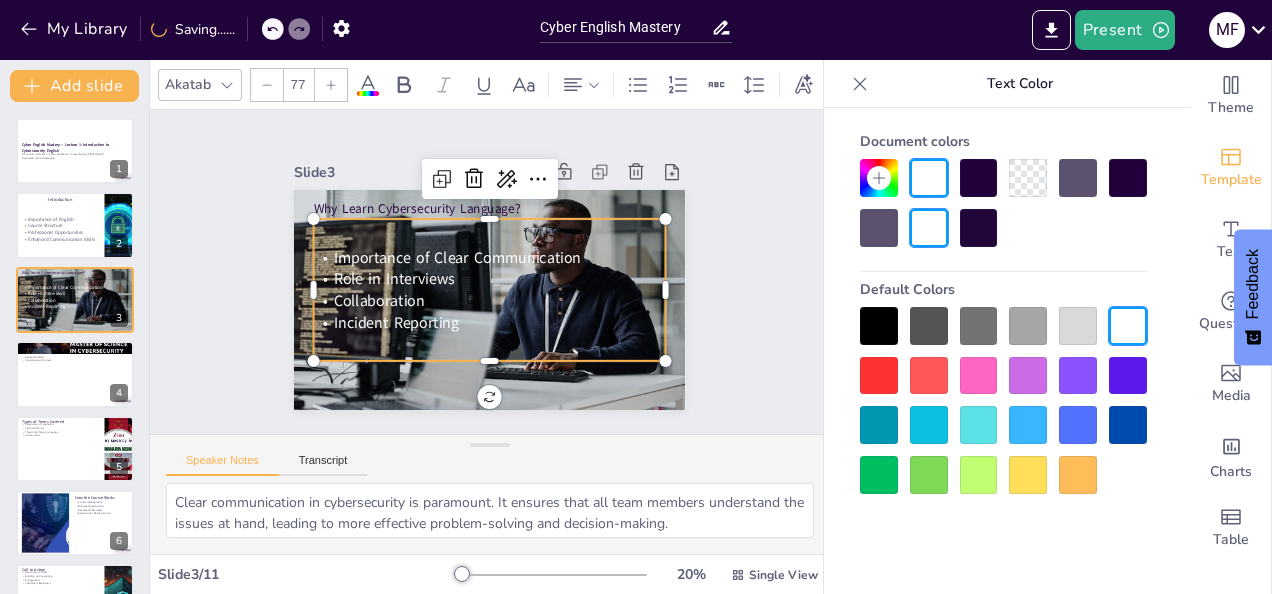 click at bounding box center (331, 85) 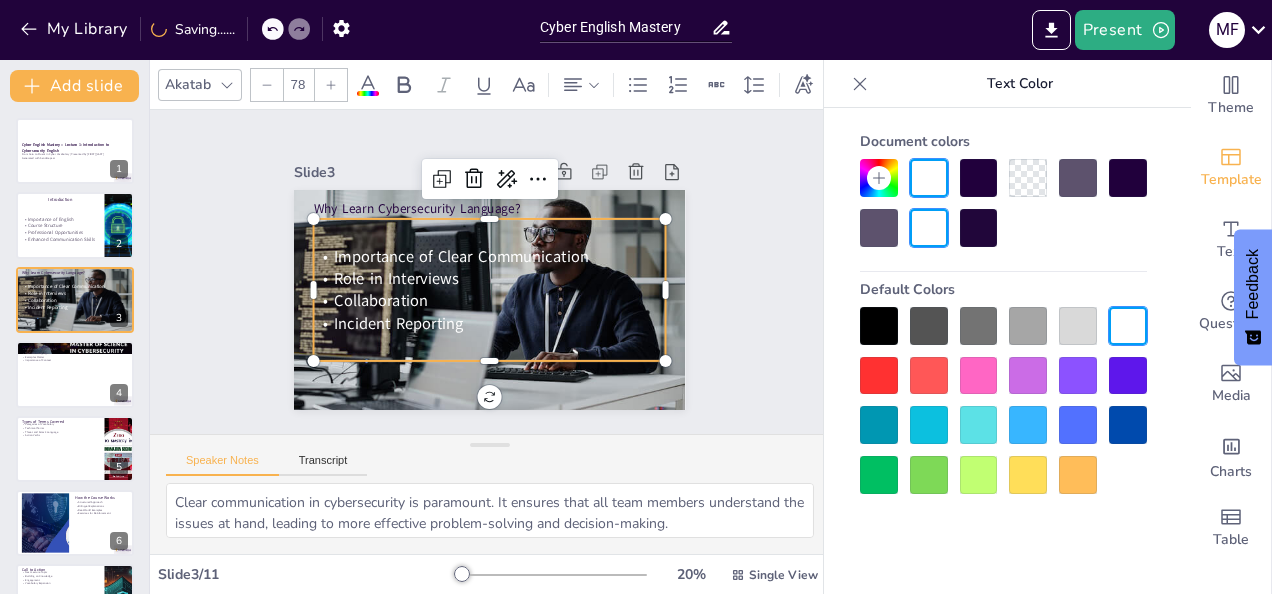 click at bounding box center [331, 85] 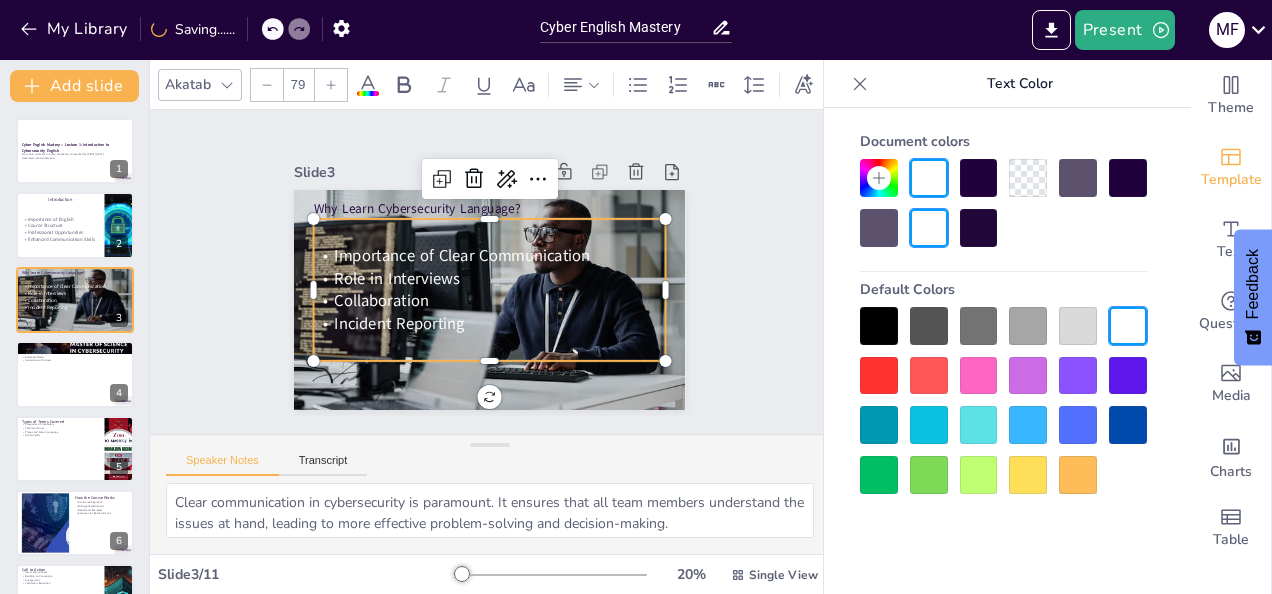 click at bounding box center (331, 85) 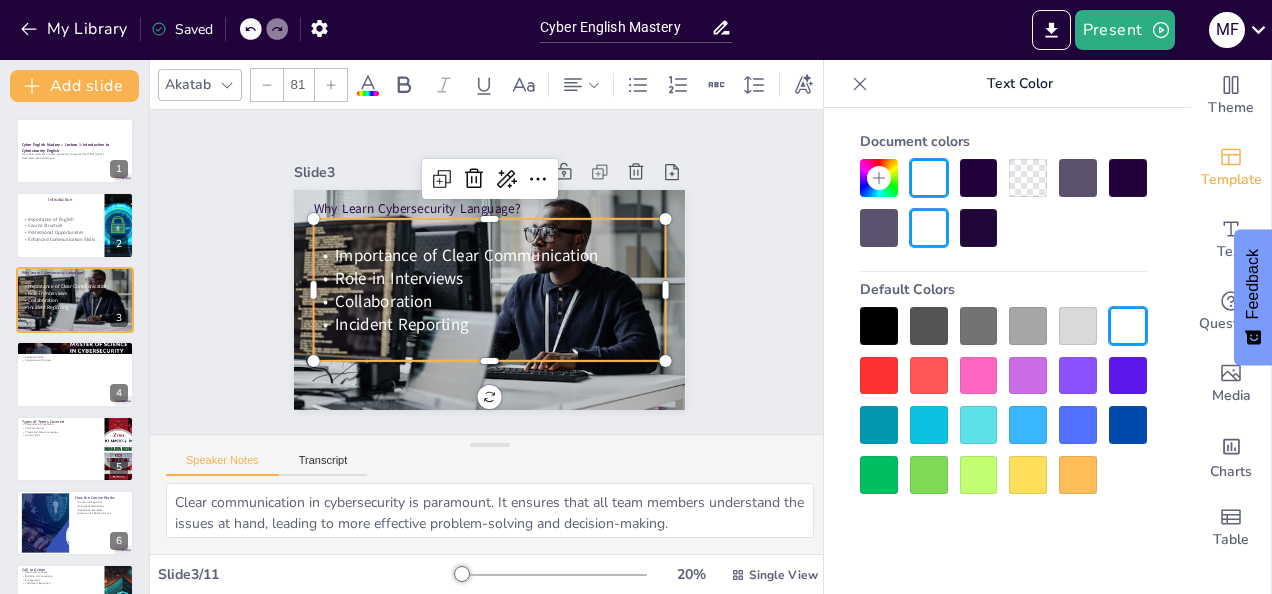 click at bounding box center [331, 85] 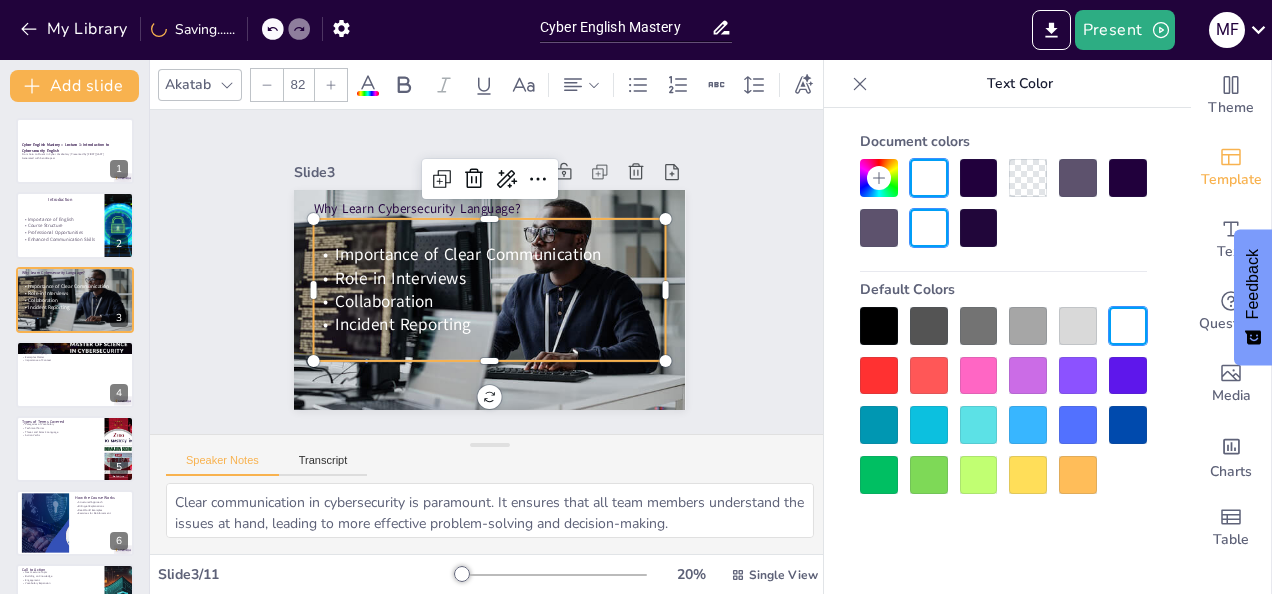 click at bounding box center [331, 85] 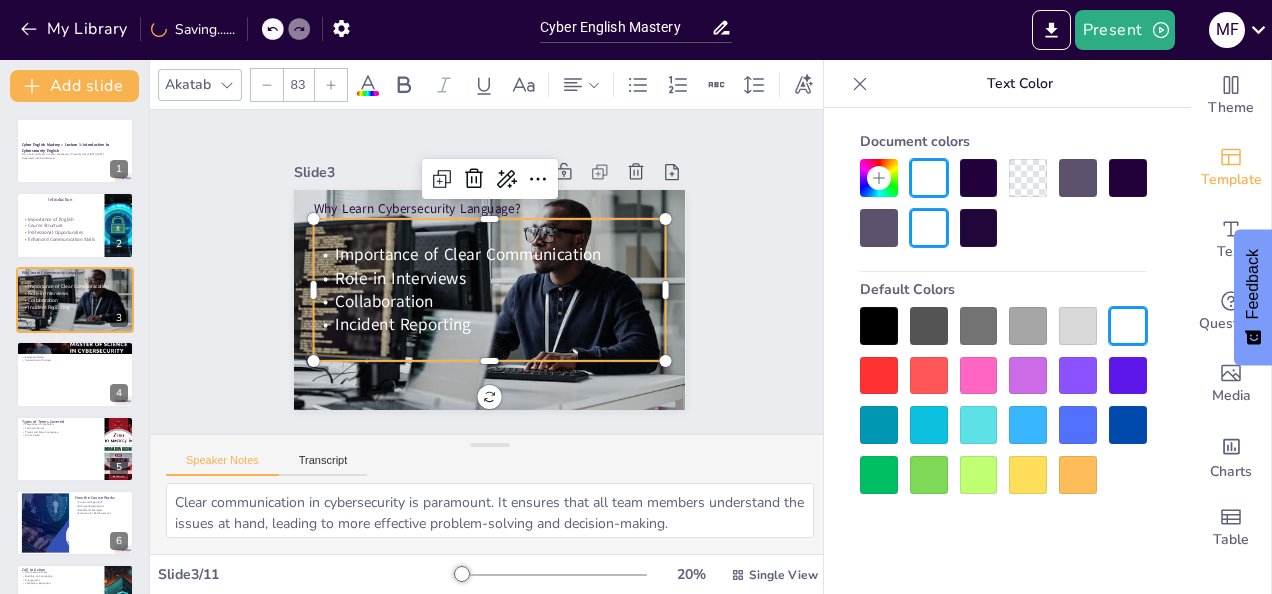 click at bounding box center [331, 85] 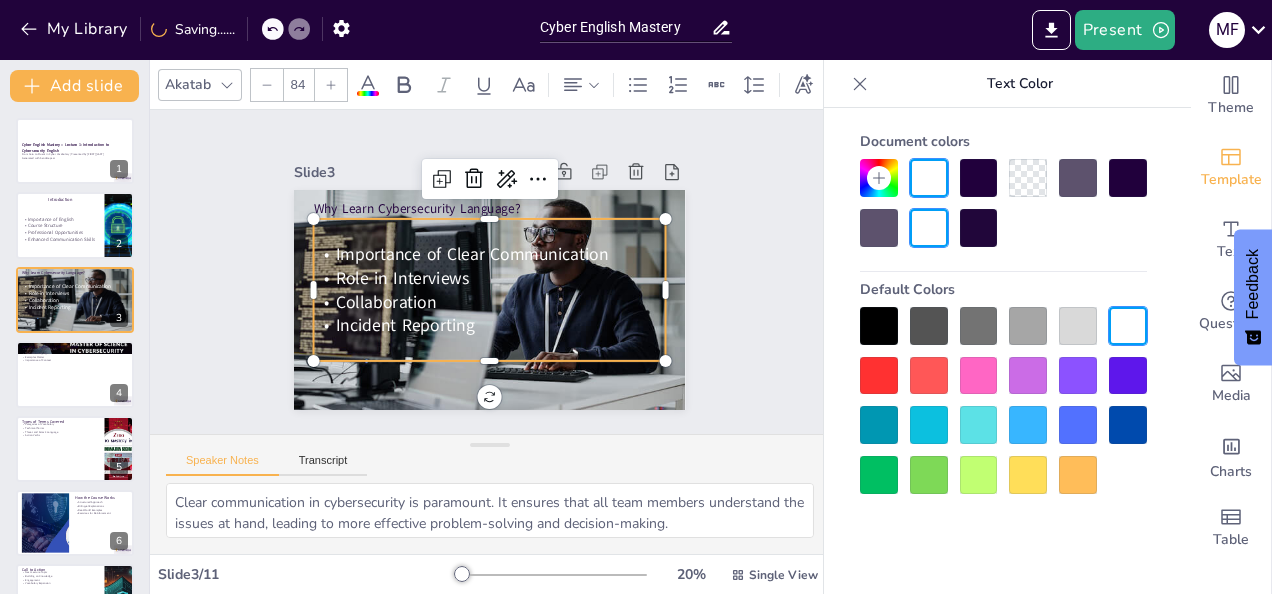 click at bounding box center [331, 85] 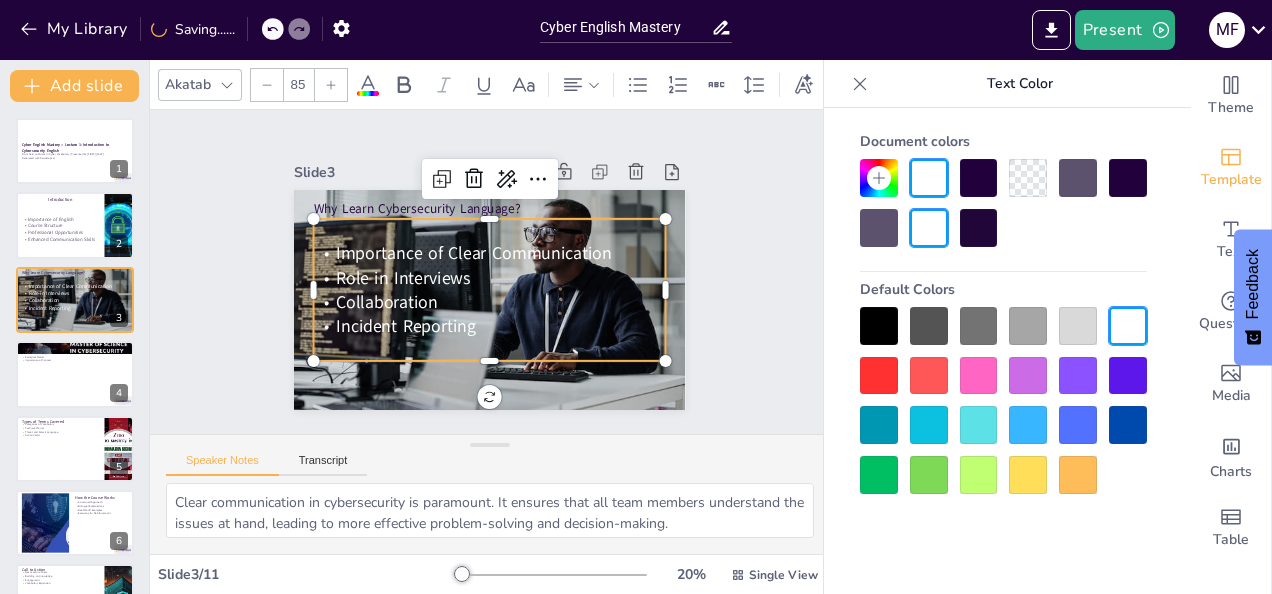 click at bounding box center [331, 85] 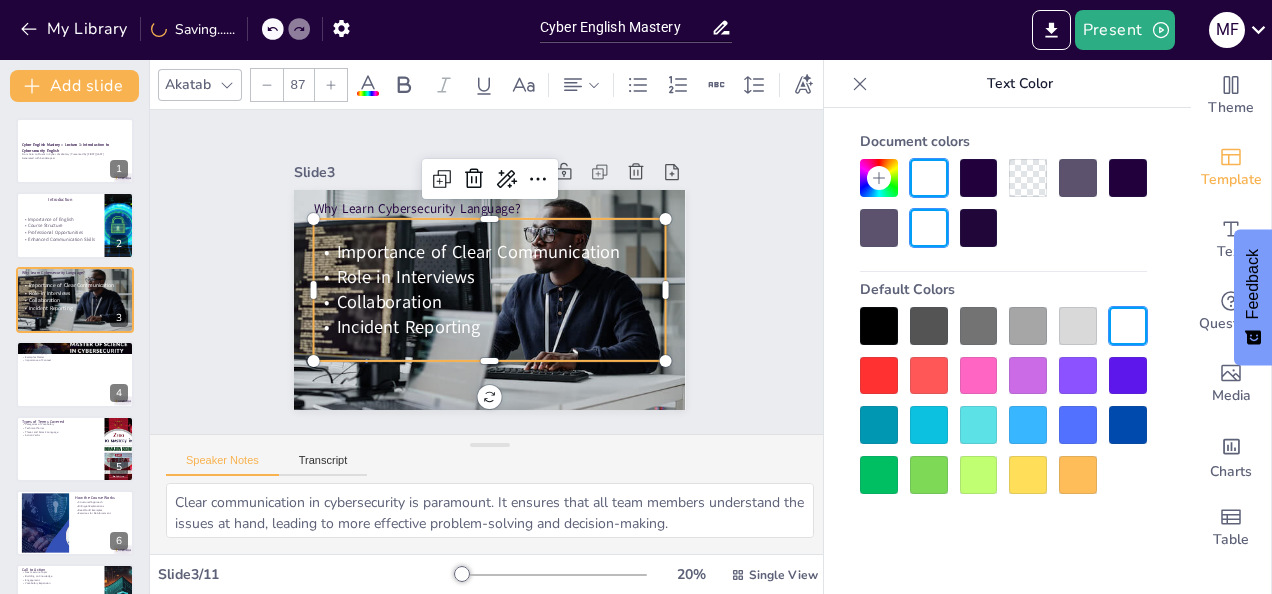 click at bounding box center (331, 85) 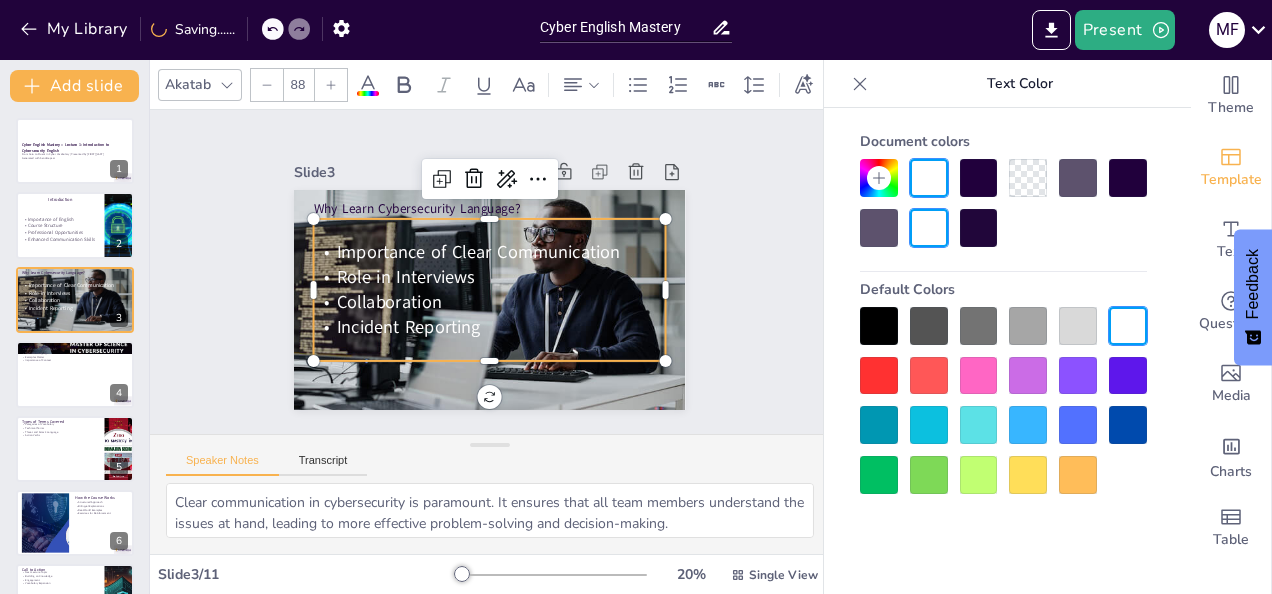 click at bounding box center [331, 85] 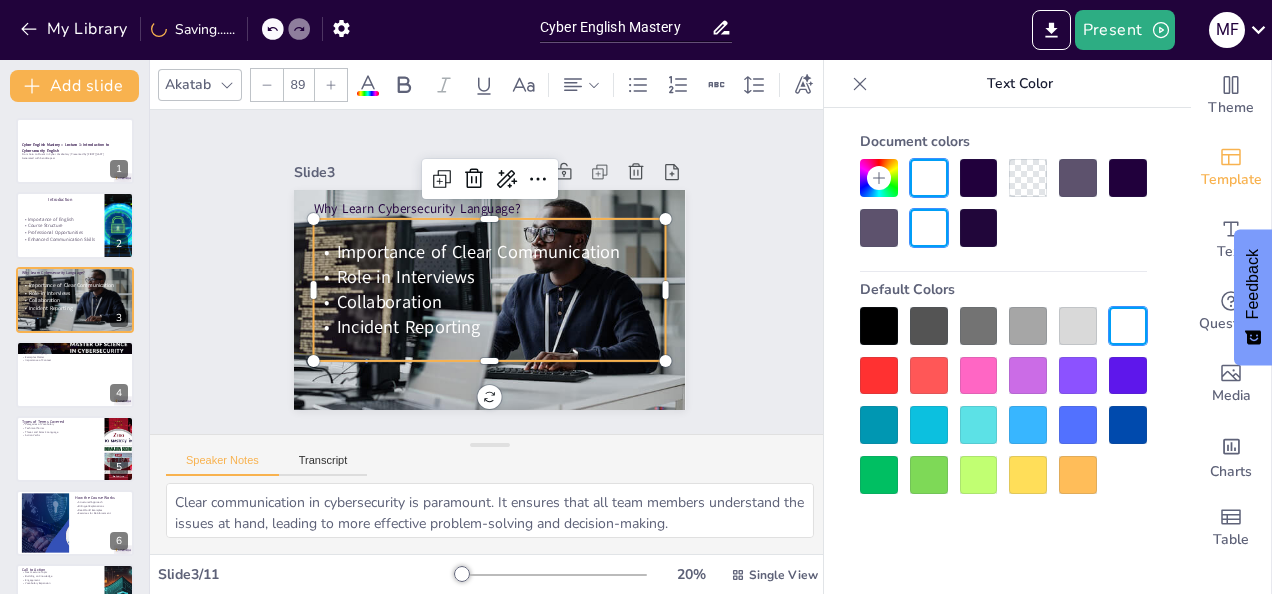 click at bounding box center [331, 85] 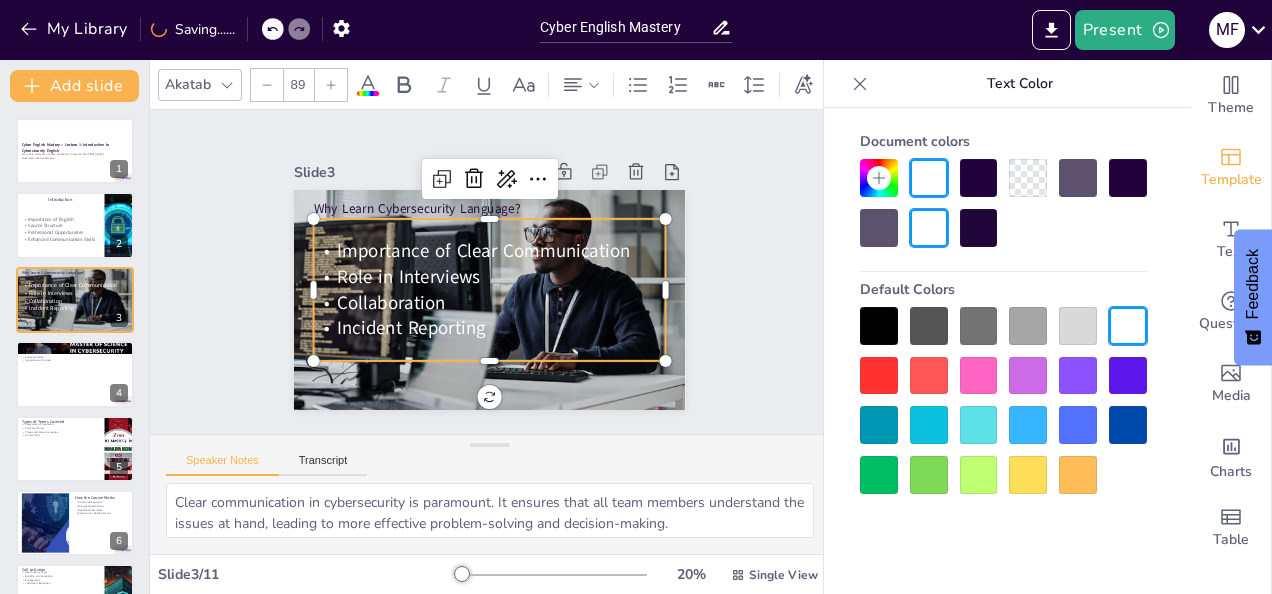 click at bounding box center [331, 85] 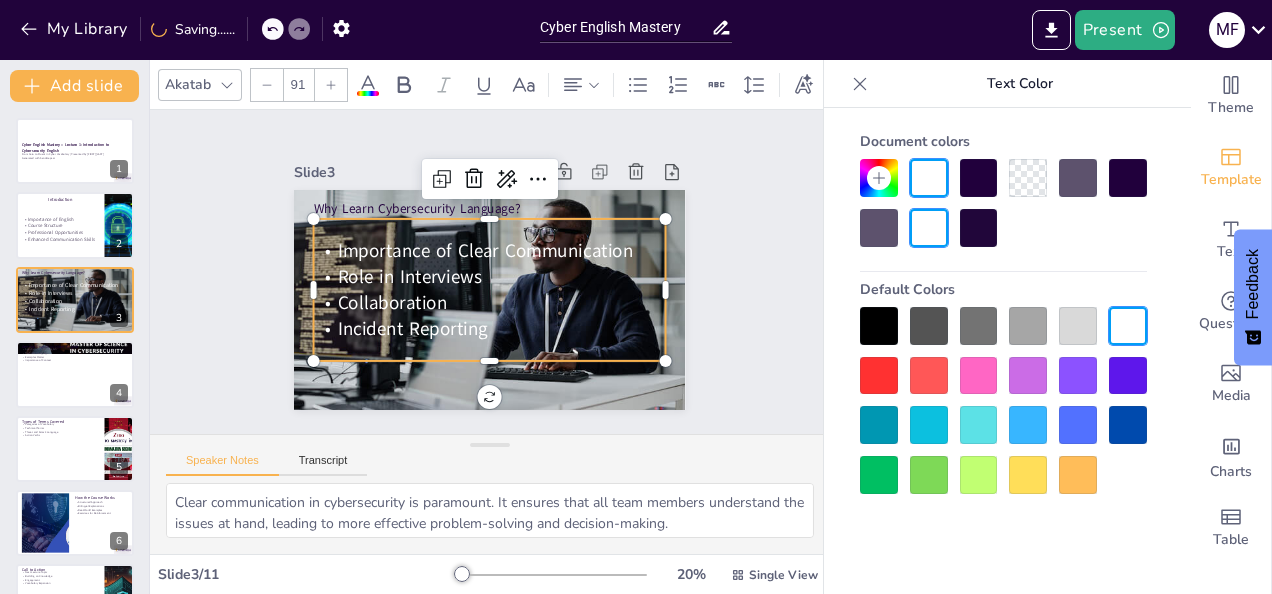 click at bounding box center (331, 85) 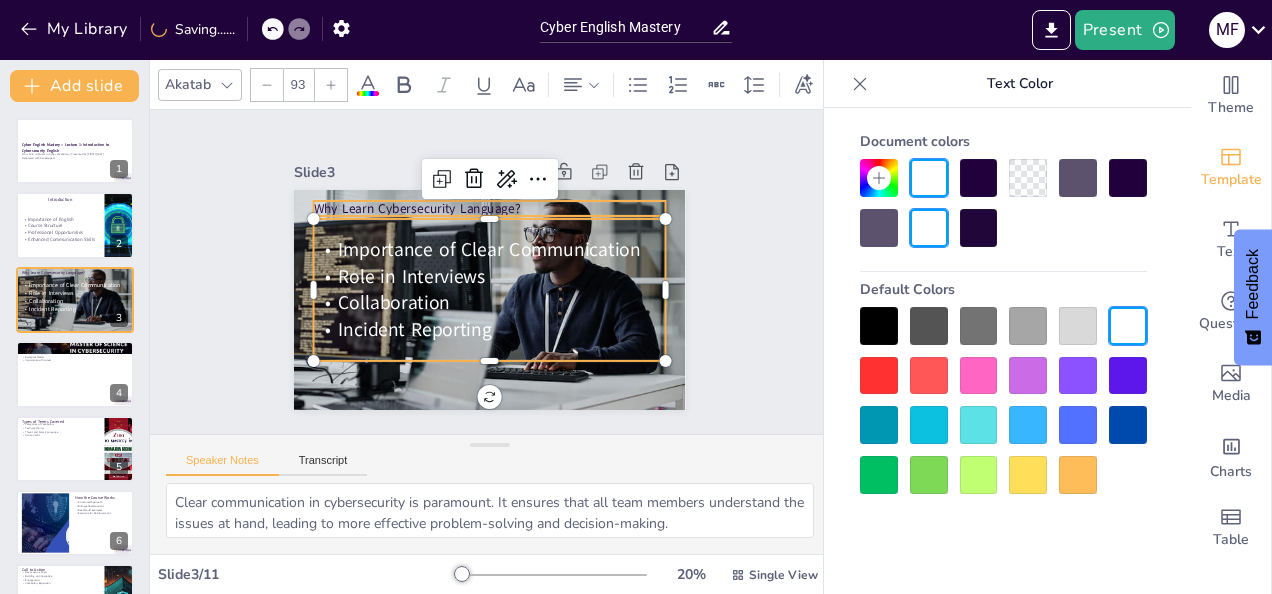 click on "Why Learn Cybersecurity Language?" at bounding box center [490, 208] 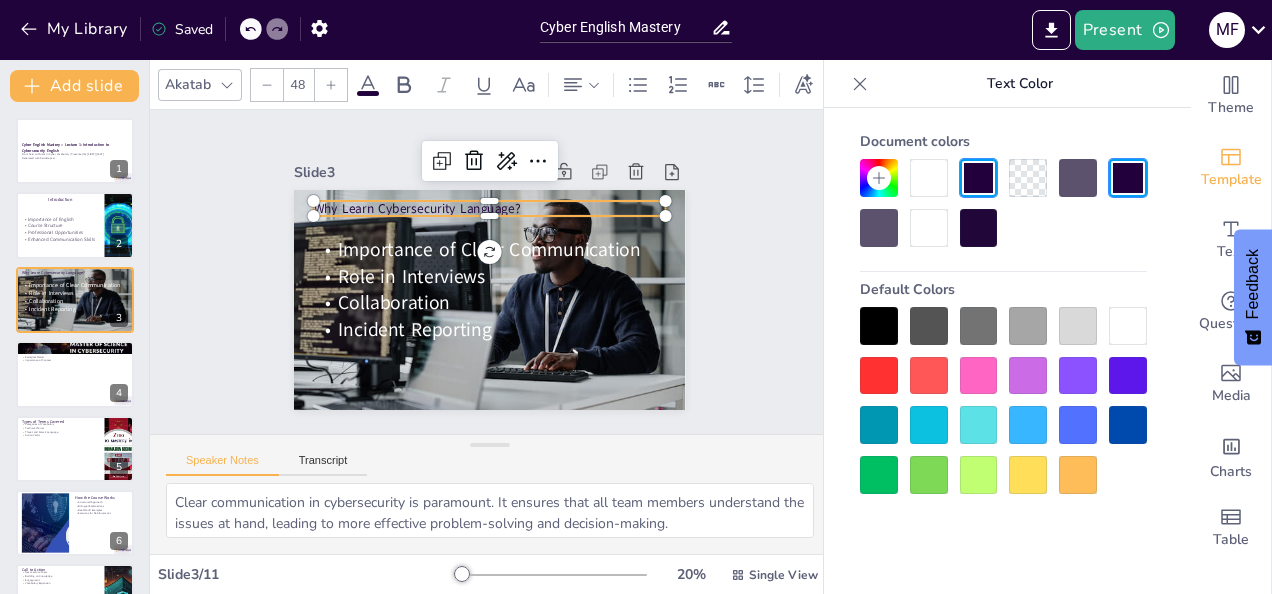 click 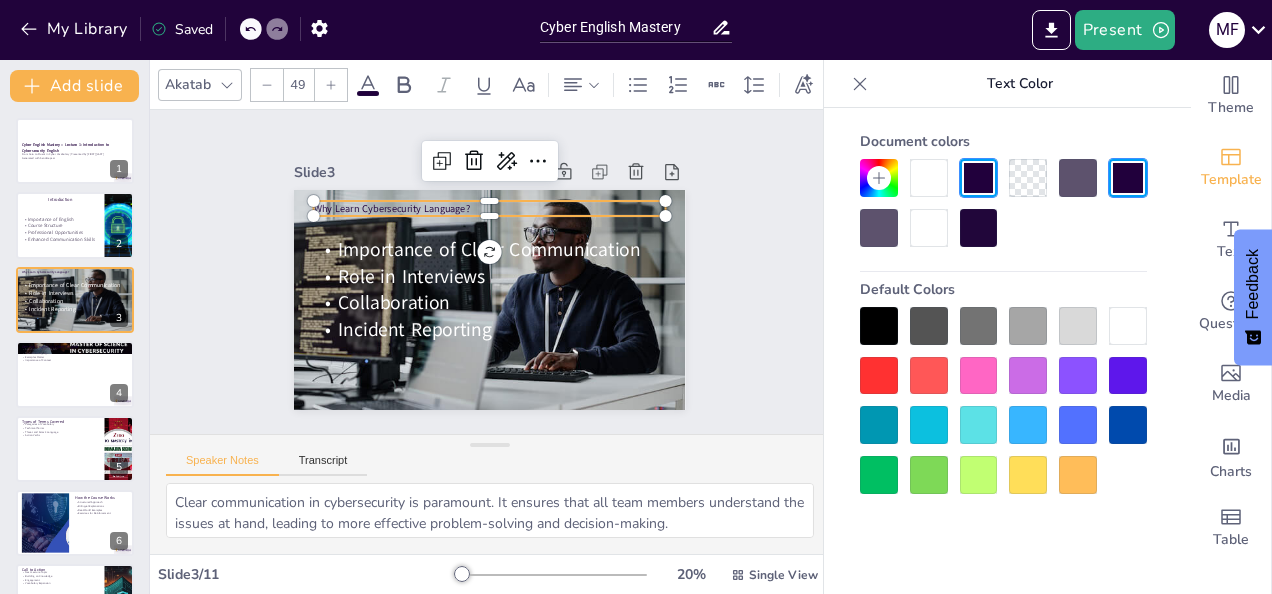click 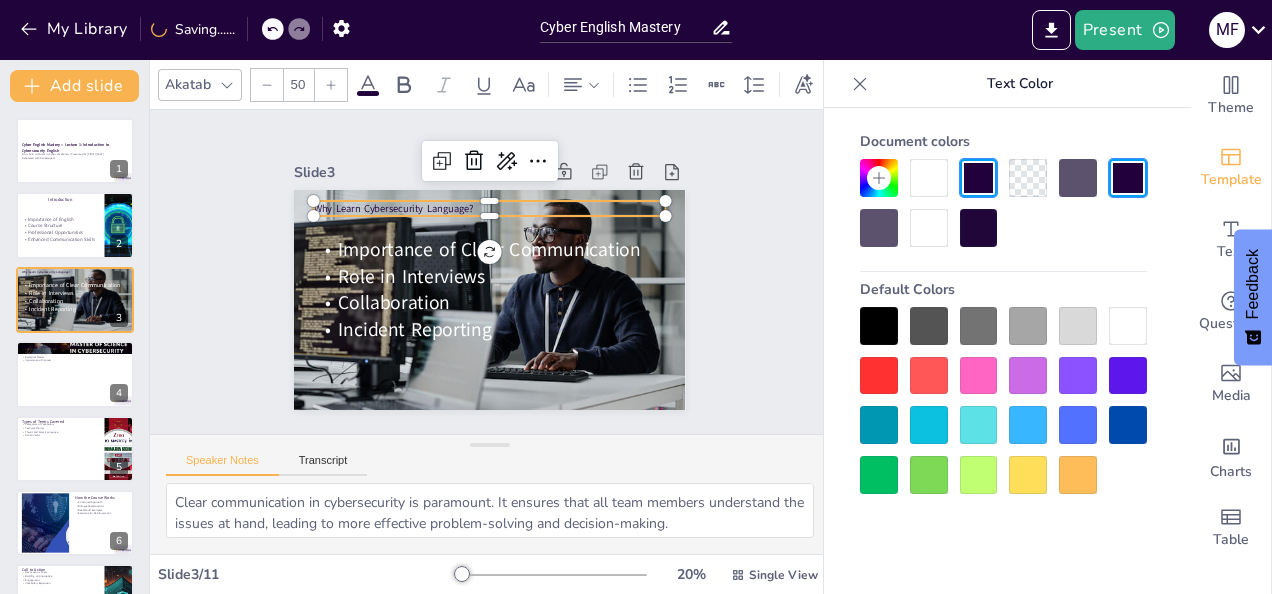 click 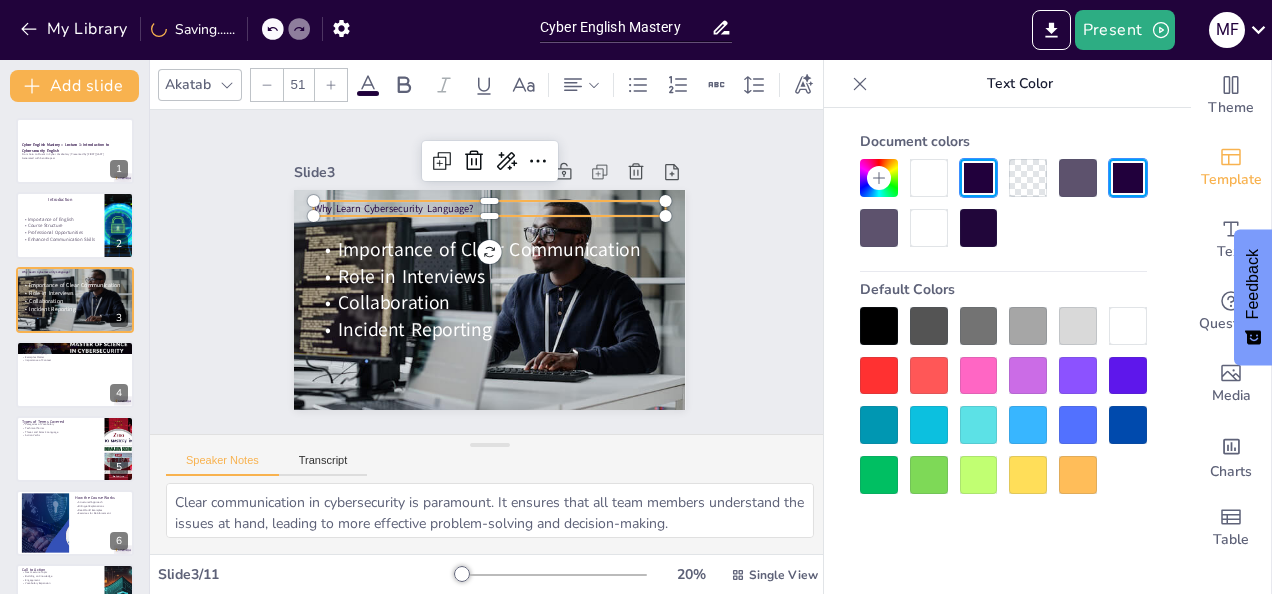 click 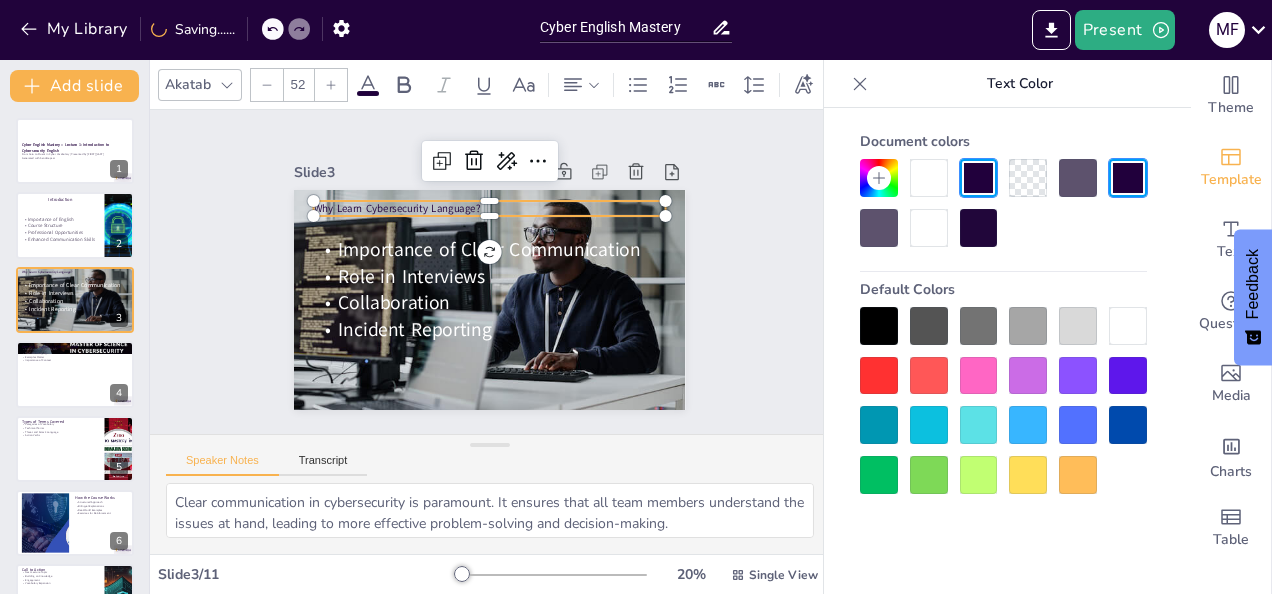 click 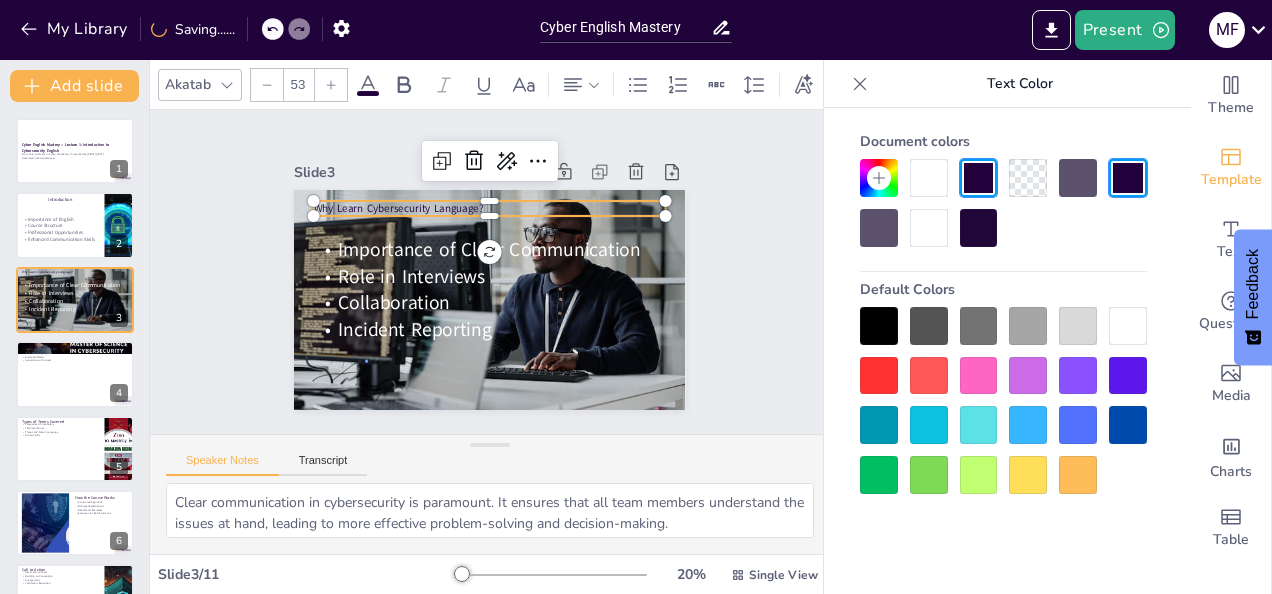 click 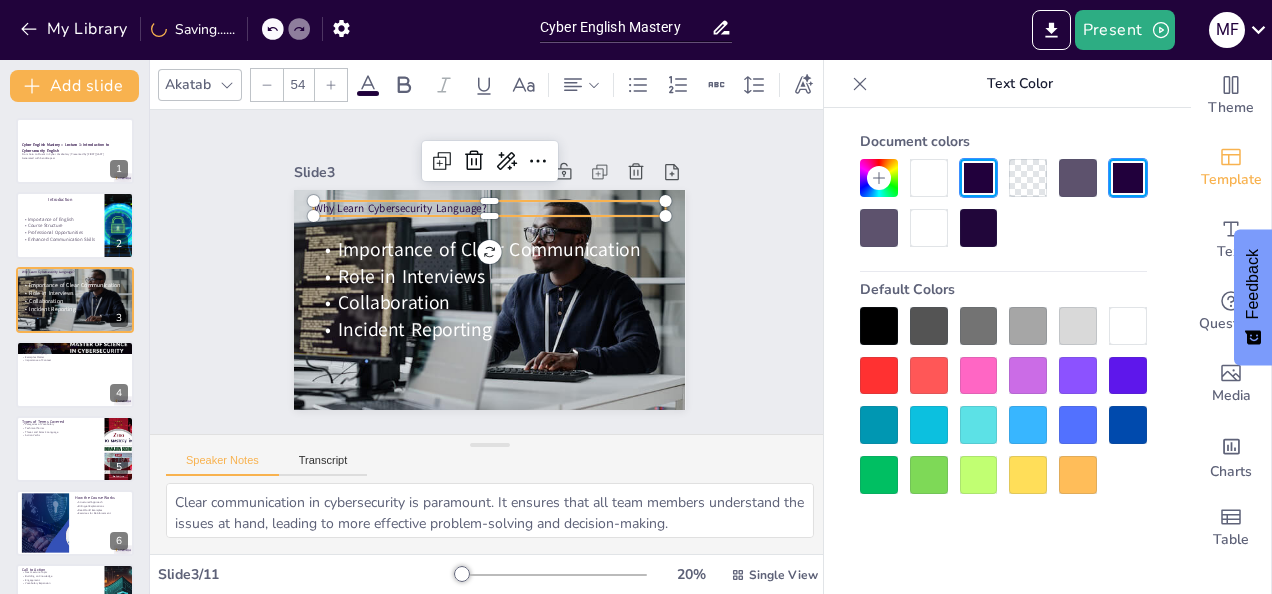 click 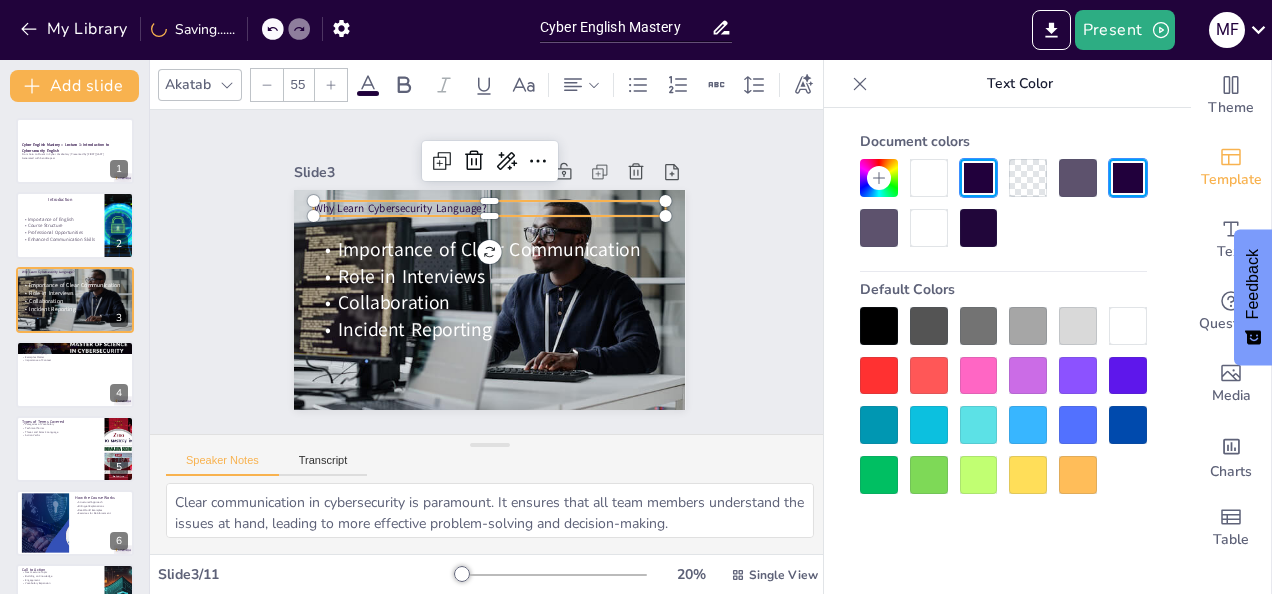 click 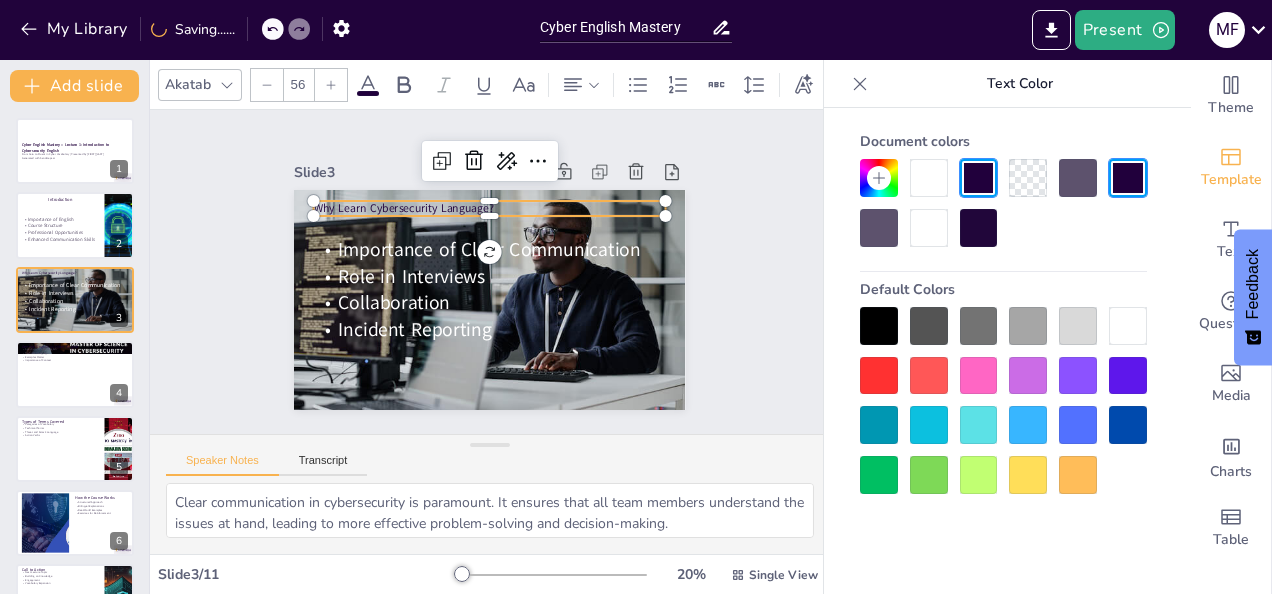 click 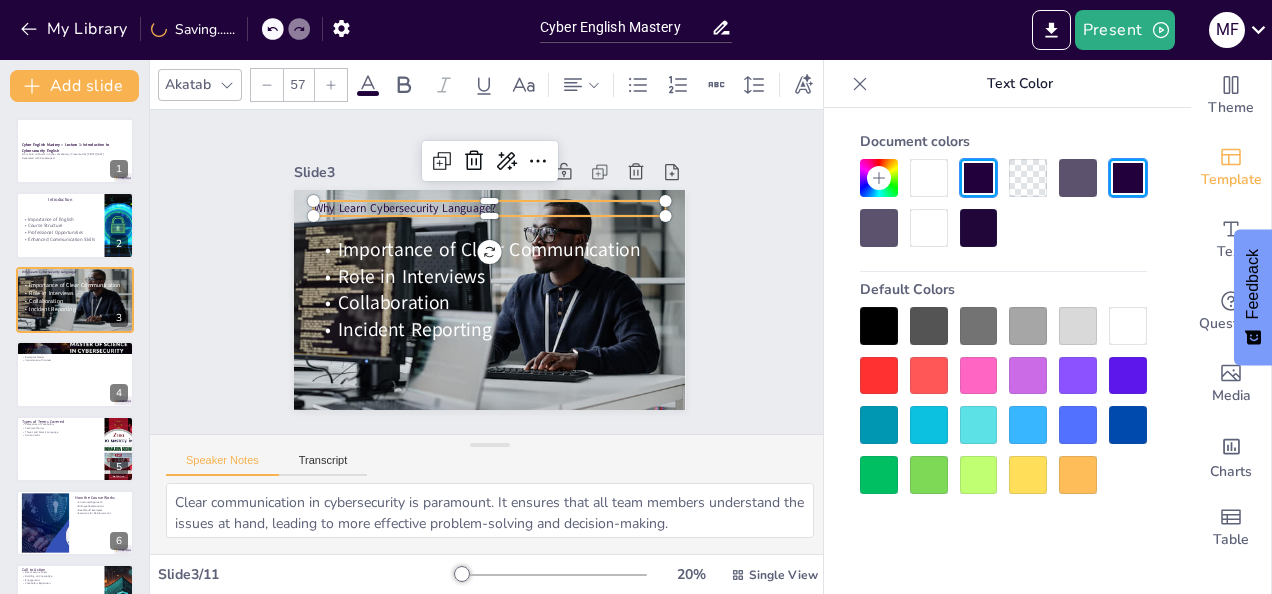 click 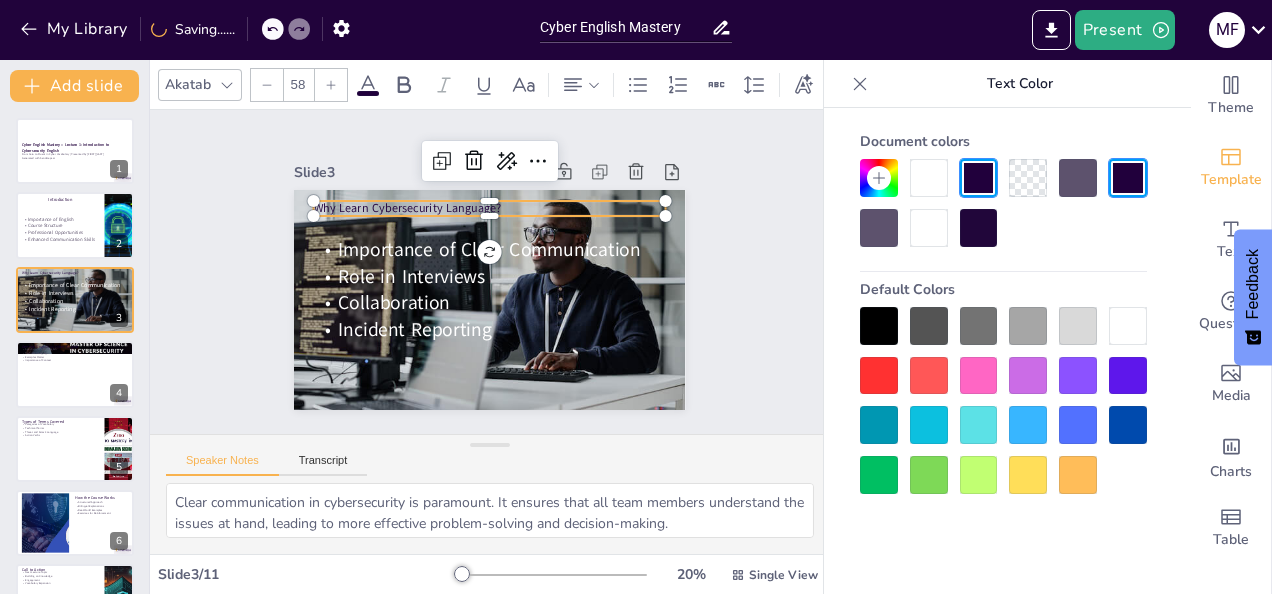 click 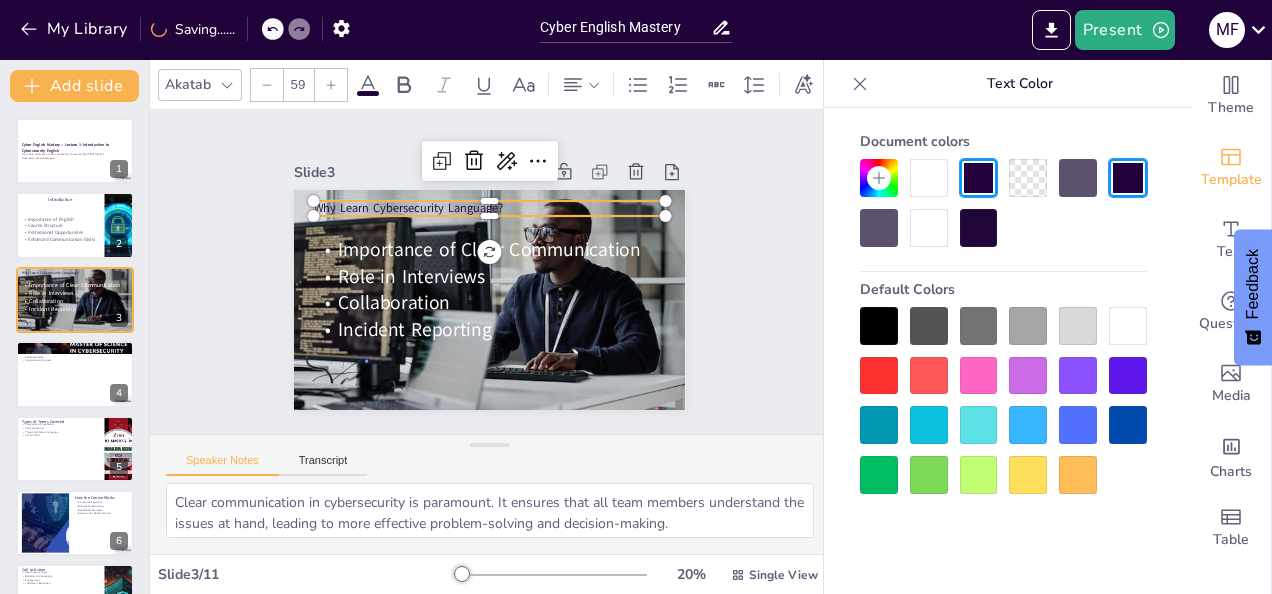 click 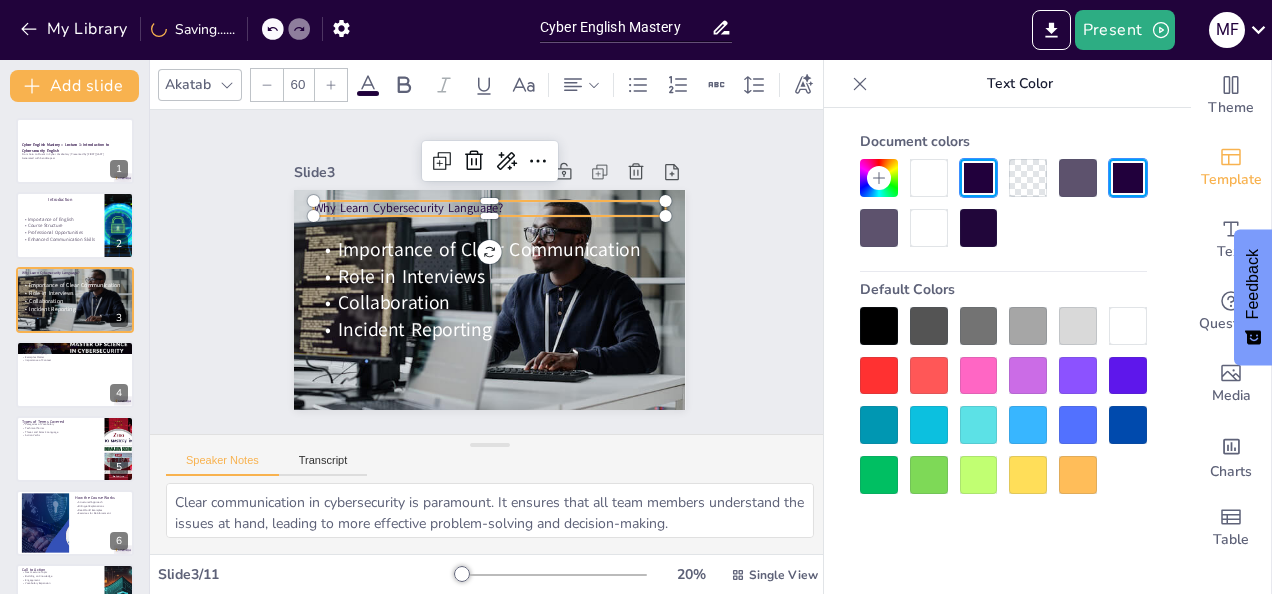 click 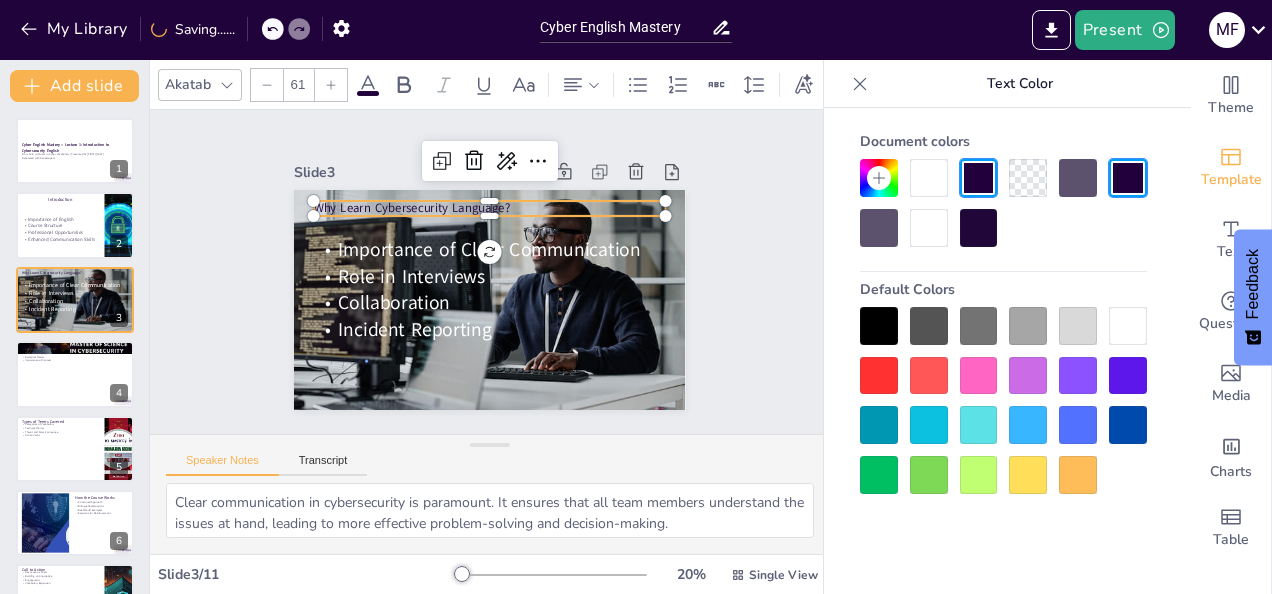click 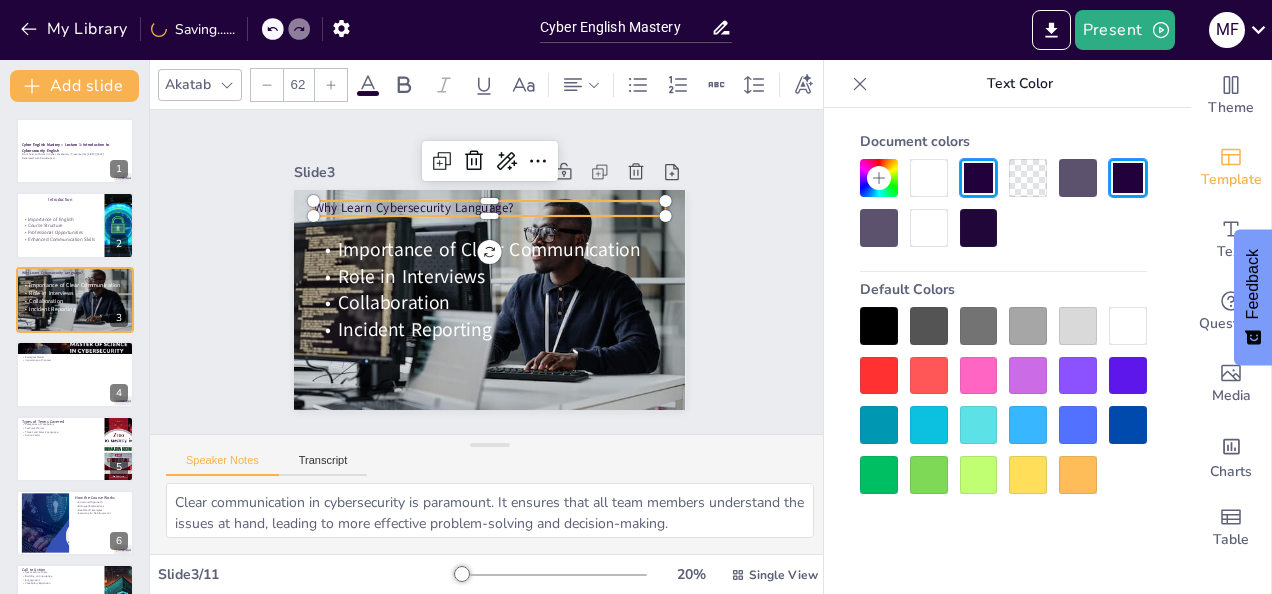 click 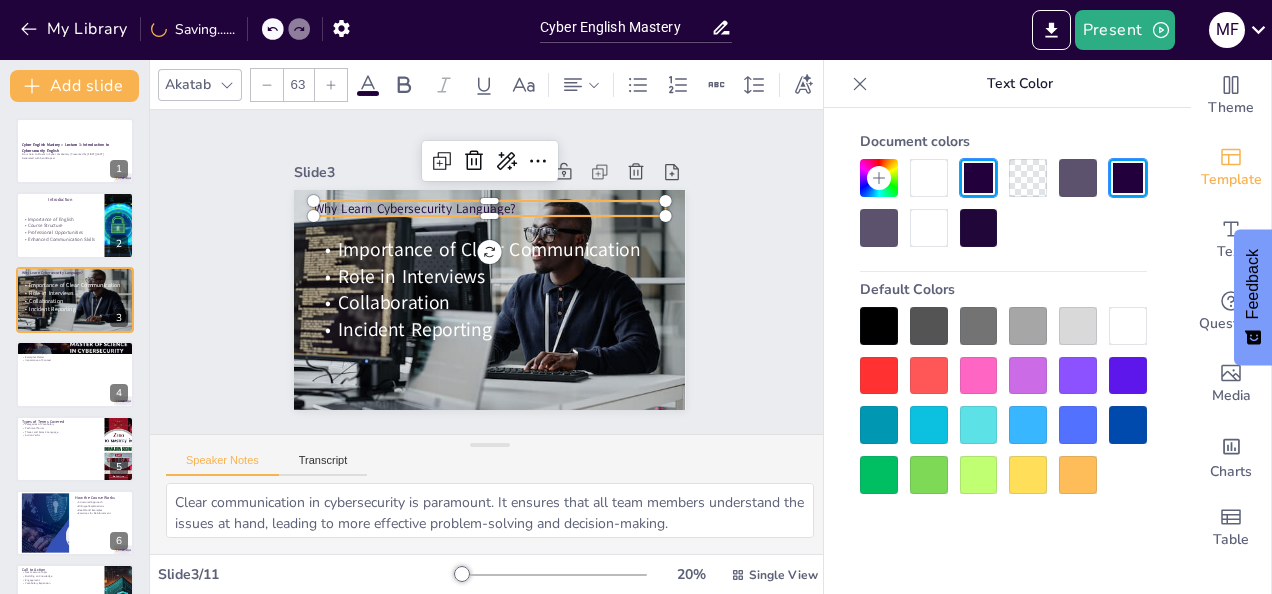 click 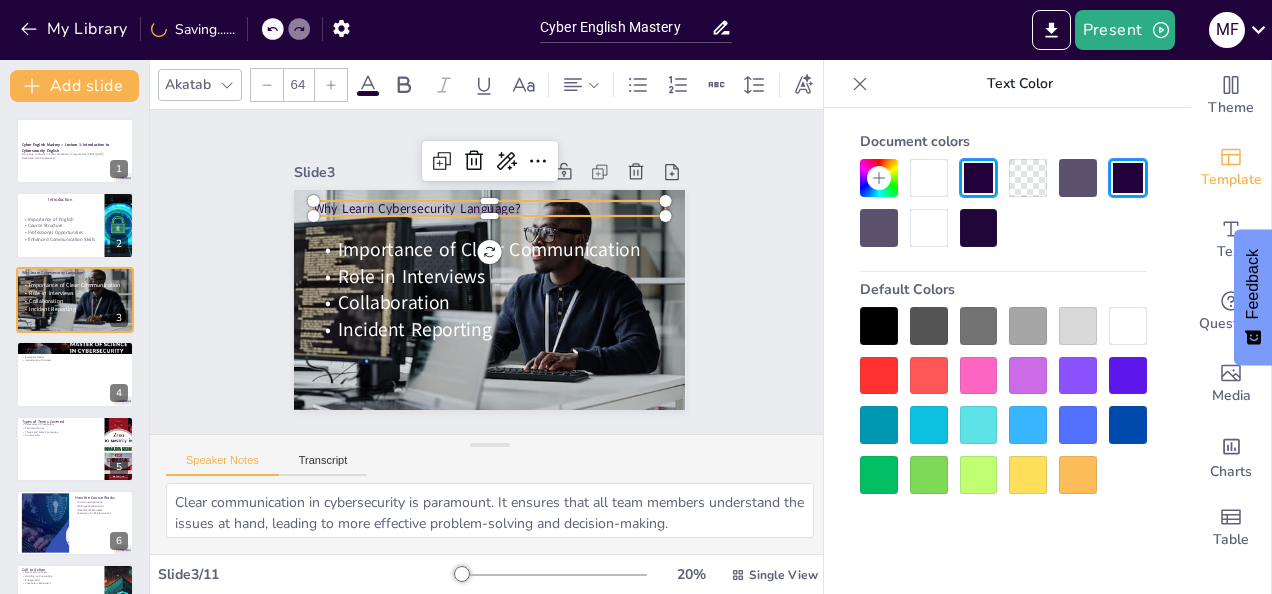 click 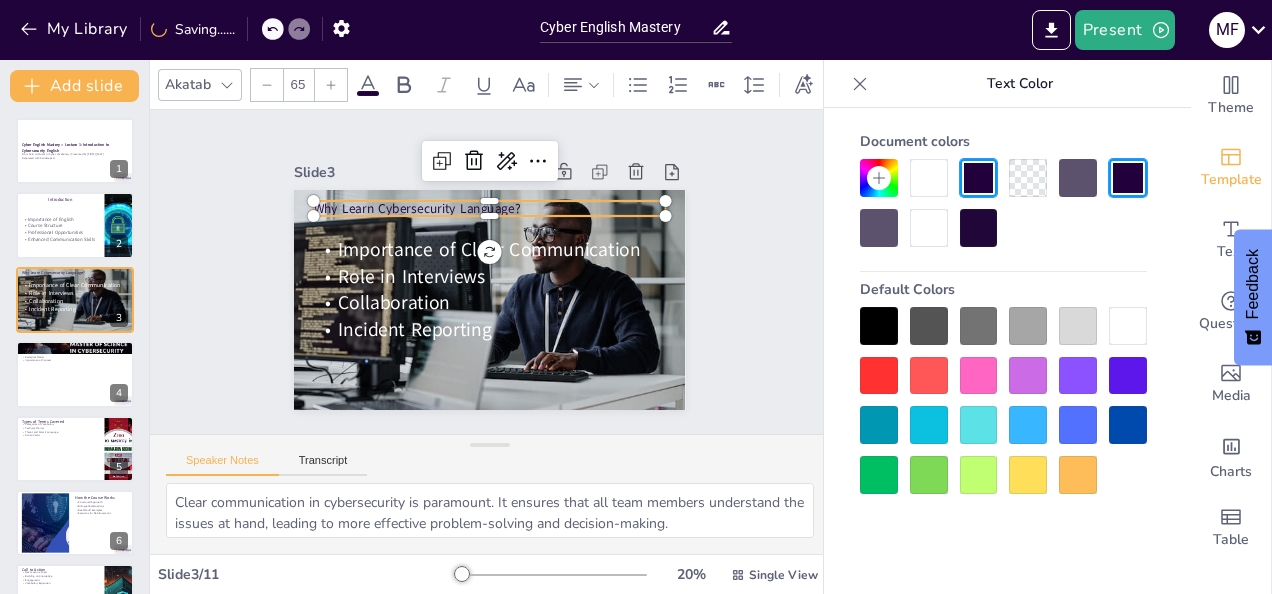 click 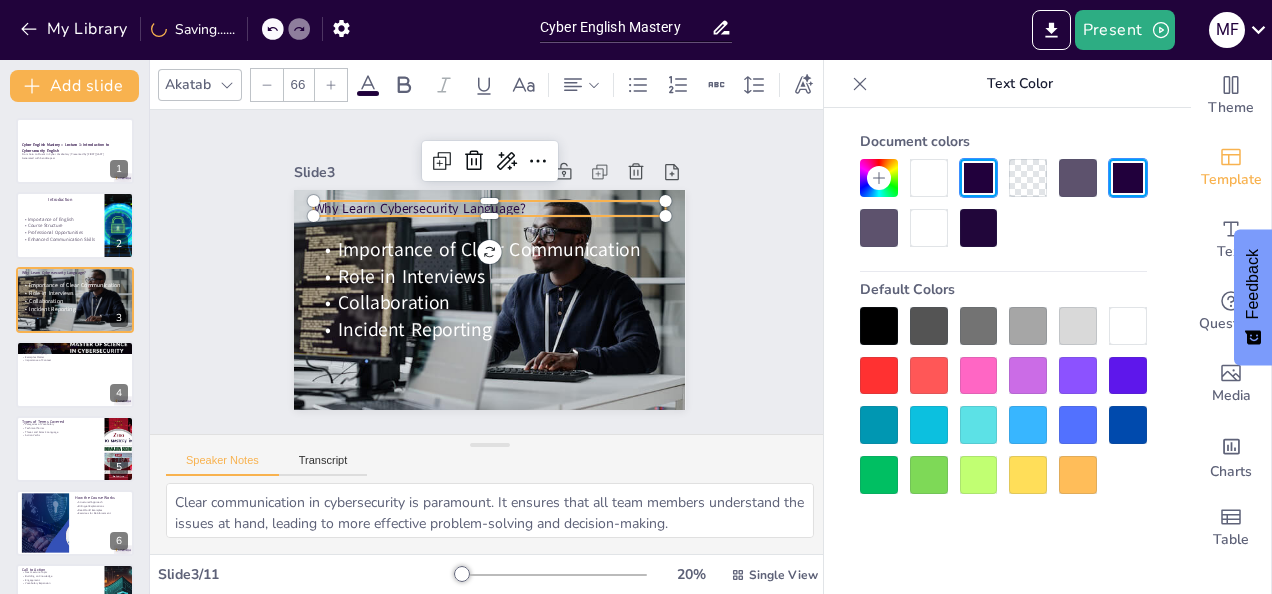 click 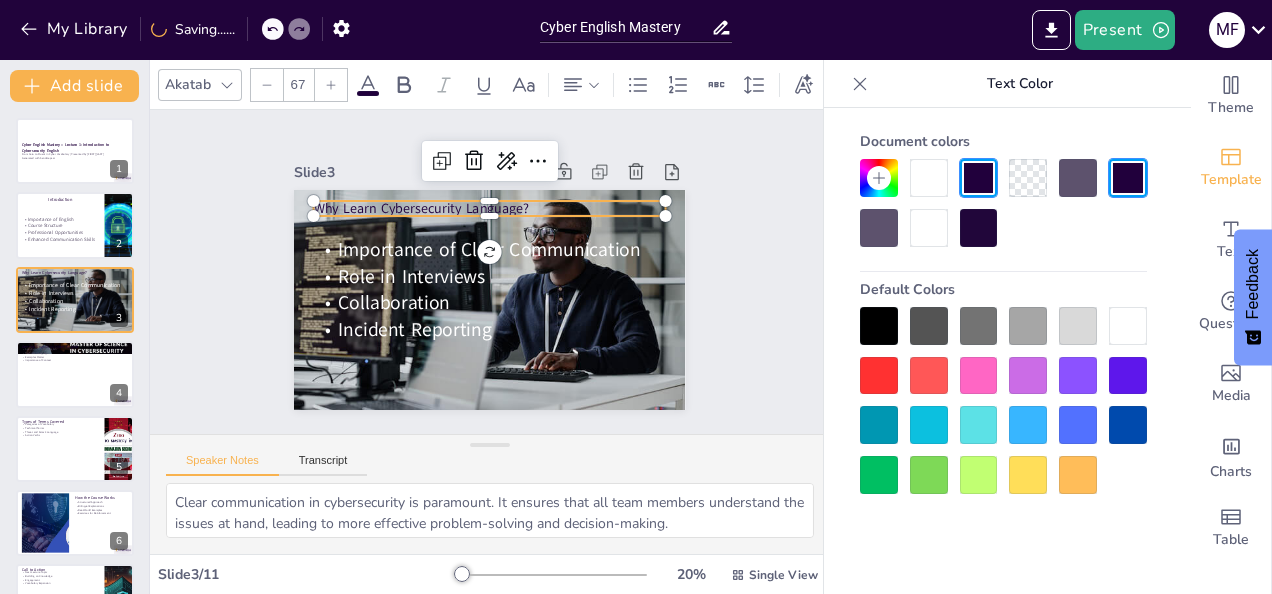 click 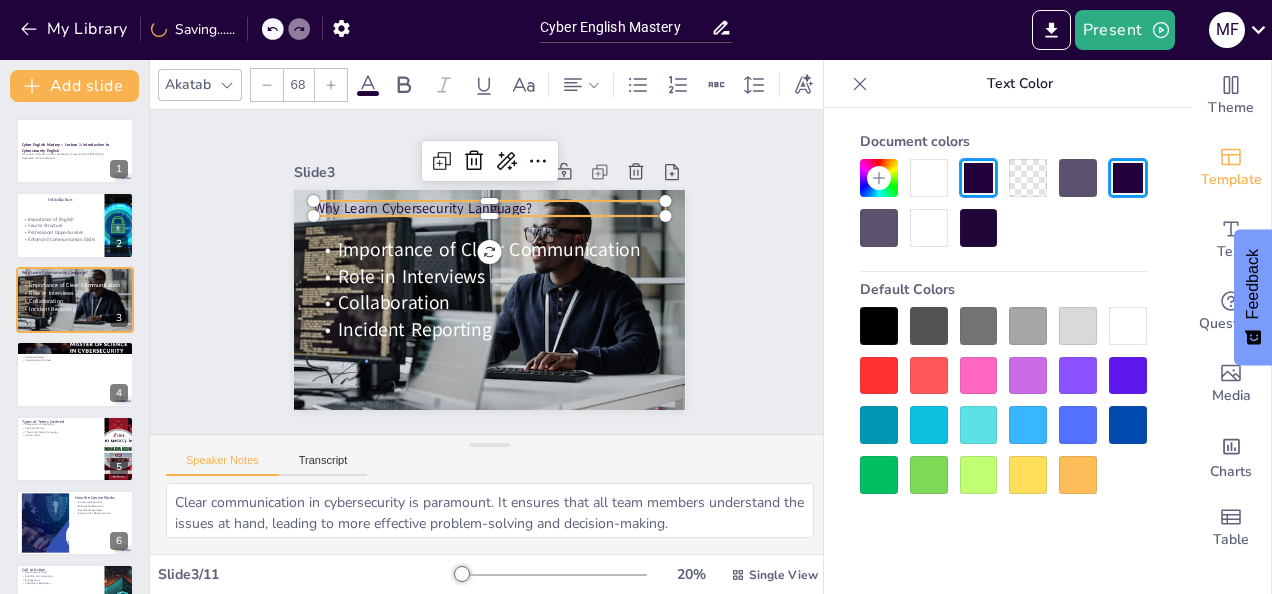 click 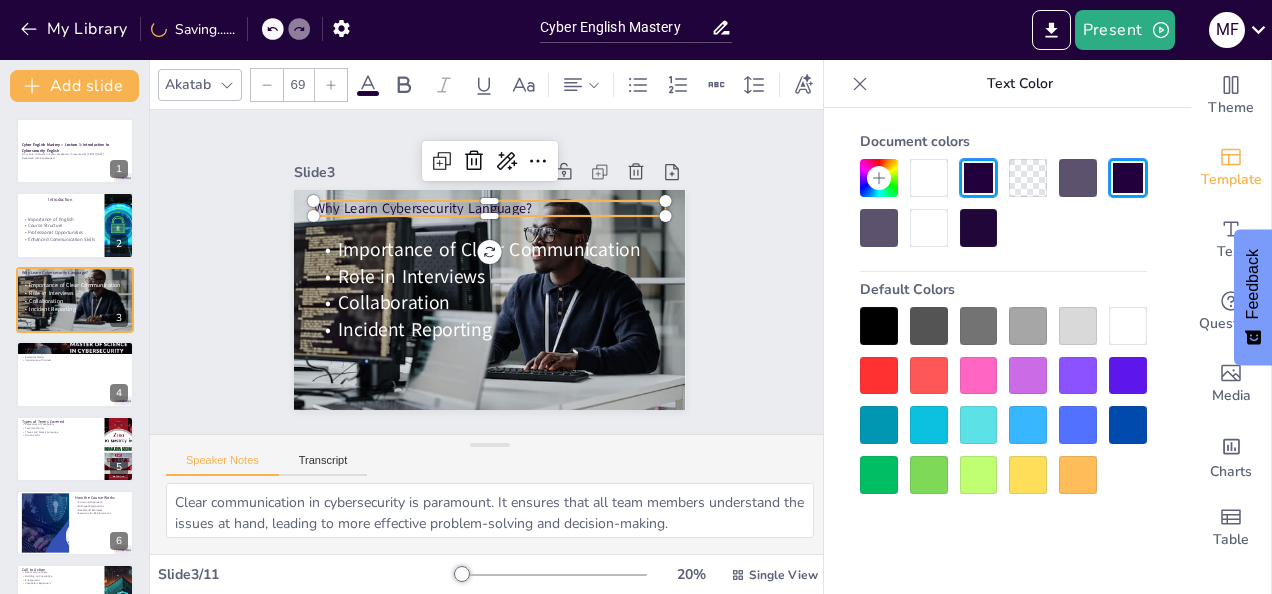click 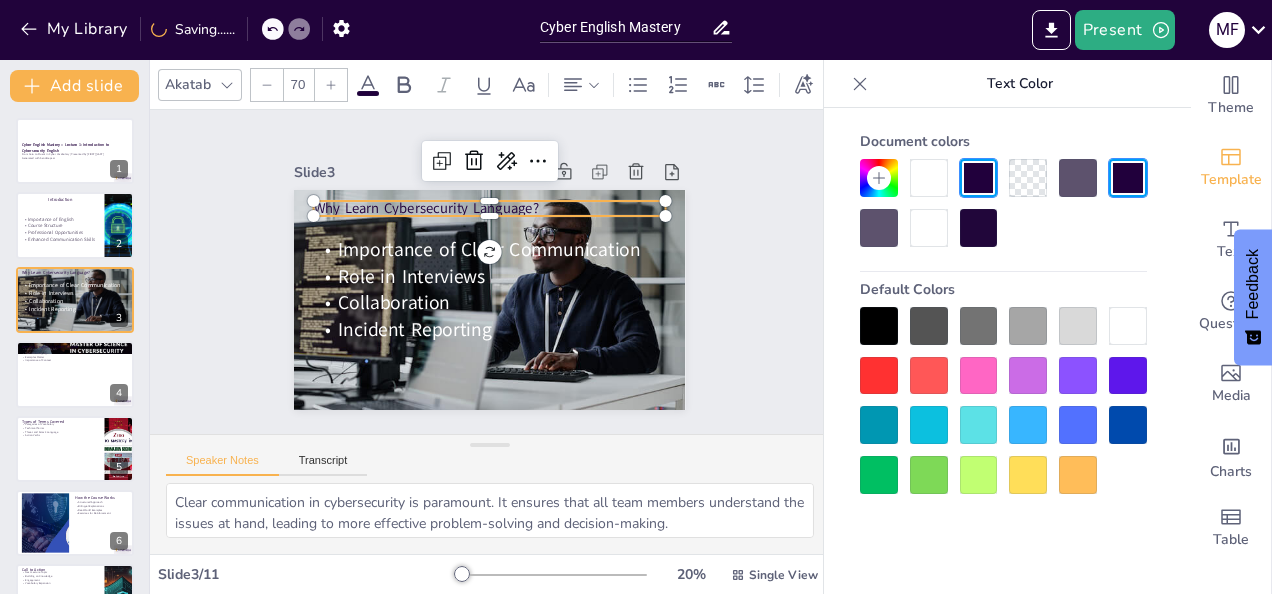 click 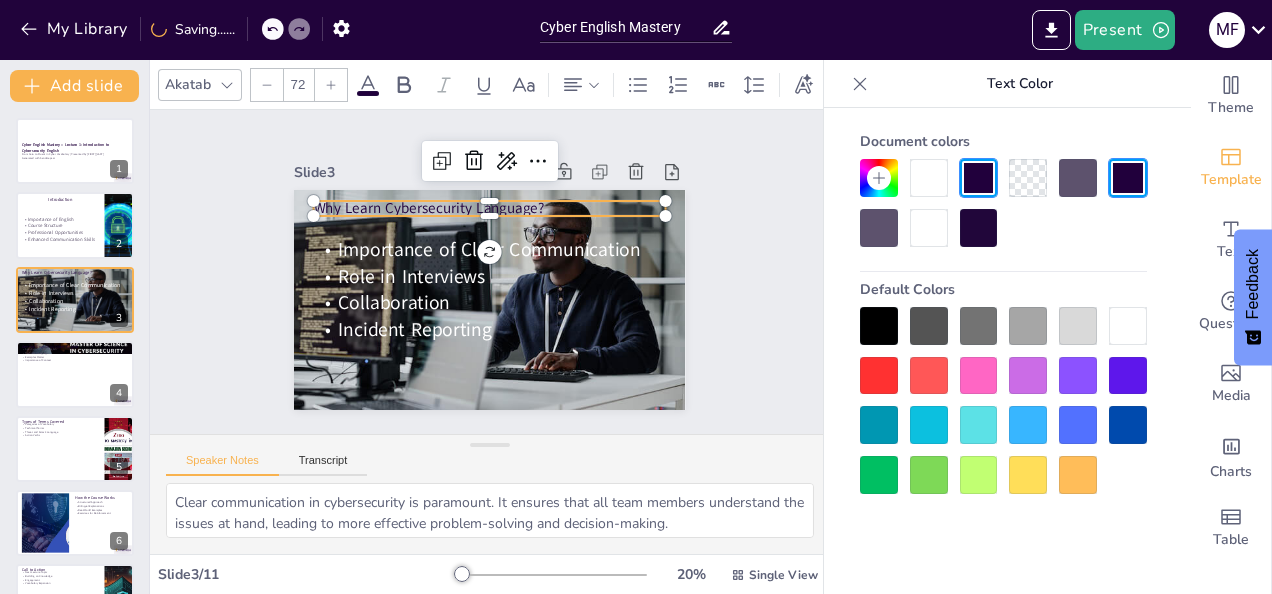 click 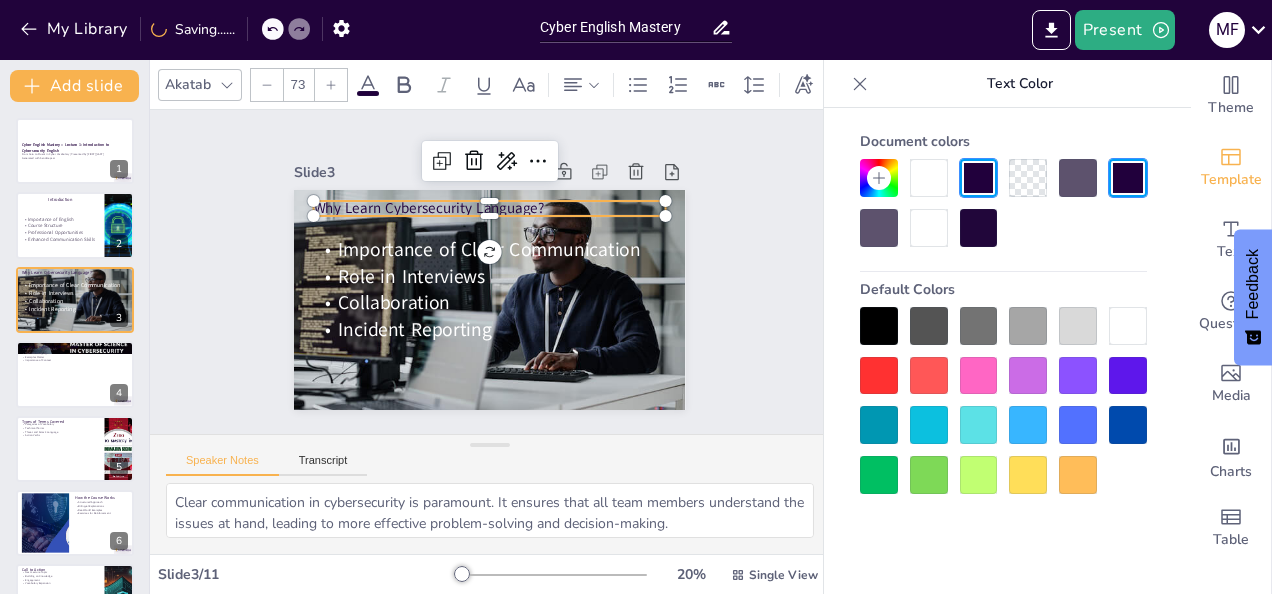 click 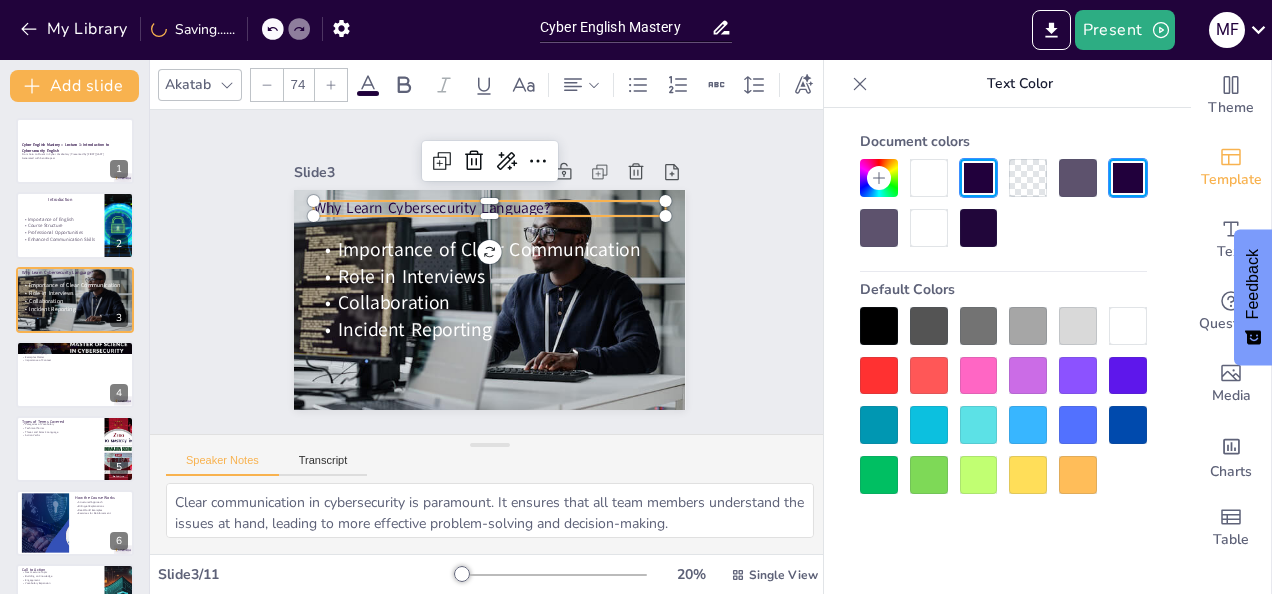 click 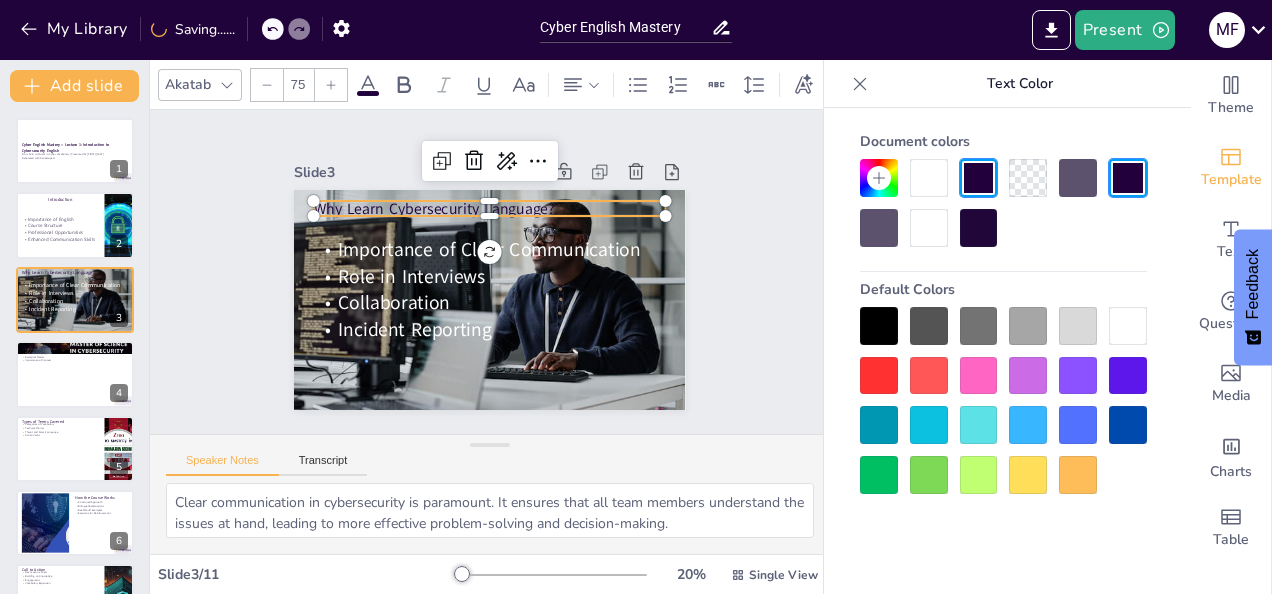 click 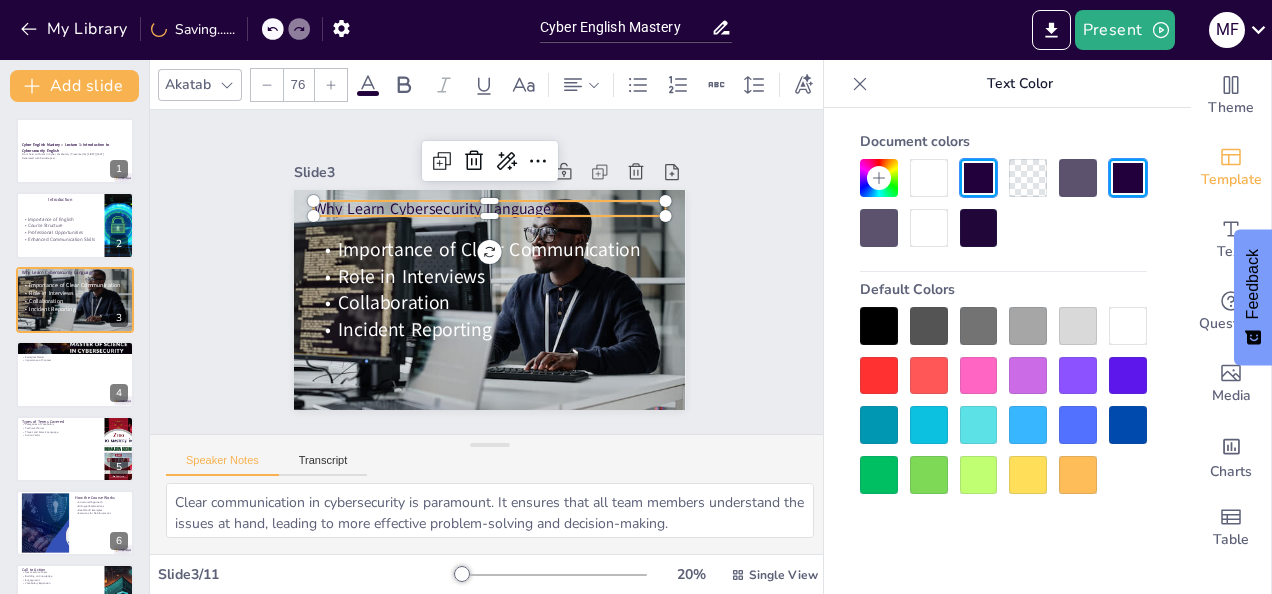click 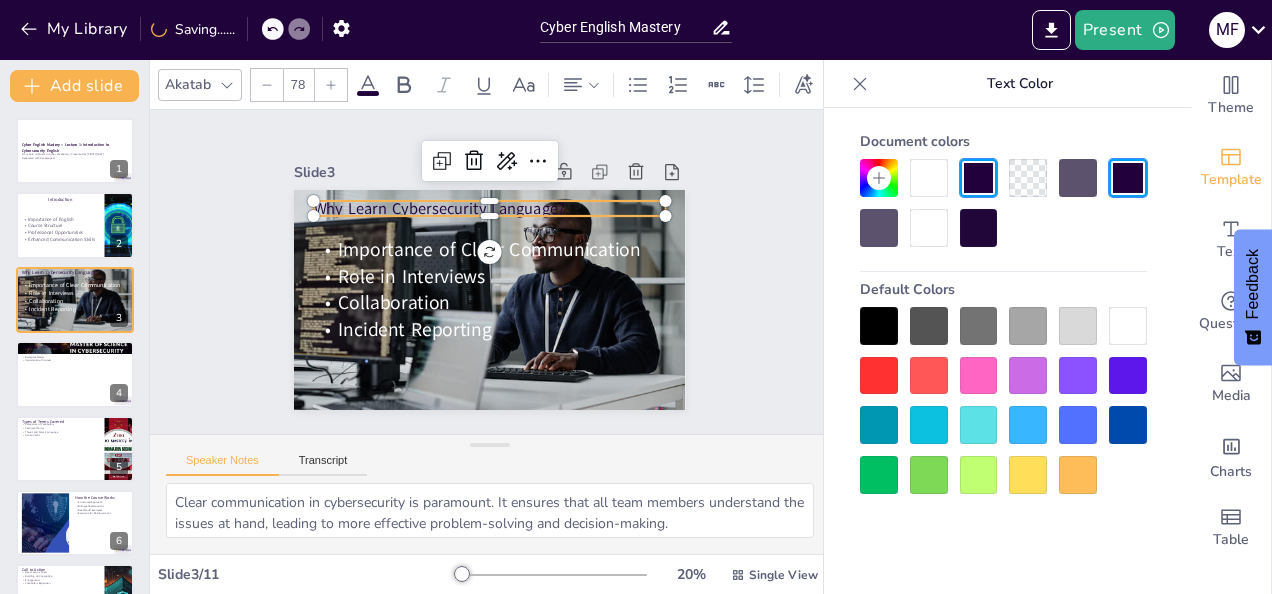 click 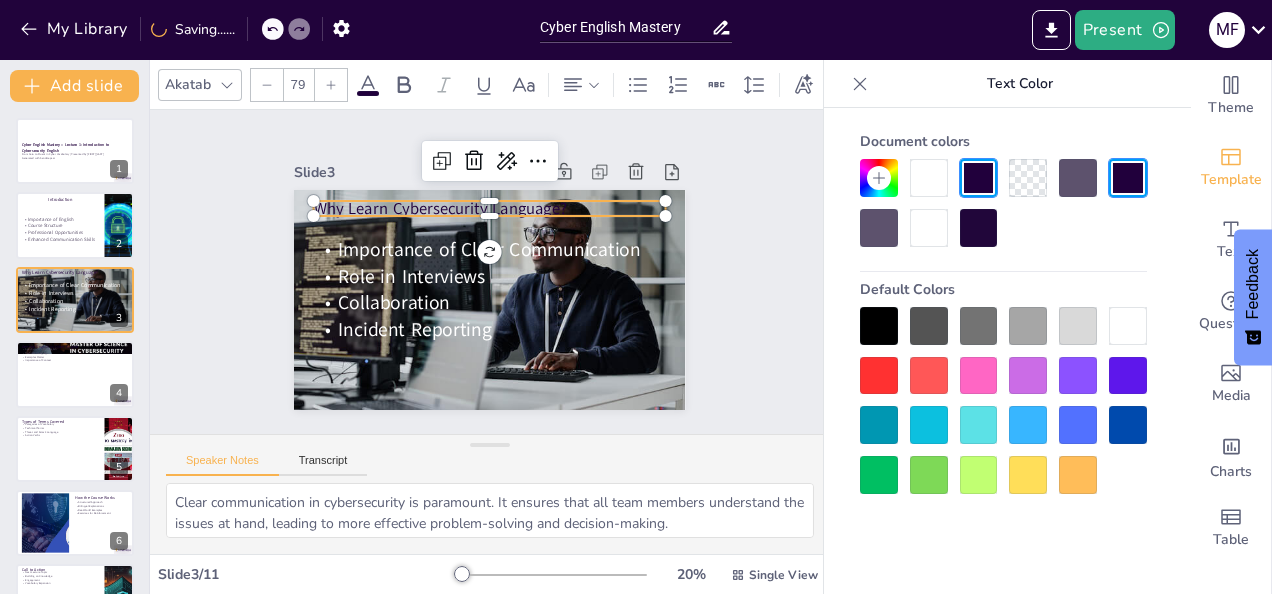 click 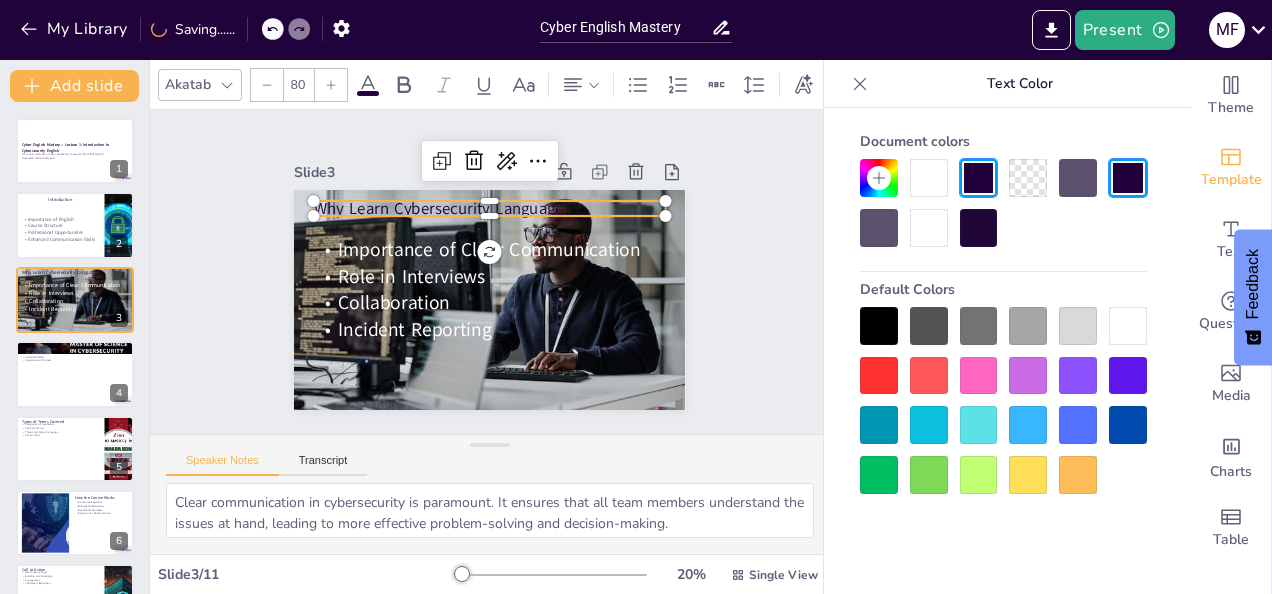 click 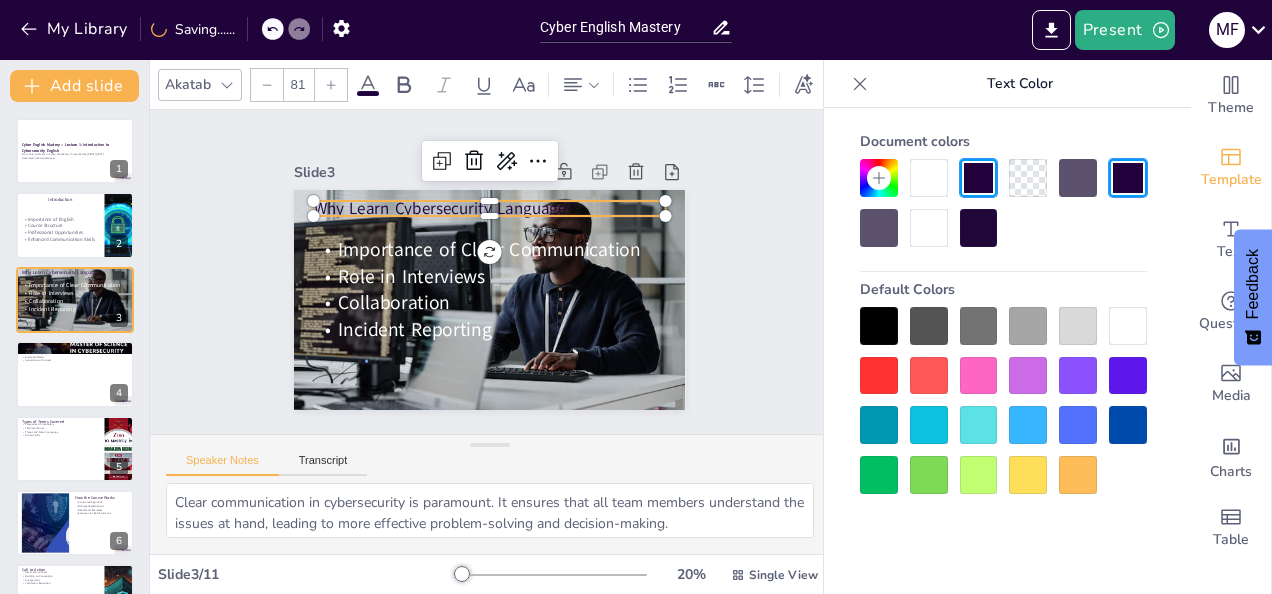 click 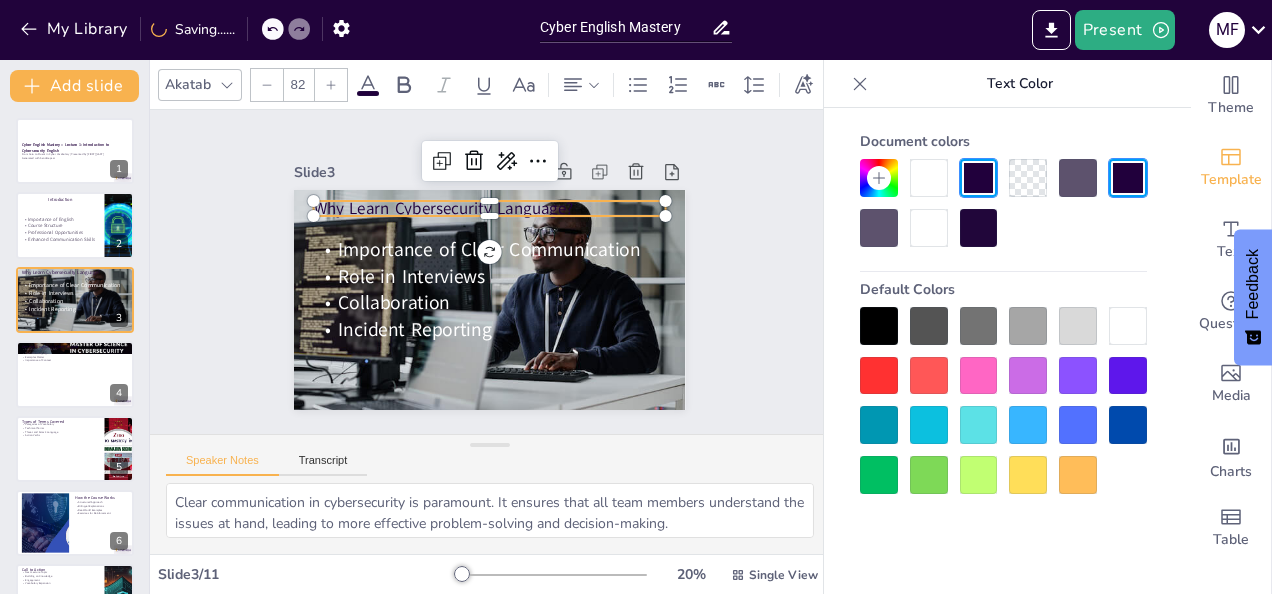 click 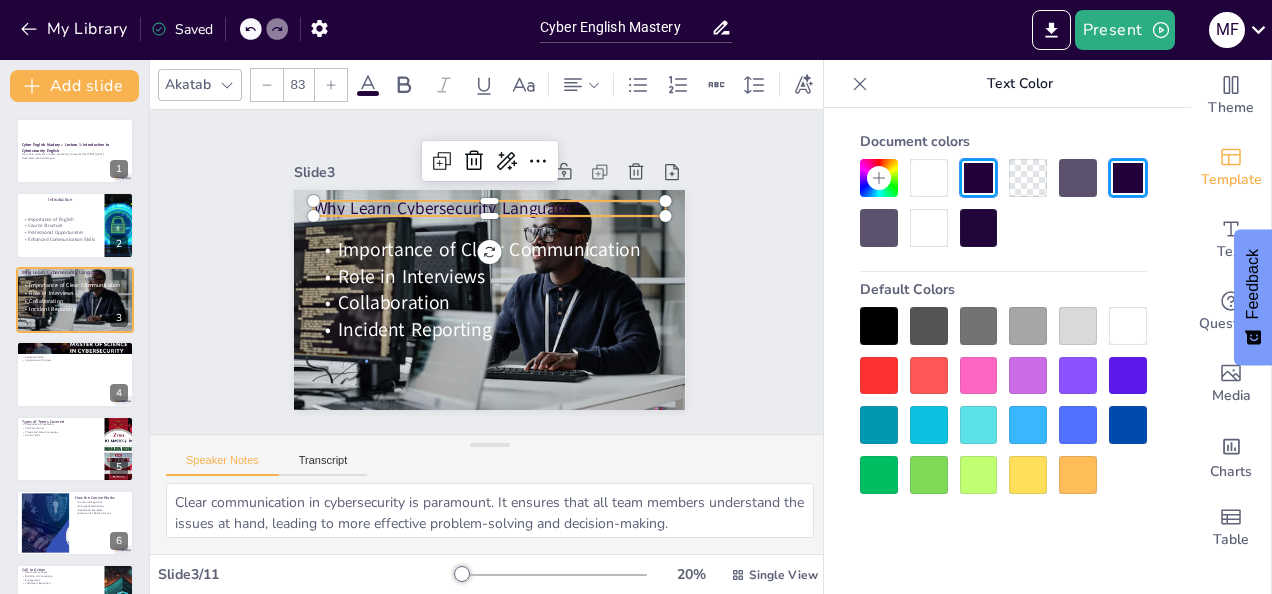 click 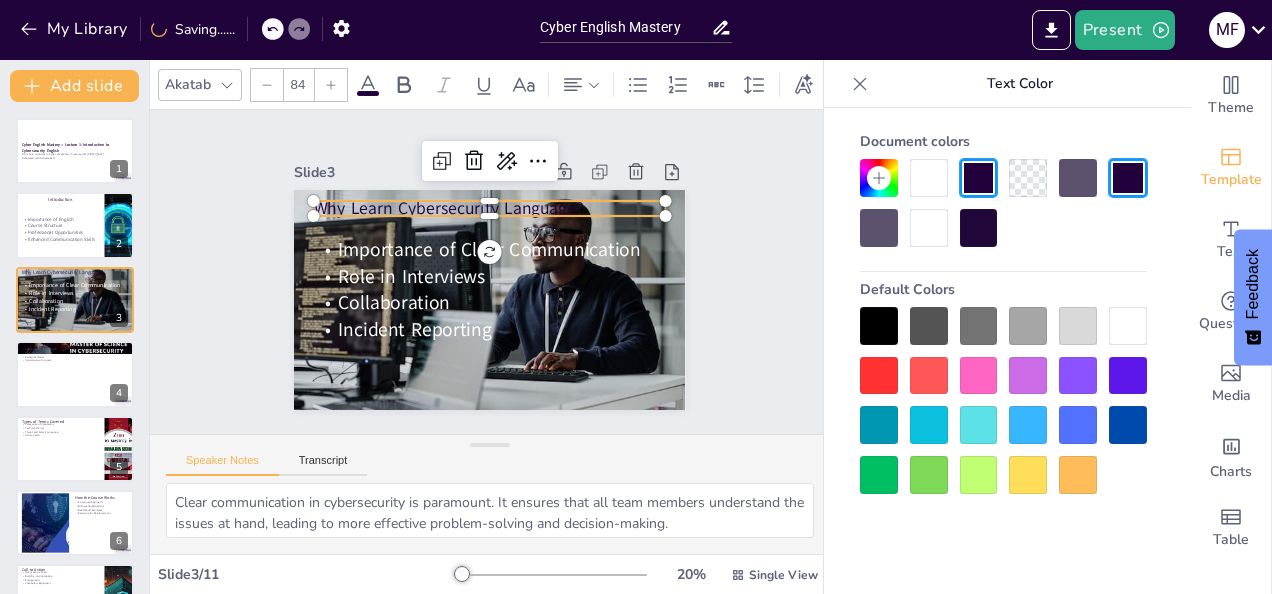 click 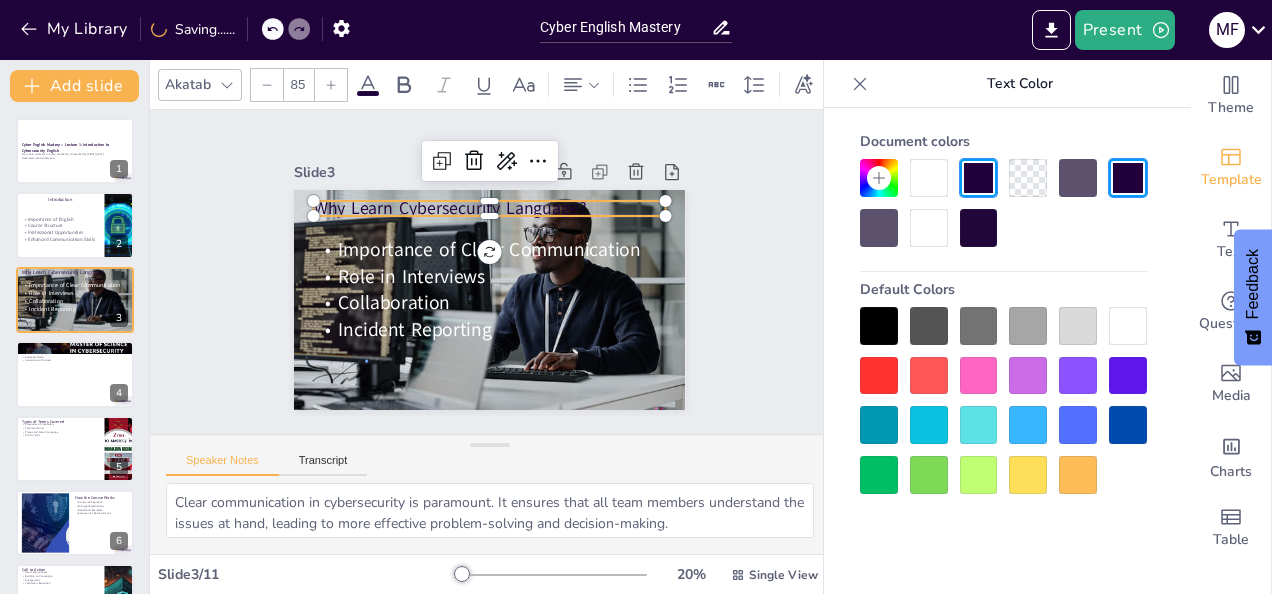 click 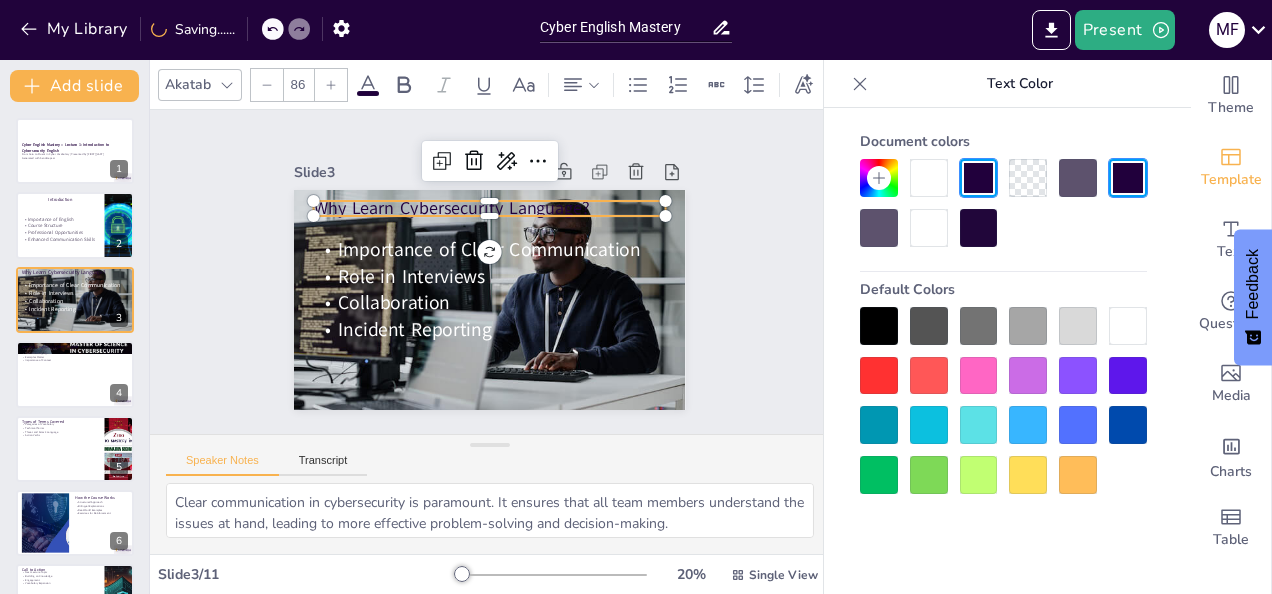 click 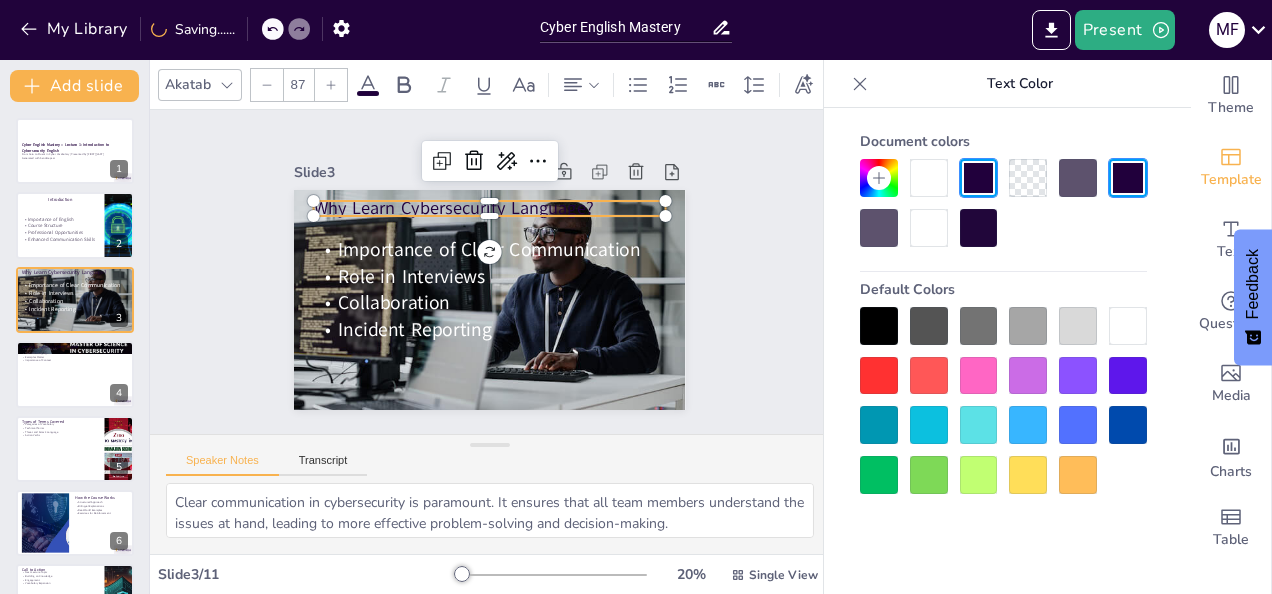 click 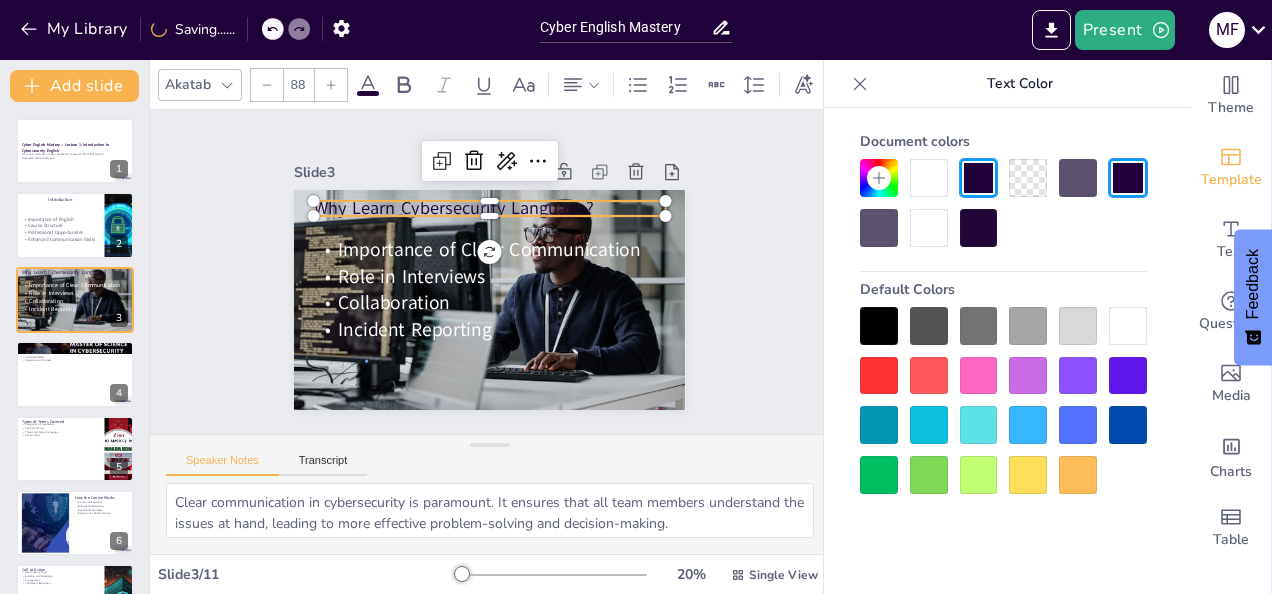 click 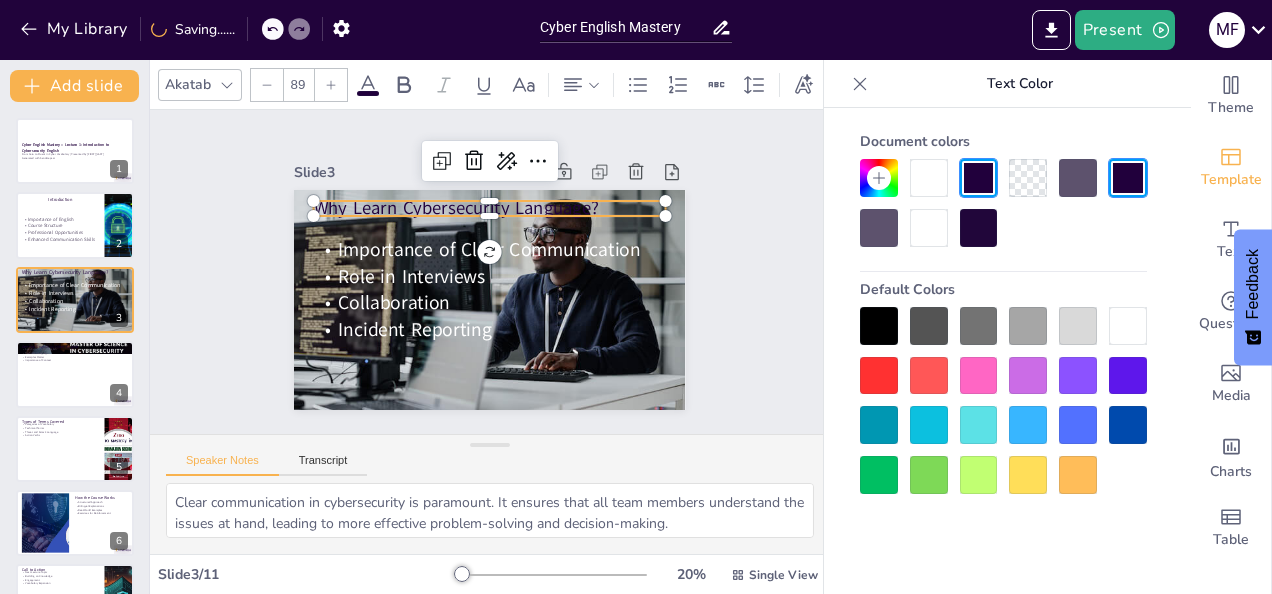 click 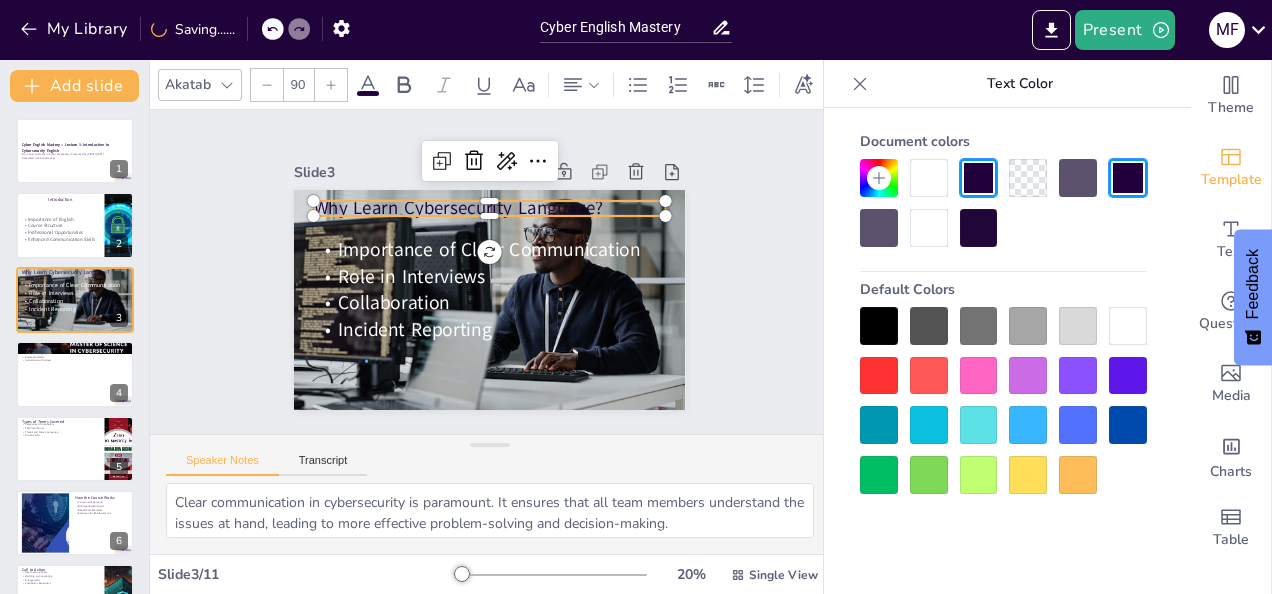click 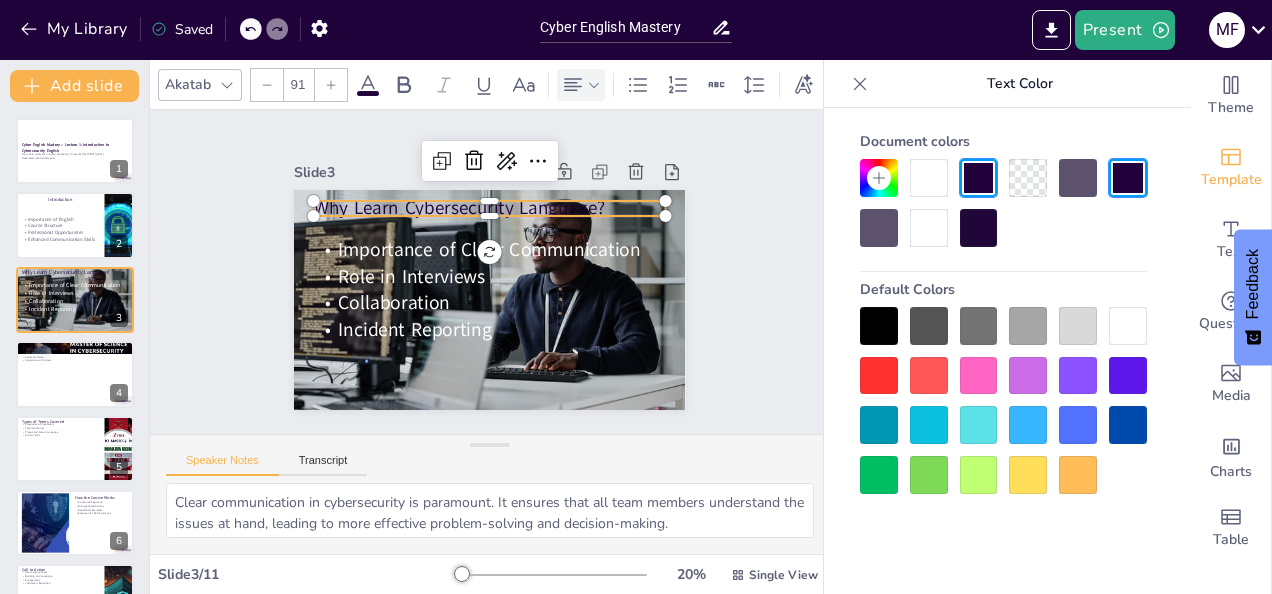click 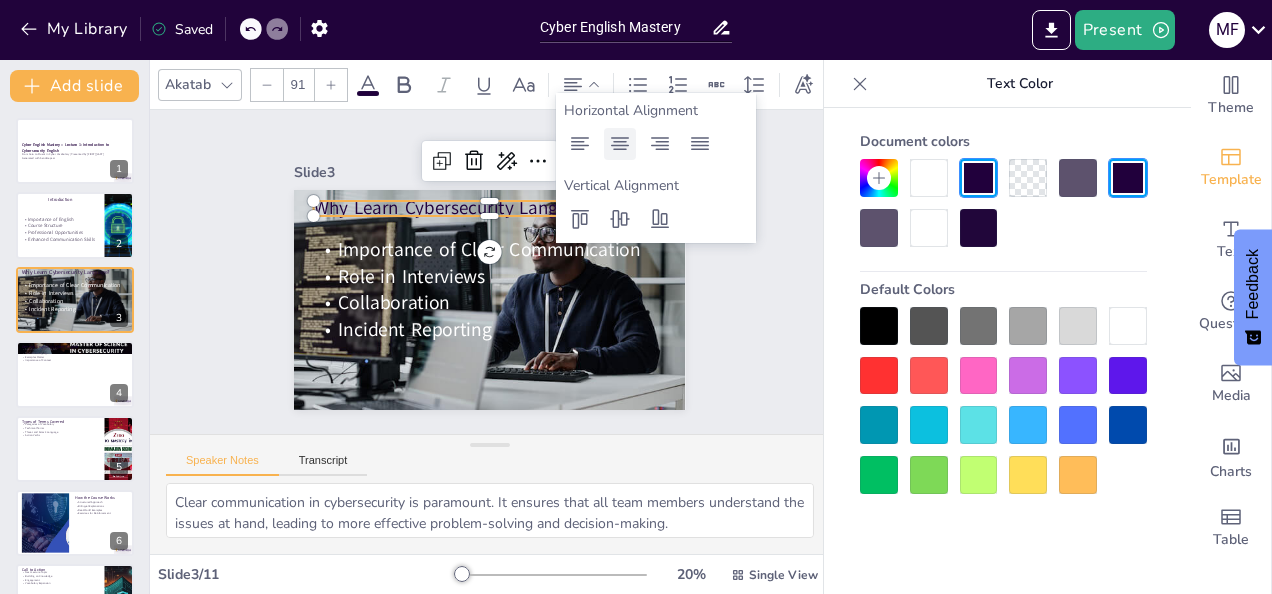 click at bounding box center (620, 144) 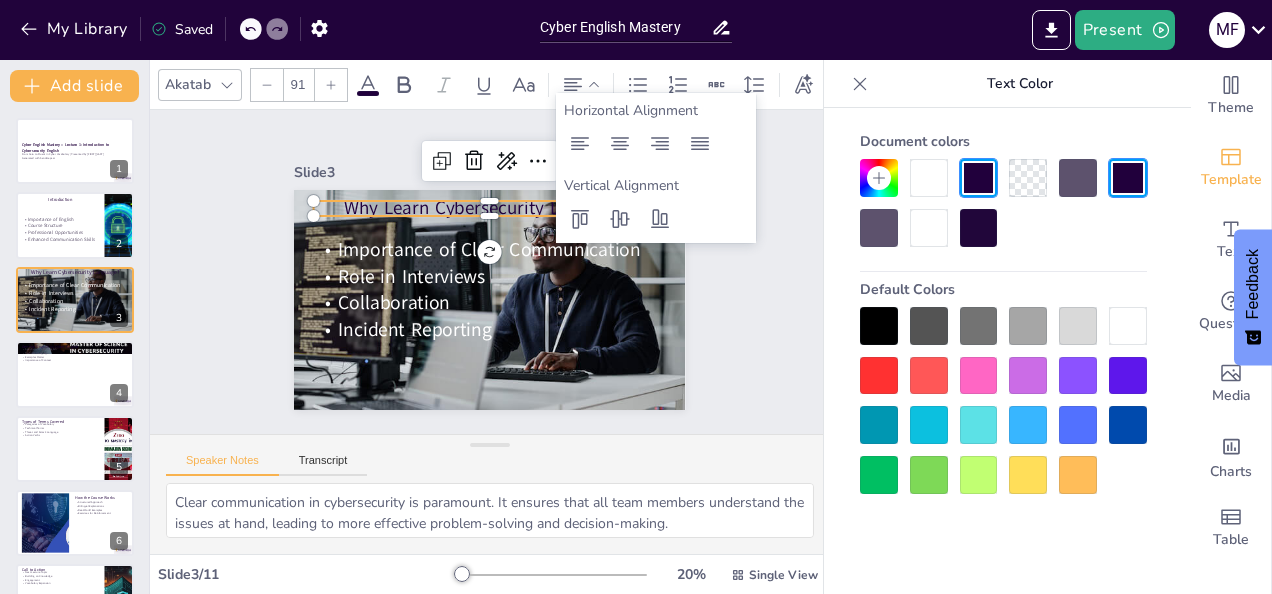 click on "Slide  1 Cyber English Mastery – Lecture 1: Introduction to Cybersecurity English From Zero to Fluent in Cyber Vocabulary | Presented by [FIRST] [LAST] Generated with Sendsteps.ai Slide  2 Introduction Importance of English Course Structure Professional Opportunities Enhanced Communication Skills Slide  3 Why Learn Cybersecurity Language? Importance of Clear Communication Role in Interviews Collaboration Incident Reporting Slide  4 General English vs Cyber English Specificity of Cyber English Technical Language Examples Matter Importance of Context Slide  5 Types of Terms Covered Categories of Vocabulary Technical Terms Threat and Attack Language Action Verbs Slide  6 How the Course Works Structured Approach Bilingual Explanations Real-World Examples Exercises for Reinforcement Slide  7 Call to Action Next Lecture Topic Building on Knowledge Engagement Vocabulary Expansion Slide  8 Go to  sendsteps.me and login with code  Free28525111 Slide  9 5  Get Ready for the Quiz!  Slide  10 The winner is   [FIRST] 🏆" at bounding box center (490, 272) 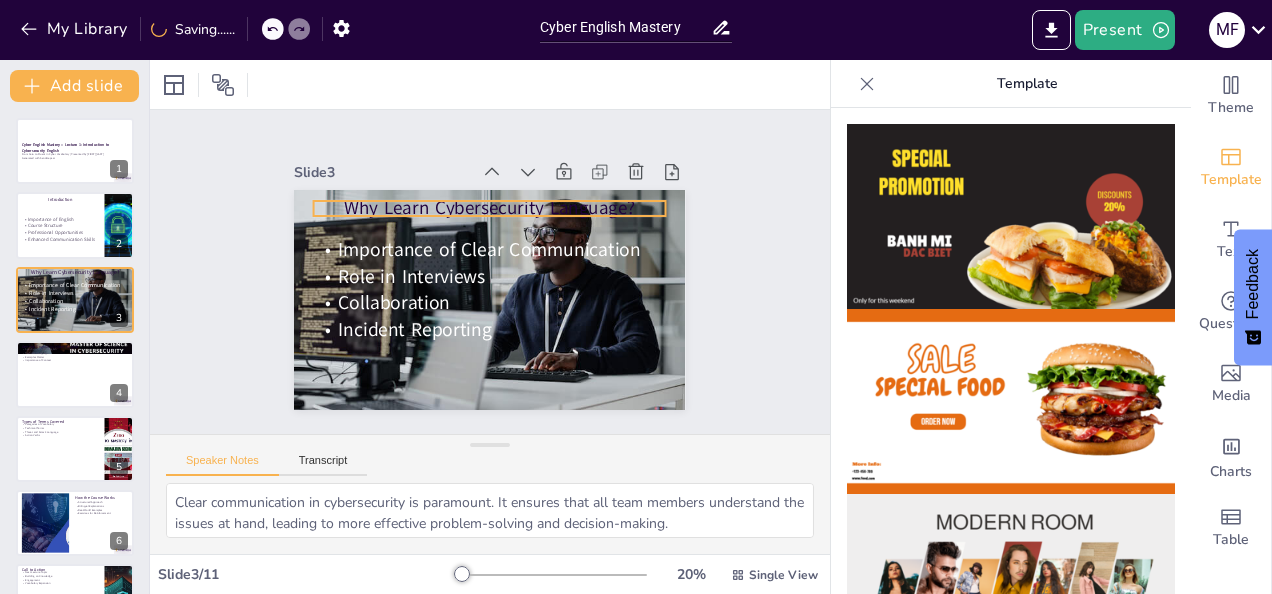 click on "Why Learn Cybersecurity Language?" at bounding box center (490, 208) 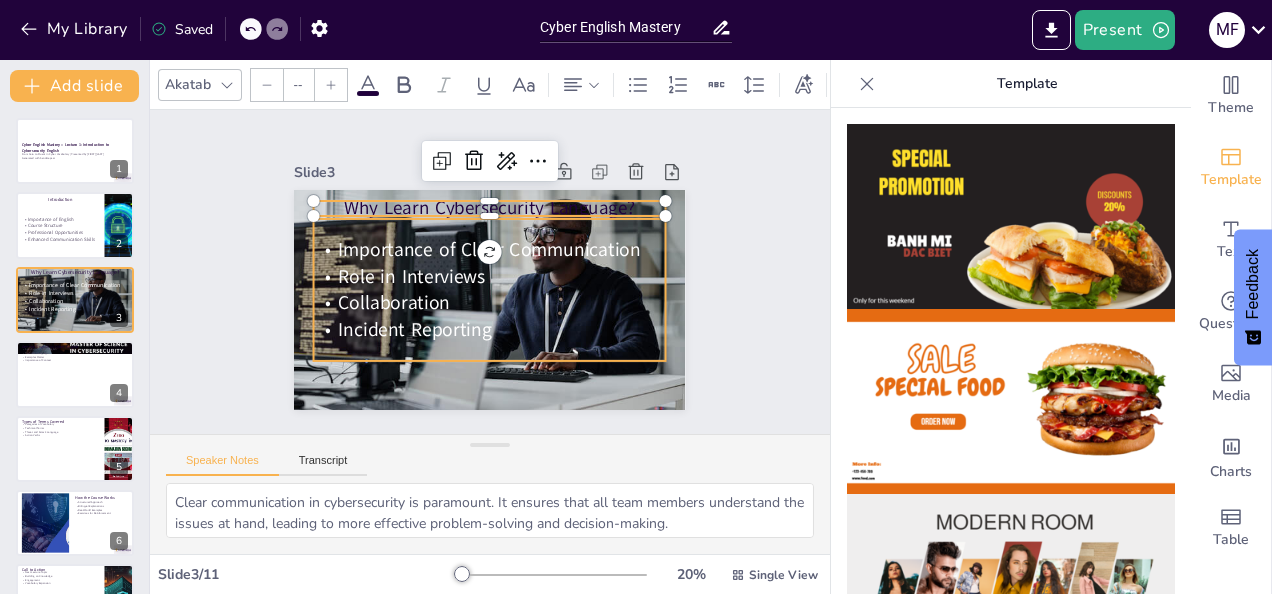 type on "93" 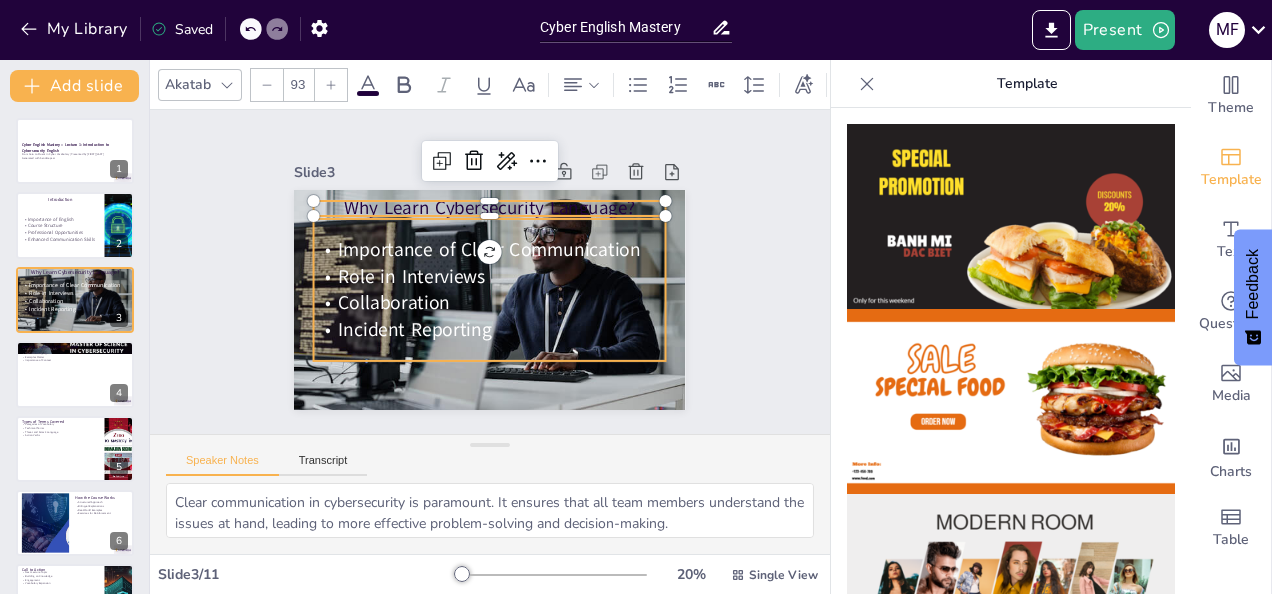 click on "Importance of Clear Communication" at bounding box center (490, 250) 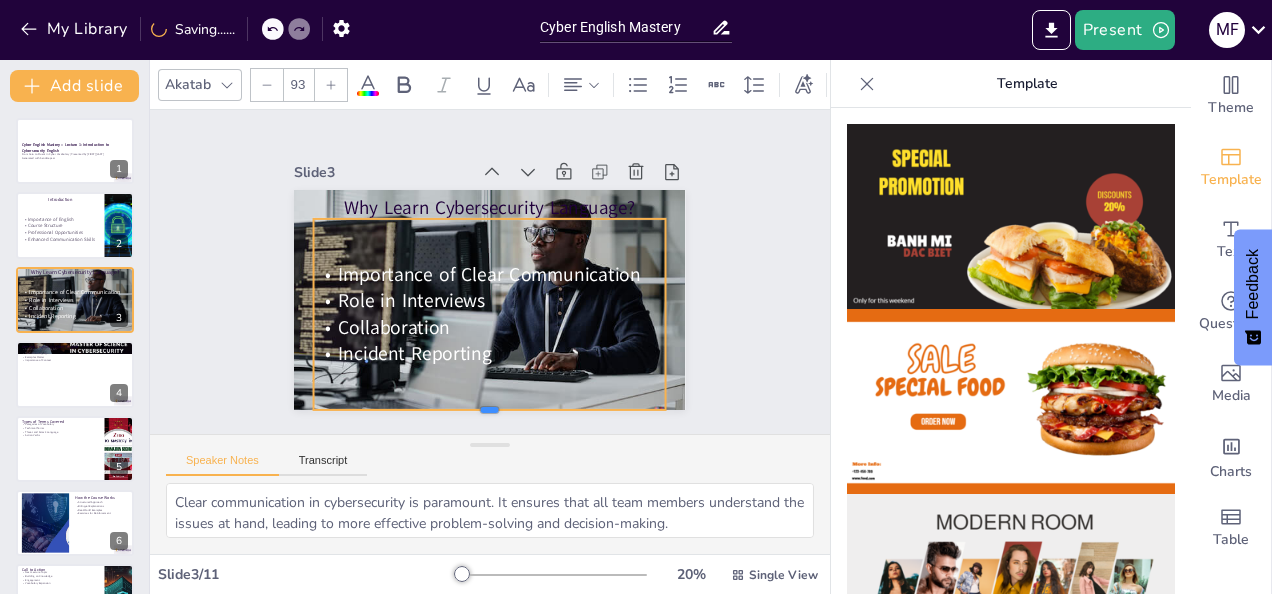 drag, startPoint x: 472, startPoint y: 353, endPoint x: 476, endPoint y: 402, distance: 49.162994 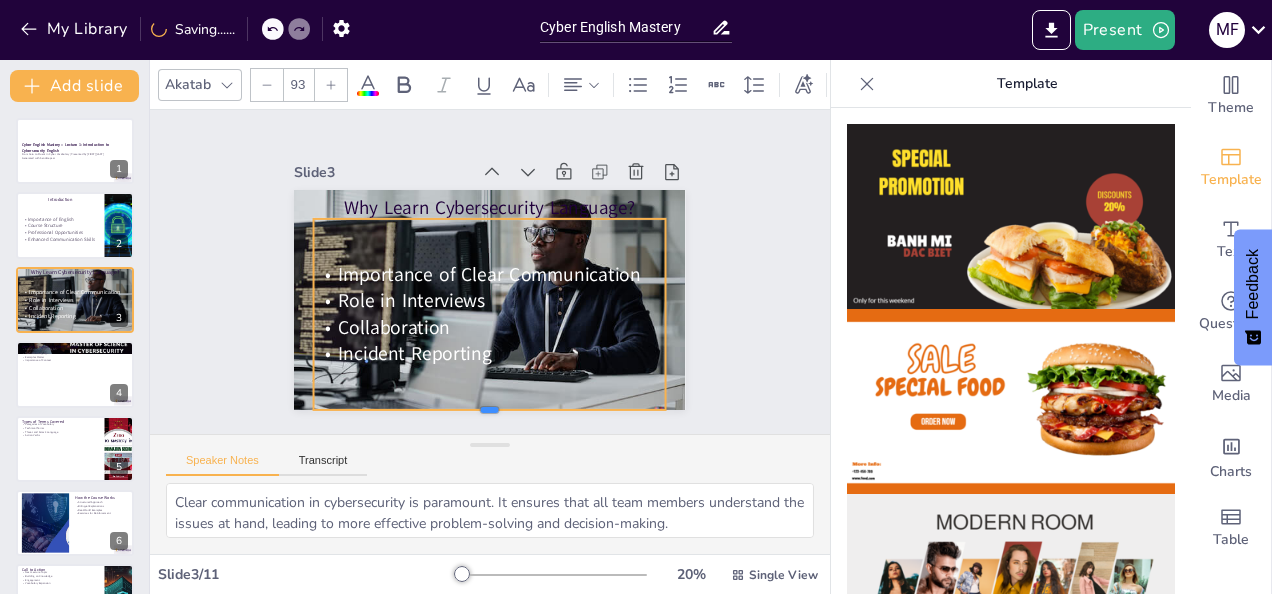 click at bounding box center [490, 418] 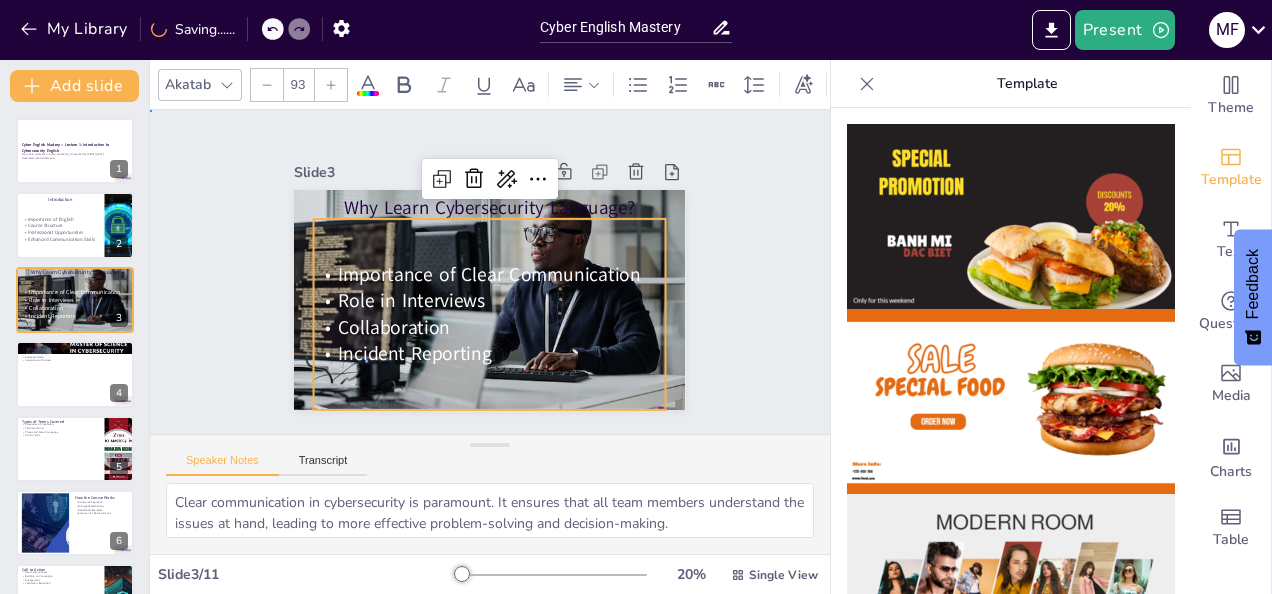 click on "Slide  1 Cyber English Mastery – Lecture 1: Introduction to Cybersecurity English From Zero to Fluent in Cyber Vocabulary | Presented by [FIRST] [LAST] Generated with Sendsteps.ai Slide  2 Introduction Importance of English Course Structure Professional Opportunities Enhanced Communication Skills Slide  3 Why Learn Cybersecurity Language? Importance of Clear Communication Role in Interviews Collaboration Incident Reporting Slide  4 General English vs Cyber English Specificity of Cyber English Technical Language Examples Matter Importance of Context Slide  5 Types of Terms Covered Categories of Vocabulary Technical Terms Threat and Attack Language Action Verbs Slide  6 How the Course Works Structured Approach Bilingual Explanations Real-World Examples Exercises for Reinforcement Slide  7 Call to Action Next Lecture Topic Building on Knowledge Engagement Vocabulary Expansion Slide  8 Go to  sendsteps.me and login with code  Free28525111 Slide  9 5  Get Ready for the Quiz!  Slide  10 The winner is   [FIRST] 🏆" at bounding box center [490, 272] 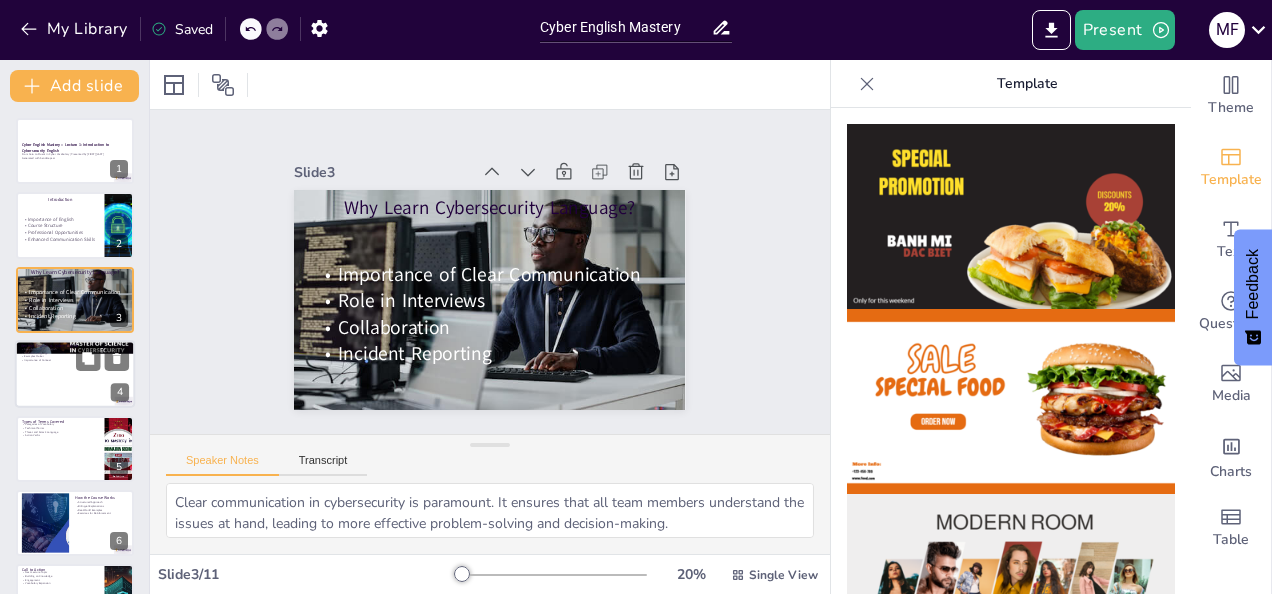 click at bounding box center (75, 374) 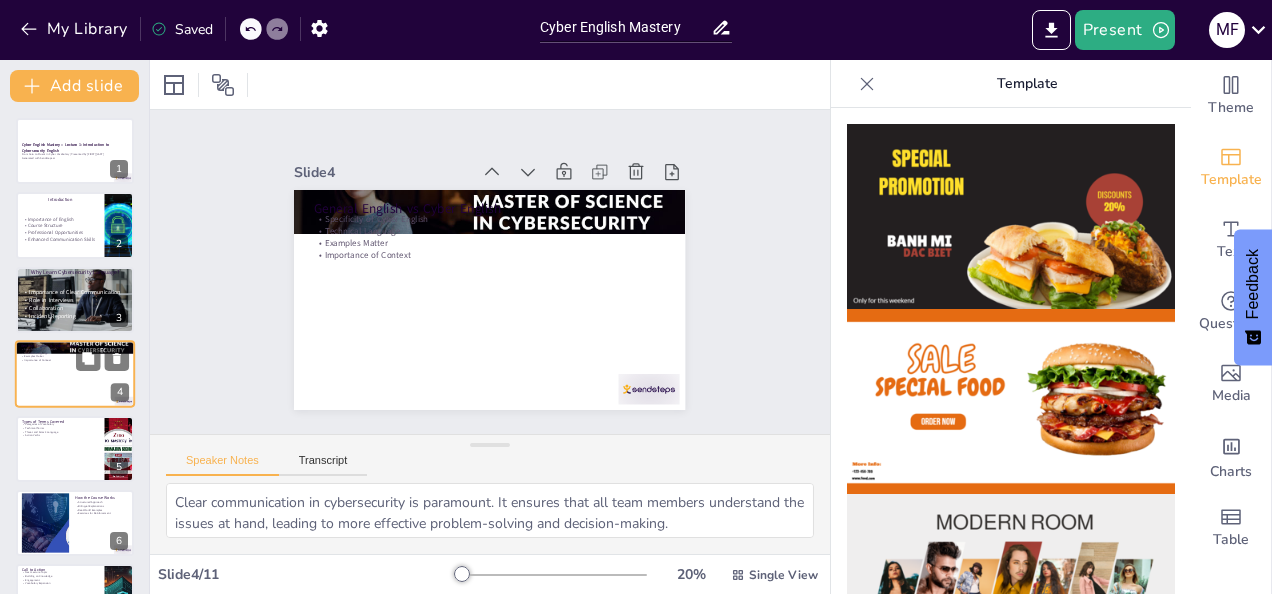 type on "Cyber English is characterized by its specificity. This precision is necessary in cybersecurity to avoid ambiguity and ensure that messages are clearly understood.
The use of technical language in Cyber English allows professionals to convey complex concepts effectively. Mastering these terms is essential for anyone looking to succeed in the field.
Providing clear examples helps in understanding the differences between General English and Cyber English. These examples illustrate how language can impact clarity and professionalism in communication.
Context is crucial in Cyber English. Understanding the context in which terms are used can greatly enhance comprehension and communication effectiveness in various situations." 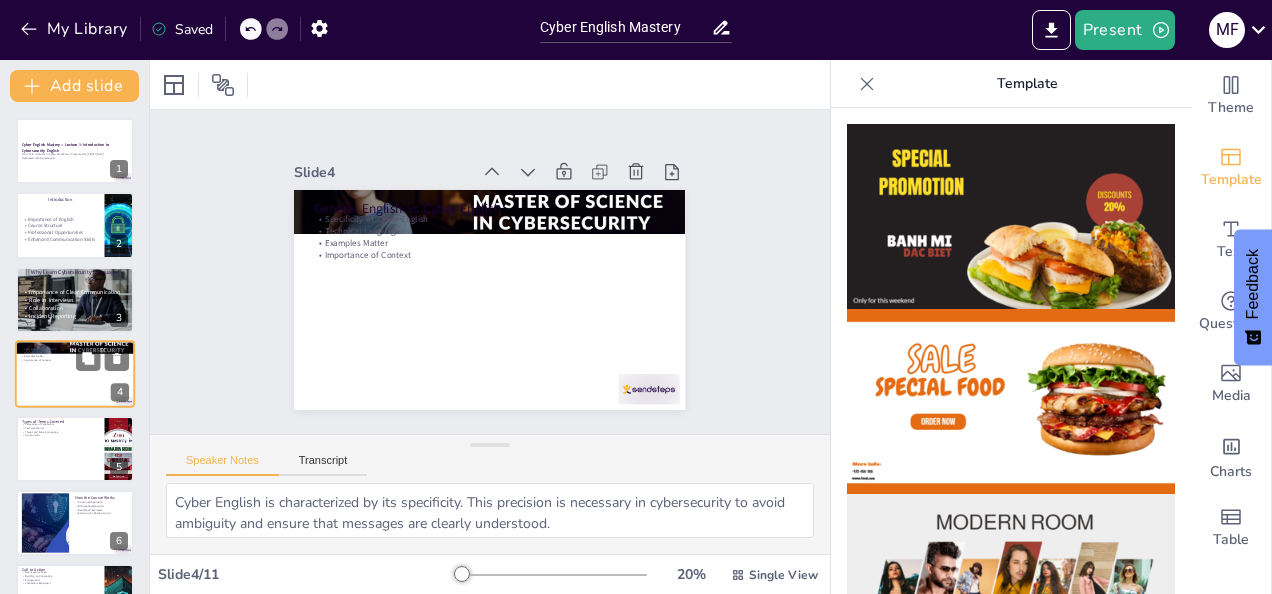 scroll, scrollTop: 26, scrollLeft: 0, axis: vertical 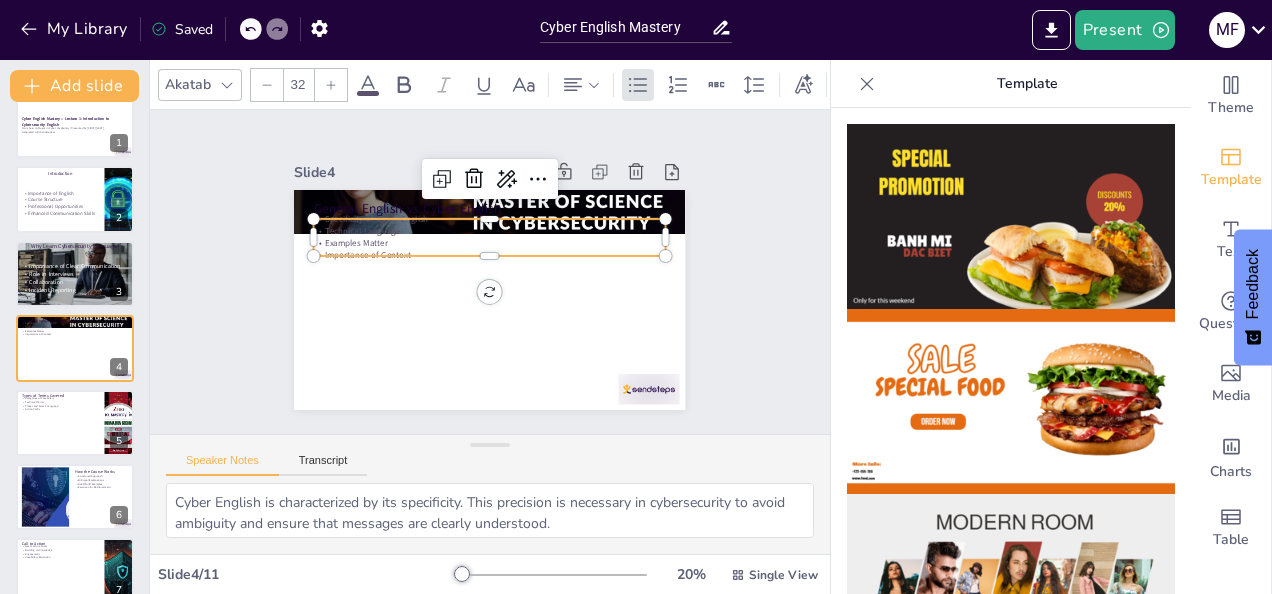 click on "Technical Language" at bounding box center [490, 231] 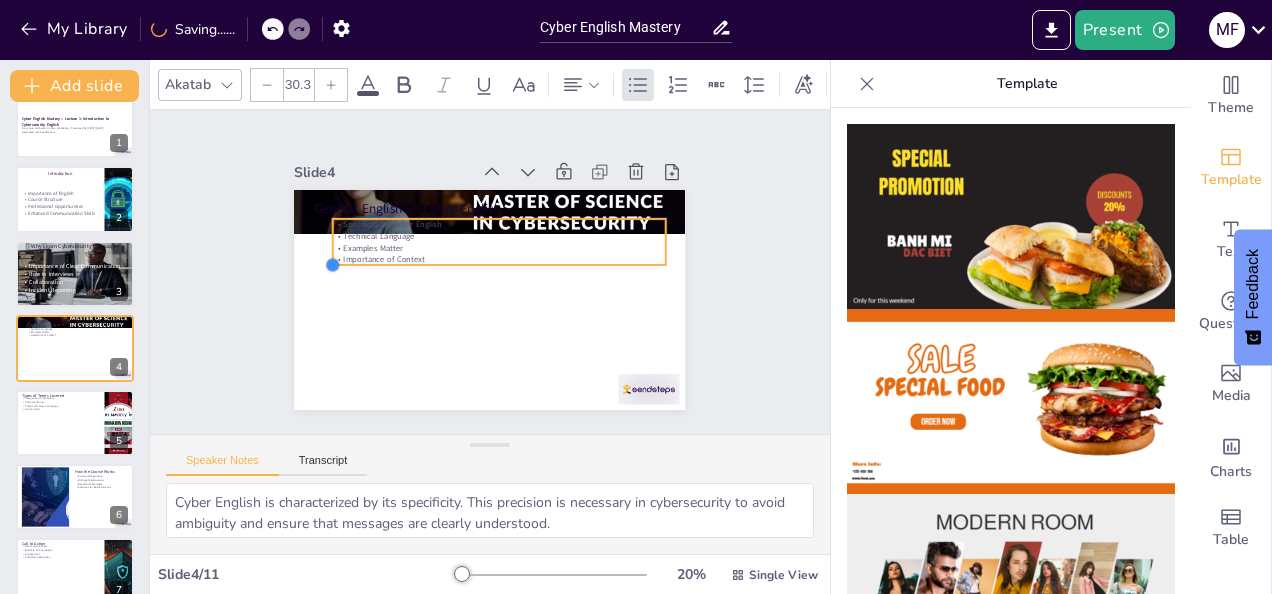 drag, startPoint x: 302, startPoint y: 244, endPoint x: 343, endPoint y: 242, distance: 41.04875 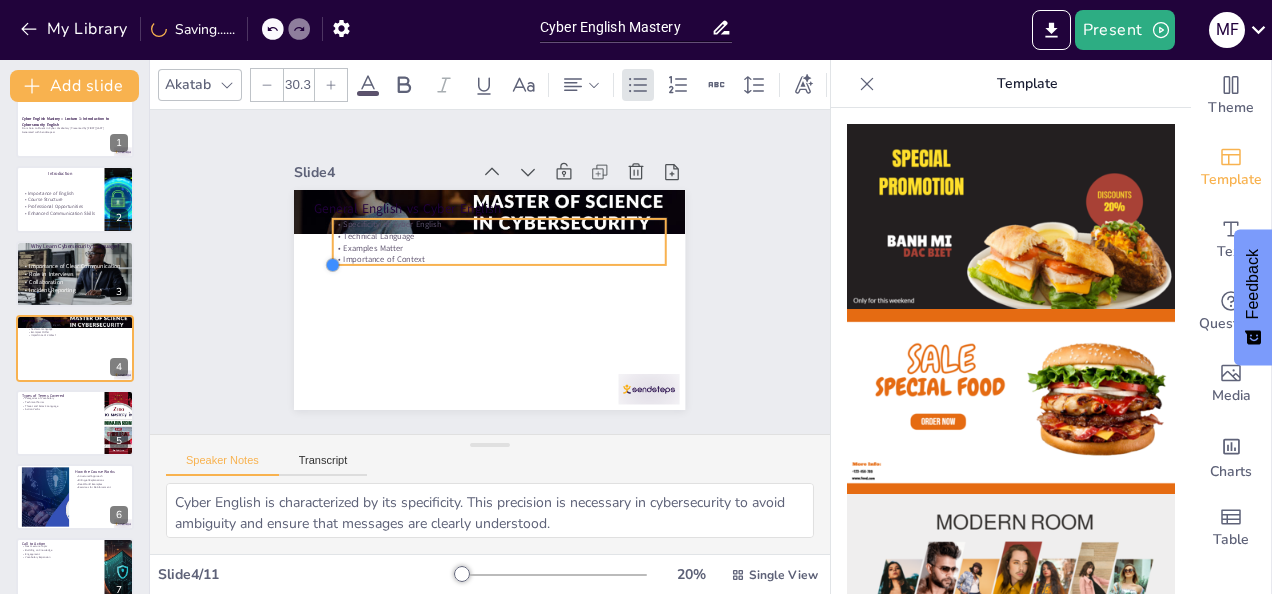 click on "General English vs Cyber English Specificity of Cyber English Technical Language Examples Matter Importance of Context" at bounding box center (487, 300) 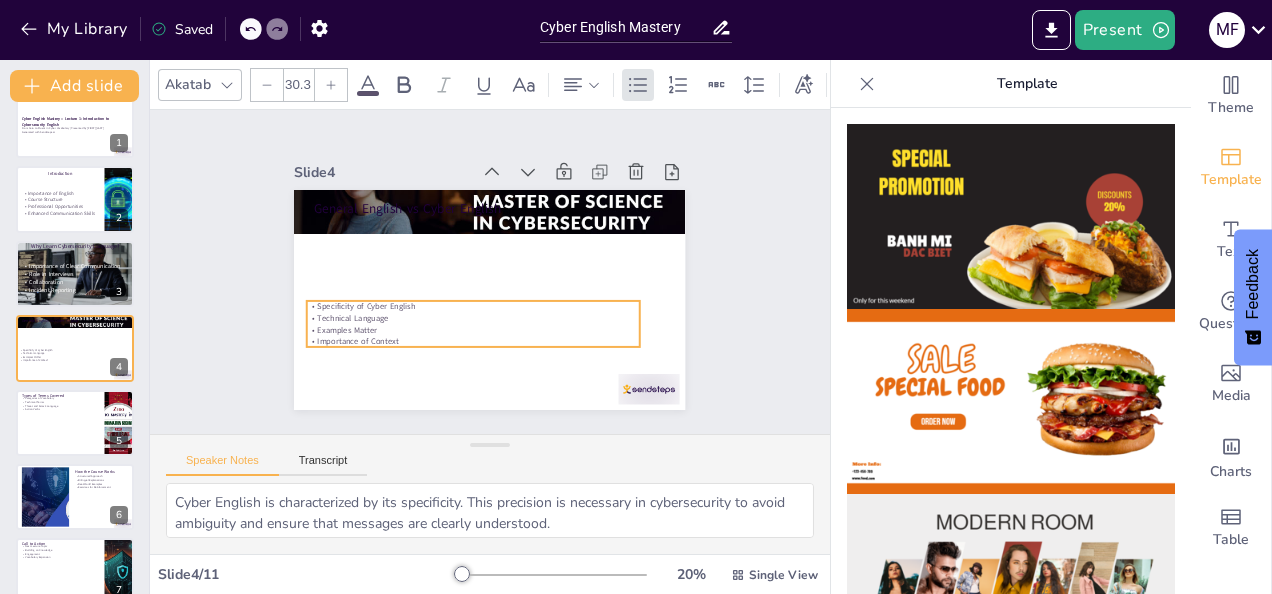 drag, startPoint x: 380, startPoint y: 212, endPoint x: 349, endPoint y: 290, distance: 83.9345 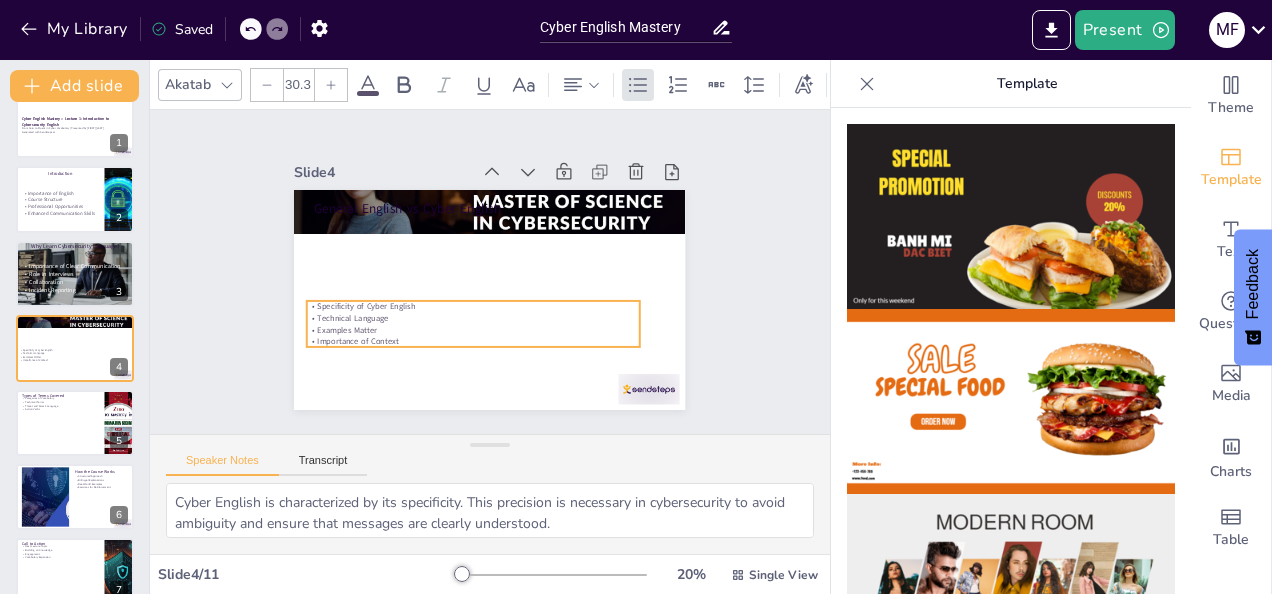 click on "Specificity of Cyber English" at bounding box center (473, 307) 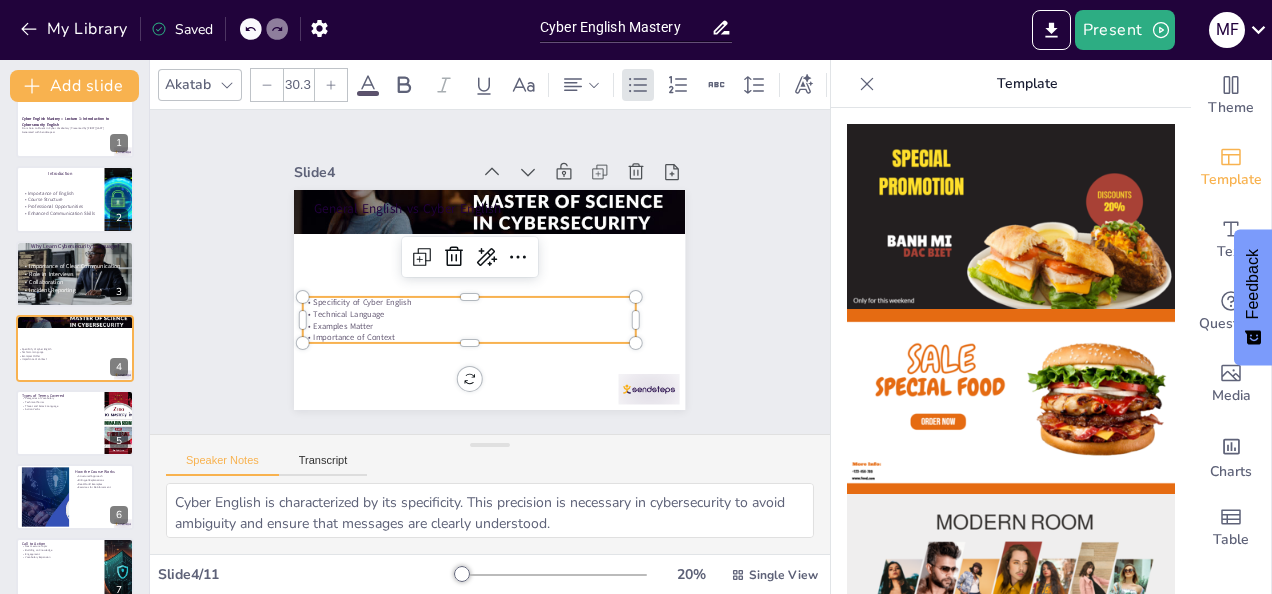 click at bounding box center (331, 85) 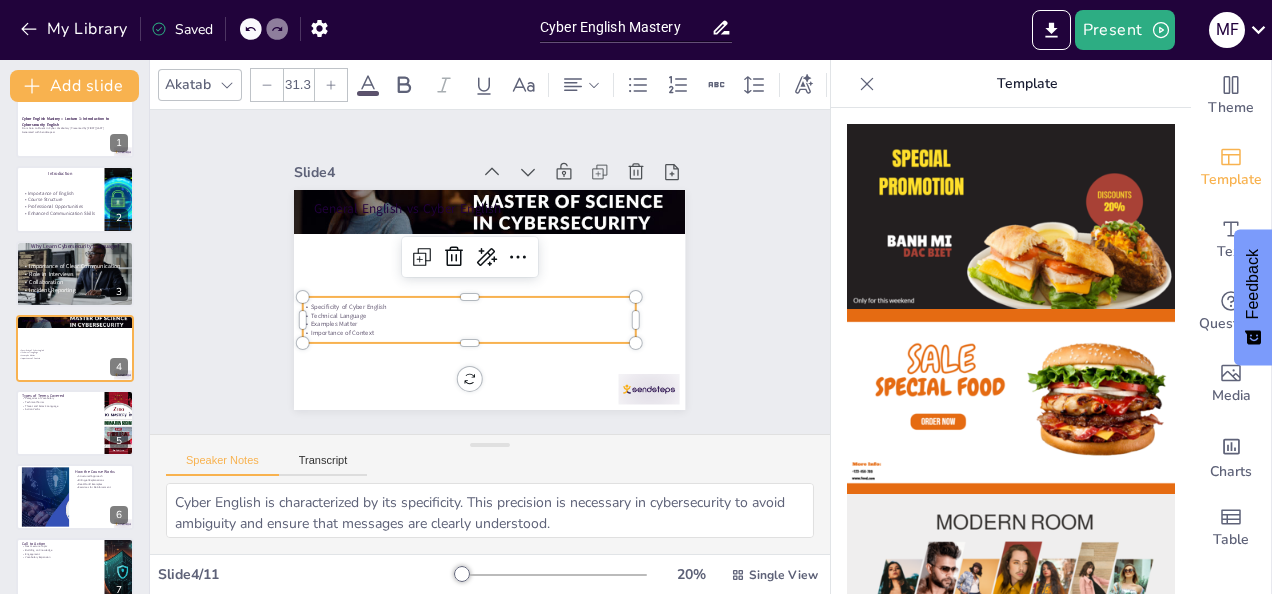 click at bounding box center (331, 85) 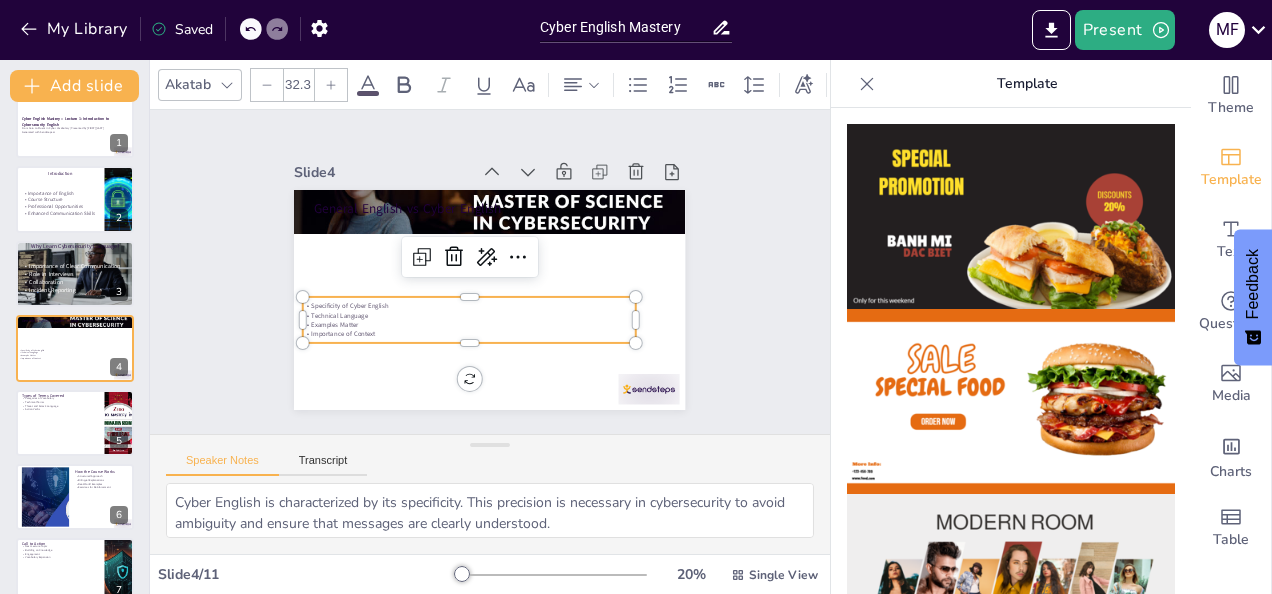 click at bounding box center (331, 85) 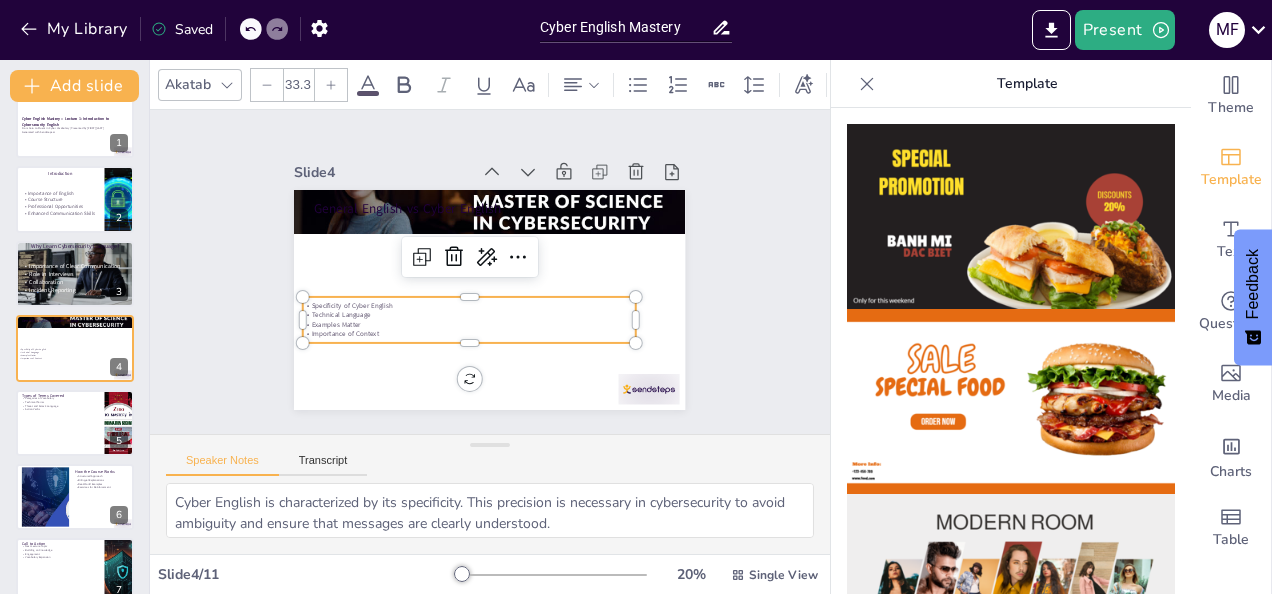 click on "33.3" at bounding box center [298, 85] 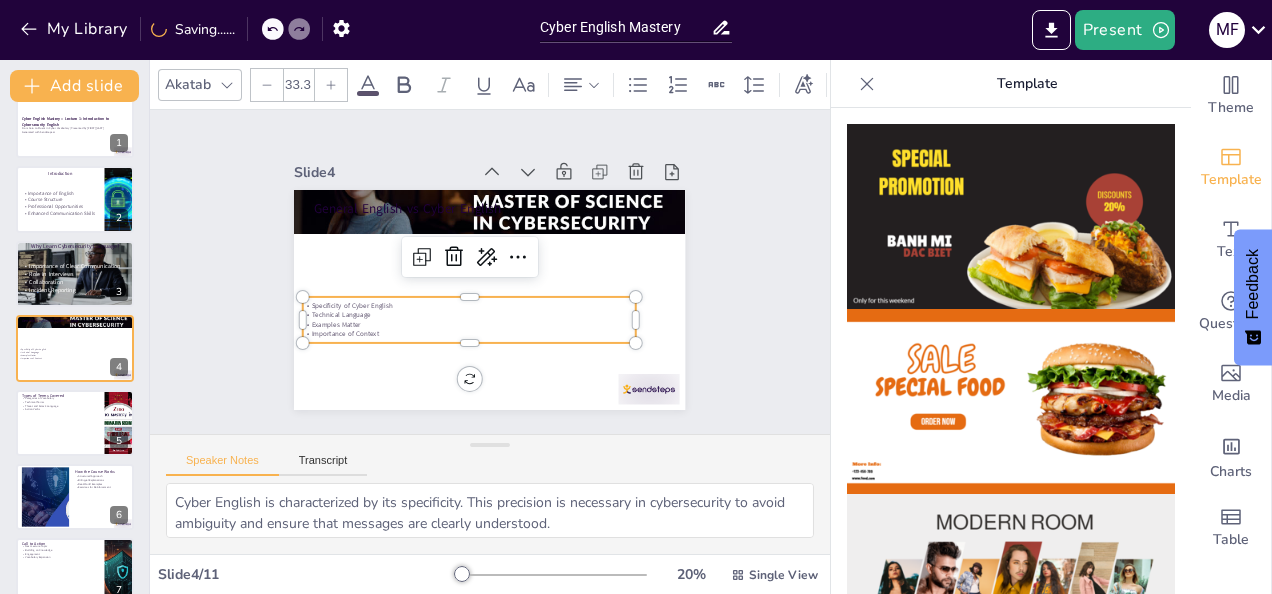 click on "33.3" at bounding box center (298, 85) 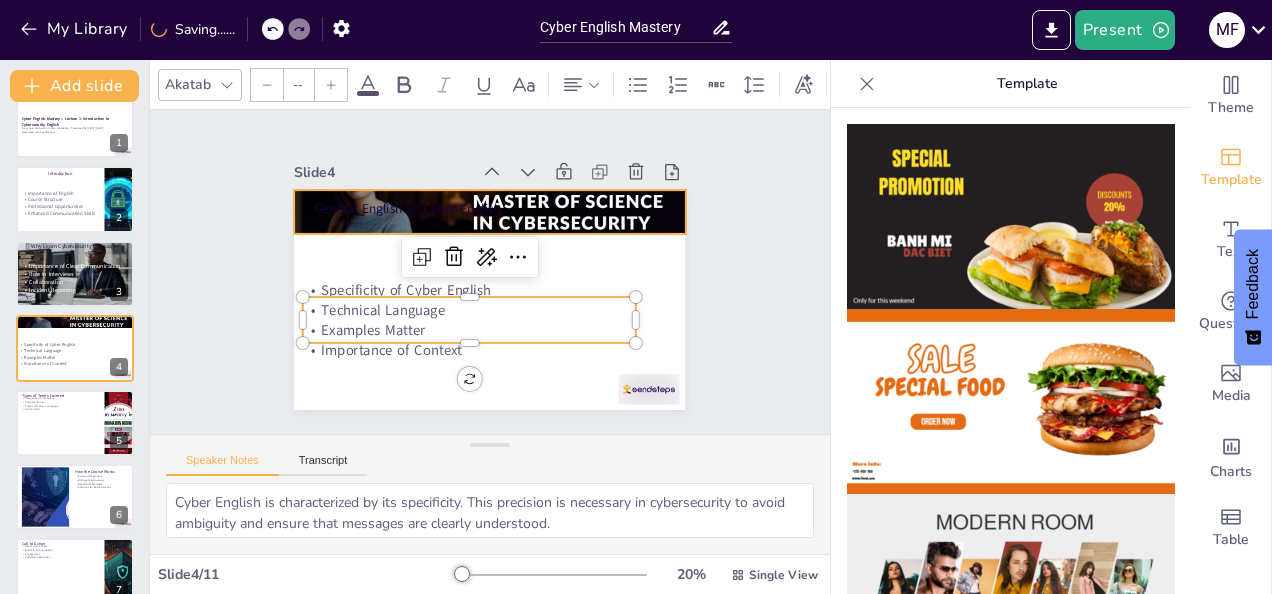 type on "48" 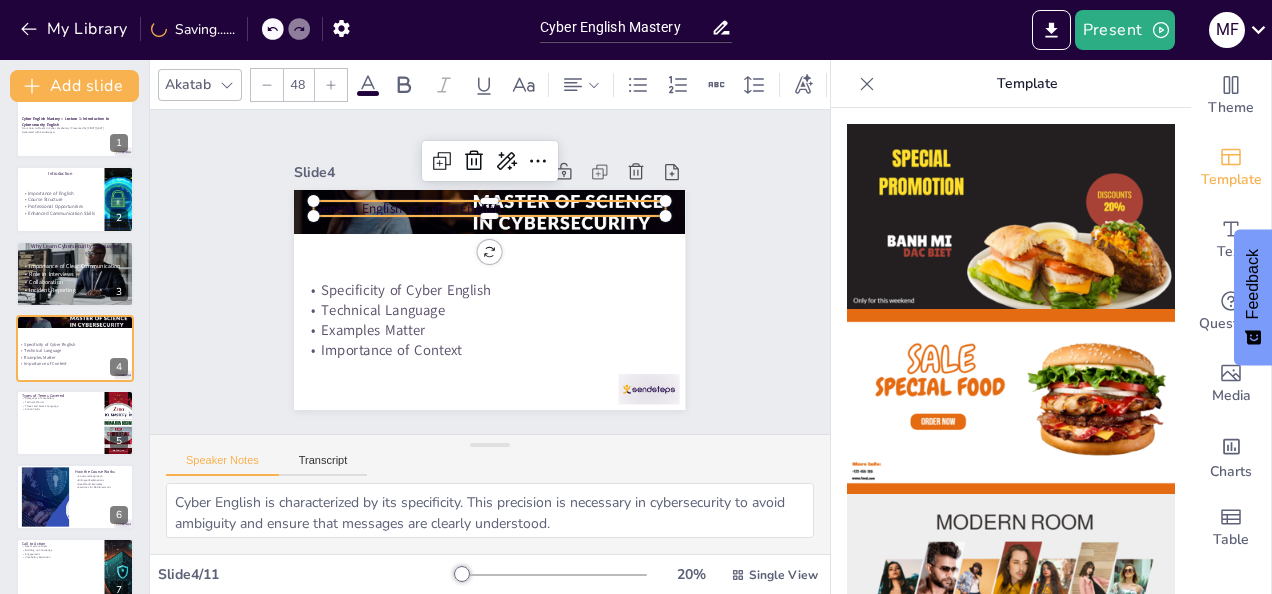 click on "General English vs Cyber English" at bounding box center (490, 208) 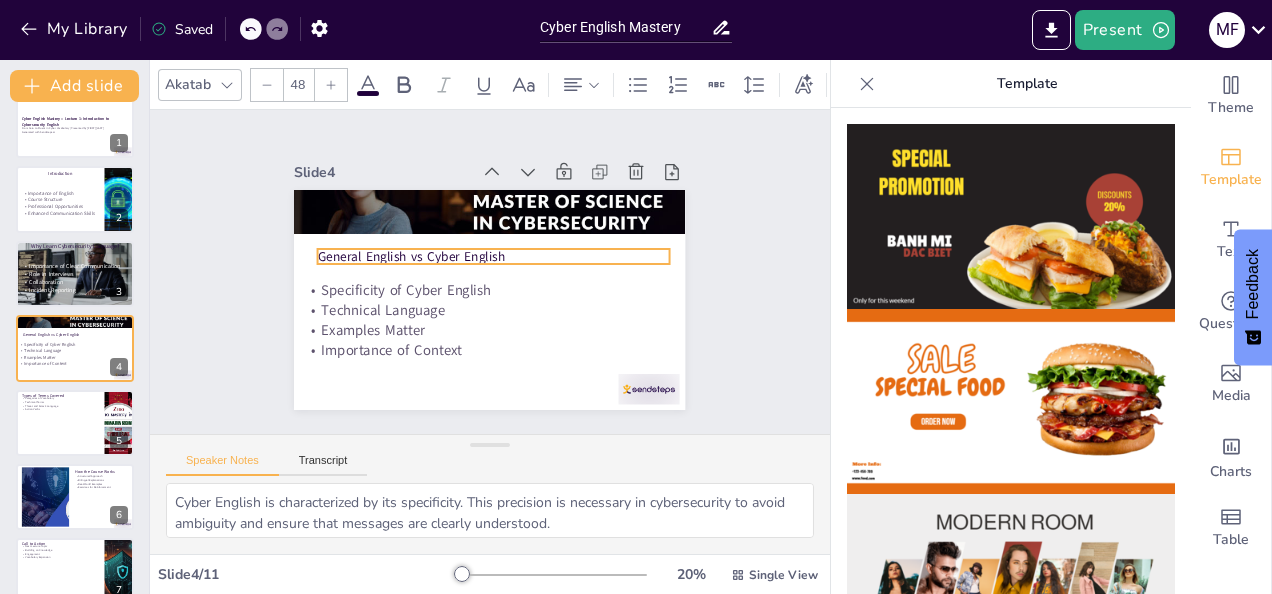 drag, startPoint x: 458, startPoint y: 194, endPoint x: 462, endPoint y: 242, distance: 48.166378 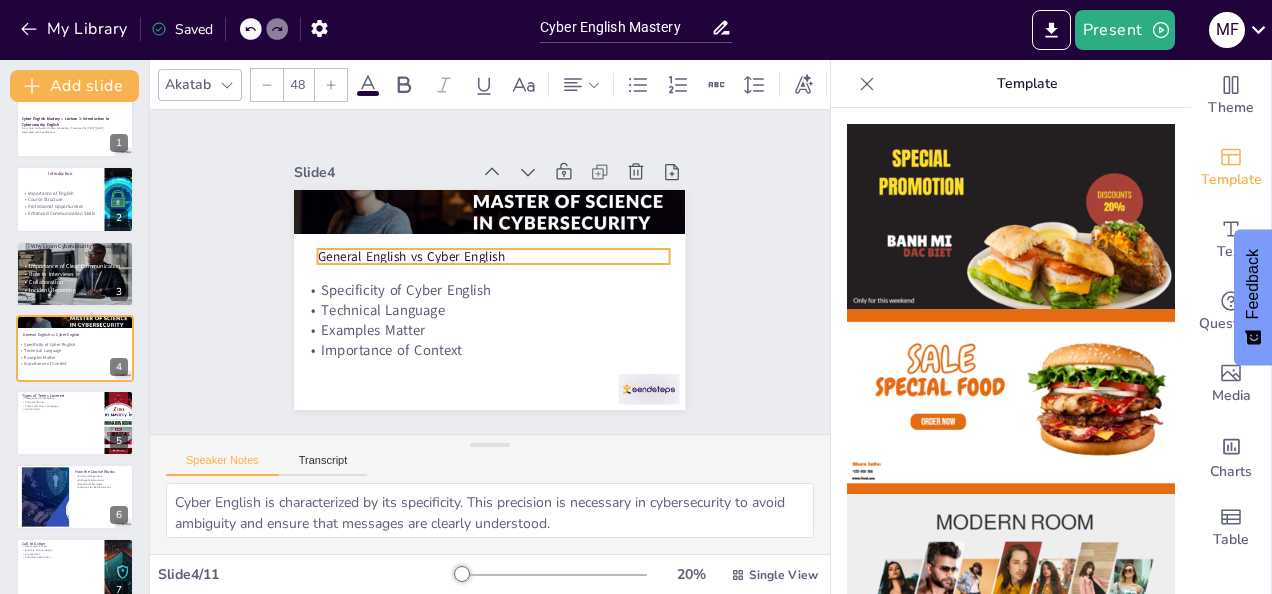 click on "General English vs Cyber English" at bounding box center (496, 256) 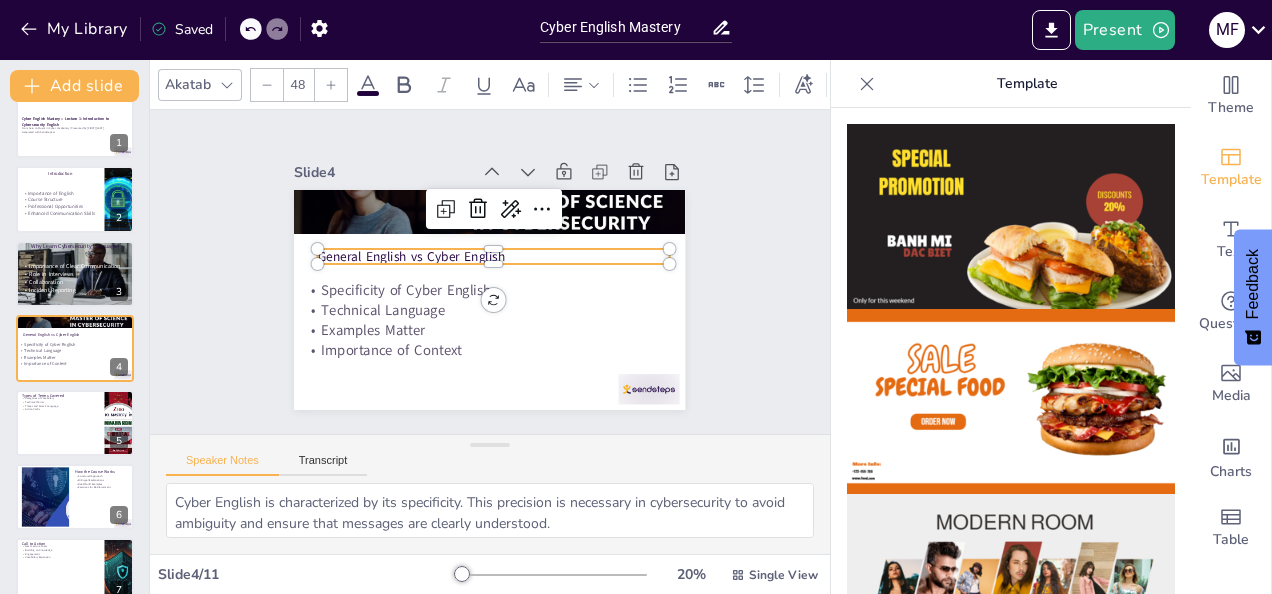click at bounding box center (600, 172) 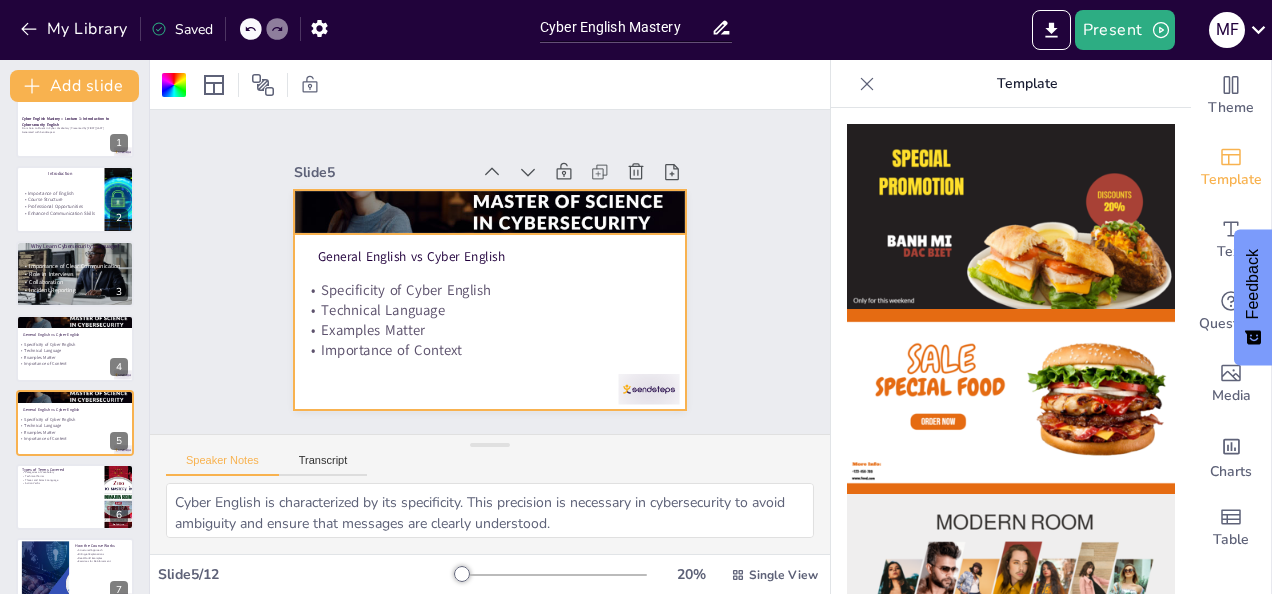 click at bounding box center [489, 212] 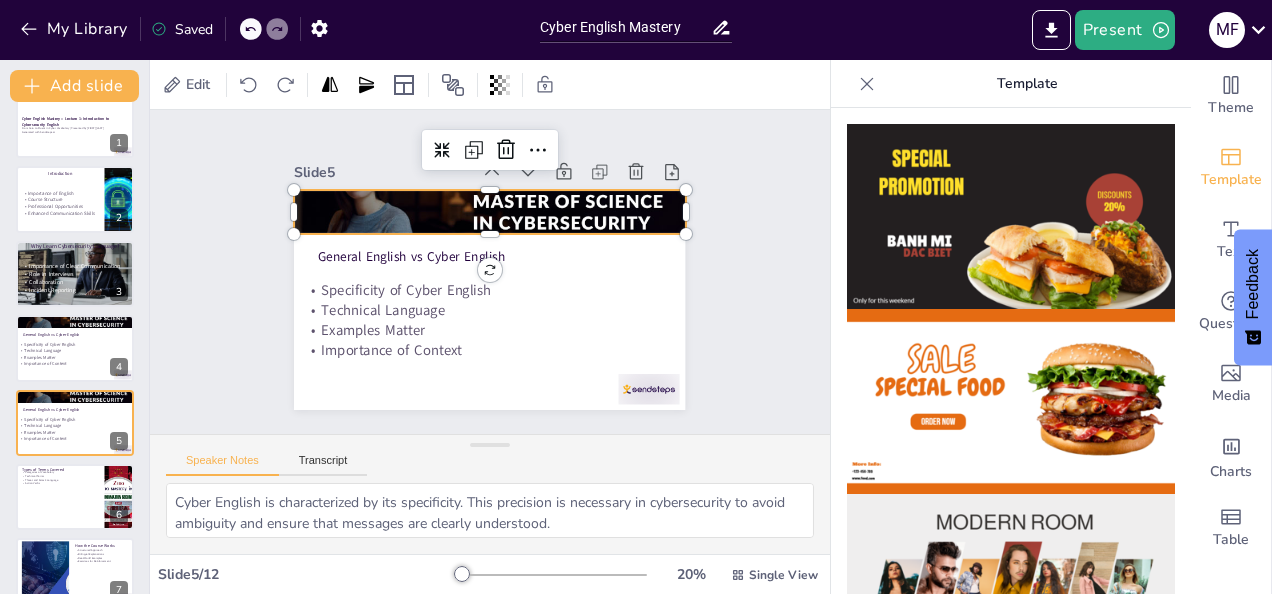 click 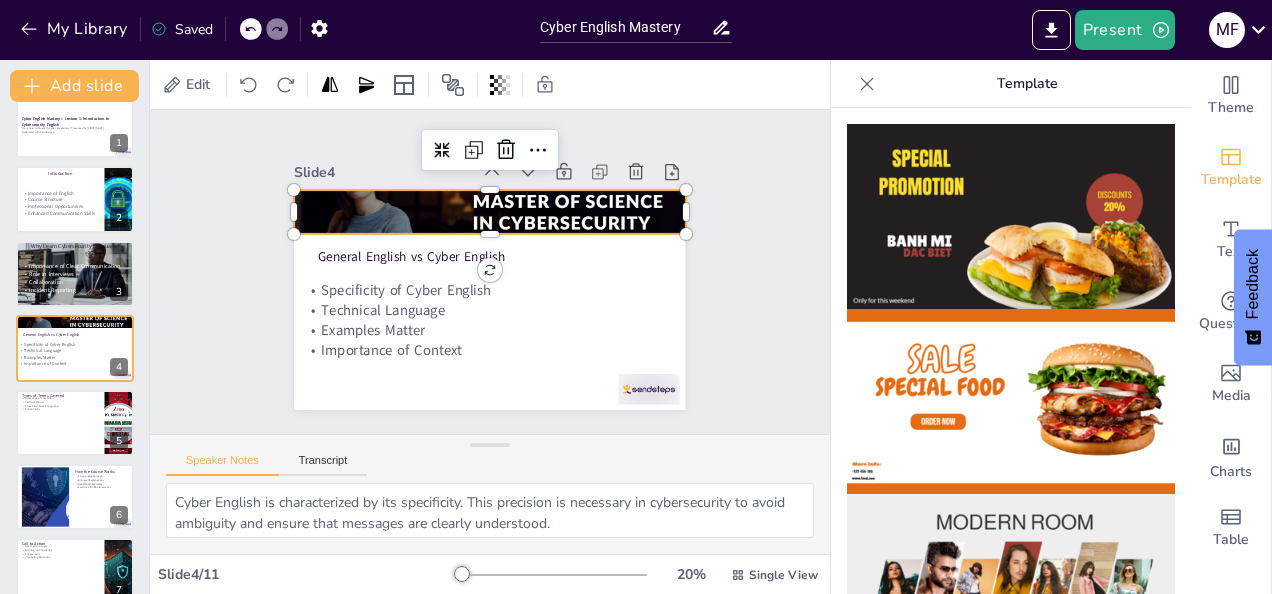 click at bounding box center [489, 212] 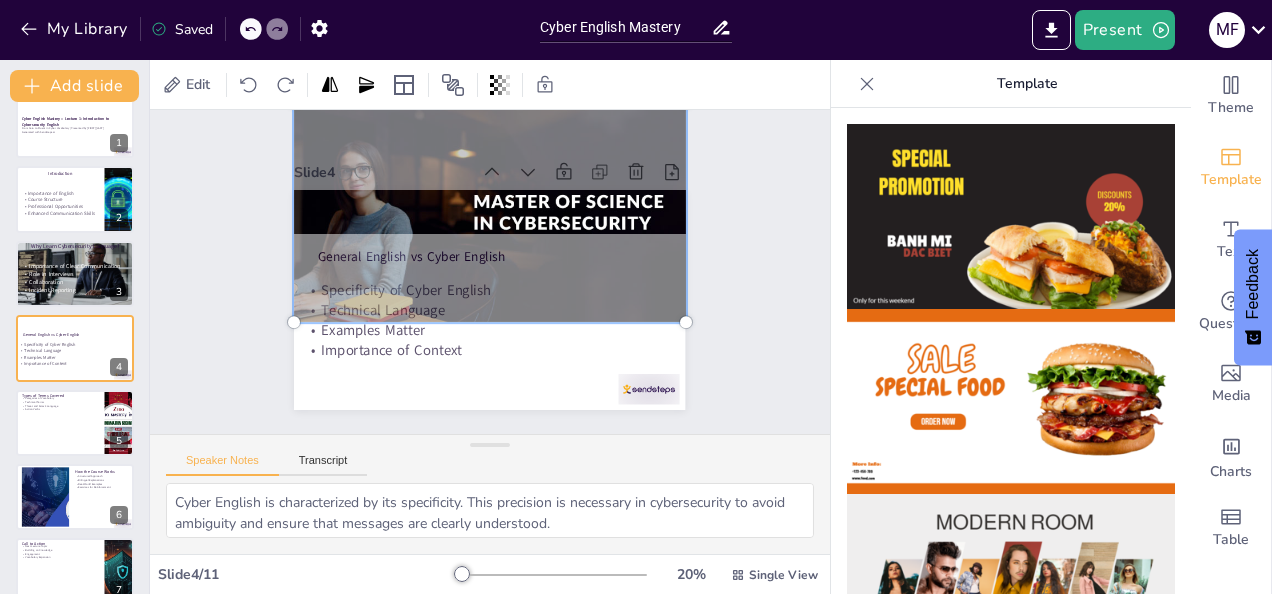 click at bounding box center [489, 212] 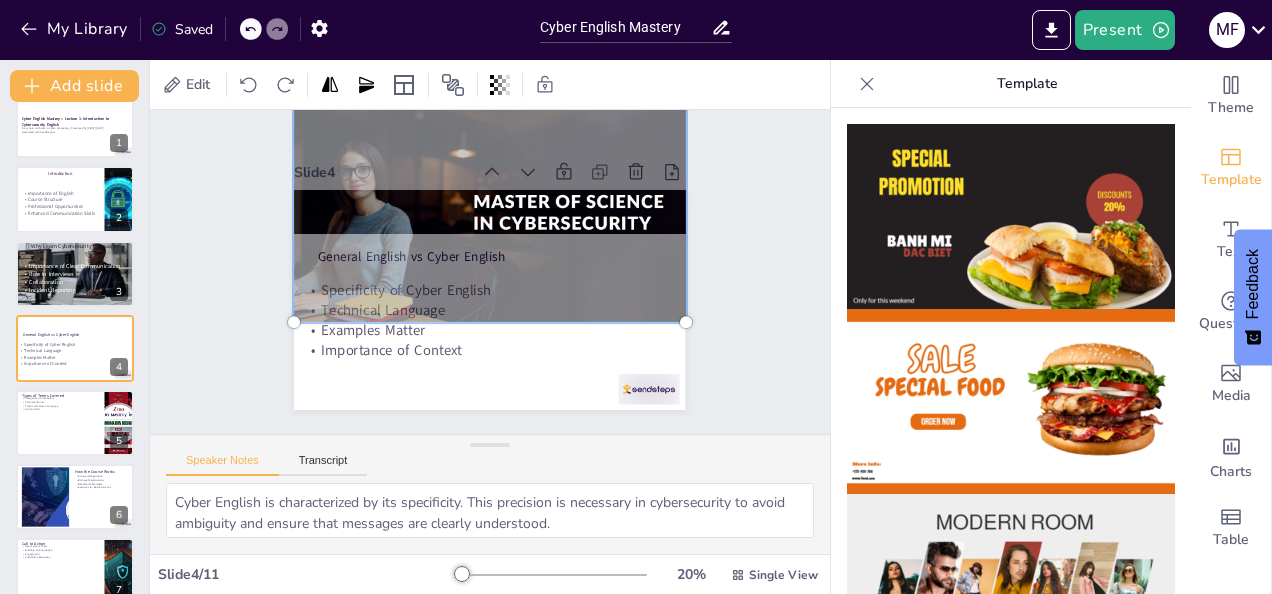 click at bounding box center [489, 212] 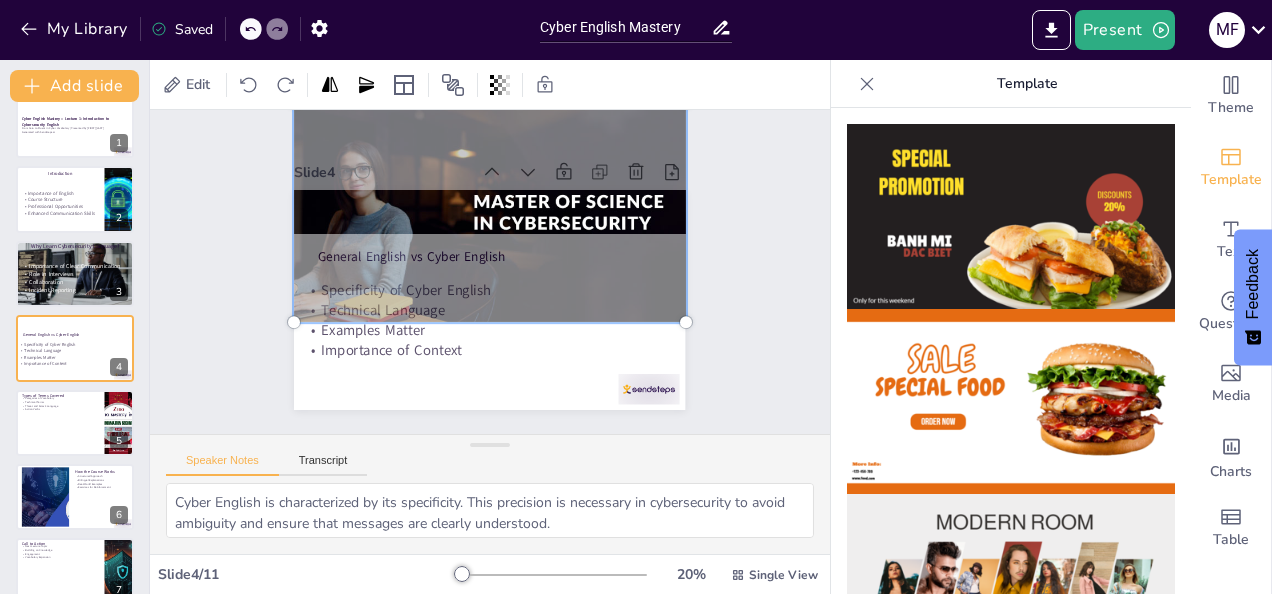 click at bounding box center (489, 212) 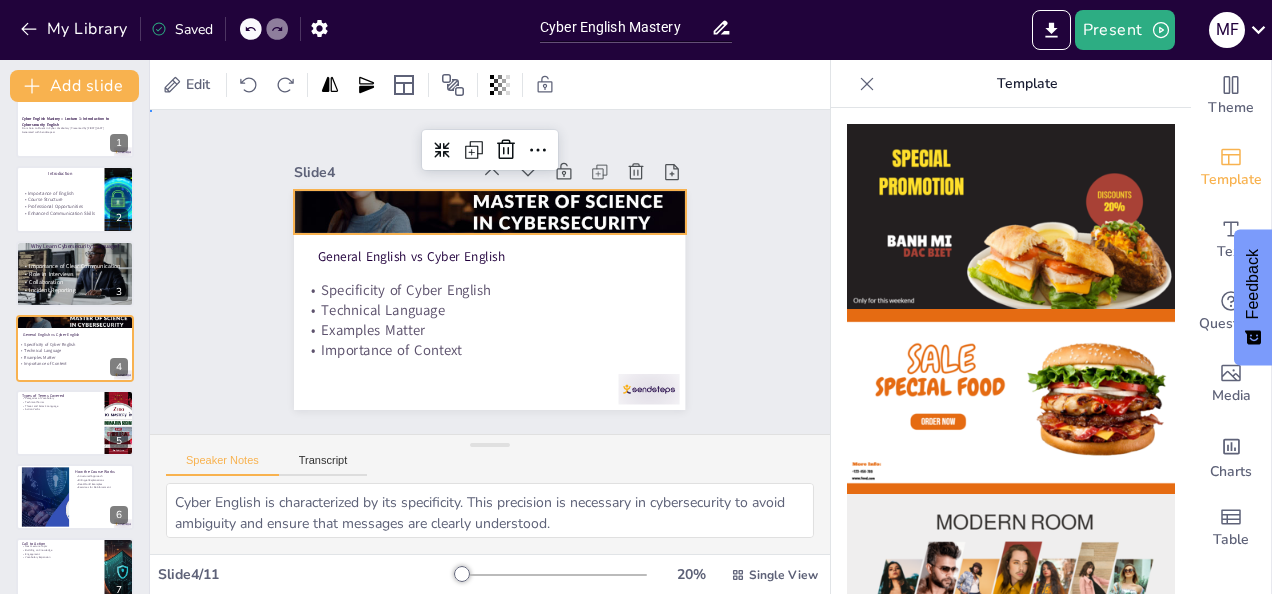 click on "Slide  1 Cyber English Mastery – Lecture 1: Introduction to Cybersecurity English From Zero to Fluent in Cyber Vocabulary | Presented by [FIRST] [LAST] Generated with Sendsteps.ai Slide  2 Introduction Importance of English Course Structure Professional Opportunities Enhanced Communication Skills Slide  3 Why Learn Cybersecurity Language? Importance of Clear Communication Role in Interviews Collaboration Incident Reporting Slide  4 General English vs Cyber English Specificity of Cyber English Technical Language Examples Matter Importance of Context Slide  5 Types of Terms Covered Categories of Vocabulary Technical Terms Threat and Attack Language Action Verbs Slide  6 How the Course Works Structured Approach Bilingual Explanations Real-World Examples Exercises for Reinforcement Slide  7 Call to Action Next Lecture Topic Building on Knowledge Engagement Vocabulary Expansion Slide  8 Go to  sendsteps.me and login with code  Free28525111 Slide  9 5  Get Ready for the Quiz!  Slide  10 The winner is   [FIRST] 🏆" at bounding box center (490, 272) 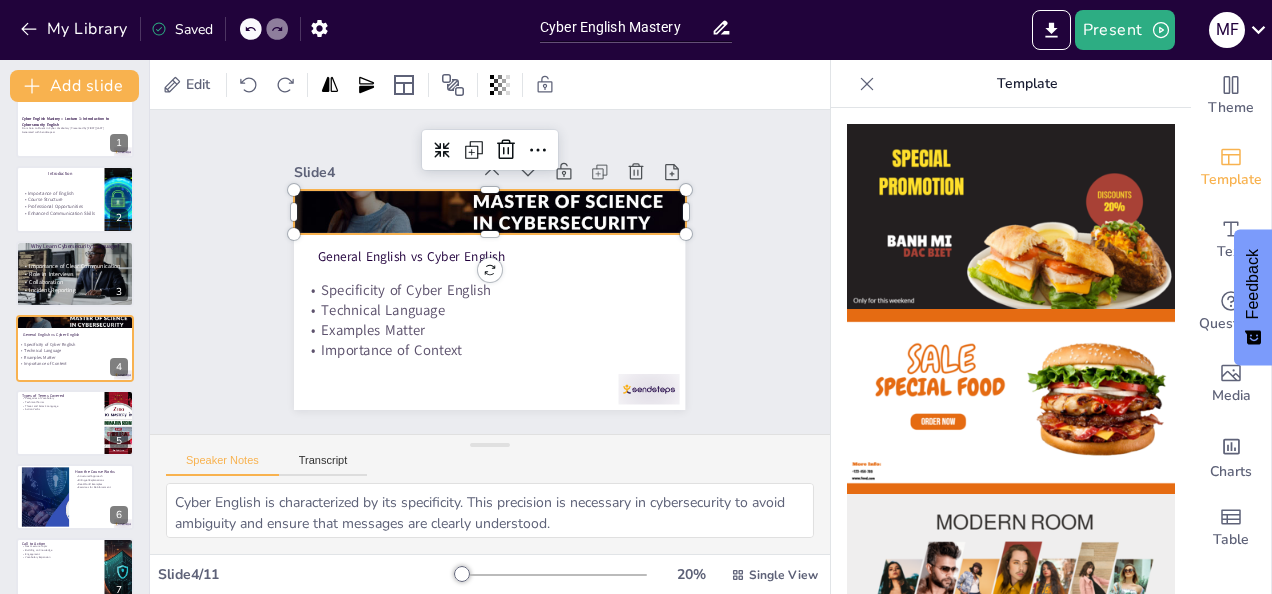 click at bounding box center (489, 212) 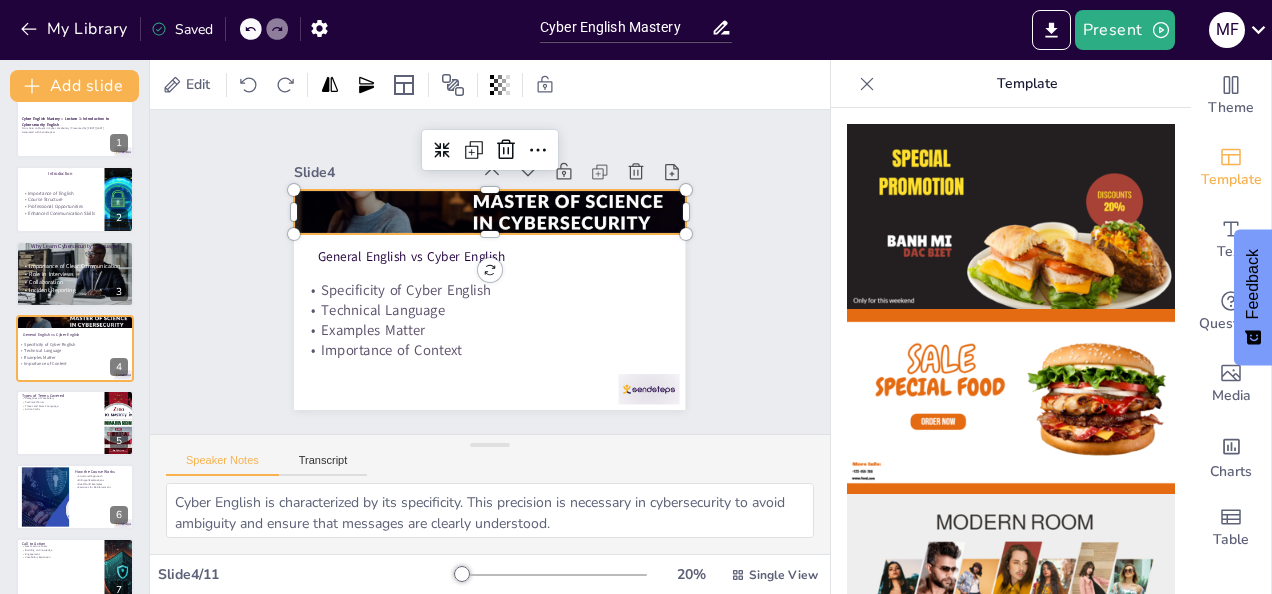 click at bounding box center (489, 212) 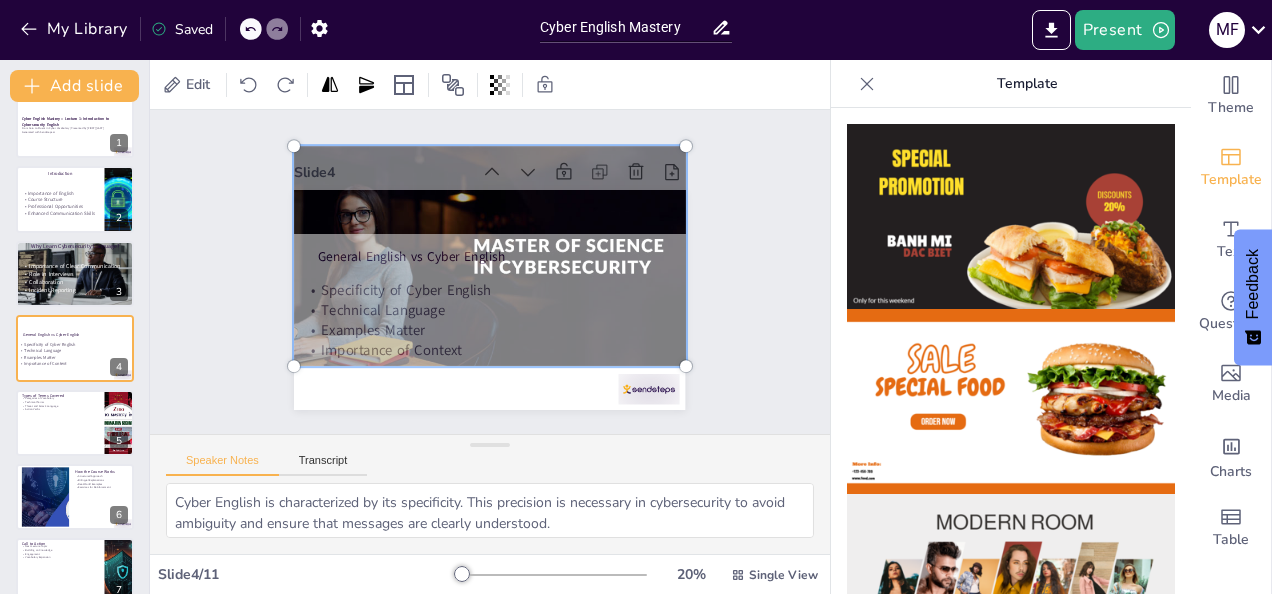 drag, startPoint x: 500, startPoint y: 219, endPoint x: 510, endPoint y: 263, distance: 45.122055 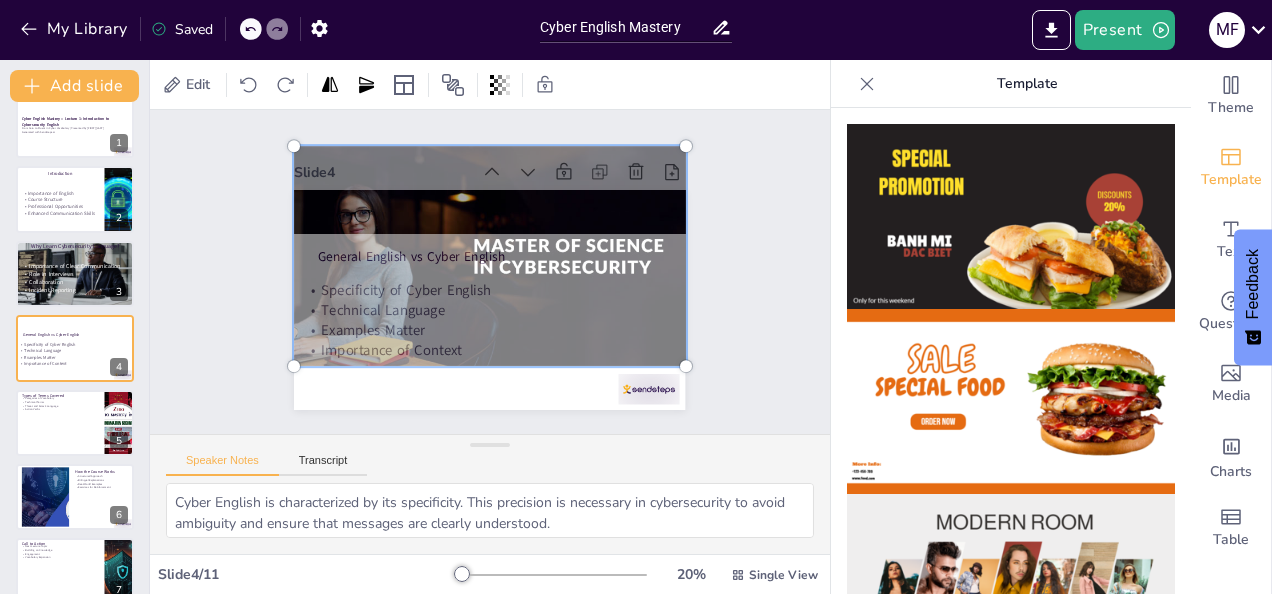 click at bounding box center (489, 256) 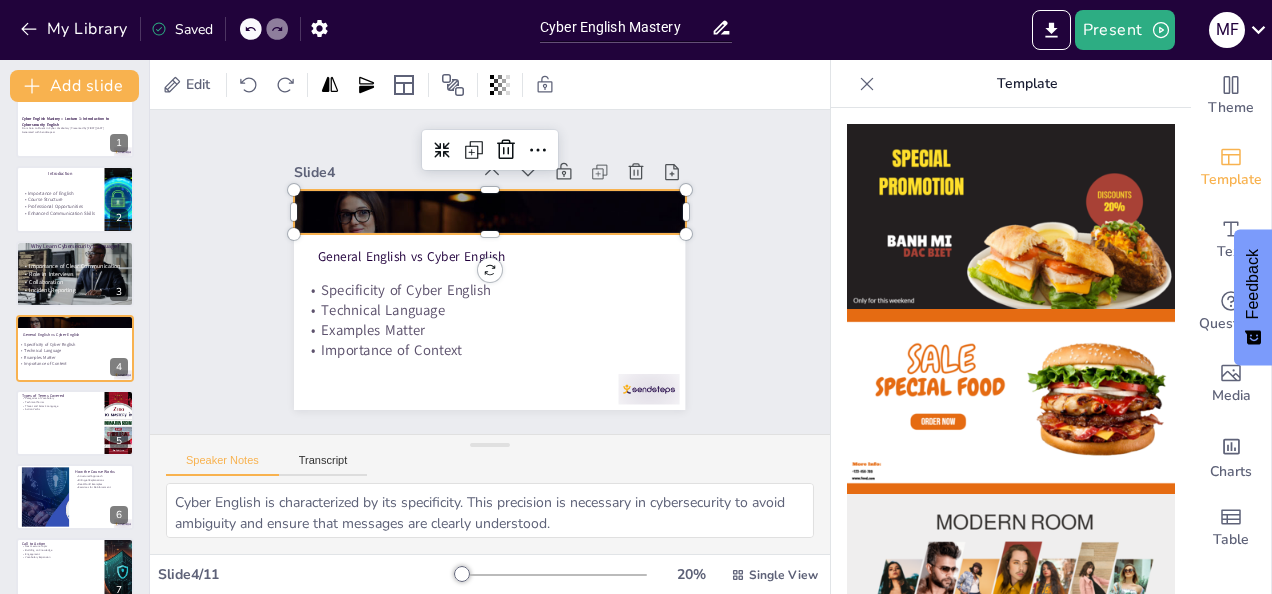 click at bounding box center (489, 256) 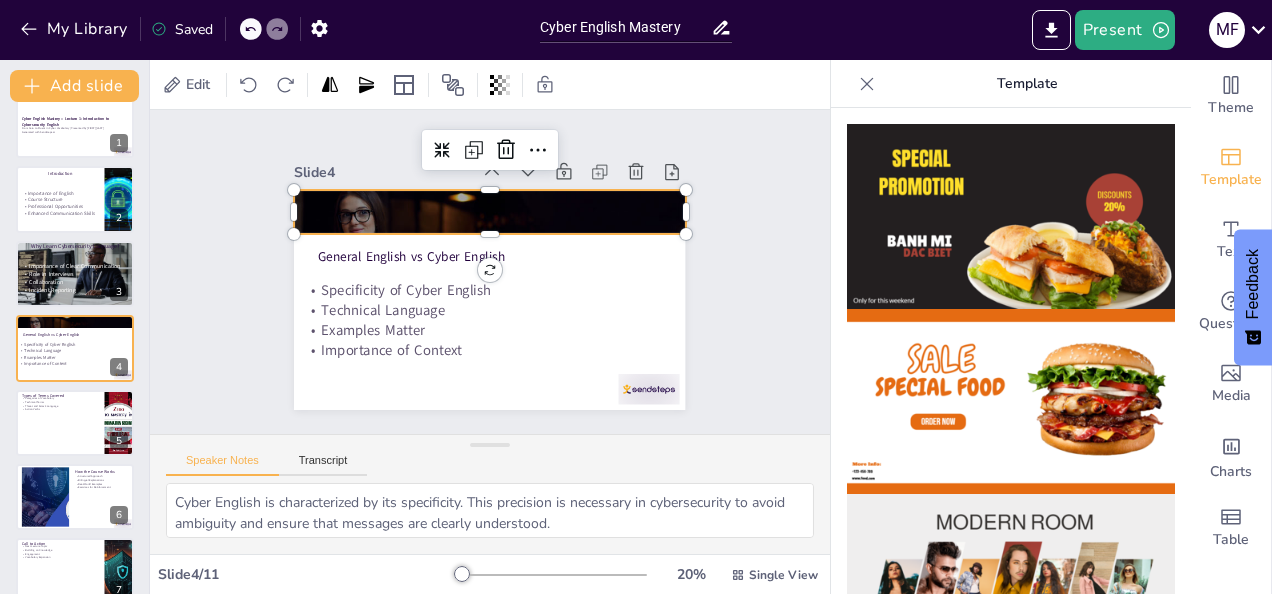click at bounding box center (489, 256) 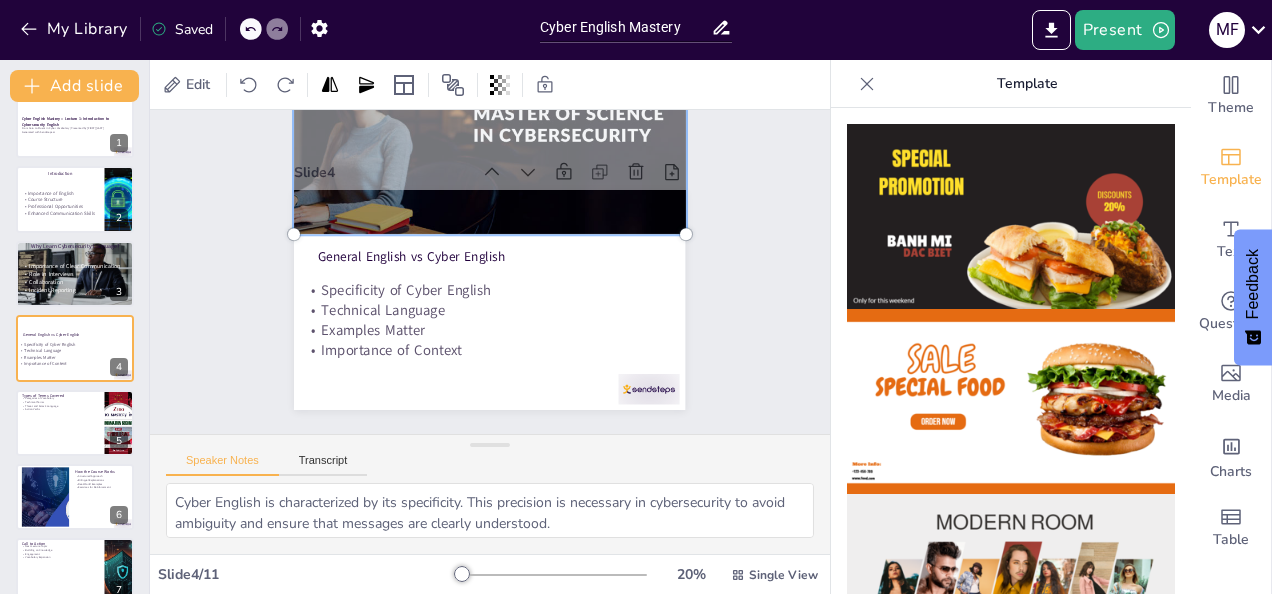 drag, startPoint x: 488, startPoint y: 280, endPoint x: 500, endPoint y: 131, distance: 149.48244 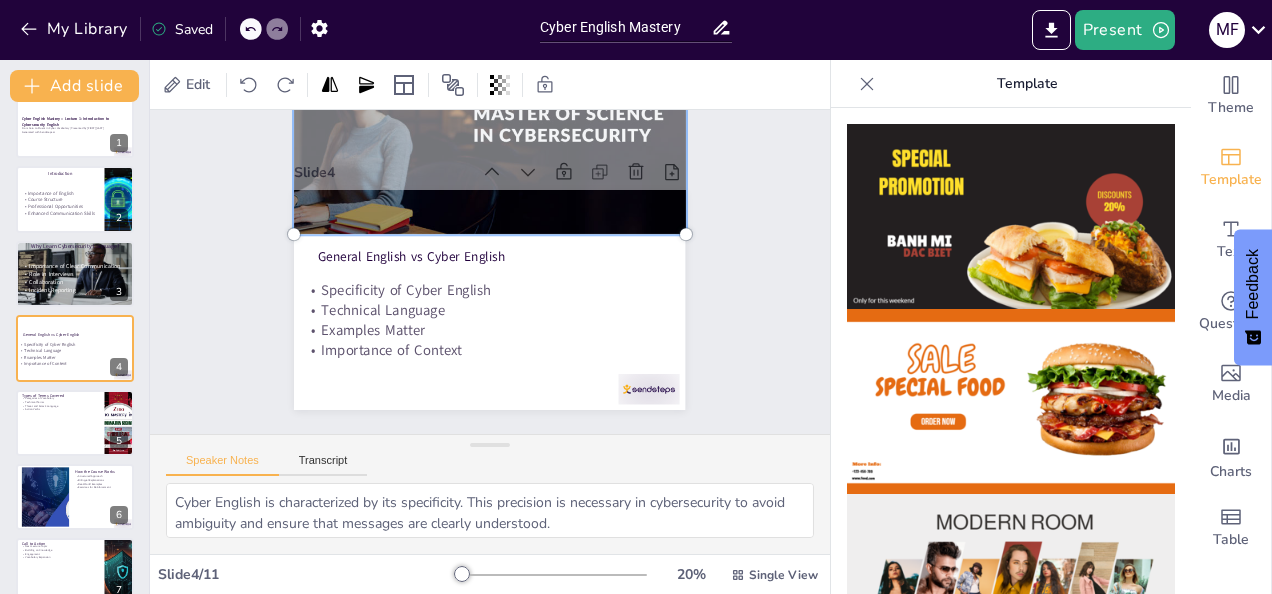 click at bounding box center (489, 124) 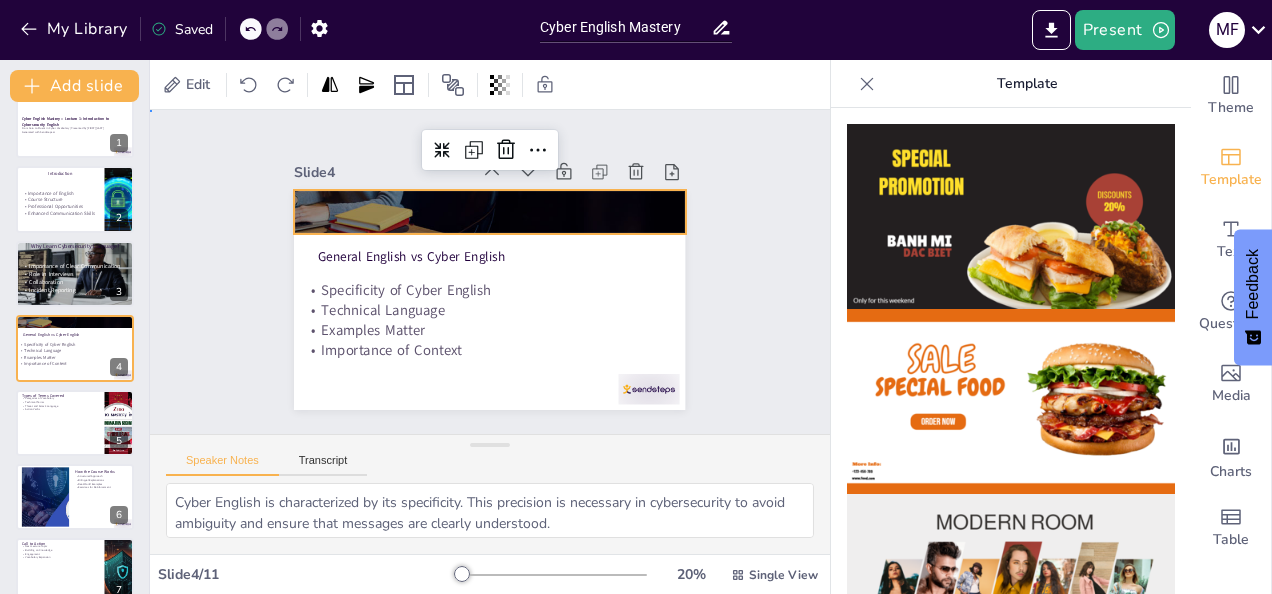 click on "Slide  1 Cyber English Mastery – Lecture 1: Introduction to Cybersecurity English From Zero to Fluent in Cyber Vocabulary | Presented by [FIRST] [LAST] Generated with Sendsteps.ai Slide  2 Introduction Importance of English Course Structure Professional Opportunities Enhanced Communication Skills Slide  3 Why Learn Cybersecurity Language? Importance of Clear Communication Role in Interviews Collaboration Incident Reporting Slide  4 General English vs Cyber English Specificity of Cyber English Technical Language Examples Matter Importance of Context Slide  5 Types of Terms Covered Categories of Vocabulary Technical Terms Threat and Attack Language Action Verbs Slide  6 How the Course Works Structured Approach Bilingual Explanations Real-World Examples Exercises for Reinforcement Slide  7 Call to Action Next Lecture Topic Building on Knowledge Engagement Vocabulary Expansion Slide  8 Go to  sendsteps.me and login with code  Free28525111 Slide  9 5  Get Ready for the Quiz!  Slide  10 The winner is   [FIRST] 🏆" at bounding box center [490, 272] 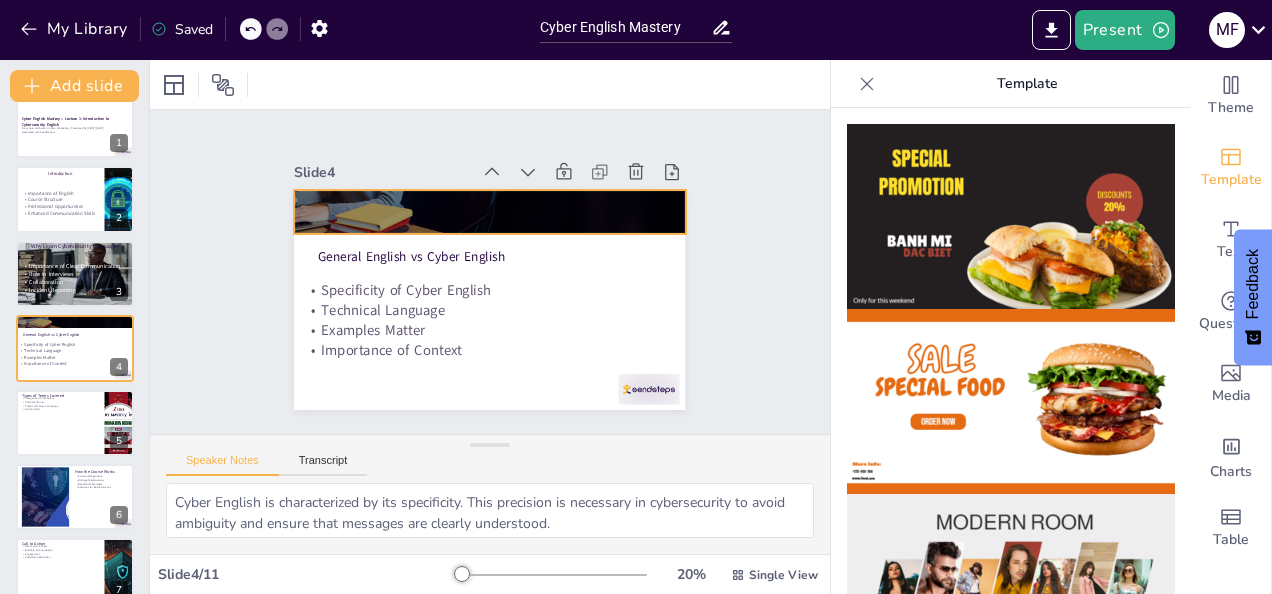 click at bounding box center [489, 124] 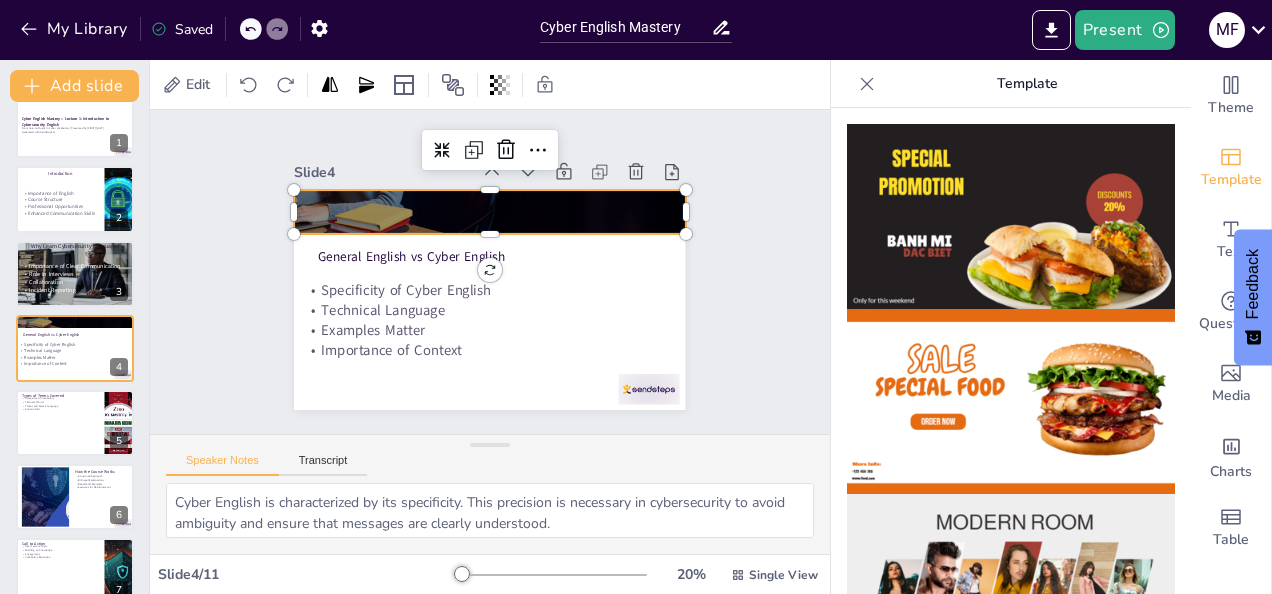 click at bounding box center (489, 124) 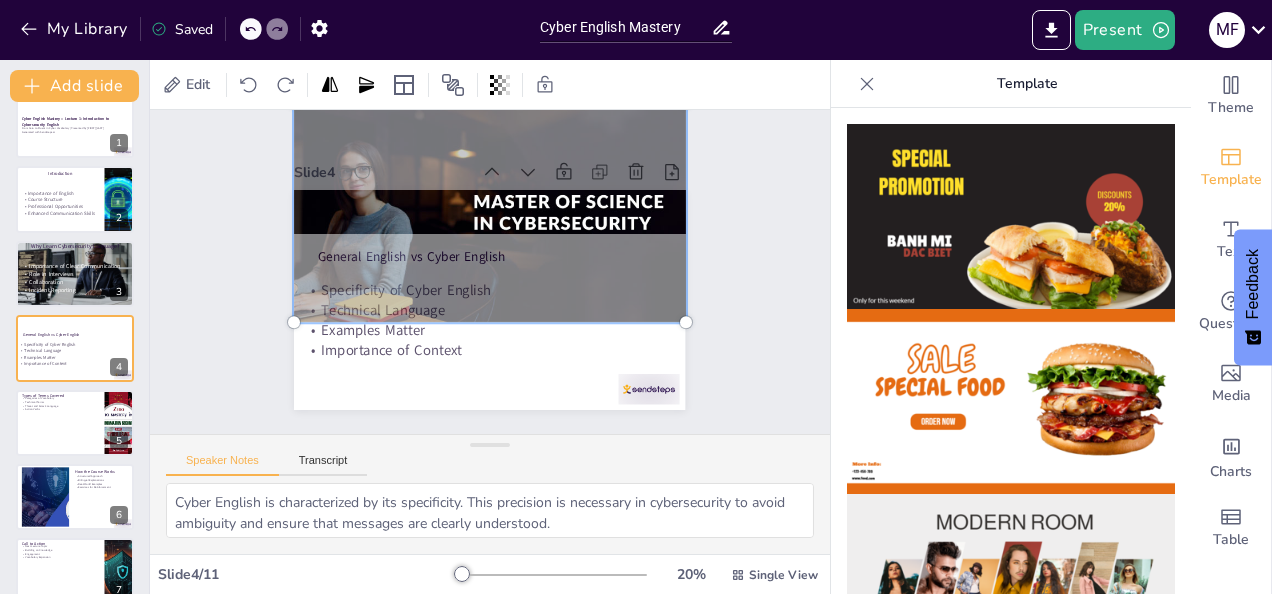 drag, startPoint x: 500, startPoint y: 185, endPoint x: 501, endPoint y: 273, distance: 88.005684 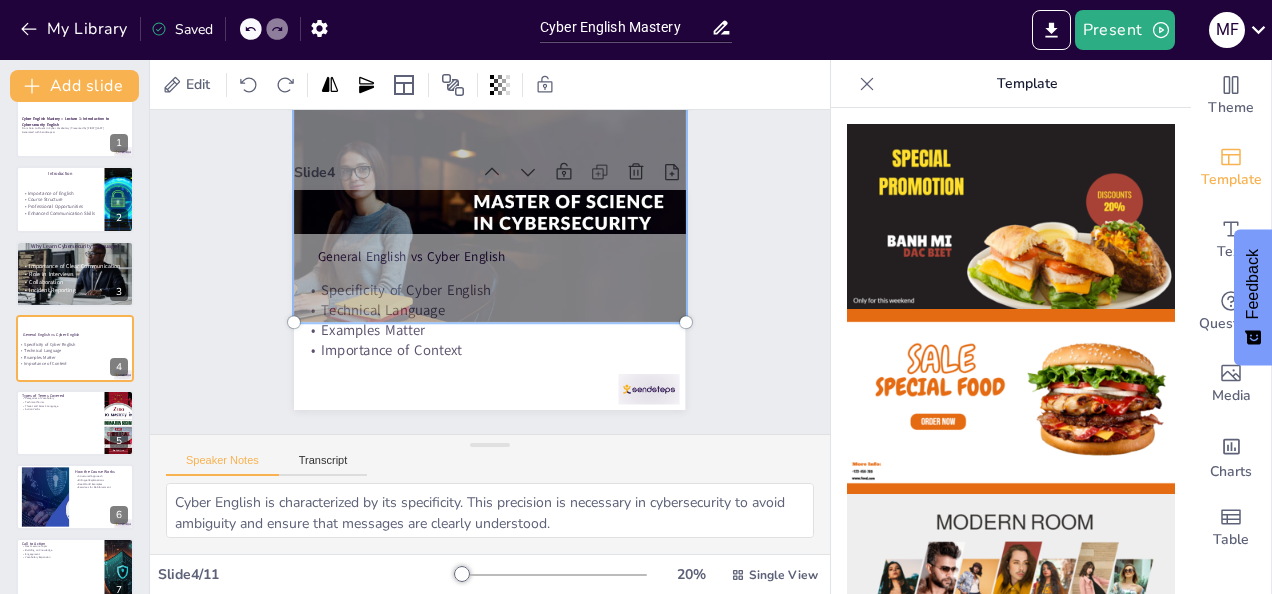click at bounding box center (489, 212) 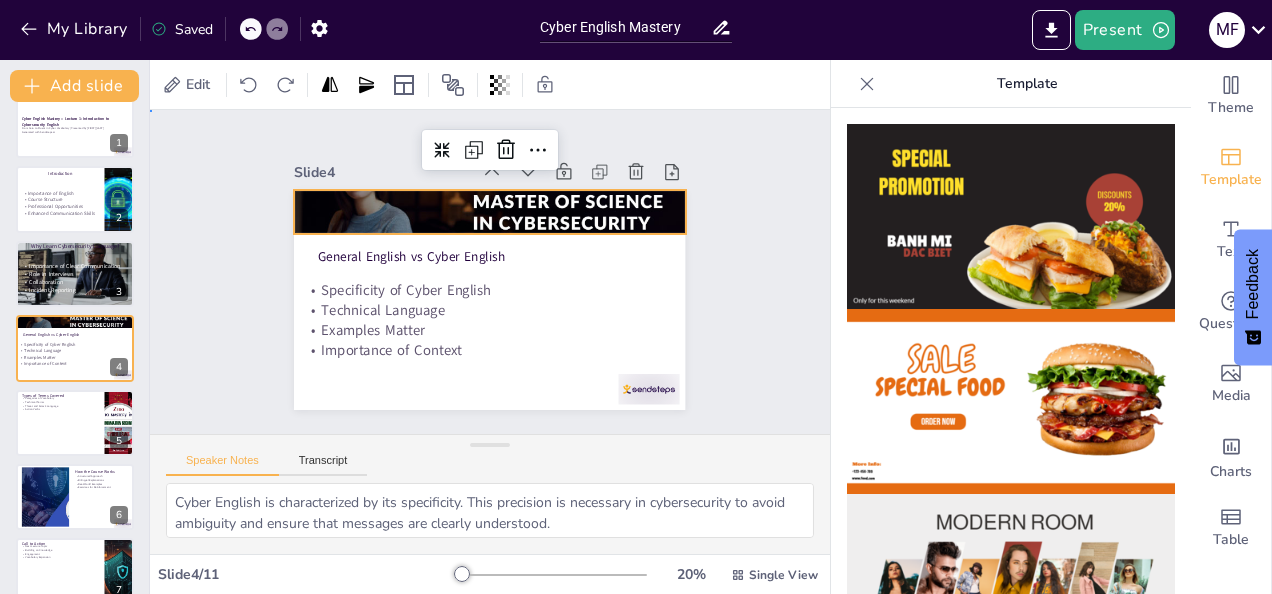 click on "Slide  1 Cyber English Mastery – Lecture 1: Introduction to Cybersecurity English From Zero to Fluent in Cyber Vocabulary | Presented by [FIRST] [LAST] Generated with Sendsteps.ai Slide  2 Introduction Importance of English Course Structure Professional Opportunities Enhanced Communication Skills Slide  3 Why Learn Cybersecurity Language? Importance of Clear Communication Role in Interviews Collaboration Incident Reporting Slide  4 General English vs Cyber English Specificity of Cyber English Technical Language Examples Matter Importance of Context Slide  5 Types of Terms Covered Categories of Vocabulary Technical Terms Threat and Attack Language Action Verbs Slide  6 How the Course Works Structured Approach Bilingual Explanations Real-World Examples Exercises for Reinforcement Slide  7 Call to Action Next Lecture Topic Building on Knowledge Engagement Vocabulary Expansion Slide  8 Go to  sendsteps.me and login with code  Free28525111 Slide  9 5  Get Ready for the Quiz!  Slide  10 The winner is   [FIRST] 🏆" at bounding box center (489, 272) 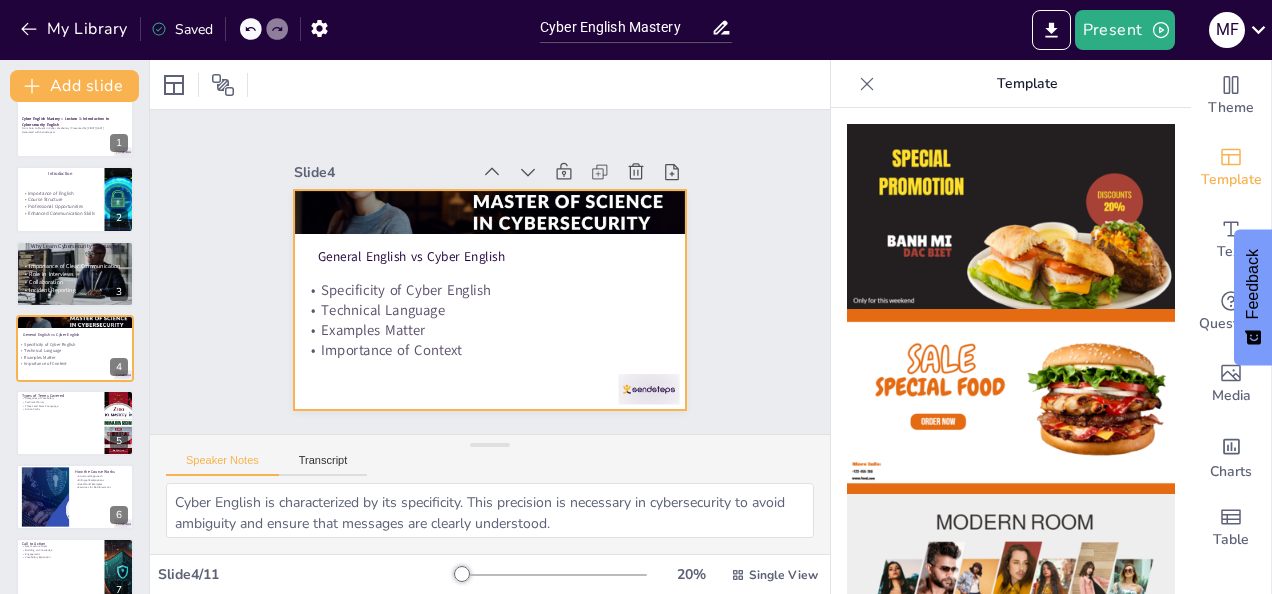 click on "General English vs Cyber English Specificity of Cyber English Technical Language Examples Matter Importance of Context" at bounding box center (489, 300) 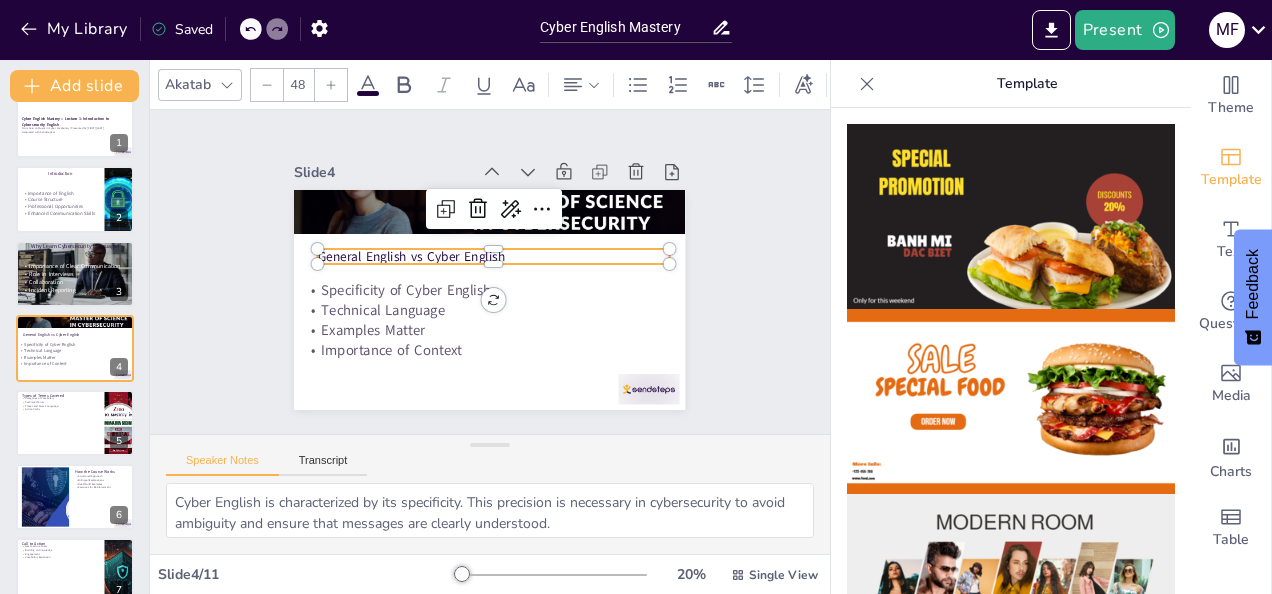 click at bounding box center [331, 85] 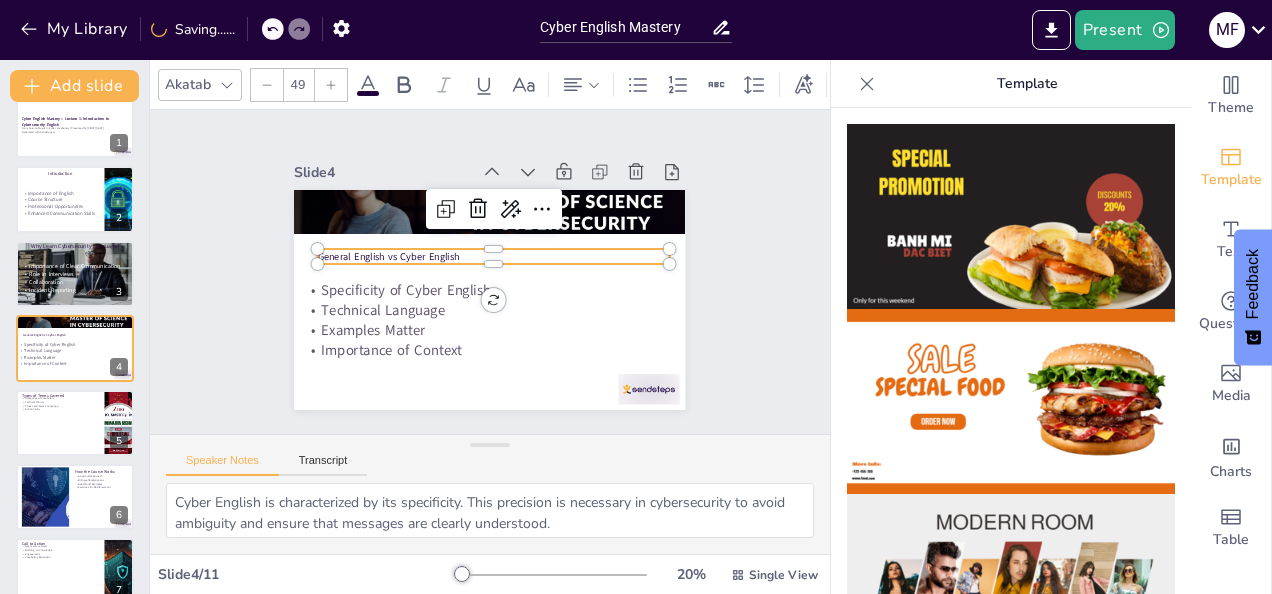 click at bounding box center [331, 85] 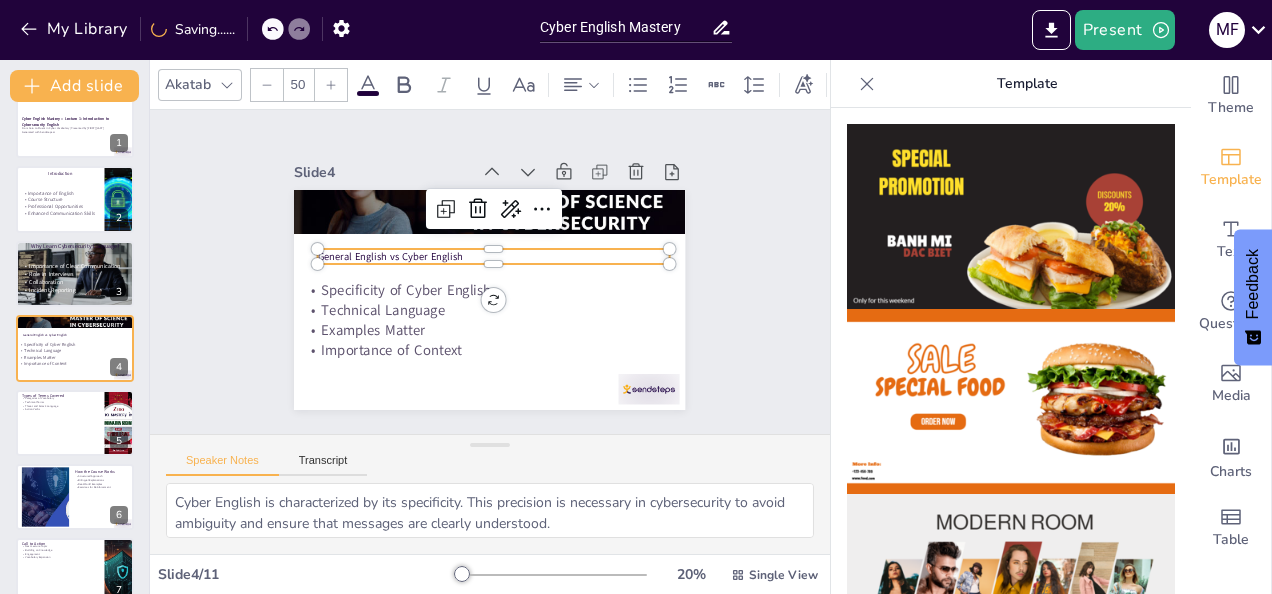 click at bounding box center (331, 85) 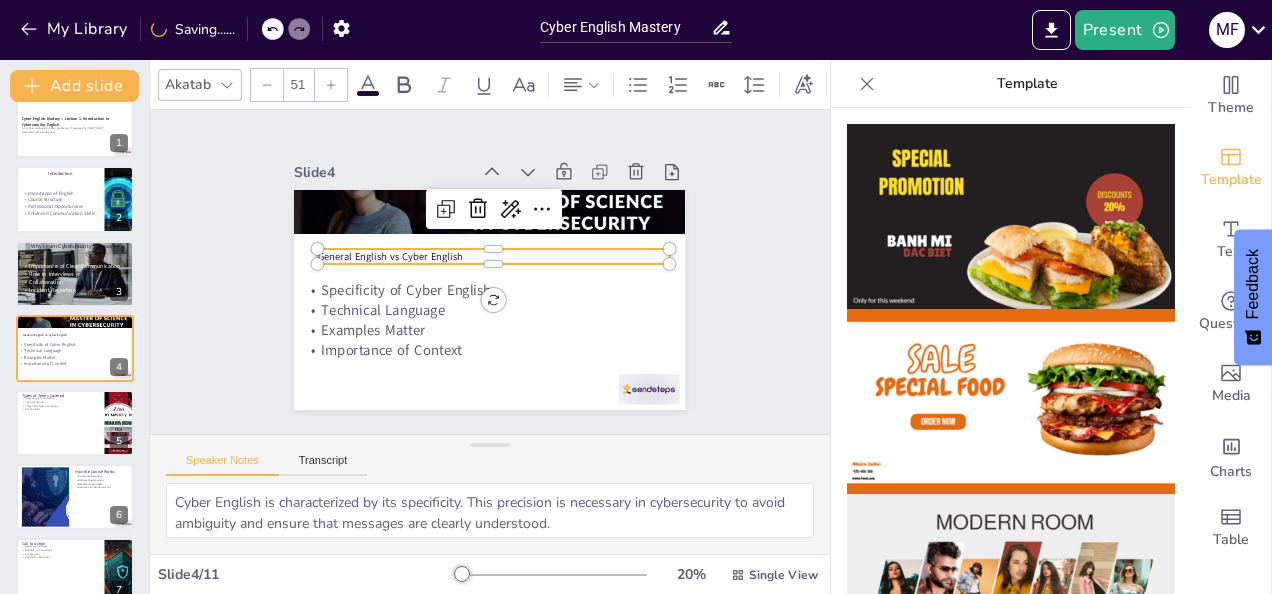 click at bounding box center (331, 85) 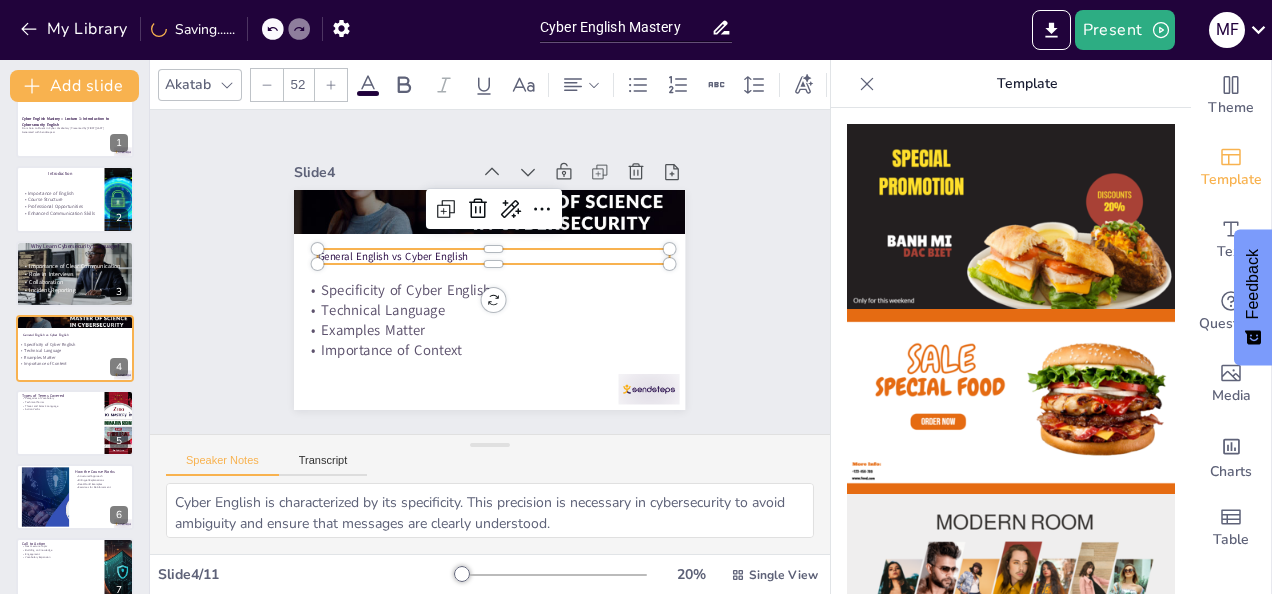 click at bounding box center (331, 85) 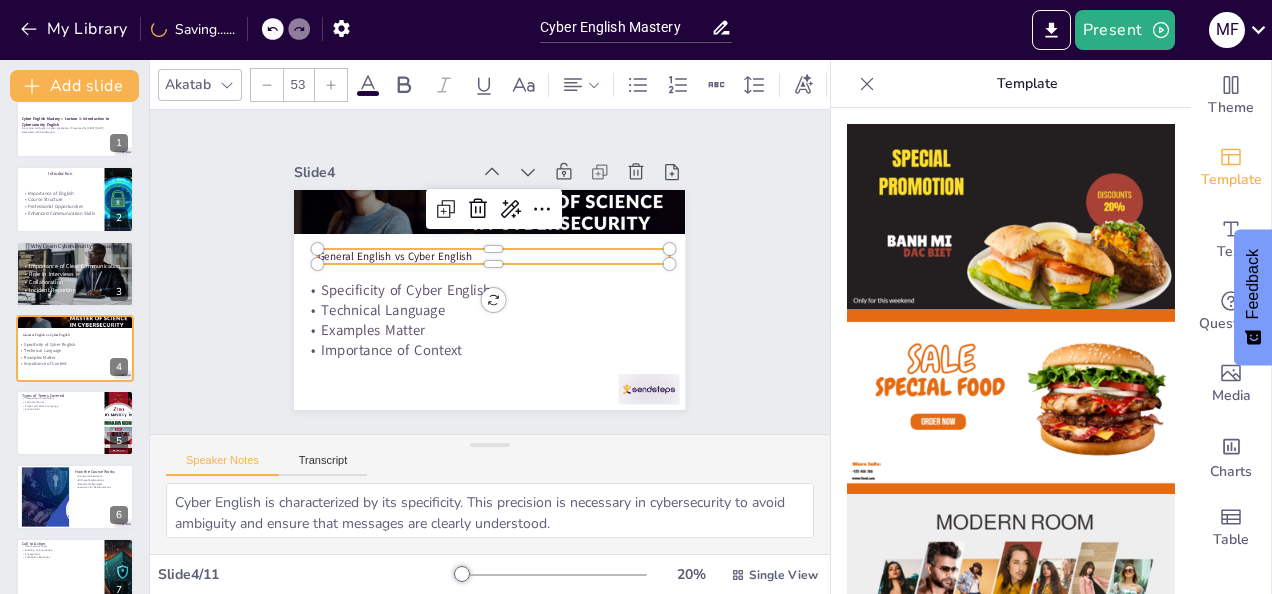 click at bounding box center [331, 85] 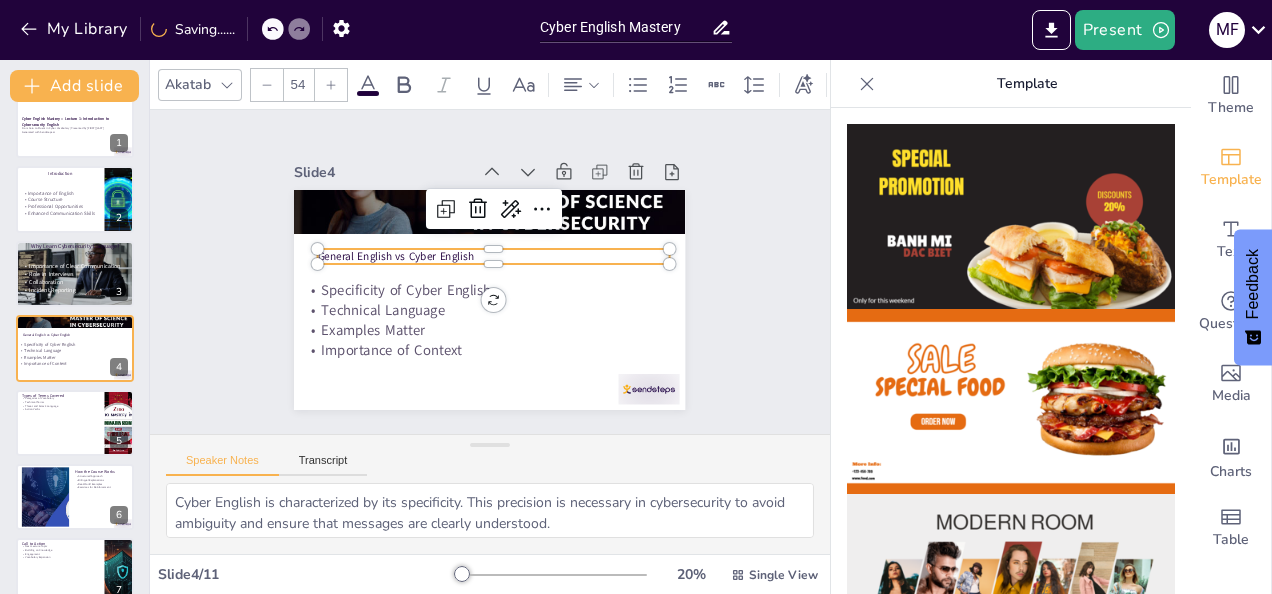 click at bounding box center (331, 85) 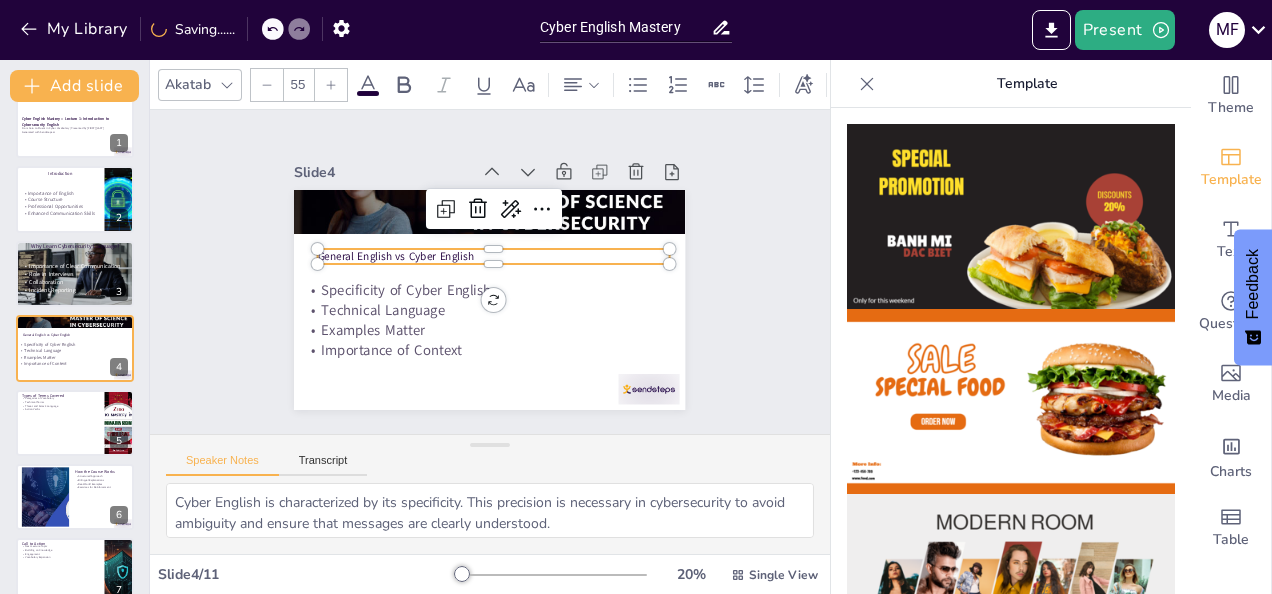 click at bounding box center [331, 85] 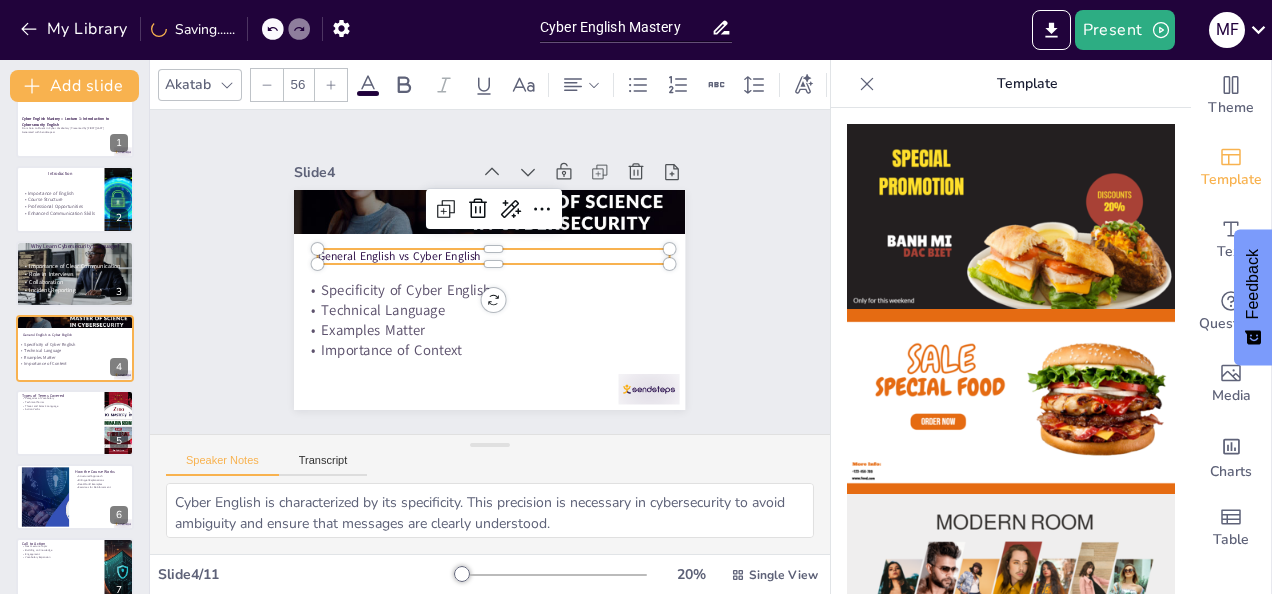 click at bounding box center [331, 85] 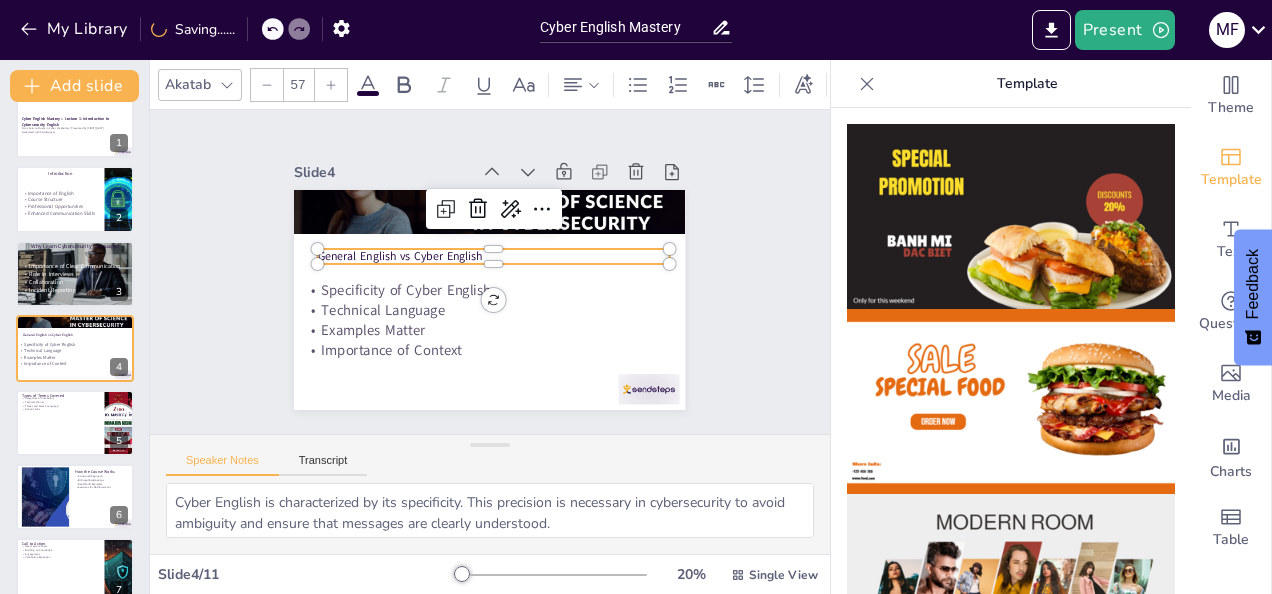 click at bounding box center (331, 85) 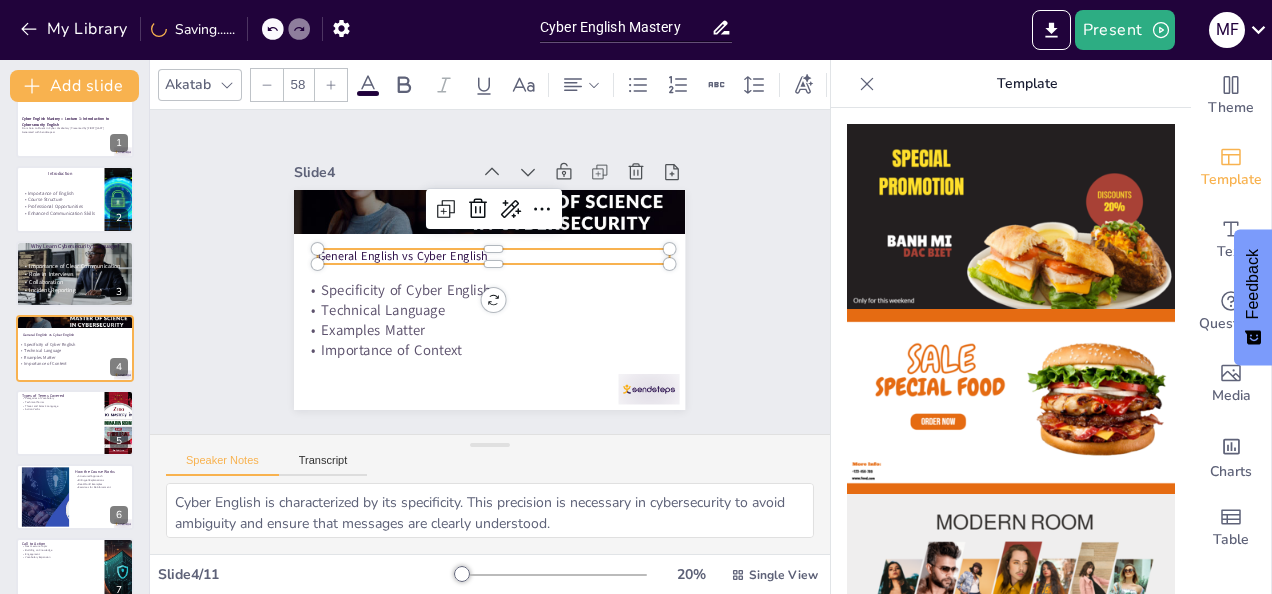 click at bounding box center (331, 85) 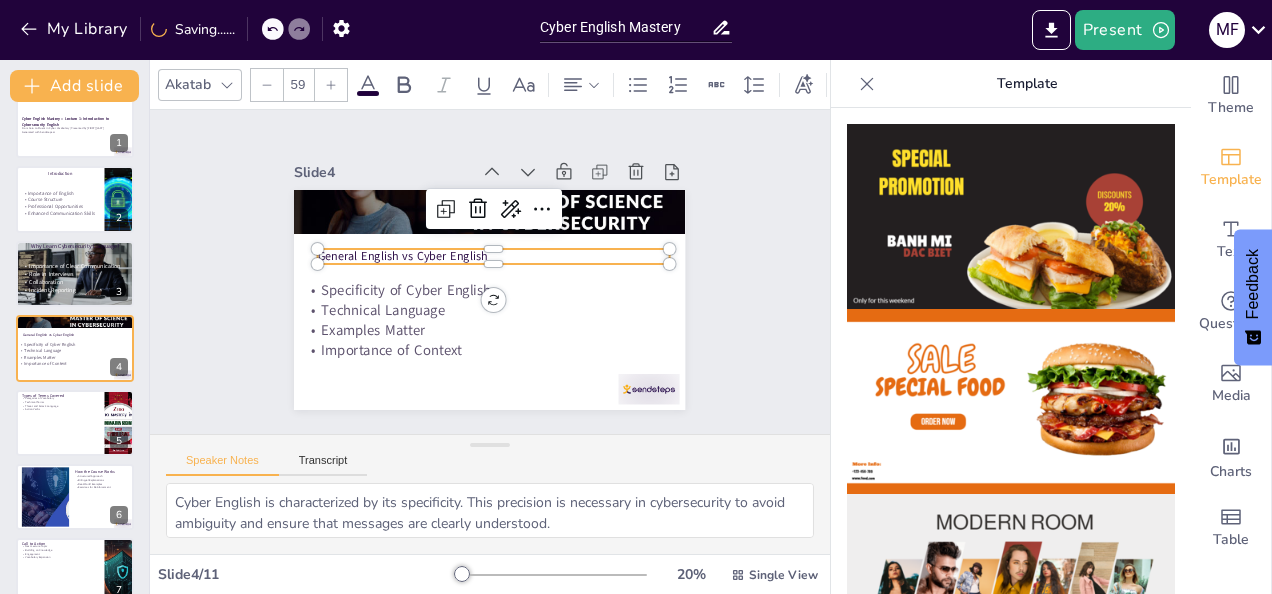 click at bounding box center [331, 85] 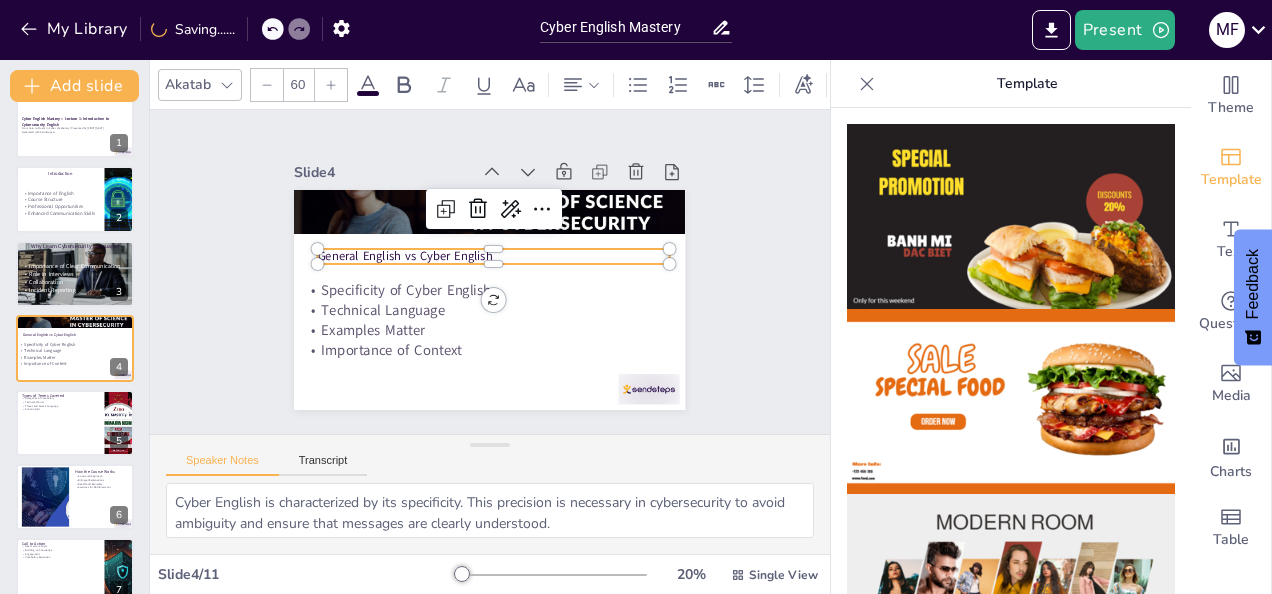 click at bounding box center (331, 85) 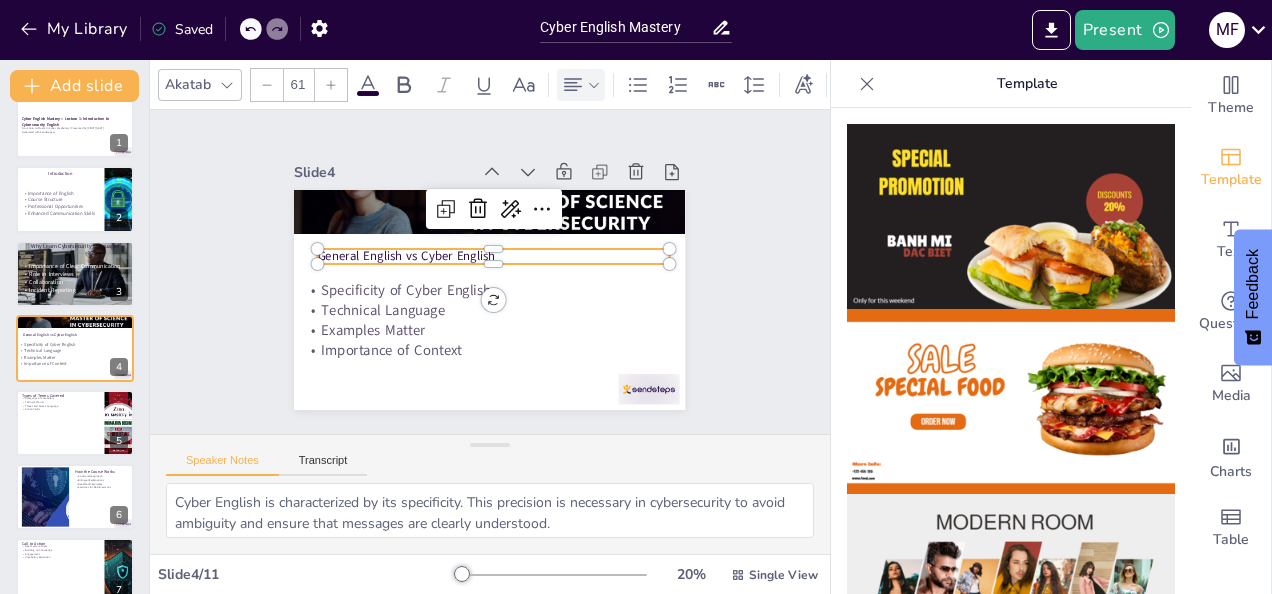 click 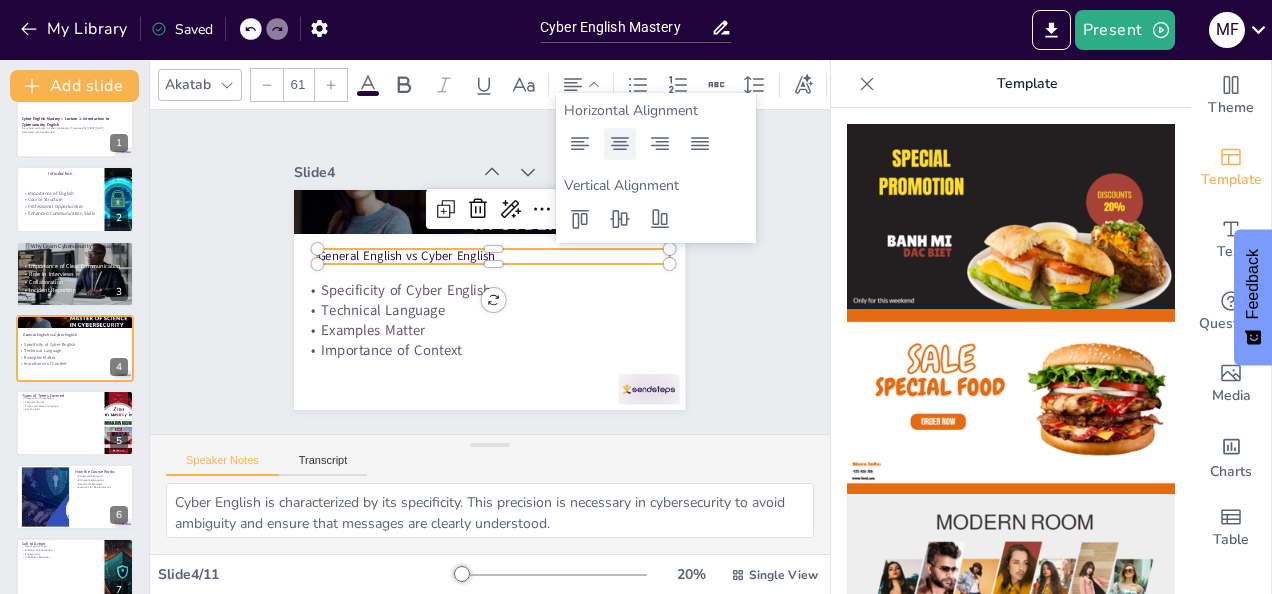 click 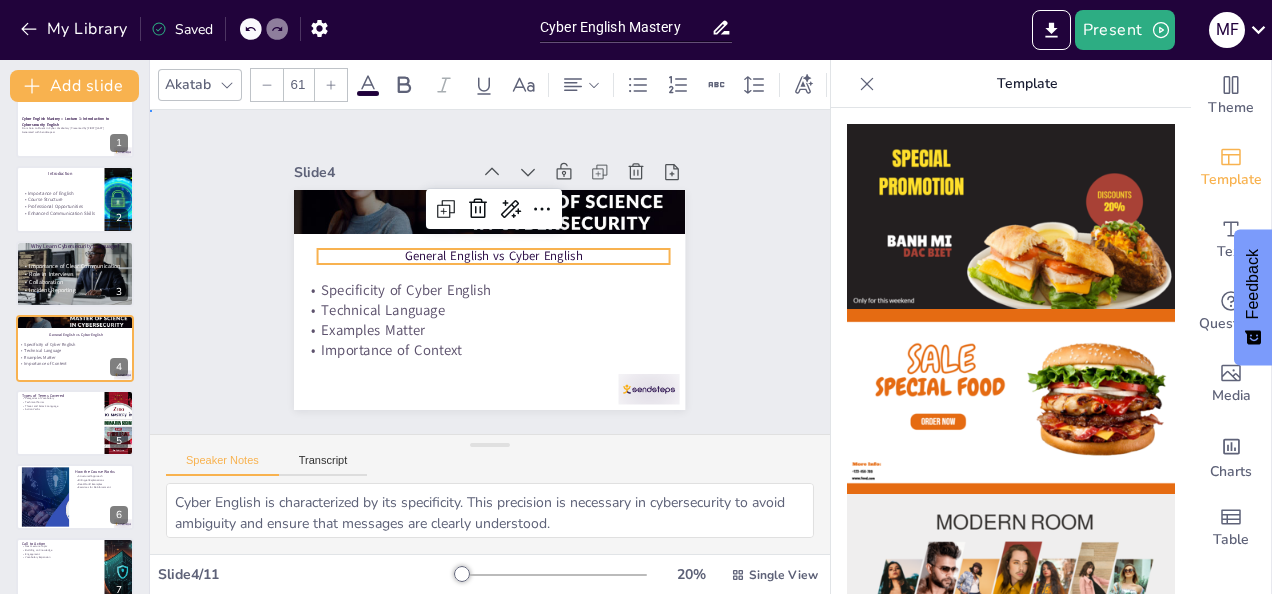 click on "Slide  1 Cyber English Mastery – Lecture 1: Introduction to Cybersecurity English From Zero to Fluent in Cyber Vocabulary | Presented by [FIRST] [LAST] Generated with Sendsteps.ai Slide  2 Introduction Importance of English Course Structure Professional Opportunities Enhanced Communication Skills Slide  3 Why Learn Cybersecurity Language? Importance of Clear Communication Role in Interviews Collaboration Incident Reporting Slide  4 General English vs Cyber English Specificity of Cyber English Technical Language Examples Matter Importance of Context Slide  5 Types of Terms Covered Categories of Vocabulary Technical Terms Threat and Attack Language Action Verbs Slide  6 How the Course Works Structured Approach Bilingual Explanations Real-World Examples Exercises for Reinforcement Slide  7 Call to Action Next Lecture Topic Building on Knowledge Engagement Vocabulary Expansion Slide  8 Go to  sendsteps.me and login with code  Free28525111 Slide  9 5  Get Ready for the Quiz!  Slide  10 The winner is   [FIRST] 🏆" at bounding box center (490, 272) 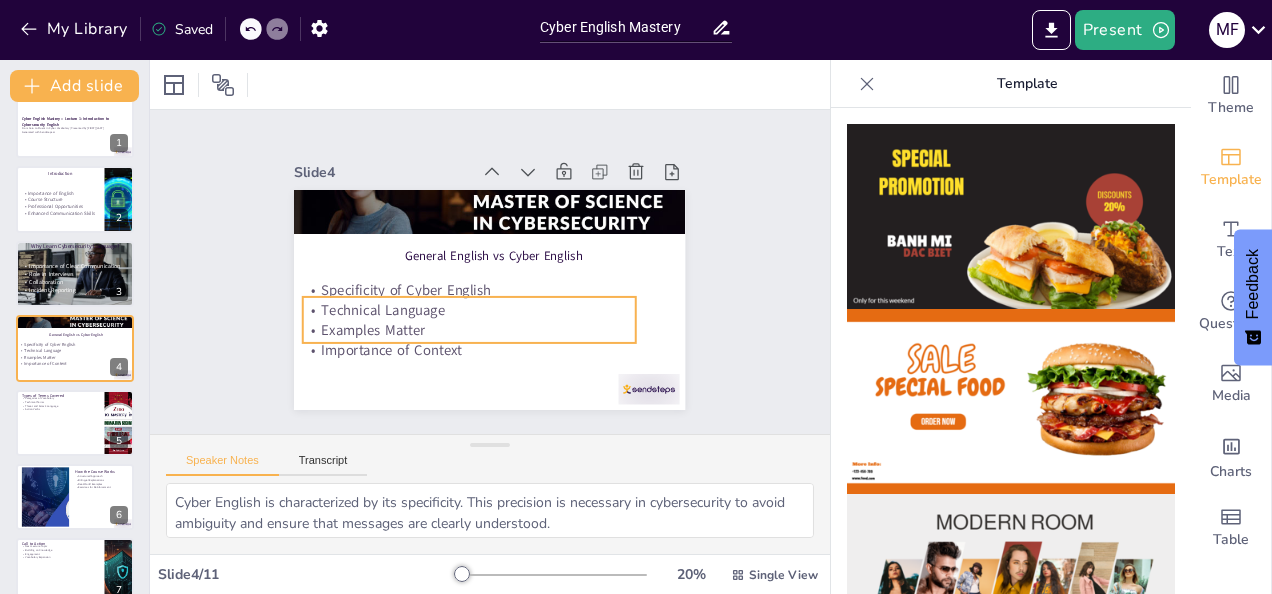 click on "Technical Language" at bounding box center [384, 310] 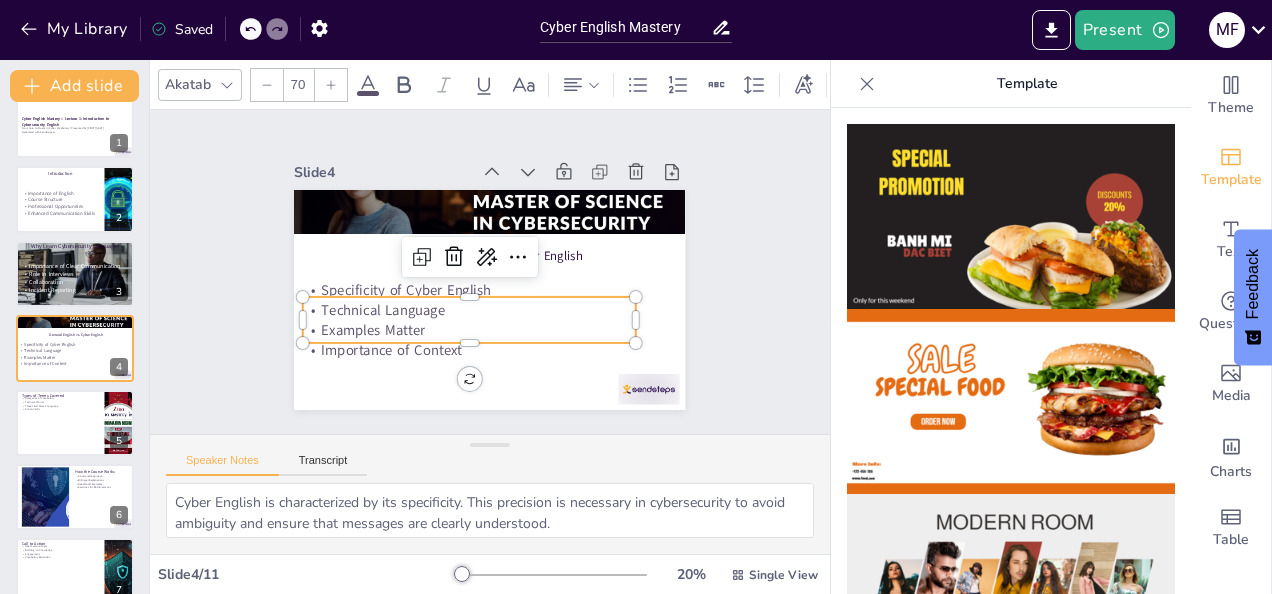 click at bounding box center [331, 85] 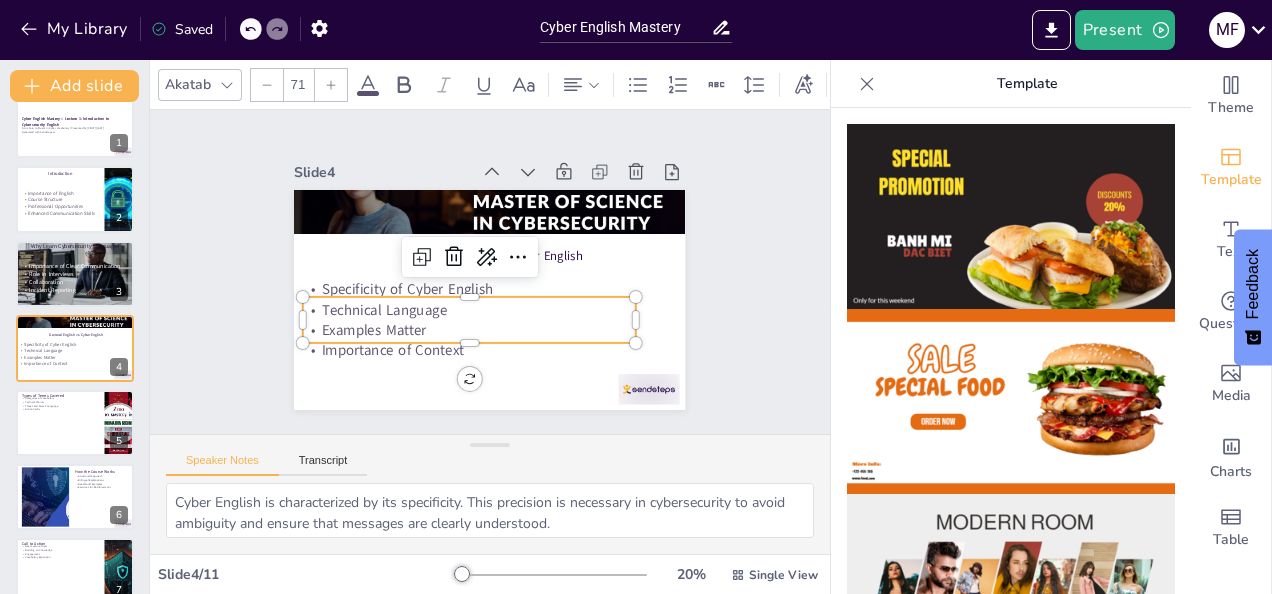 click at bounding box center [331, 85] 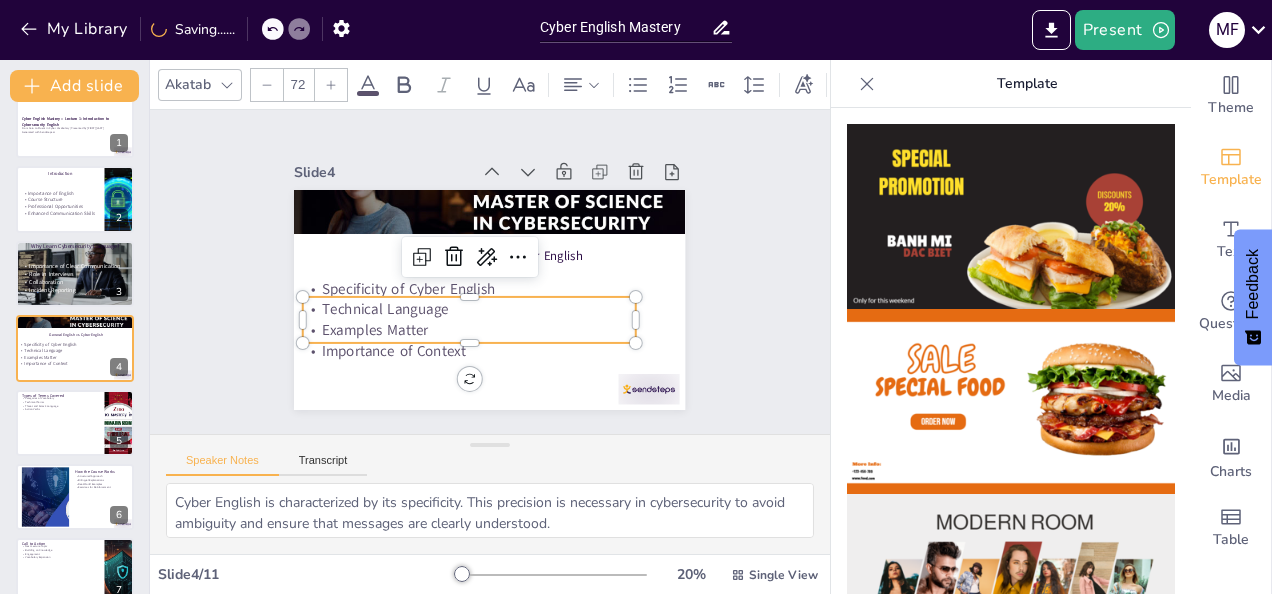 click at bounding box center (331, 85) 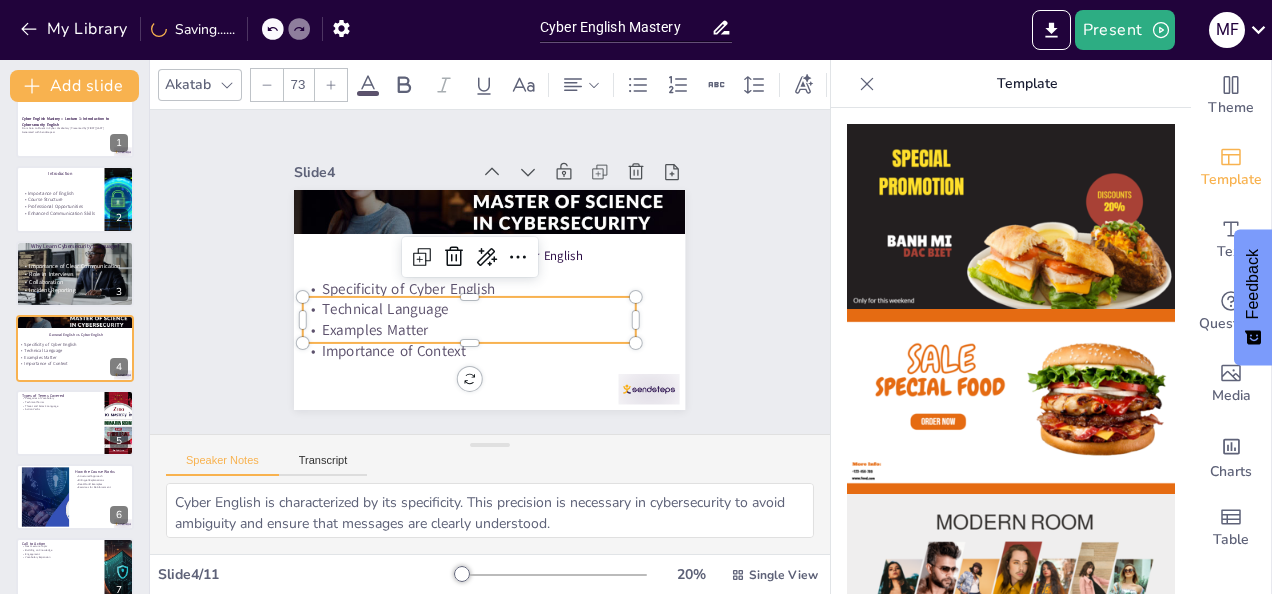 click at bounding box center [331, 85] 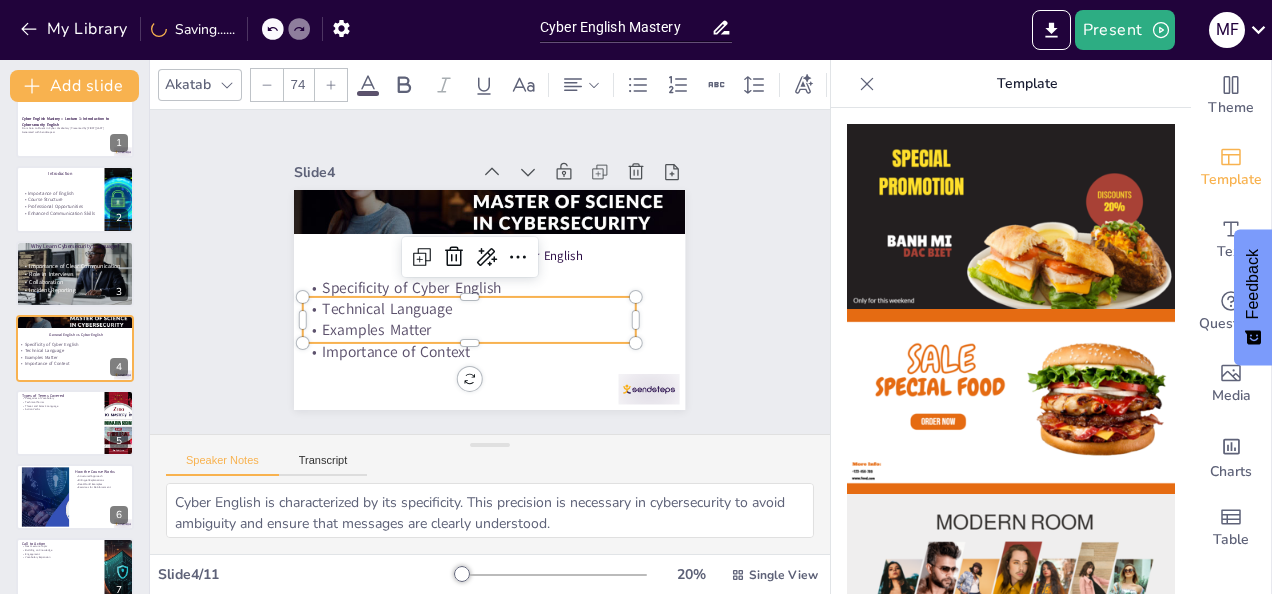 click at bounding box center [331, 85] 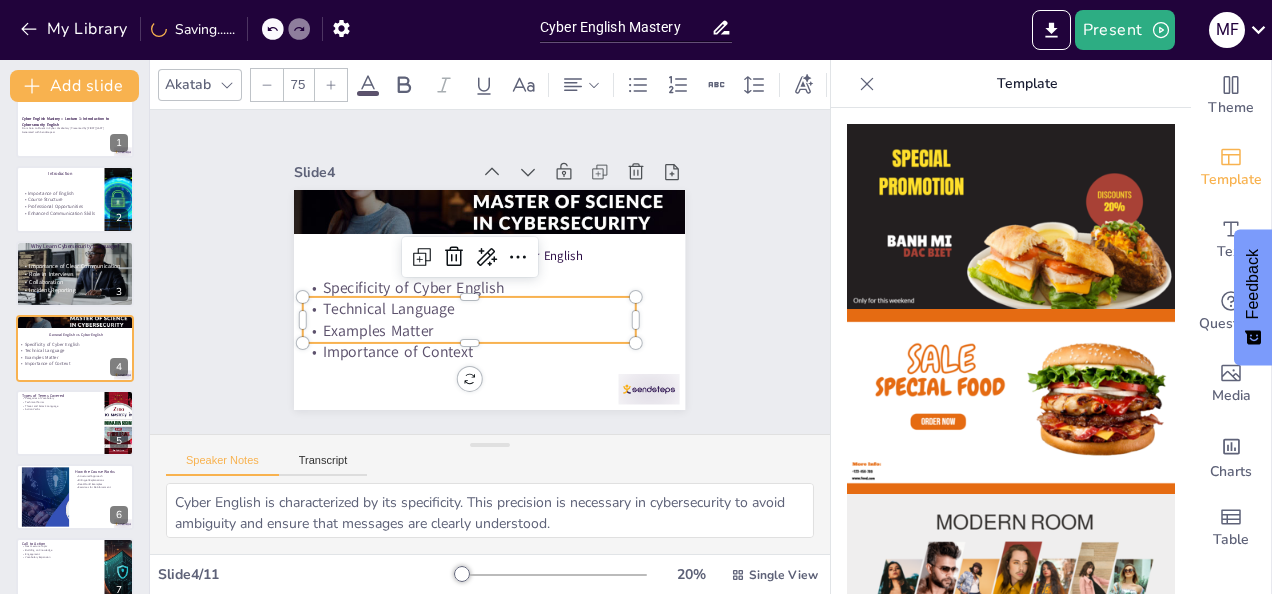 click at bounding box center (331, 85) 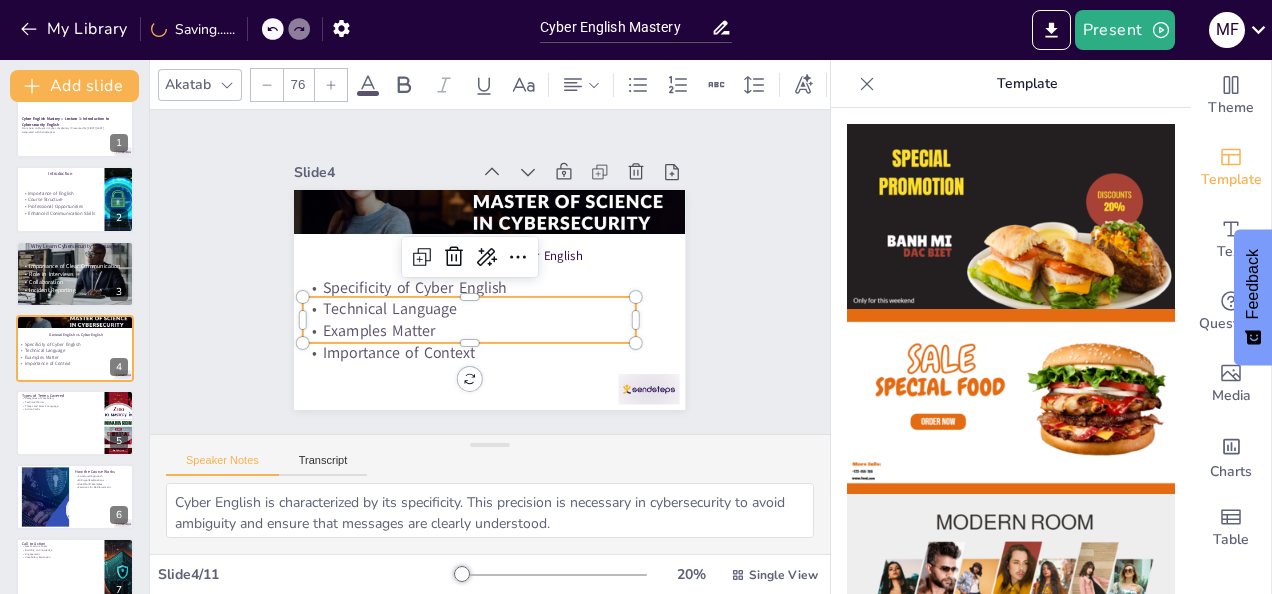 click at bounding box center (331, 85) 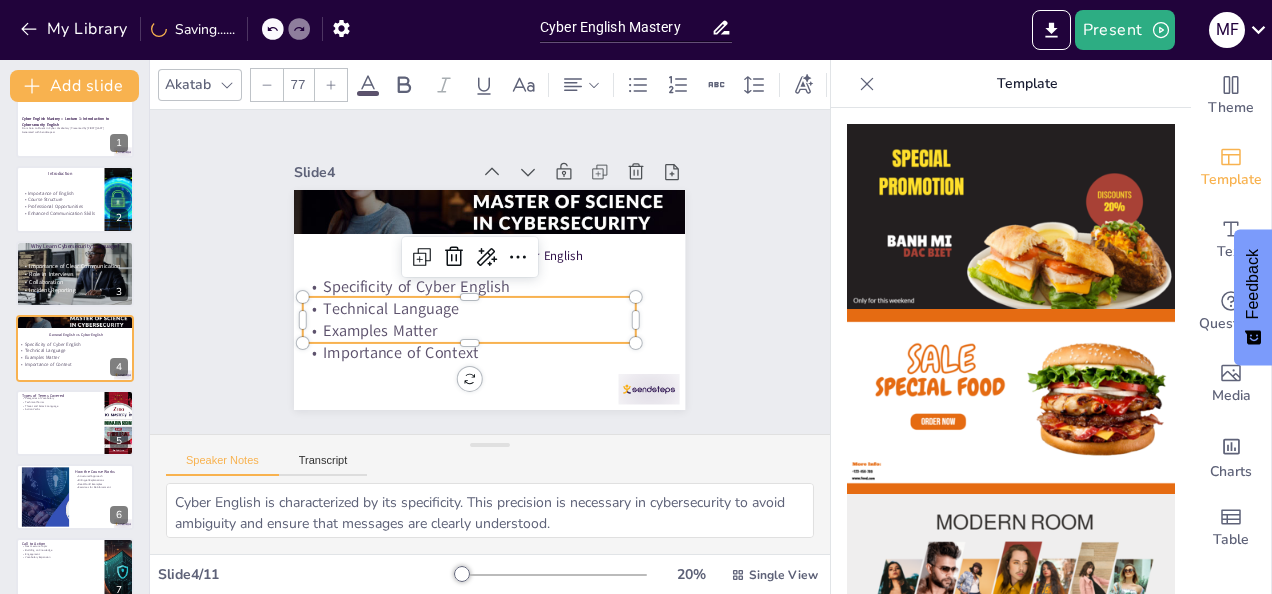 click at bounding box center [331, 85] 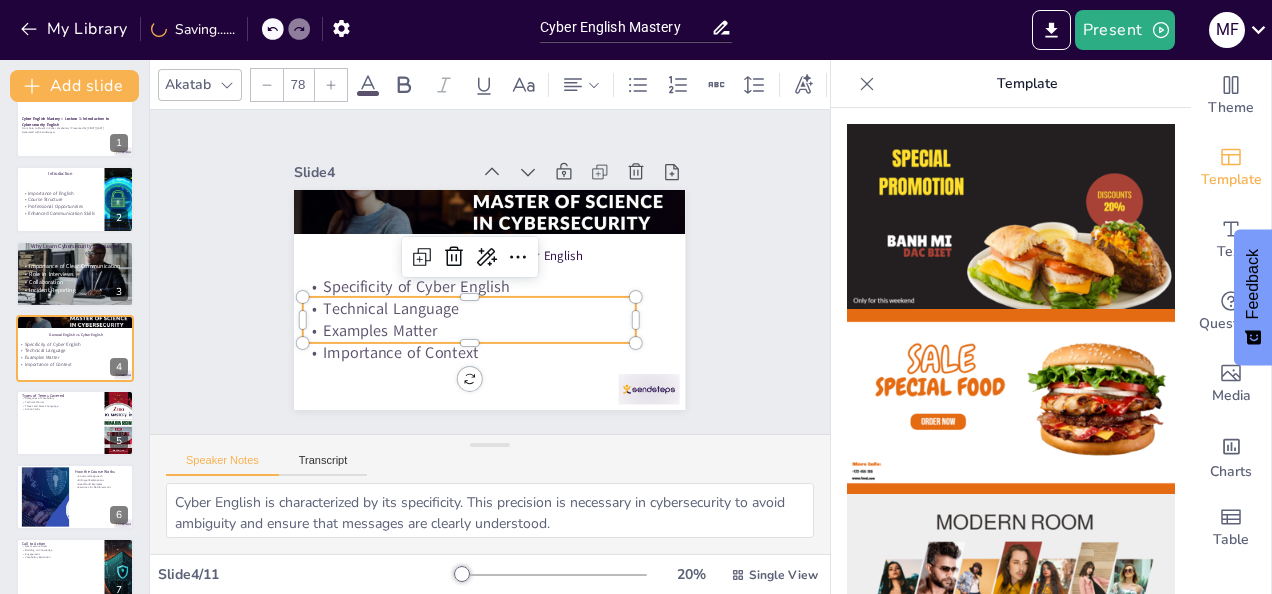 click at bounding box center (331, 85) 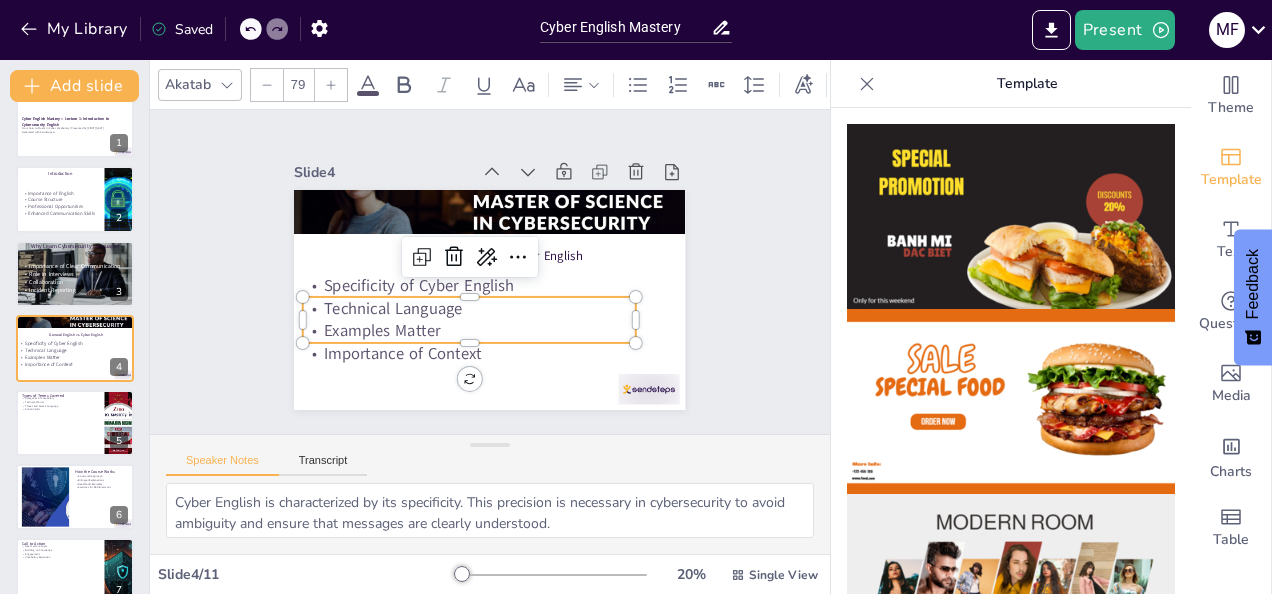 click at bounding box center [331, 85] 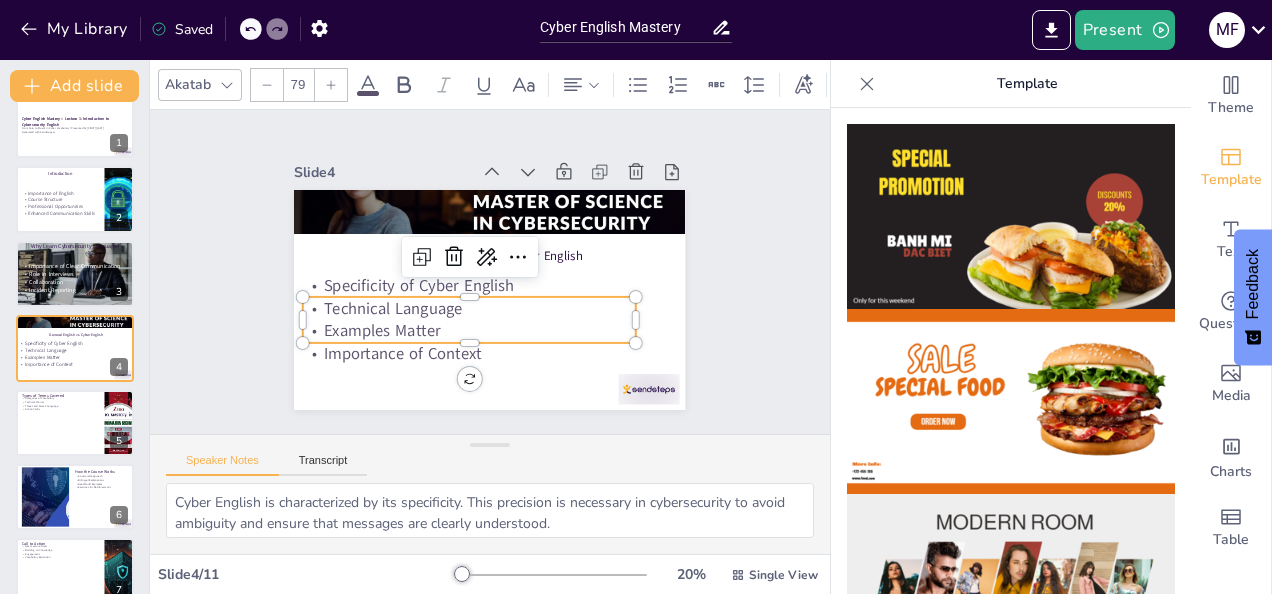 type on "80" 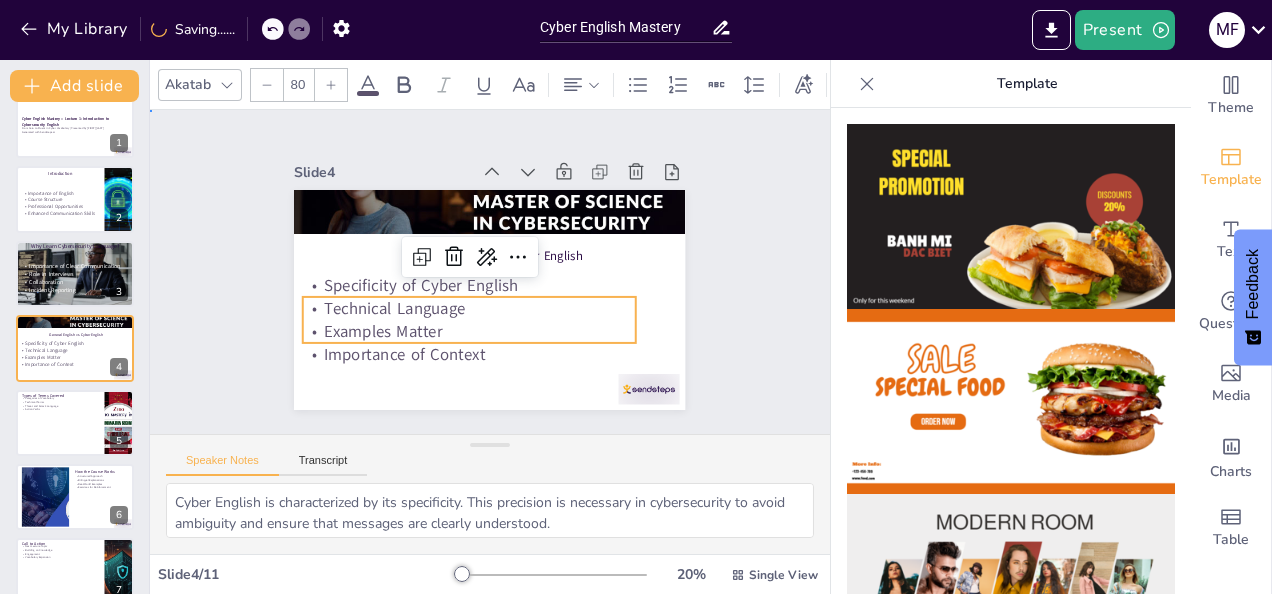 click on "Slide  1 Cyber English Mastery – Lecture 1: Introduction to Cybersecurity English From Zero to Fluent in Cyber Vocabulary | Presented by [FIRST] [LAST] Generated with Sendsteps.ai Slide  2 Introduction Importance of English Course Structure Professional Opportunities Enhanced Communication Skills Slide  3 Why Learn Cybersecurity Language? Importance of Clear Communication Role in Interviews Collaboration Incident Reporting Slide  4 General English vs Cyber English Specificity of Cyber English Technical Language Examples Matter Importance of Context Slide  5 Types of Terms Covered Categories of Vocabulary Technical Terms Threat and Attack Language Action Verbs Slide  6 How the Course Works Structured Approach Bilingual Explanations Real-World Examples Exercises for Reinforcement Slide  7 Call to Action Next Lecture Topic Building on Knowledge Engagement Vocabulary Expansion Slide  8 Go to  sendsteps.me and login with code  Free28525111 Slide  9 5  Get Ready for the Quiz!  Slide  10 The winner is   [FIRST] 🏆" at bounding box center (490, 272) 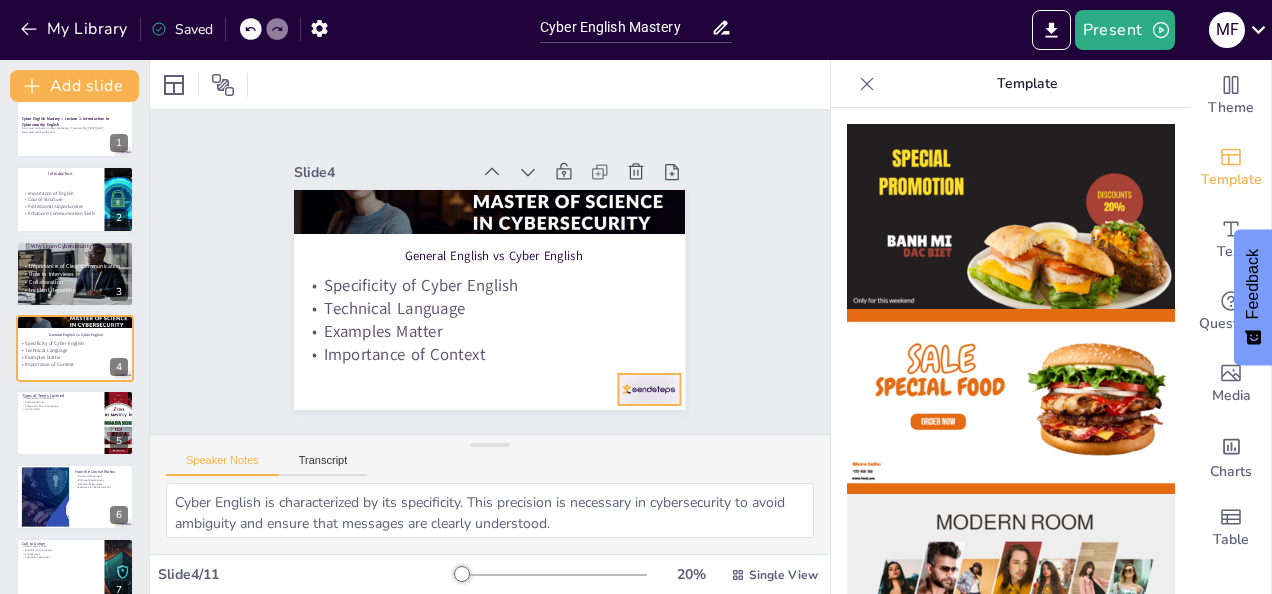 click at bounding box center [649, 389] 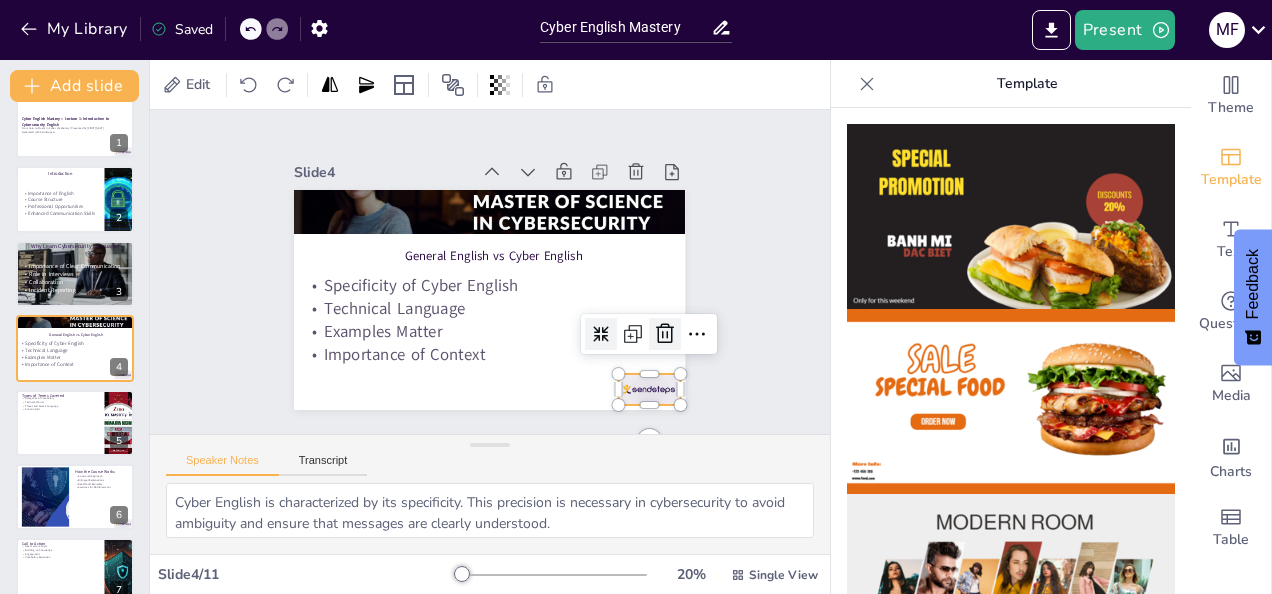 click 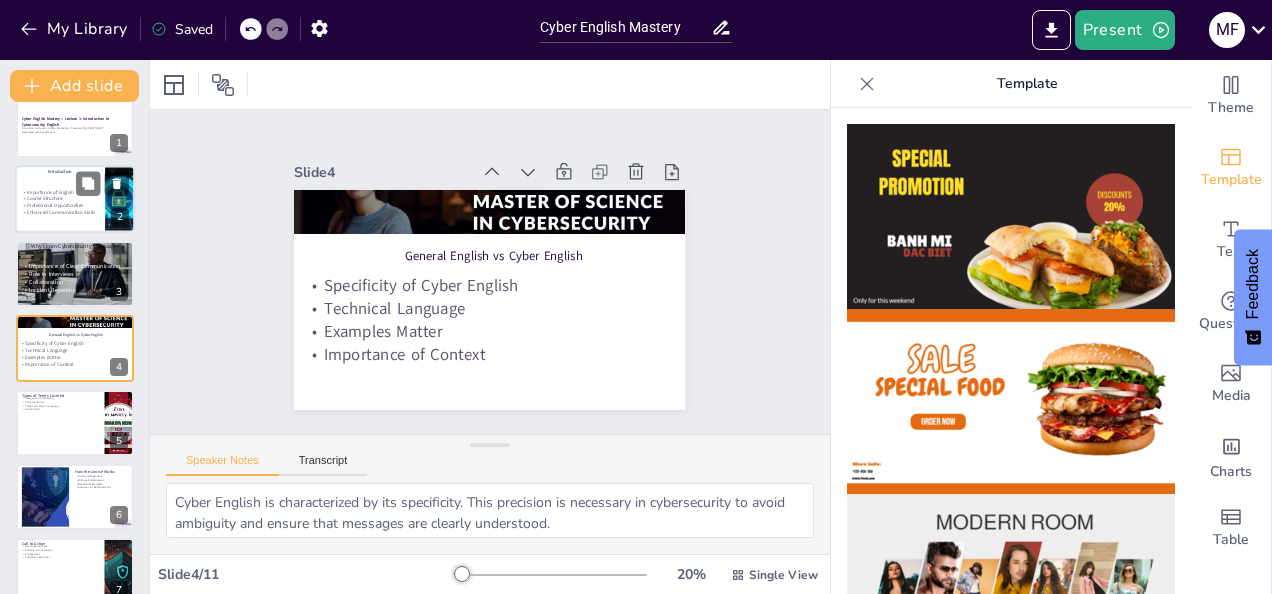 click on "2" at bounding box center (120, 218) 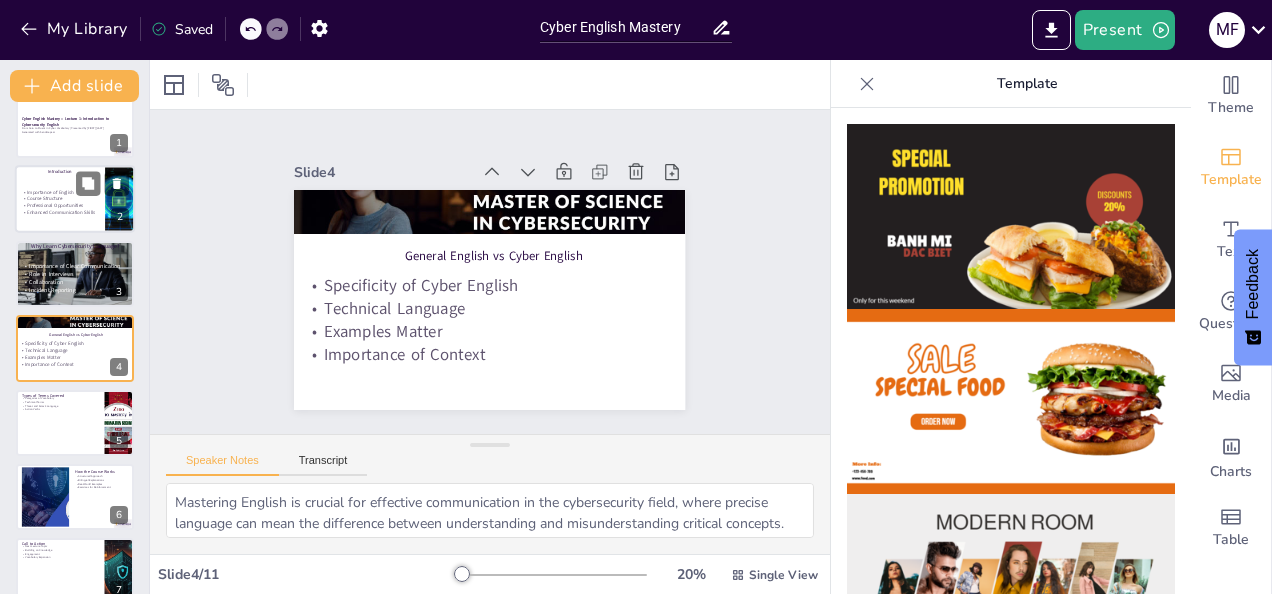 scroll, scrollTop: 0, scrollLeft: 0, axis: both 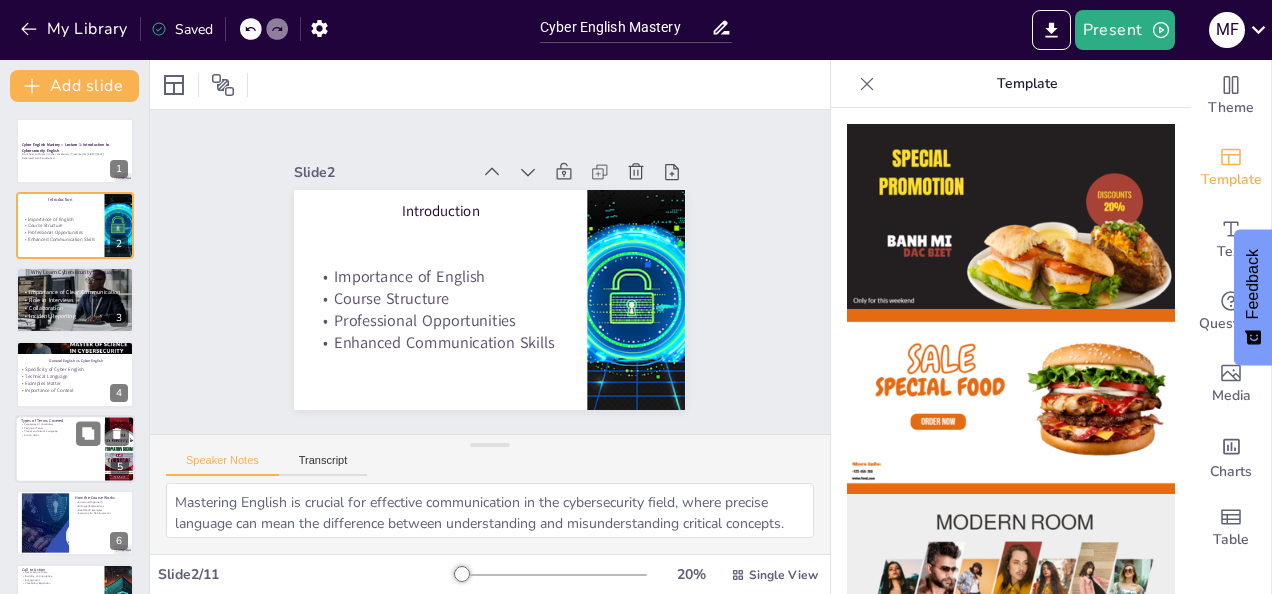 click at bounding box center [120, 449] 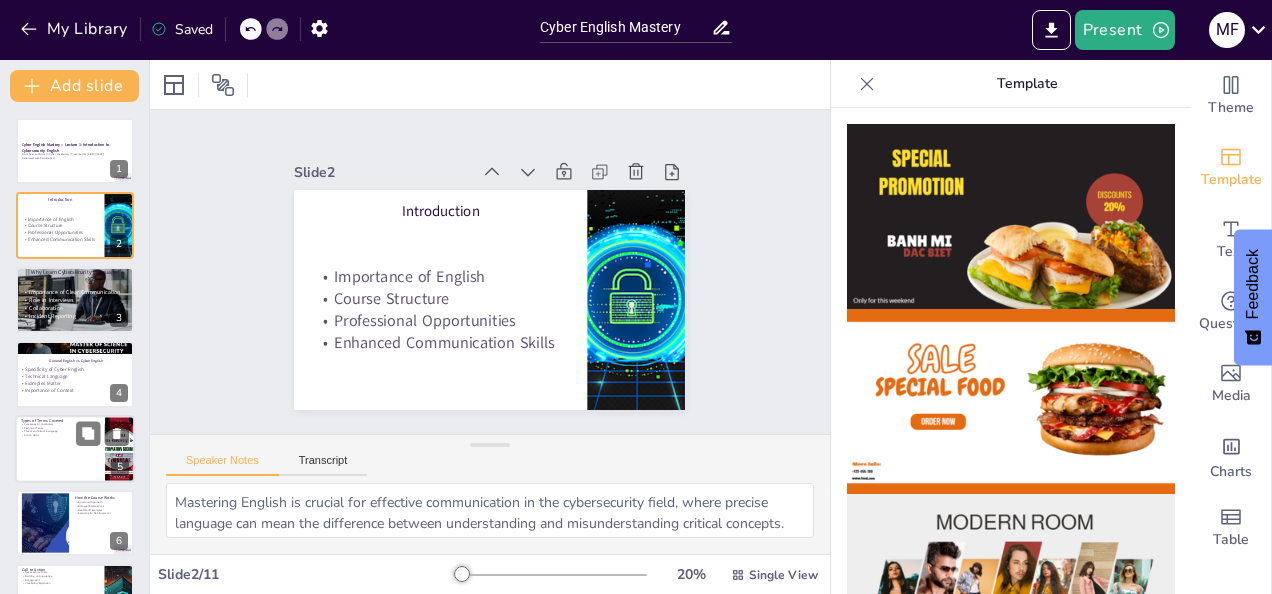 type on "Understanding the categories of vocabulary is essential for effective learning. It helps in organizing knowledge and makes it easier to recall terms when needed.
Technical terms are the backbone of cybersecurity language. Mastering these terms will allow you to communicate effectively about technologies and solutions in the field.
Familiarity with threat and attack language is critical for identifying and mitigating risks. This knowledge empowers professionals to respond effectively to security incidents.
Action verbs play a significant role in Cyber English, as they convey the actions taken in response to various scenarios. Understanding these verbs enhances clarity in communication." 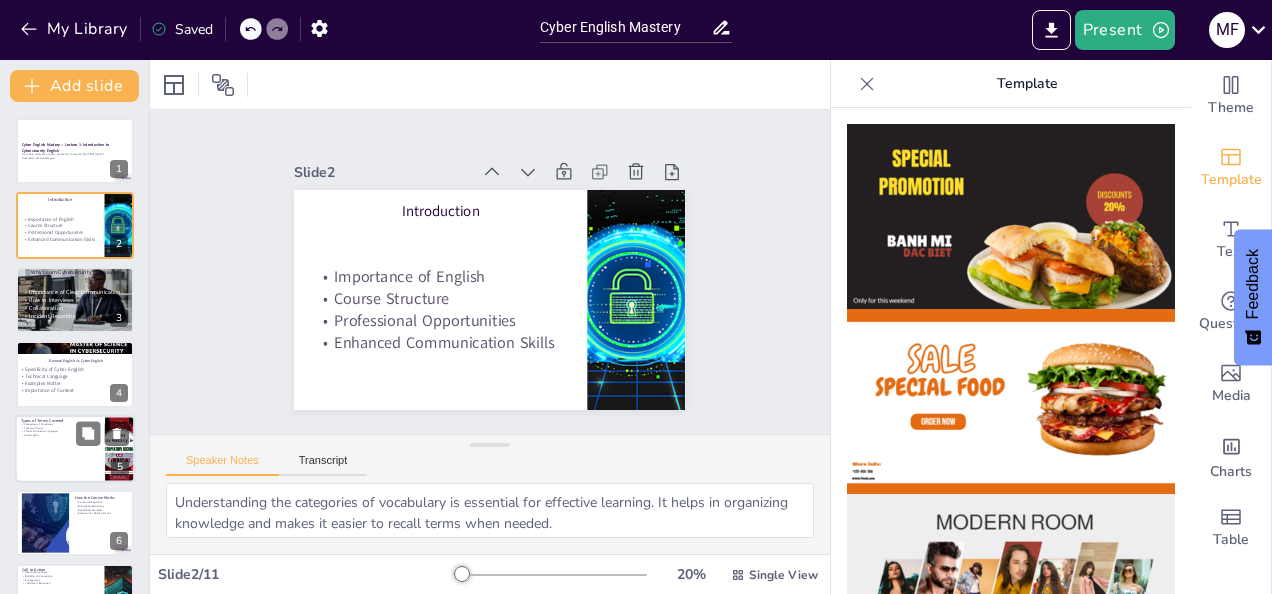 scroll, scrollTop: 100, scrollLeft: 0, axis: vertical 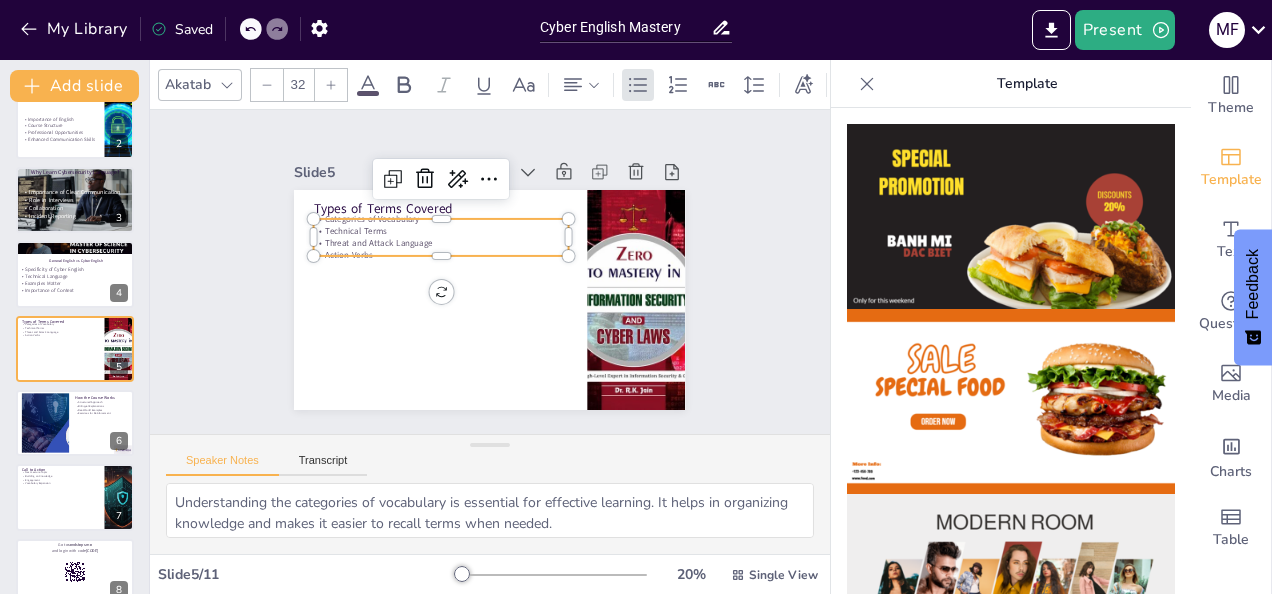 click on "Threat and Attack Language" at bounding box center (441, 243) 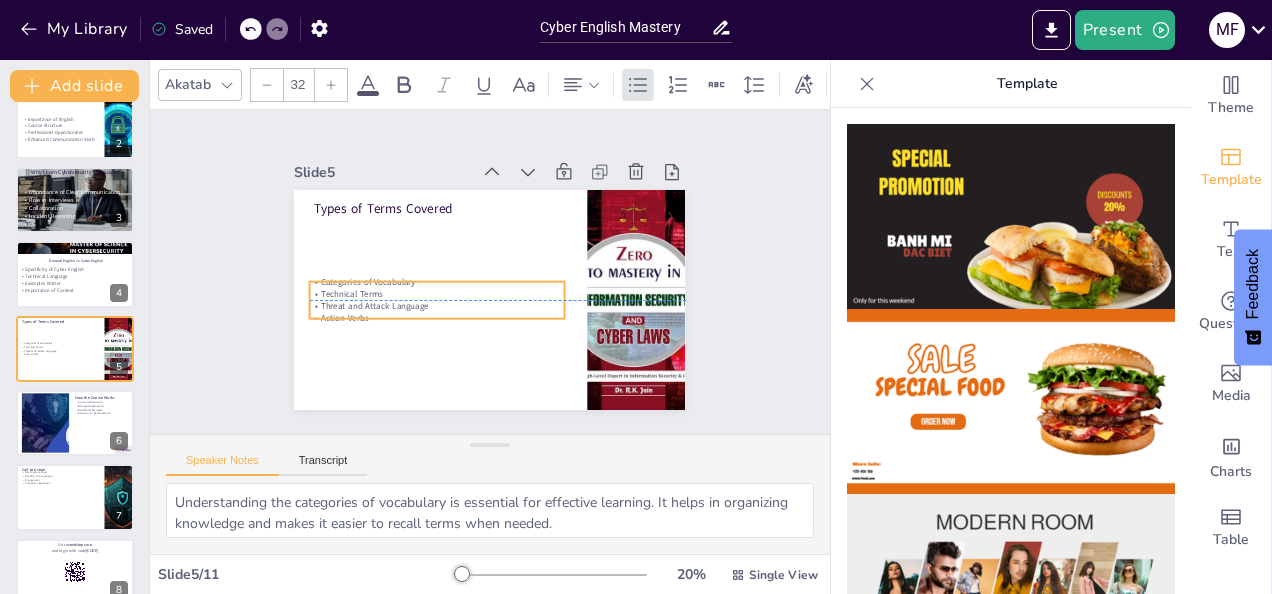 drag, startPoint x: 346, startPoint y: 240, endPoint x: 342, endPoint y: 304, distance: 64.12488 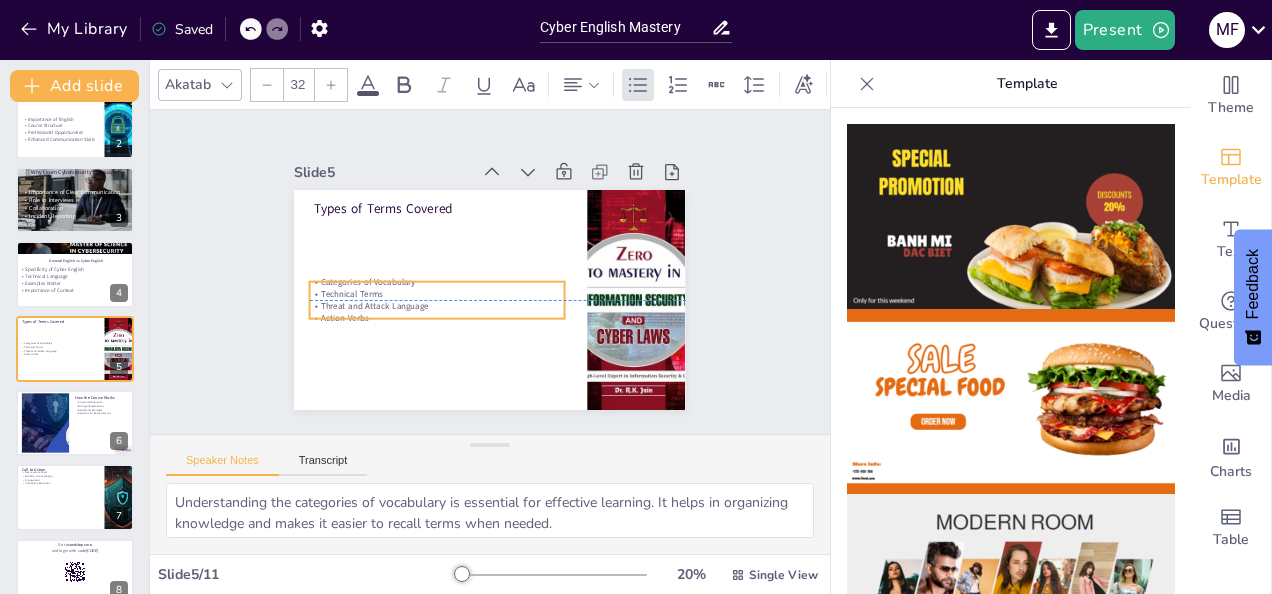 click on "Categories of Vocabulary Technical Terms Threat and Attack Language Action Verbs" at bounding box center [437, 300] 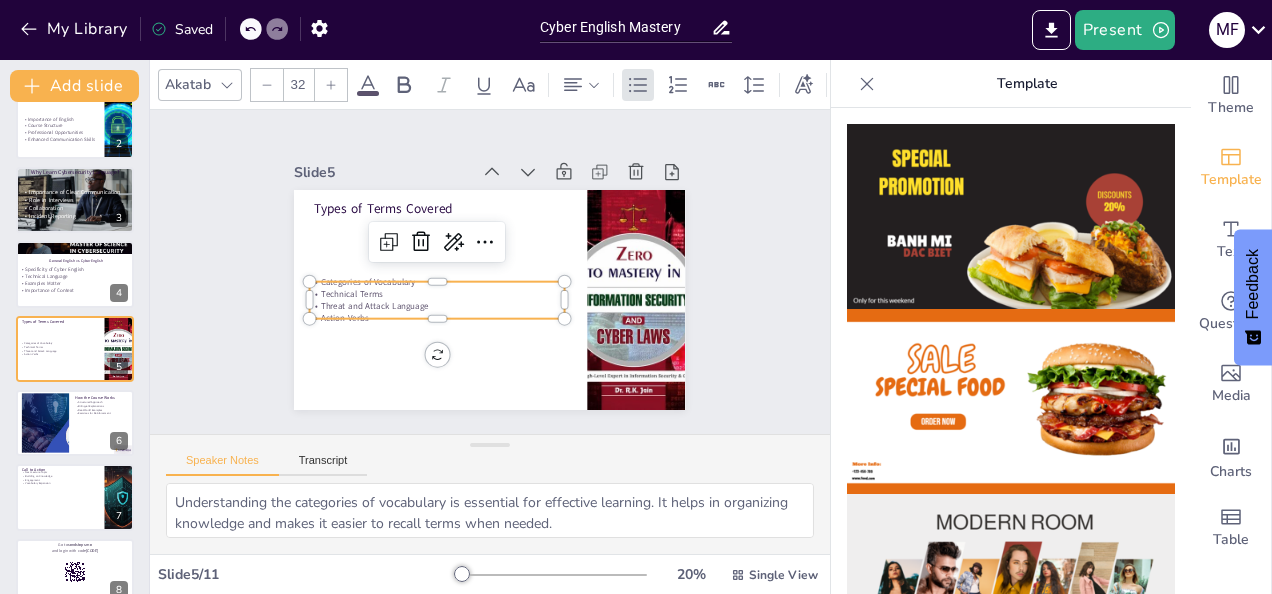 click on "32" at bounding box center [298, 85] 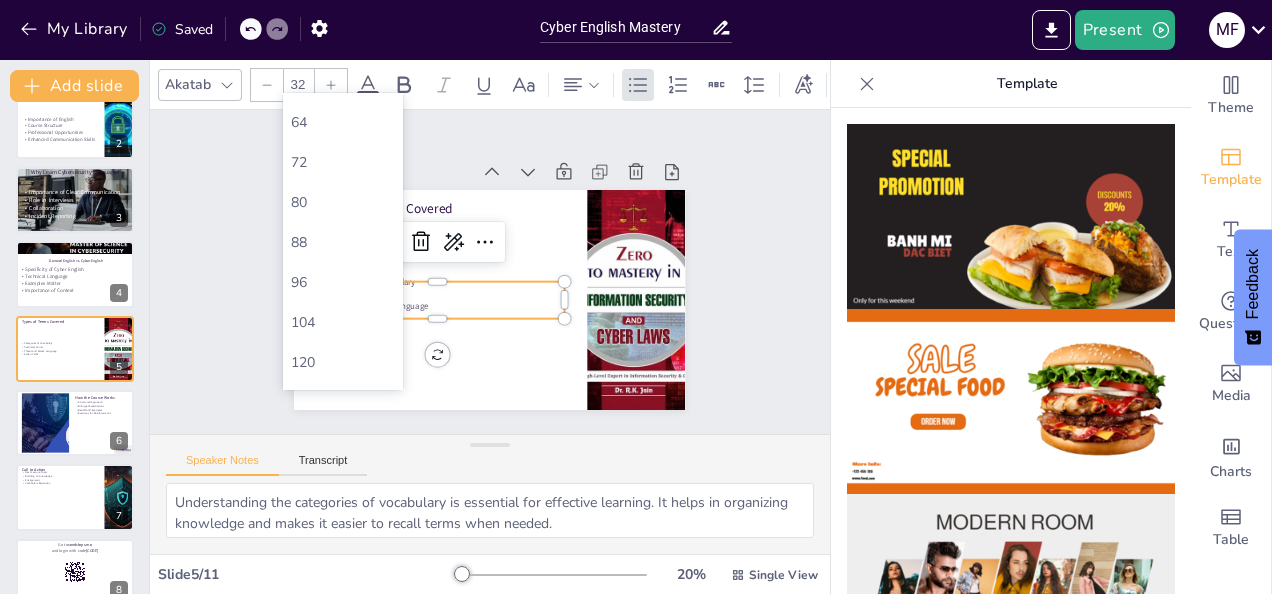 scroll, scrollTop: 544, scrollLeft: 0, axis: vertical 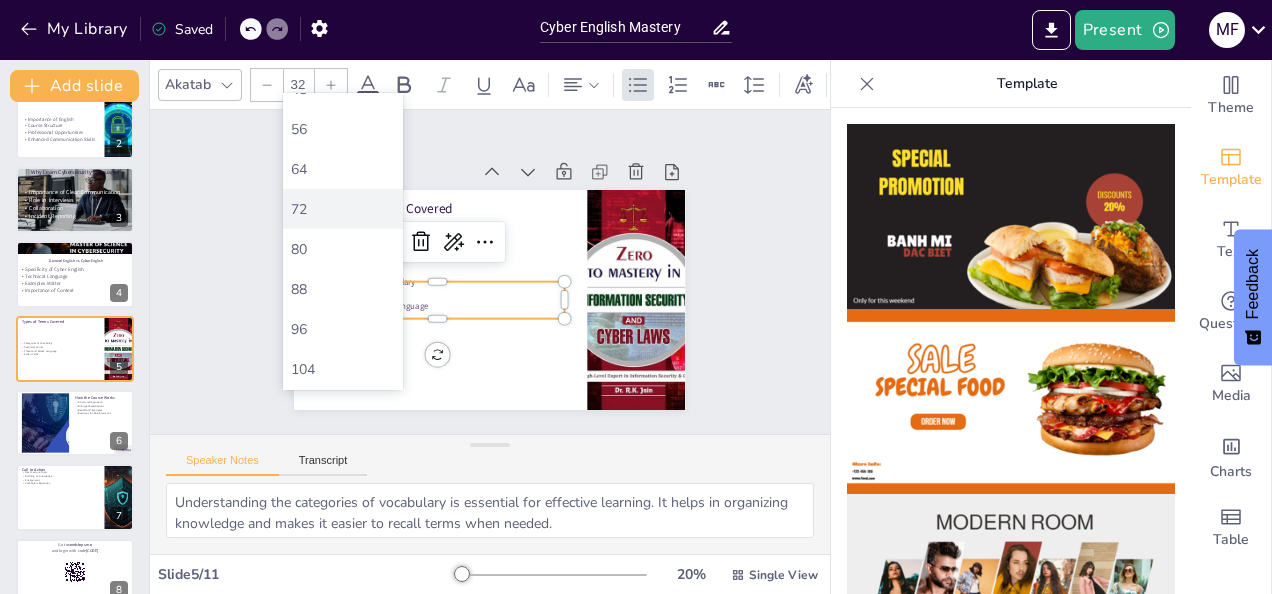 click on "72" at bounding box center (343, 209) 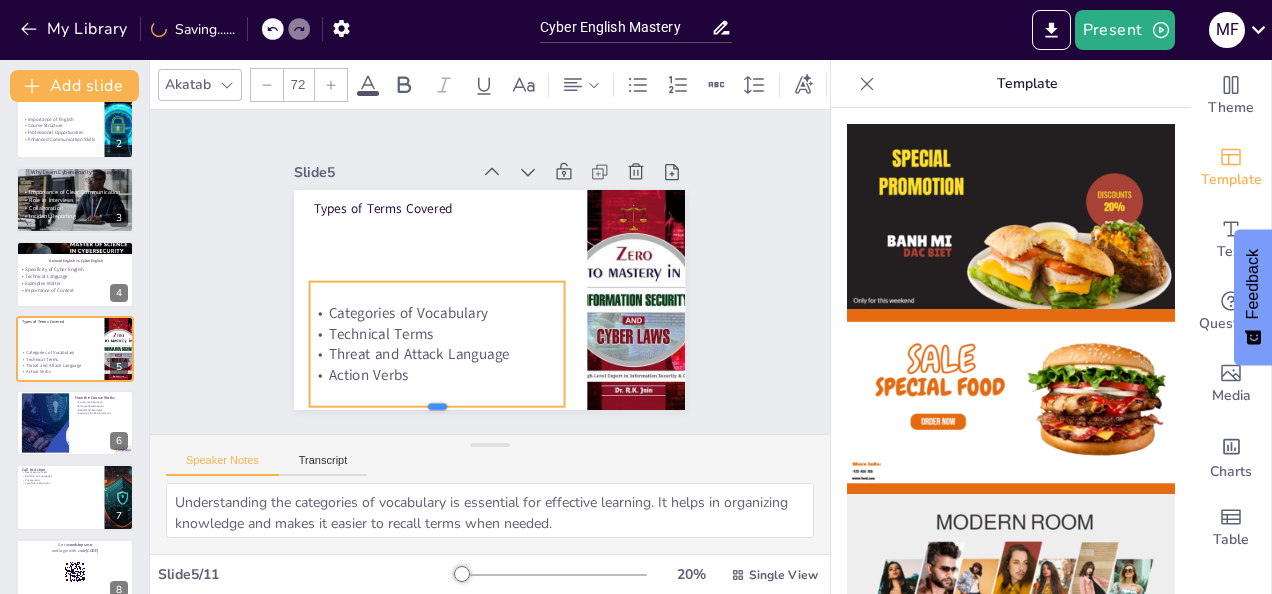 drag, startPoint x: 418, startPoint y: 312, endPoint x: 433, endPoint y: 402, distance: 91.24144 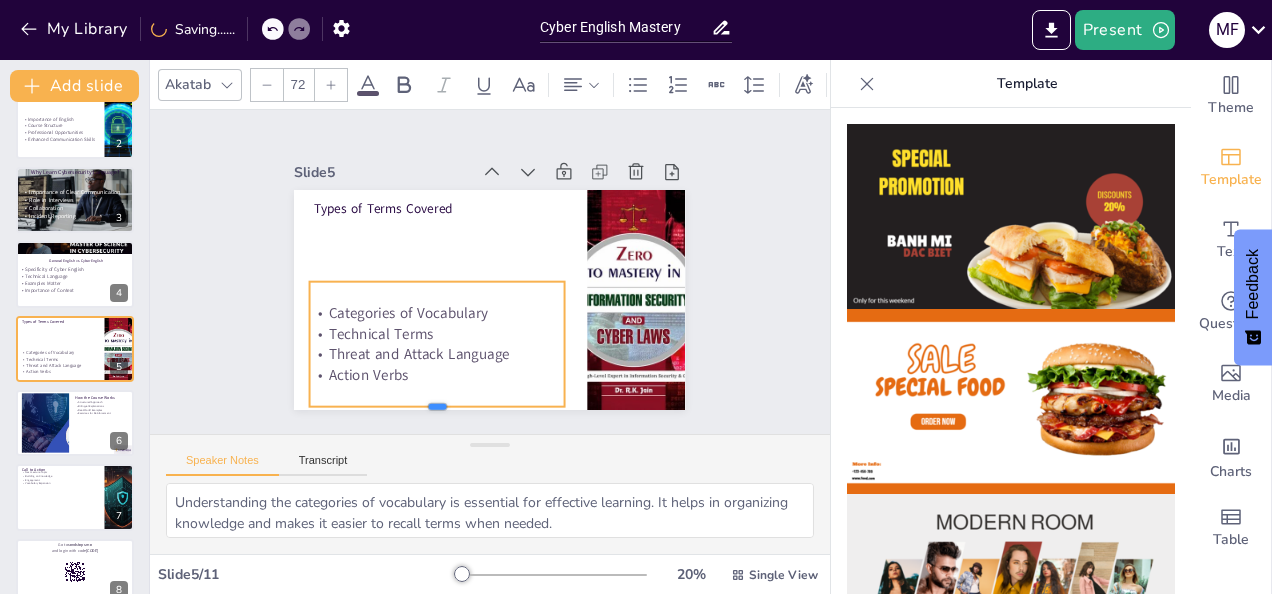 click at bounding box center (437, 414) 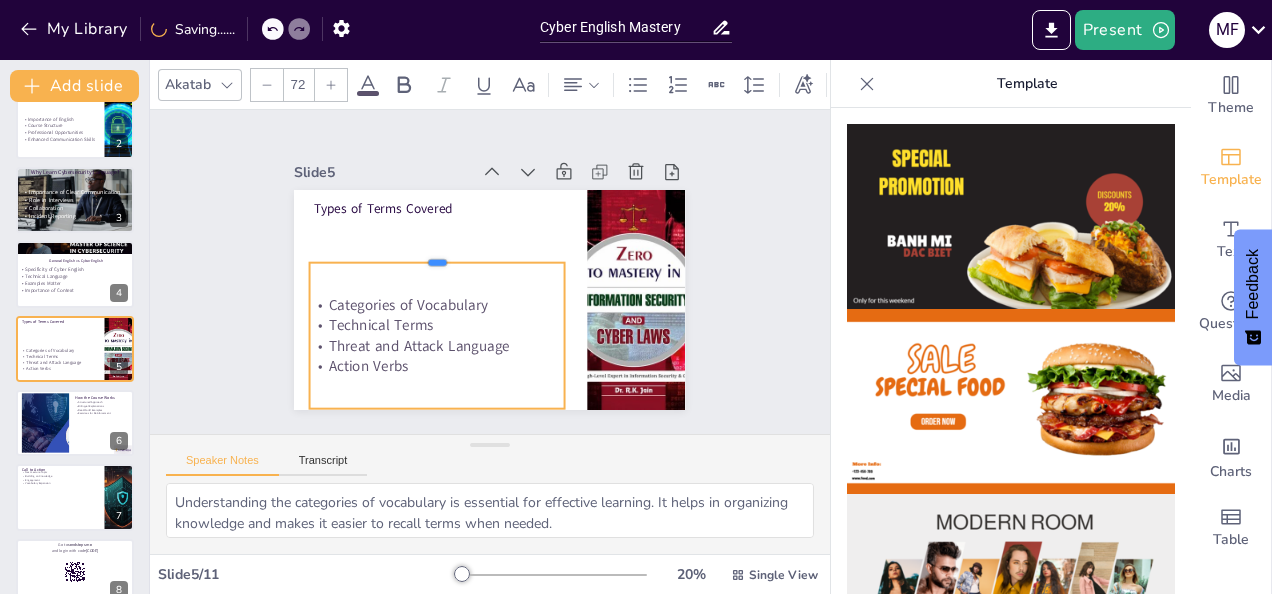 drag, startPoint x: 418, startPoint y: 270, endPoint x: 417, endPoint y: 247, distance: 23.021729 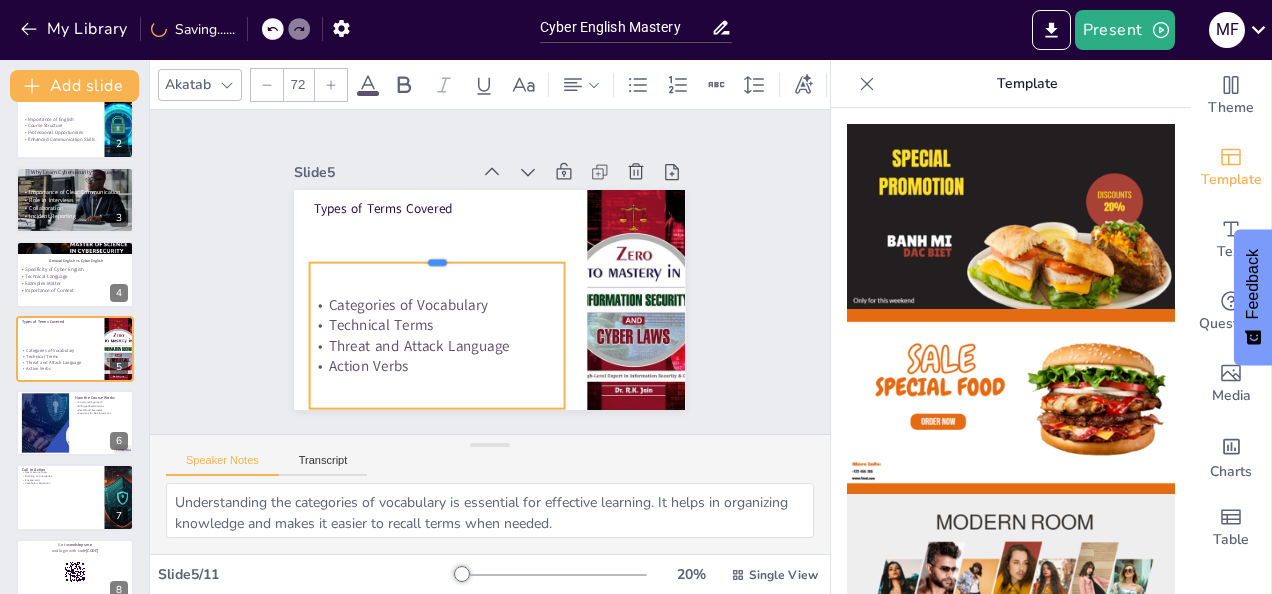 click at bounding box center (437, 255) 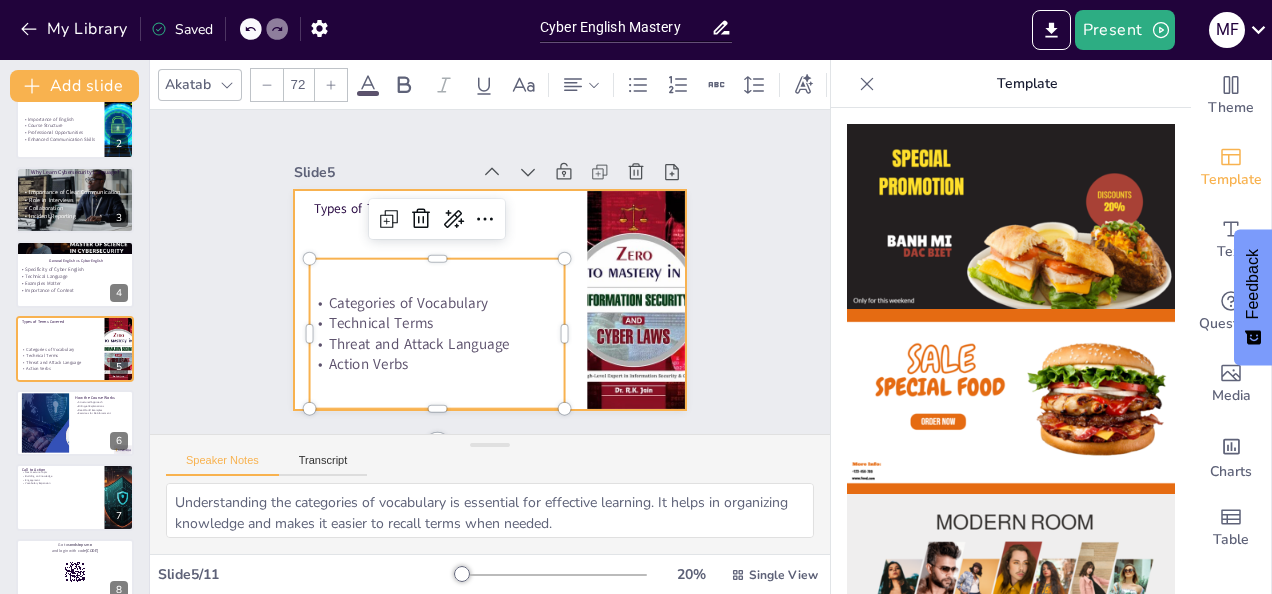 click on "Types of Terms Covered Categories of Vocabulary Technical Terms Threat and Attack Language Action Verbs" at bounding box center [489, 300] 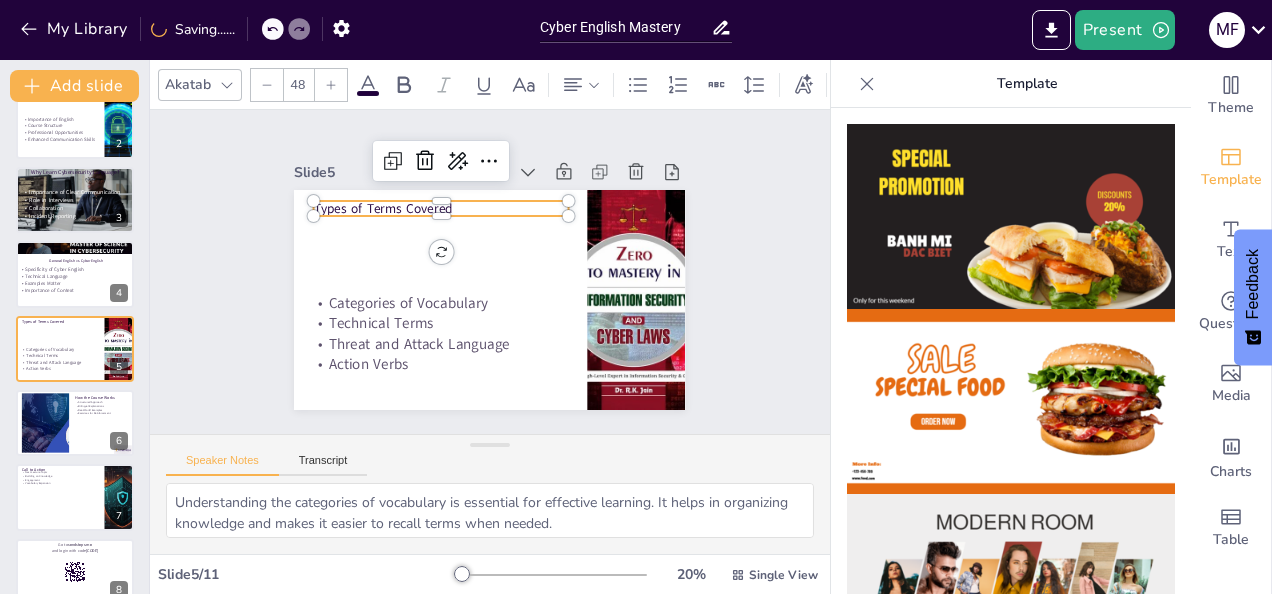 click on "48" at bounding box center [298, 85] 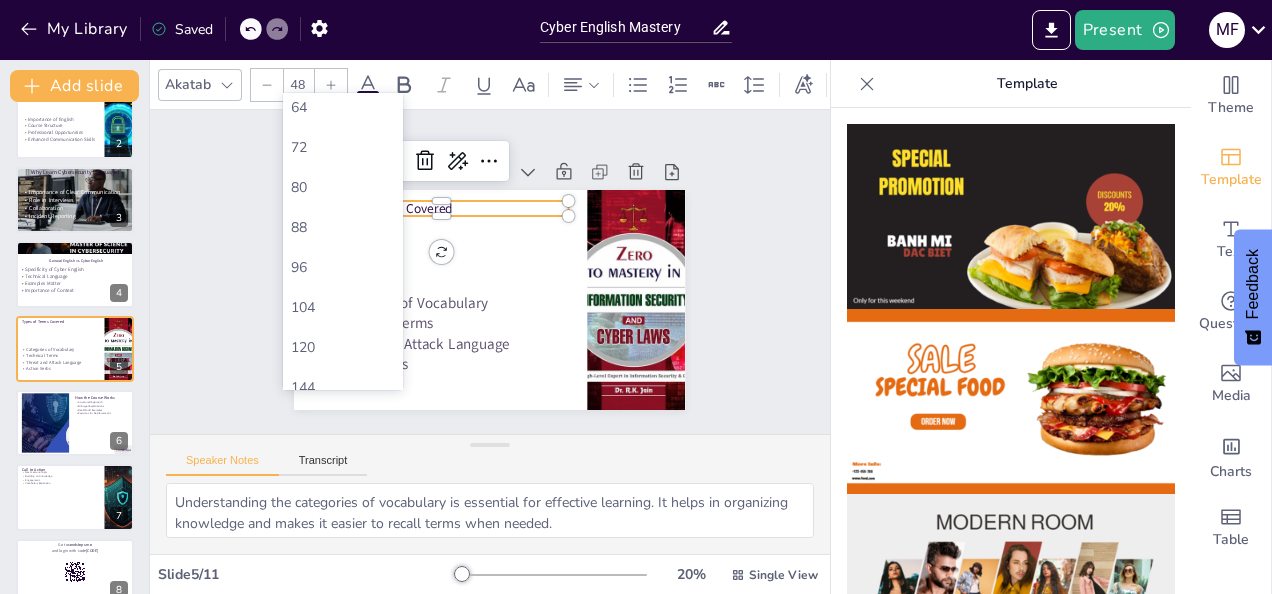 scroll, scrollTop: 620, scrollLeft: 0, axis: vertical 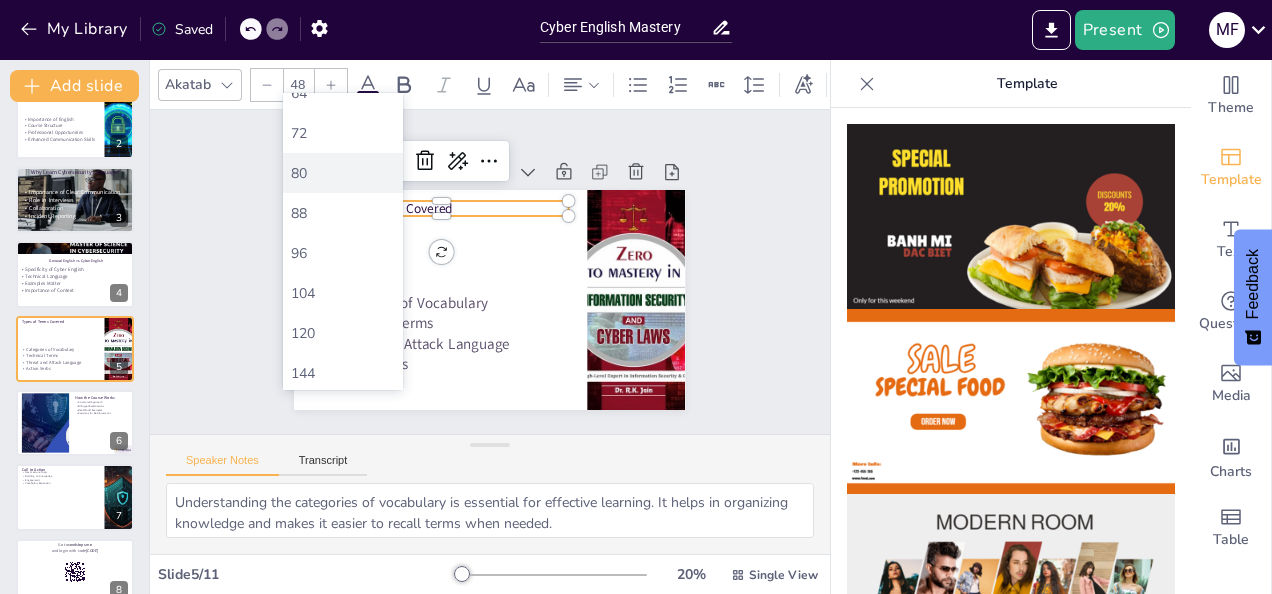 click on "80" at bounding box center (343, 173) 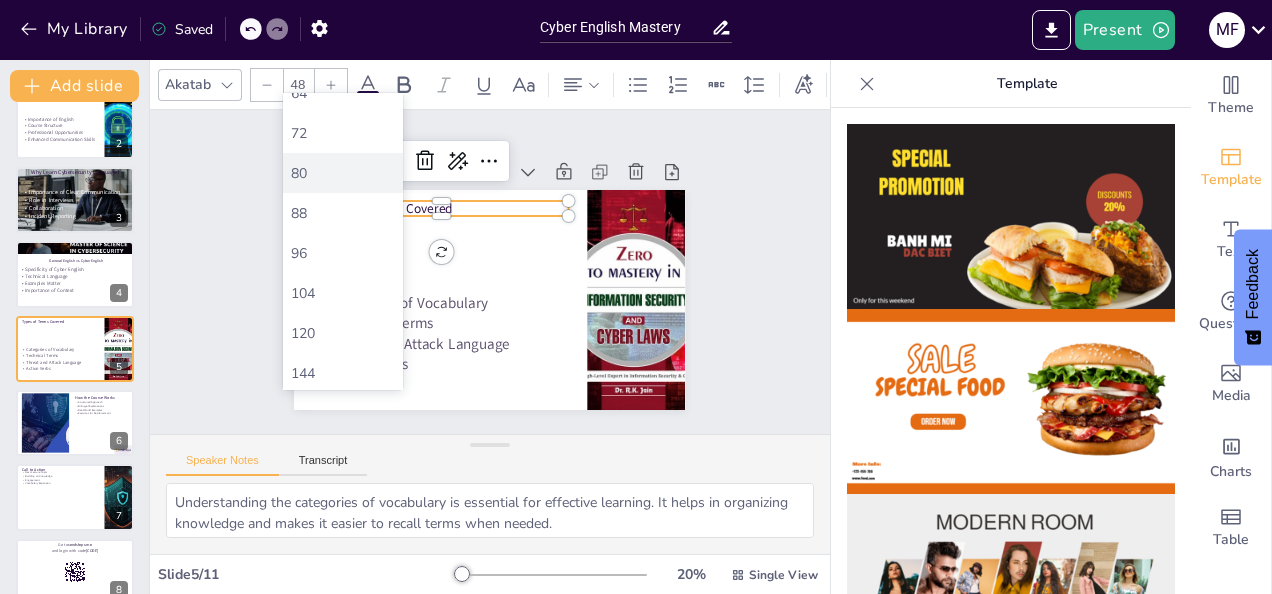 type on "80" 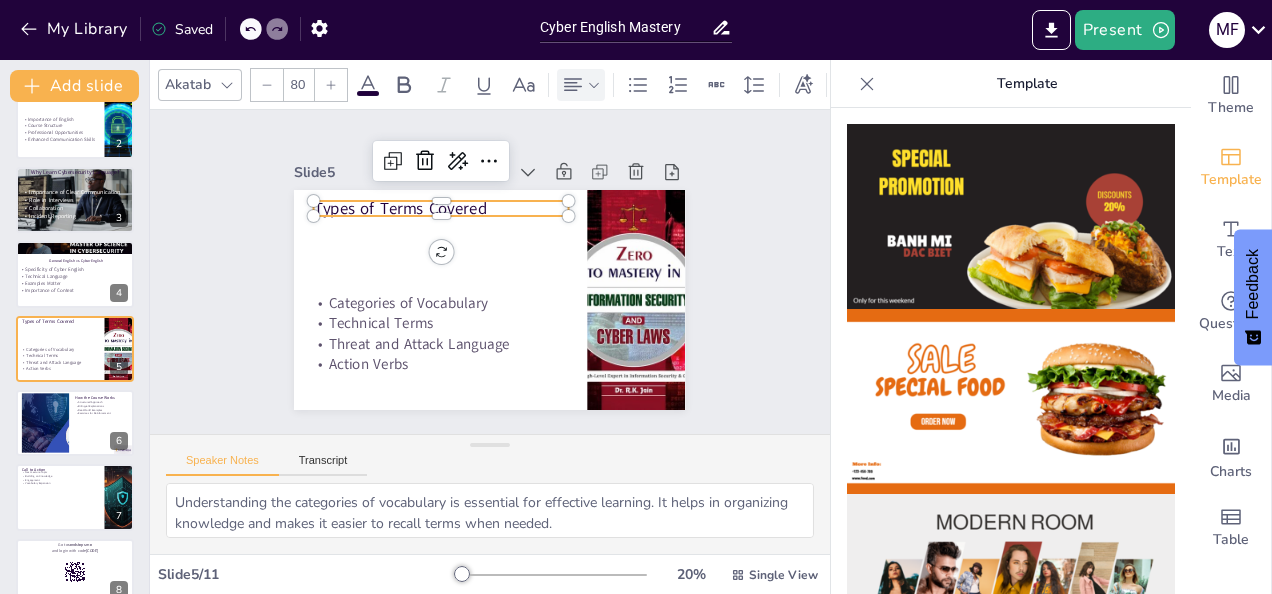 click 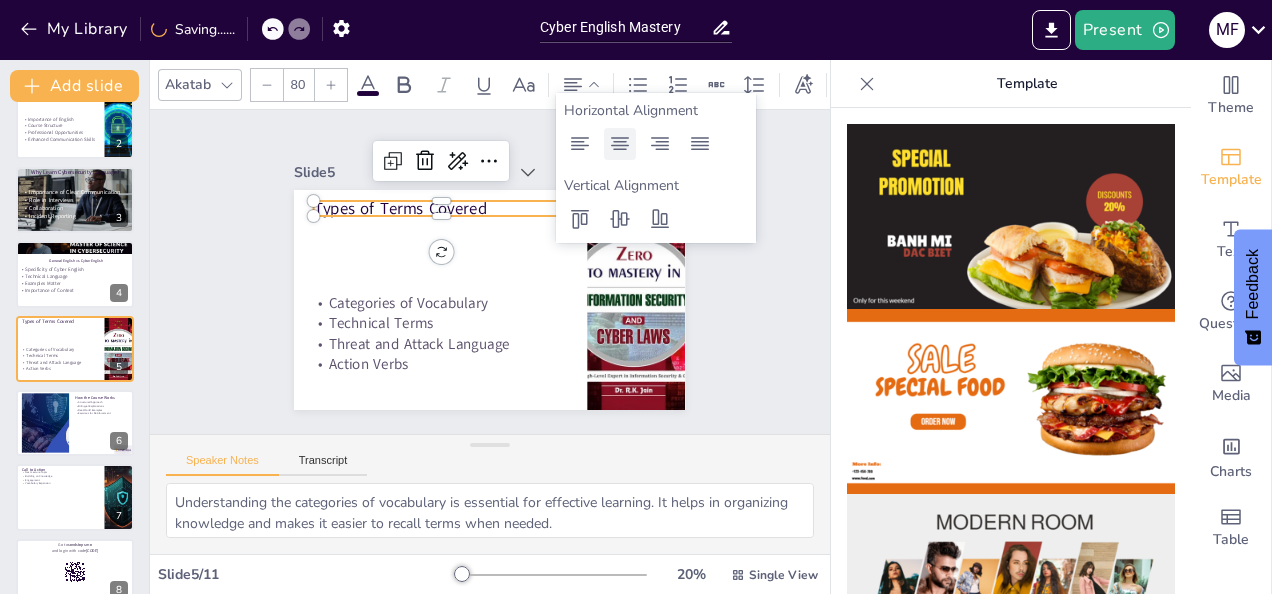 click 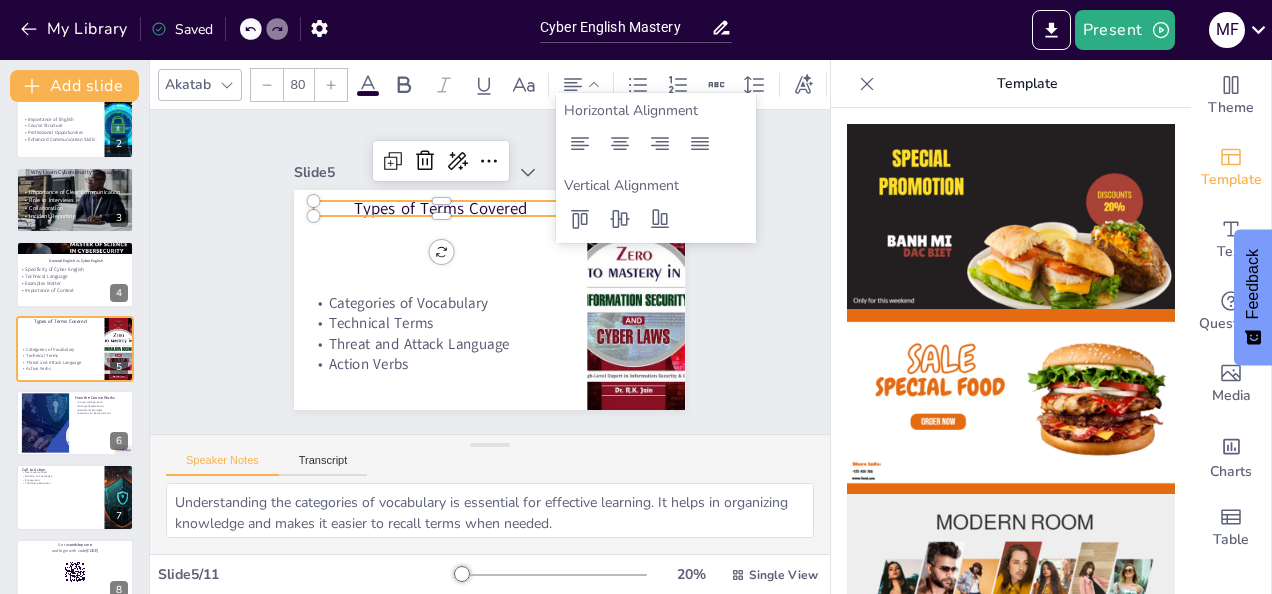 click on "Slide  1 Cyber English Mastery – Lecture 1: Introduction to Cybersecurity English From Zero to Fluent in Cyber Vocabulary | Presented by [FIRST] [LAST] Generated with Sendsteps.ai Slide  2 Introduction Importance of English Course Structure Professional Opportunities Enhanced Communication Skills Slide  3 Why Learn Cybersecurity Language? Importance of Clear Communication Role in Interviews Collaboration Incident Reporting Slide  4 General English vs Cyber English Specificity of Cyber English Technical Language Examples Matter Importance of Context Slide  5 Types of Terms Covered Categories of Vocabulary Technical Terms Threat and Attack Language Action Verbs Slide  6 How the Course Works Structured Approach Bilingual Explanations Real-World Examples Exercises for Reinforcement Slide  7 Call to Action Next Lecture Topic Building on Knowledge Engagement Vocabulary Expansion Slide  8 Go to  sendsteps.me and login with code  Free28525111 Slide  9 5  Get Ready for the Quiz!  Slide  10 The winner is   [FIRST] 🏆" at bounding box center (489, 271) 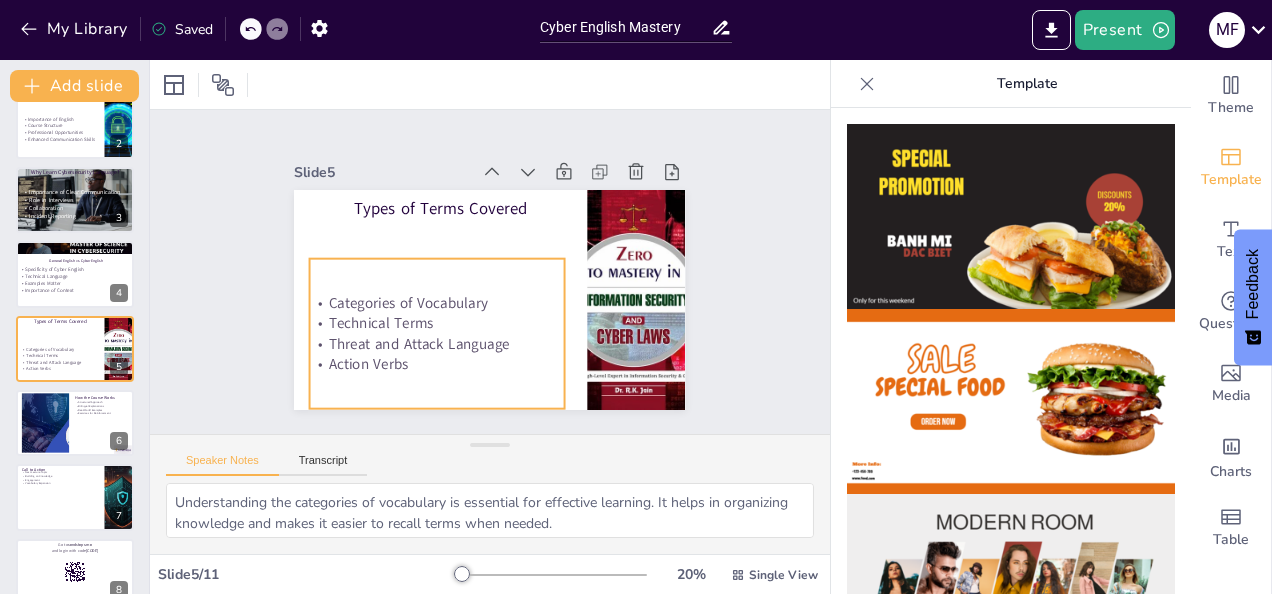 click on "Technical Terms" at bounding box center [437, 323] 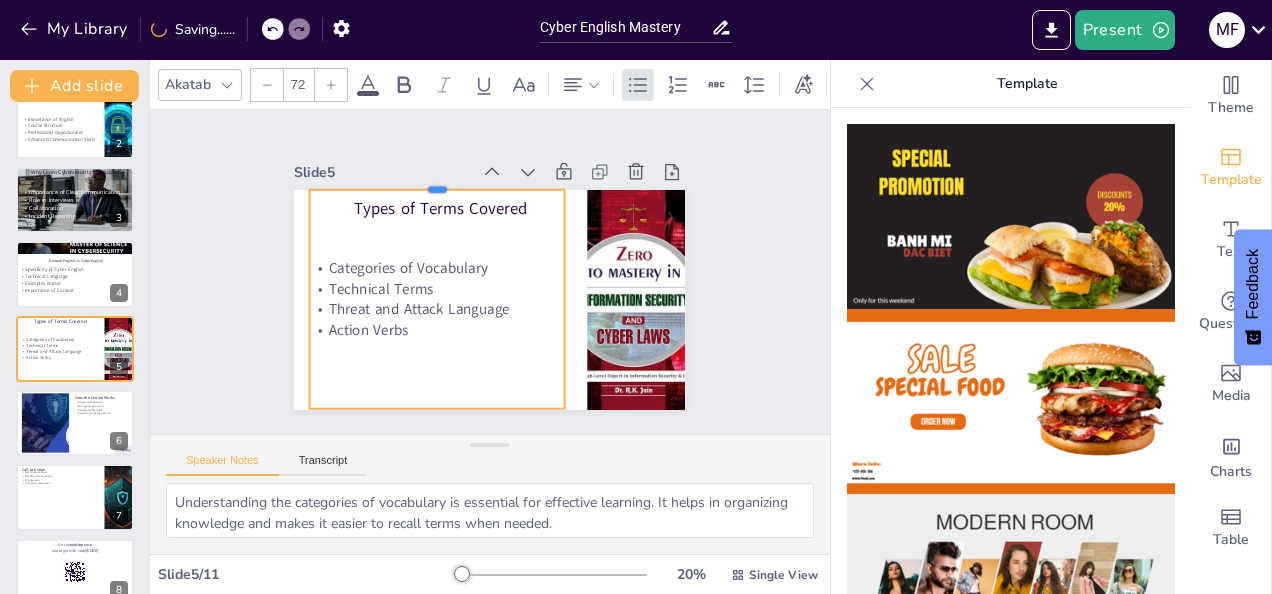 drag, startPoint x: 417, startPoint y: 250, endPoint x: 414, endPoint y: 181, distance: 69.065186 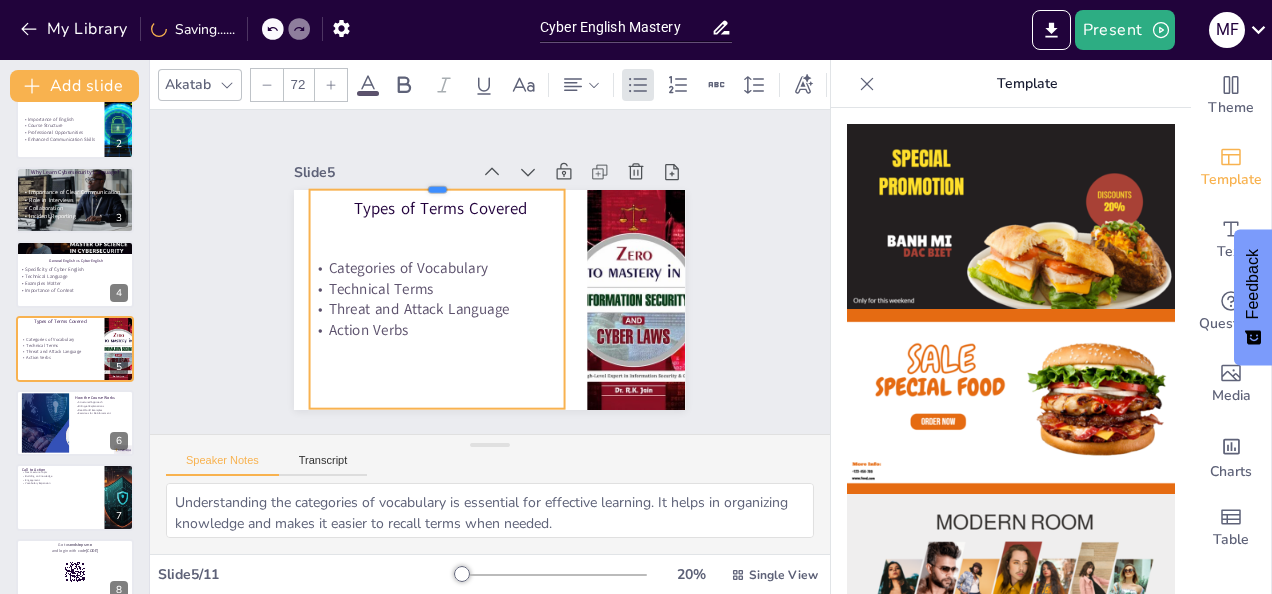click at bounding box center (447, 176) 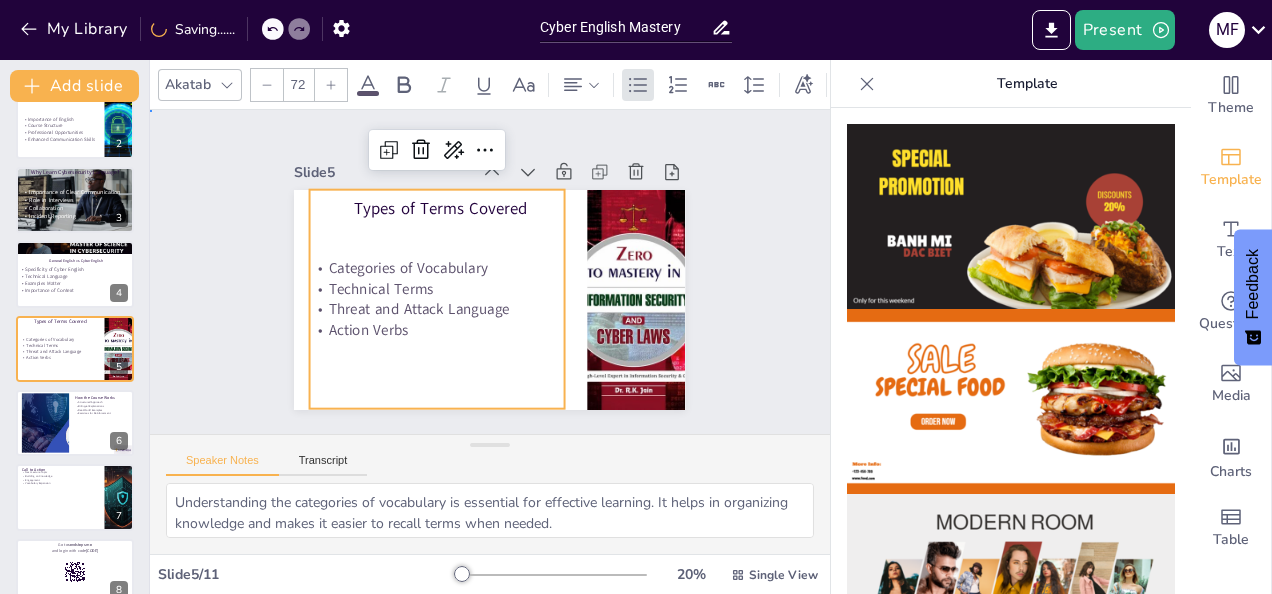 click on "Slide  1 Cyber English Mastery – Lecture 1: Introduction to Cybersecurity English From Zero to Fluent in Cyber Vocabulary | Presented by [FIRST] [LAST] Generated with Sendsteps.ai Slide  2 Introduction Importance of English Course Structure Professional Opportunities Enhanced Communication Skills Slide  3 Why Learn Cybersecurity Language? Importance of Clear Communication Role in Interviews Collaboration Incident Reporting Slide  4 General English vs Cyber English Specificity of Cyber English Technical Language Examples Matter Importance of Context Slide  5 Types of Terms Covered Categories of Vocabulary Technical Terms Threat and Attack Language Action Verbs Slide  6 How the Course Works Structured Approach Bilingual Explanations Real-World Examples Exercises for Reinforcement Slide  7 Call to Action Next Lecture Topic Building on Knowledge Engagement Vocabulary Expansion Slide  8 Go to  sendsteps.me and login with code  Free28525111 Slide  9 5  Get Ready for the Quiz!  Slide  10 The winner is   [FIRST] 🏆" at bounding box center (490, 272) 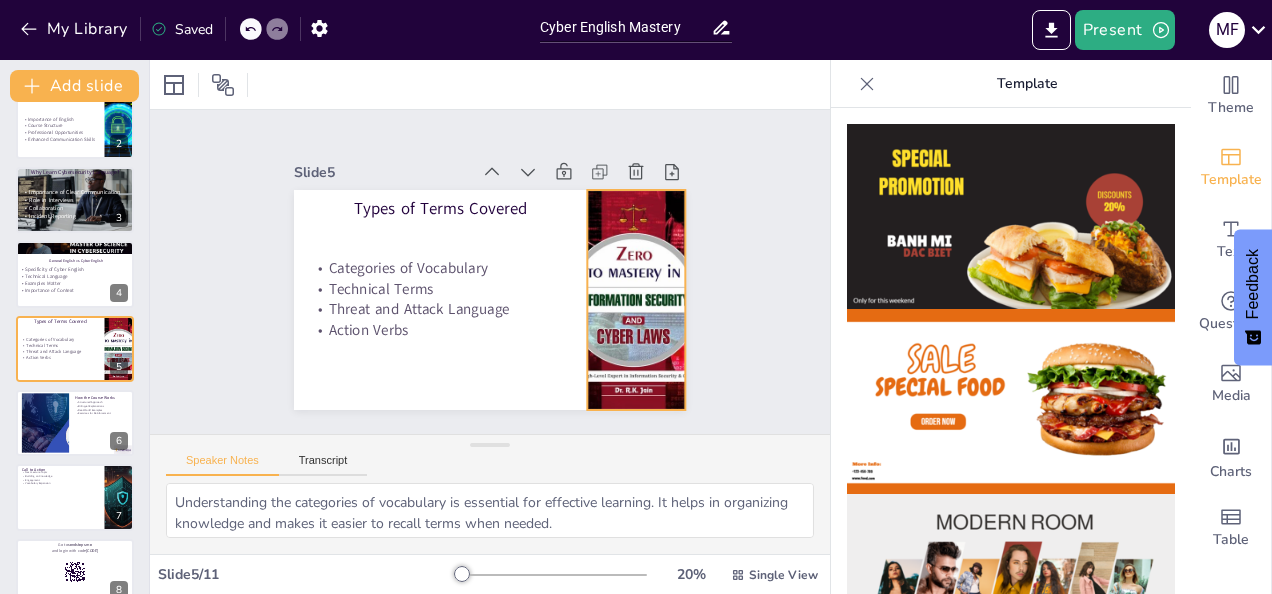 click at bounding box center [633, 315] 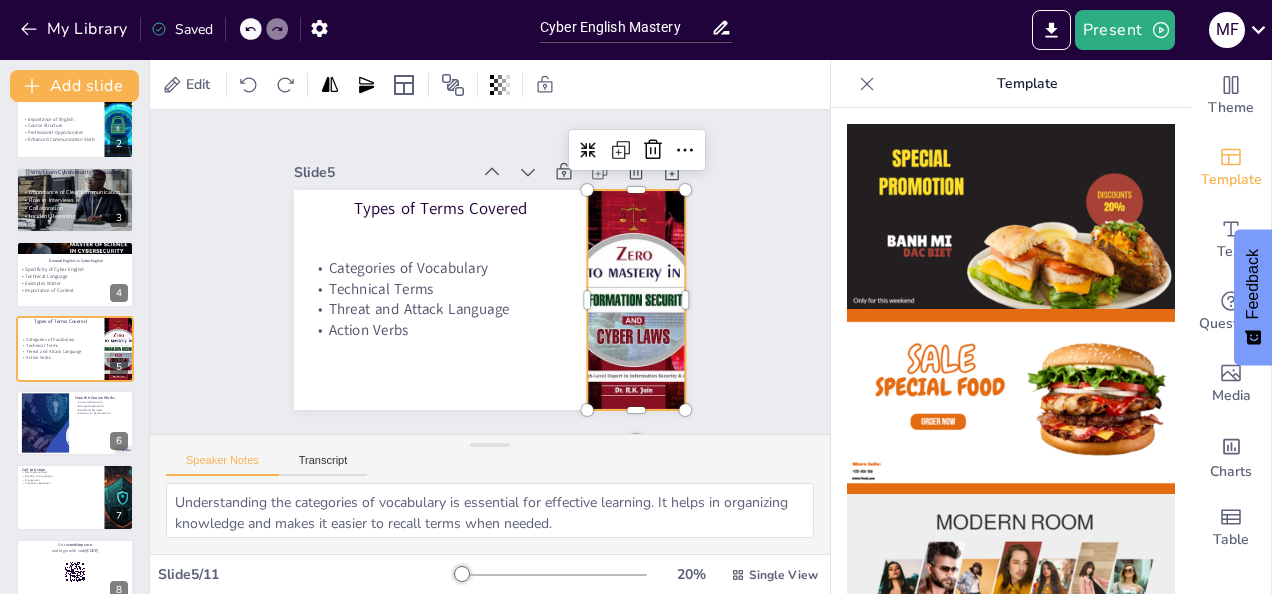 click at bounding box center (636, 300) 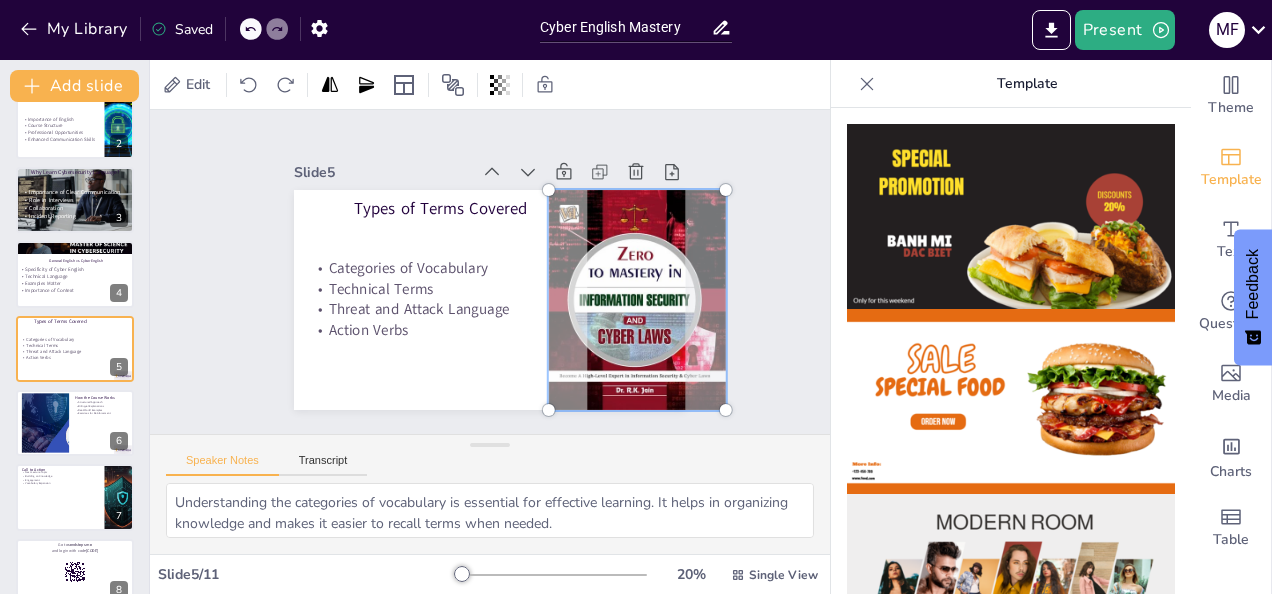 drag, startPoint x: 602, startPoint y: 282, endPoint x: 603, endPoint y: 313, distance: 31.016125 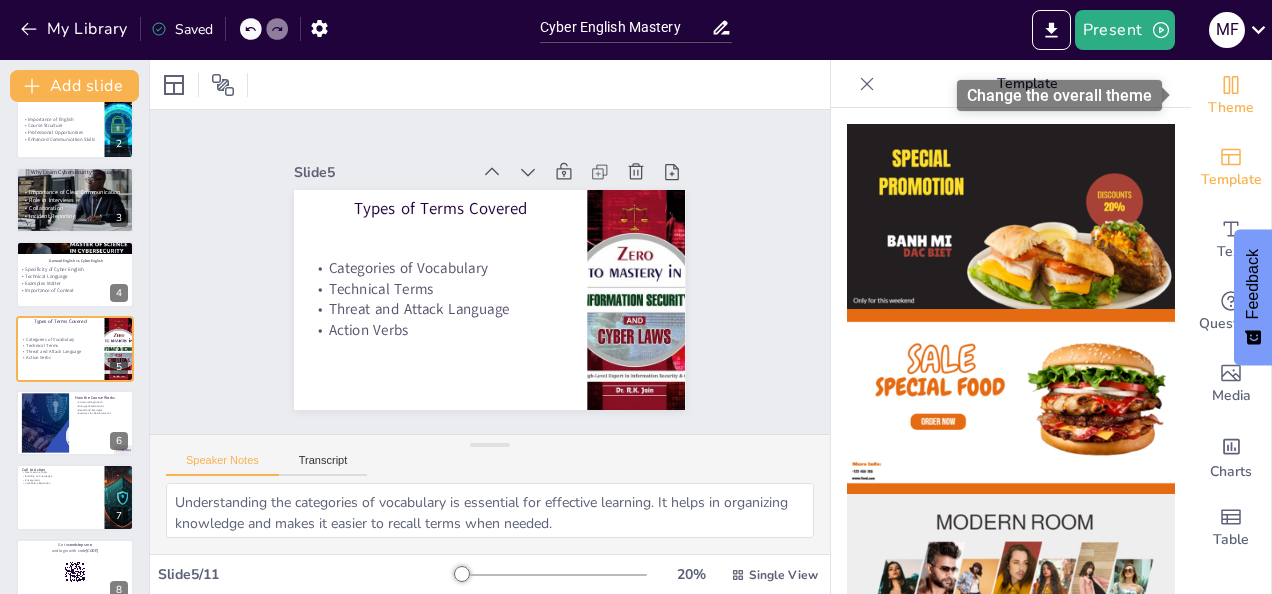 click on "Theme" at bounding box center (1231, 96) 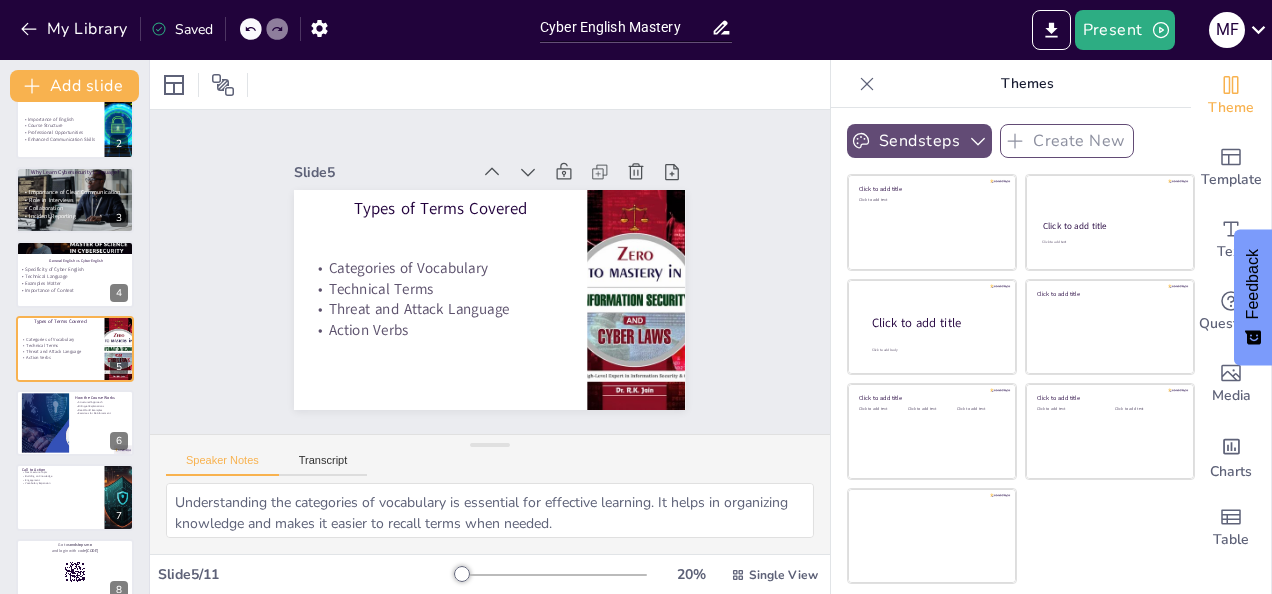 click on "Sendsteps" at bounding box center [919, 141] 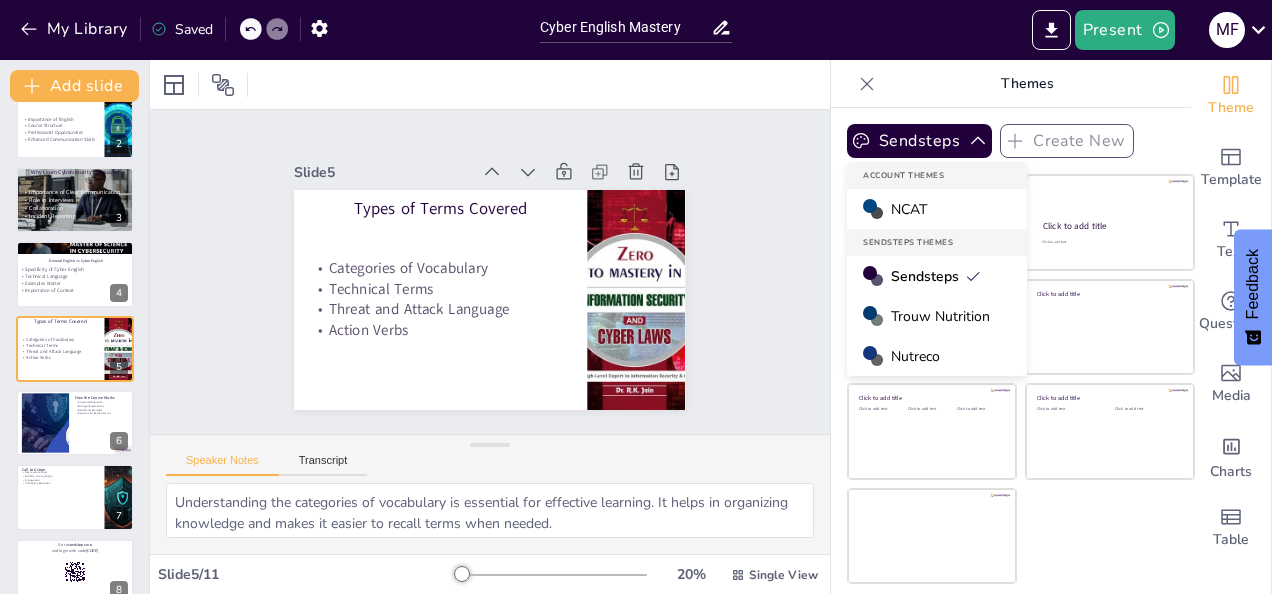 click on "Trouw Nutrition" at bounding box center (940, 316) 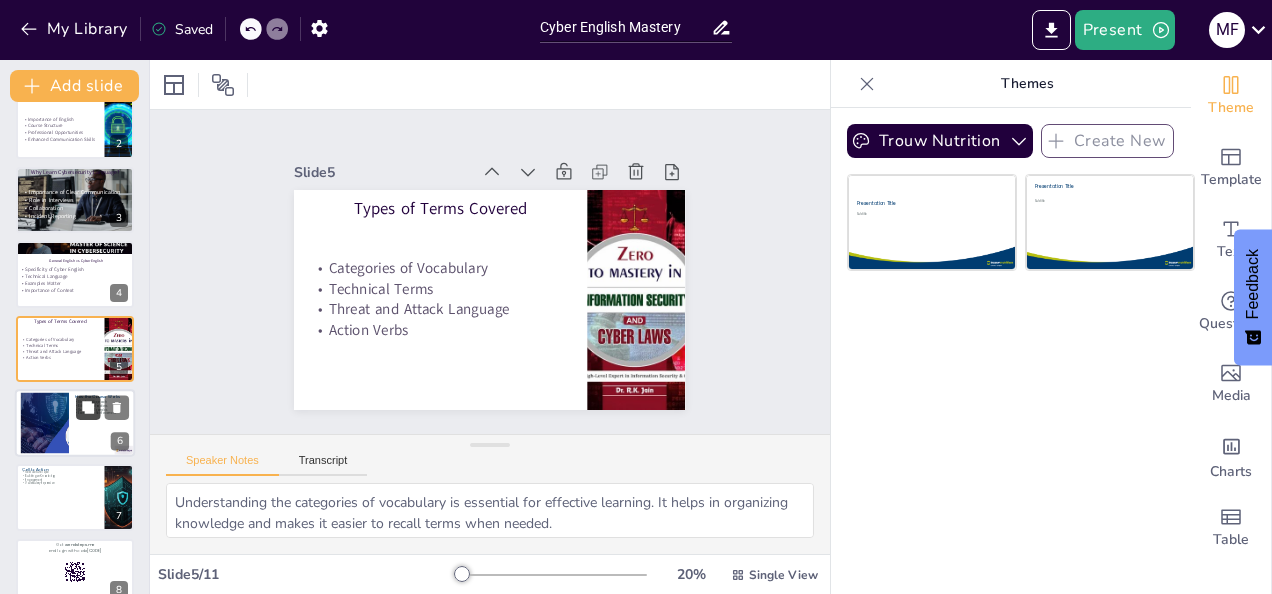 click 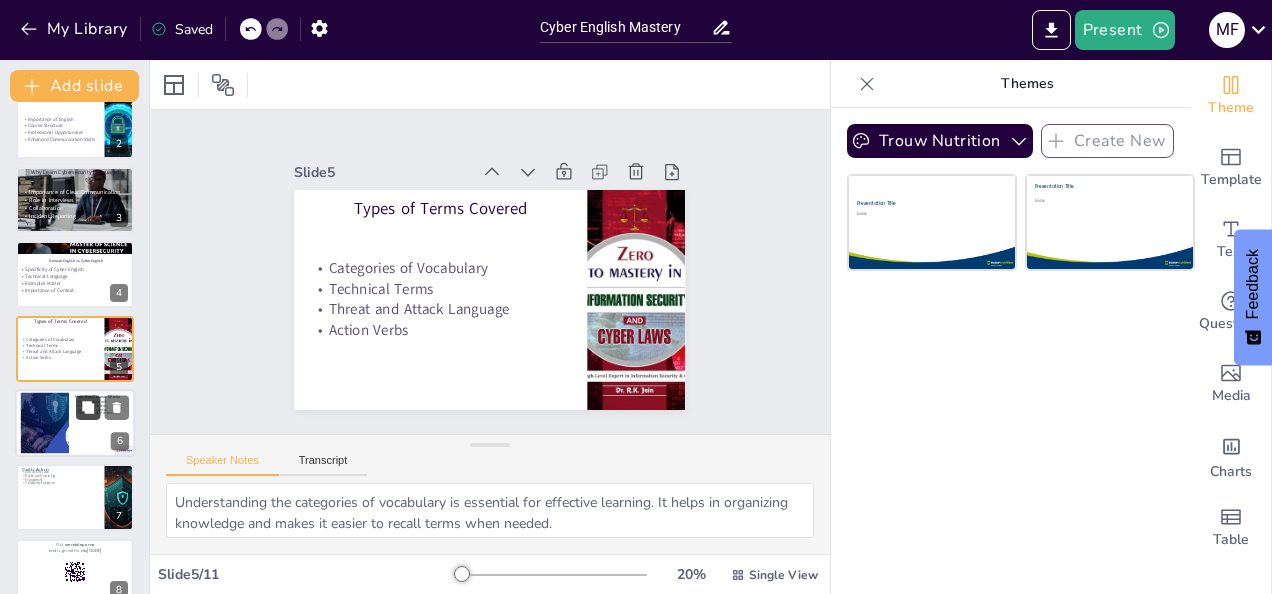 type on "A structured approach to learning ensures that you can follow the material logically. This organization is vital for retaining information and applying it effectively.
Bilingual explanations cater to diverse learning needs, making the material accessible to all students, regardless of their initial proficiency in English.
Real-world examples enhance understanding by providing context to the vocabulary being learned. They help students relate the terms to actual scenarios in cybersecurity.
Exercises are crucial for reinforcing learning. They provide opportunities to practice new vocabulary and concepts, ensuring that students can apply what they learn effectively." 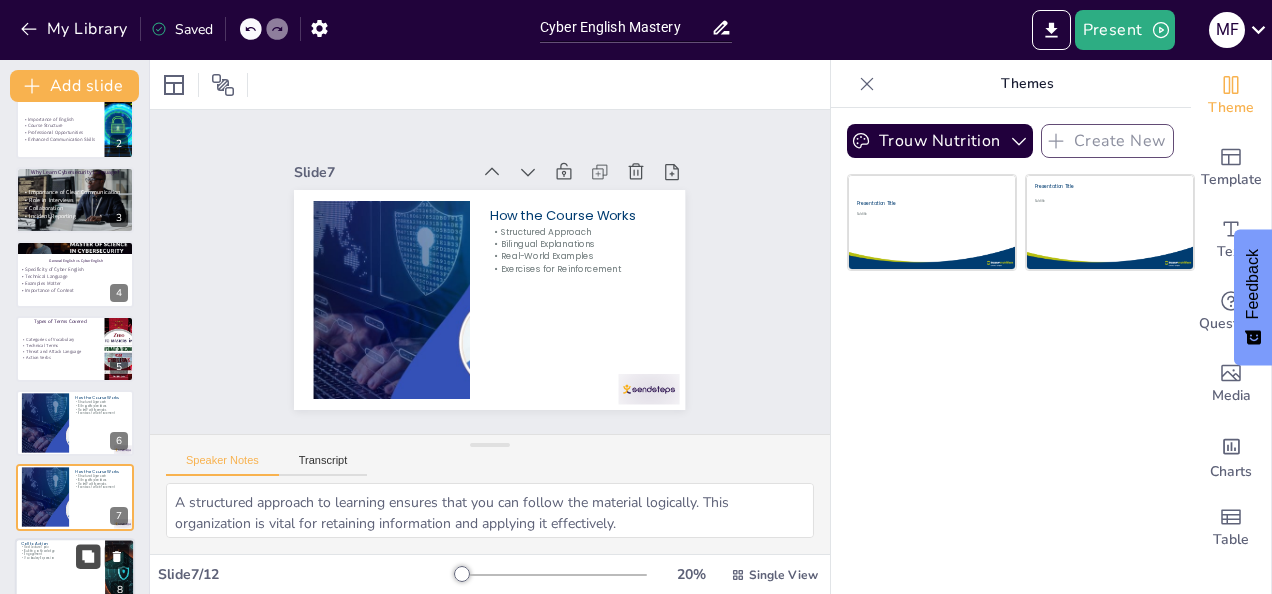 scroll, scrollTop: 249, scrollLeft: 0, axis: vertical 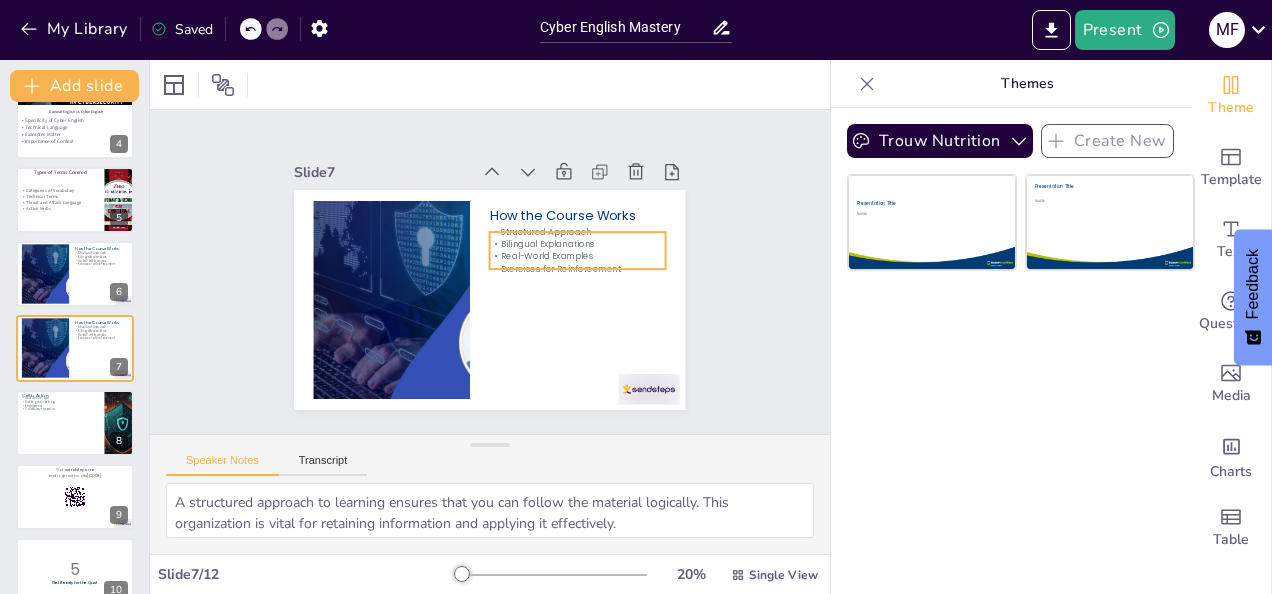 click on "Structured Approach" at bounding box center (578, 232) 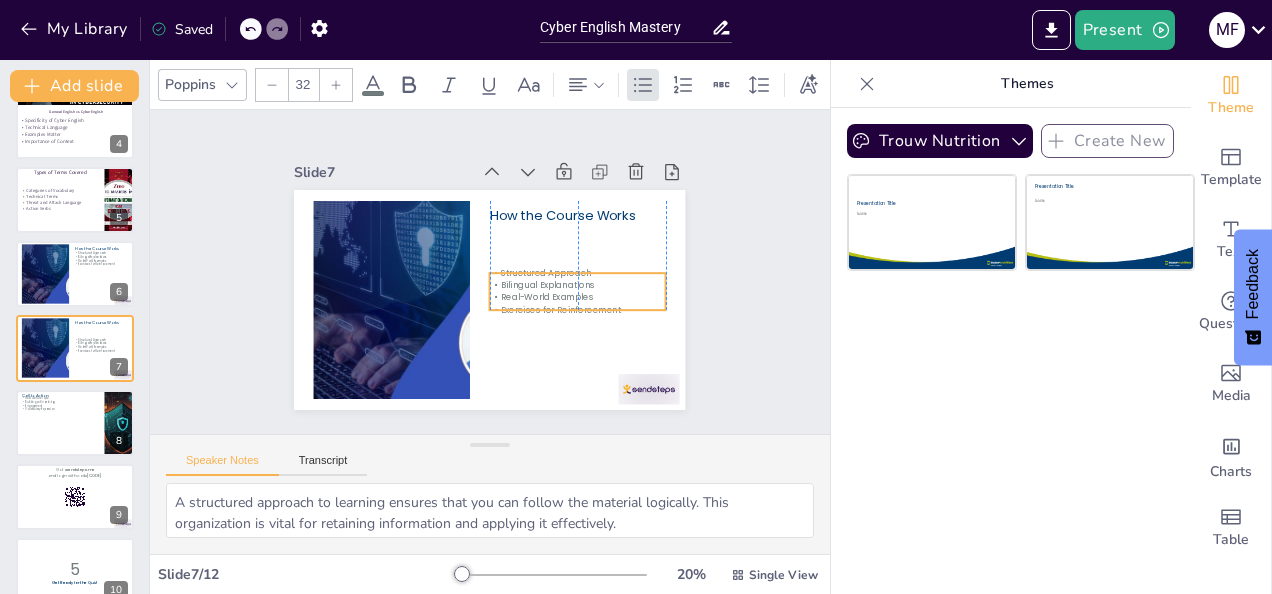 drag, startPoint x: 566, startPoint y: 257, endPoint x: 568, endPoint y: 298, distance: 41.04875 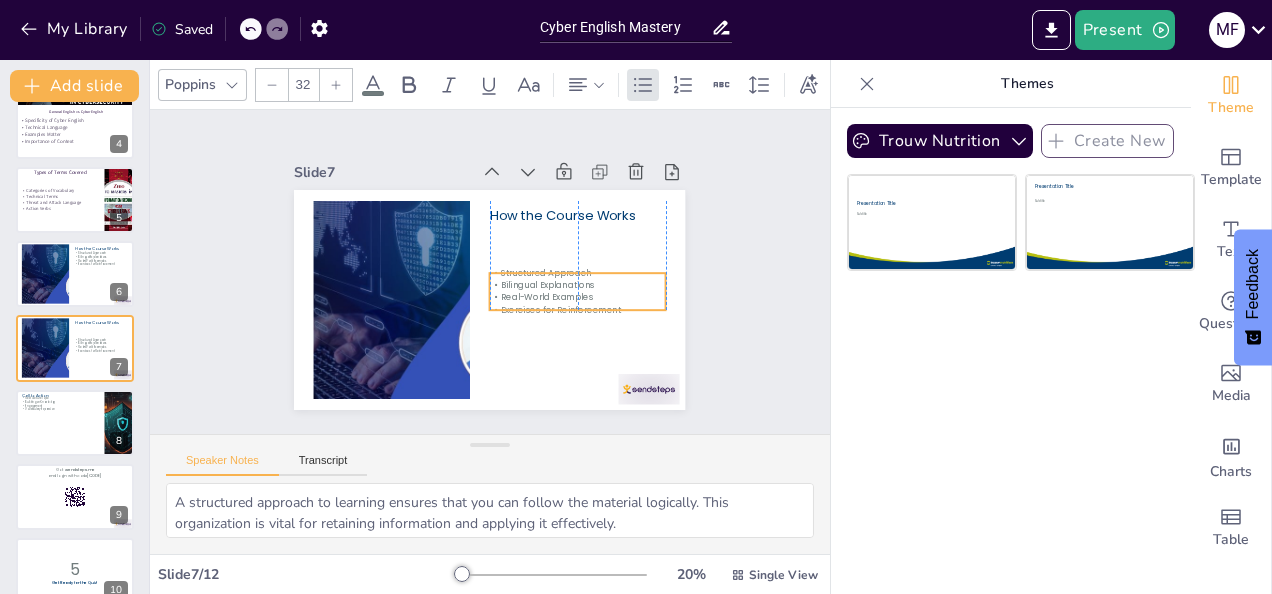 click on "Exercises for Reinforcement" at bounding box center [578, 310] 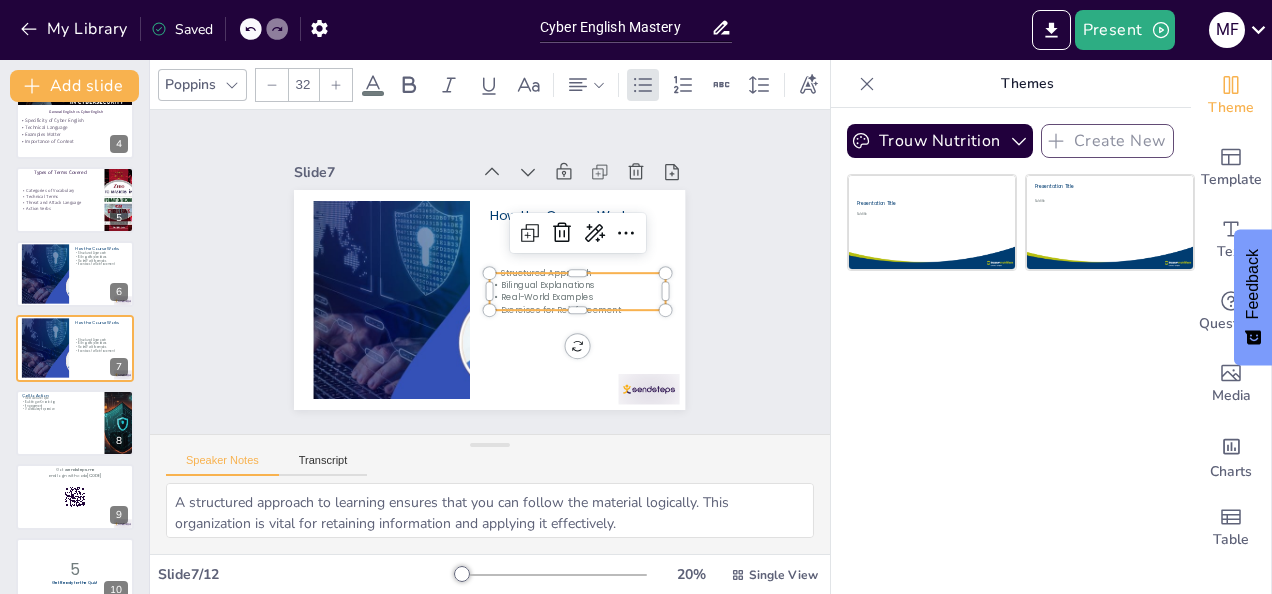 click on "32" at bounding box center [303, 85] 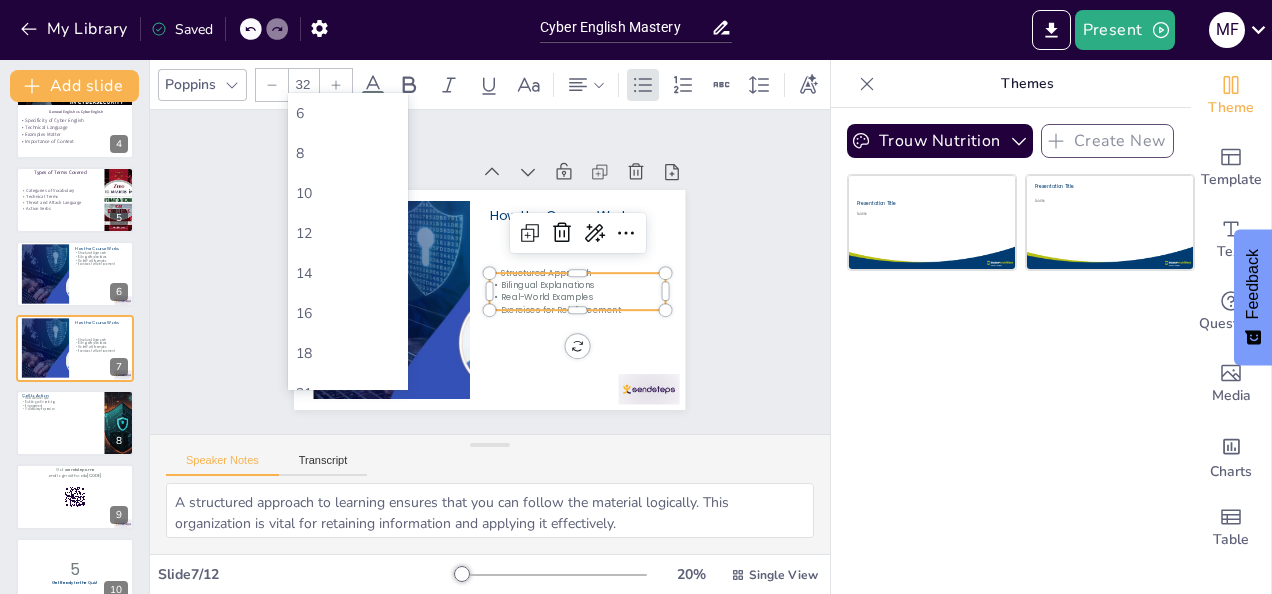 click on "32" at bounding box center (303, 85) 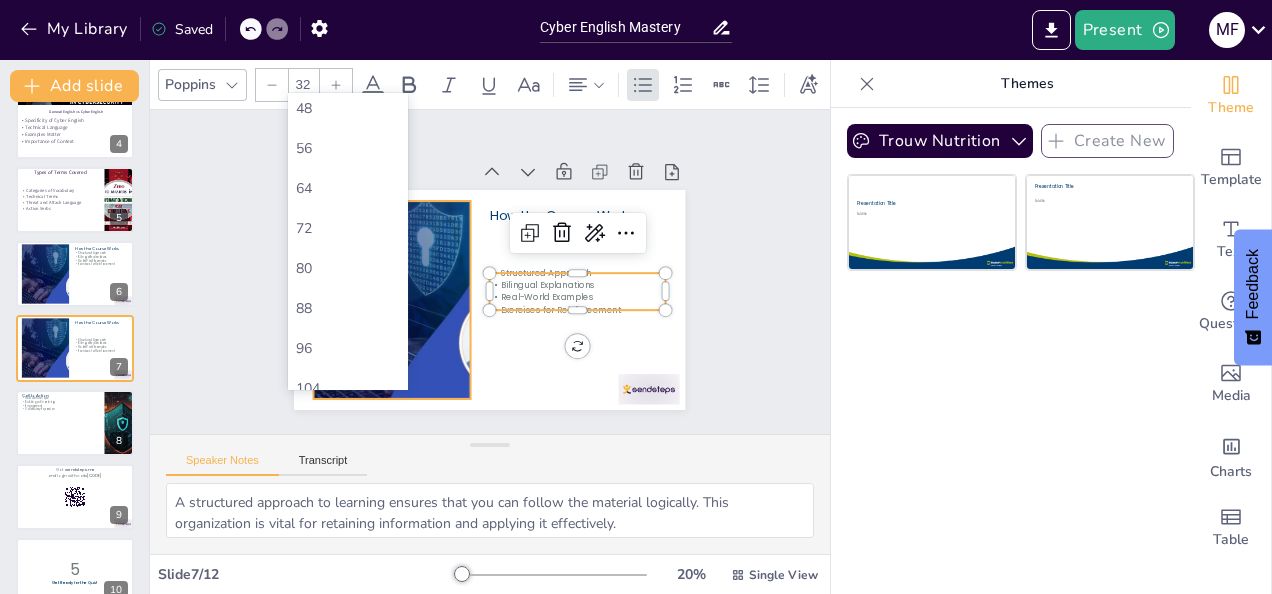 scroll, scrollTop: 505, scrollLeft: 0, axis: vertical 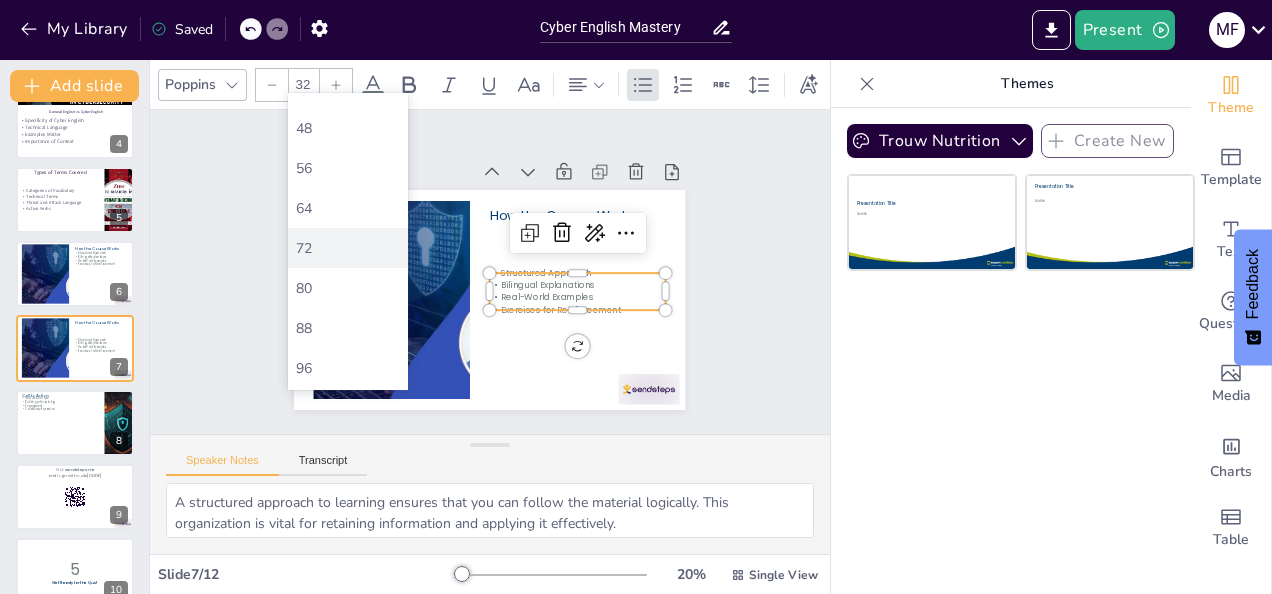 click on "72" at bounding box center [348, 248] 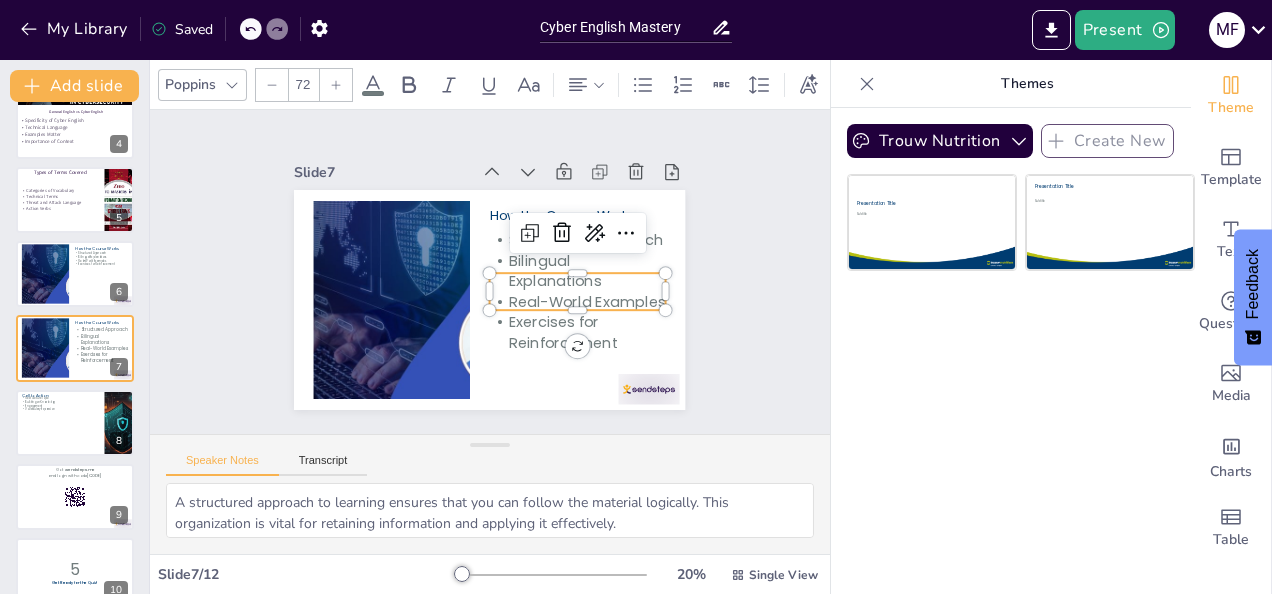 click on "Real-World Examples" at bounding box center (578, 302) 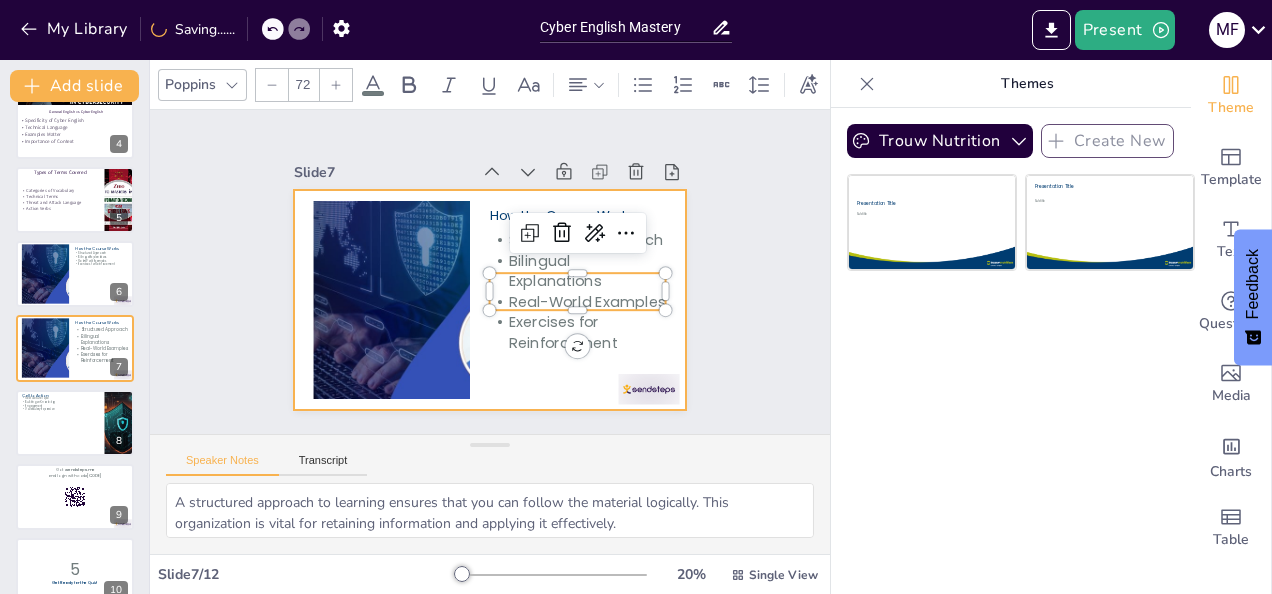 click at bounding box center (489, 300) 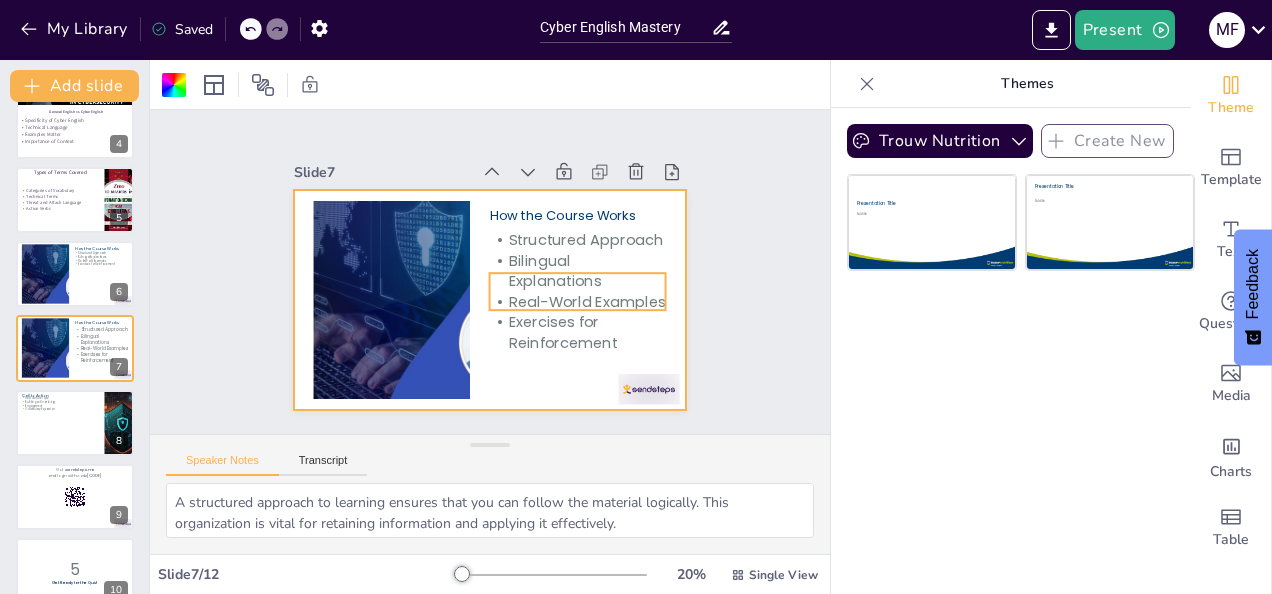 click on "Real-World Examples" at bounding box center [578, 302] 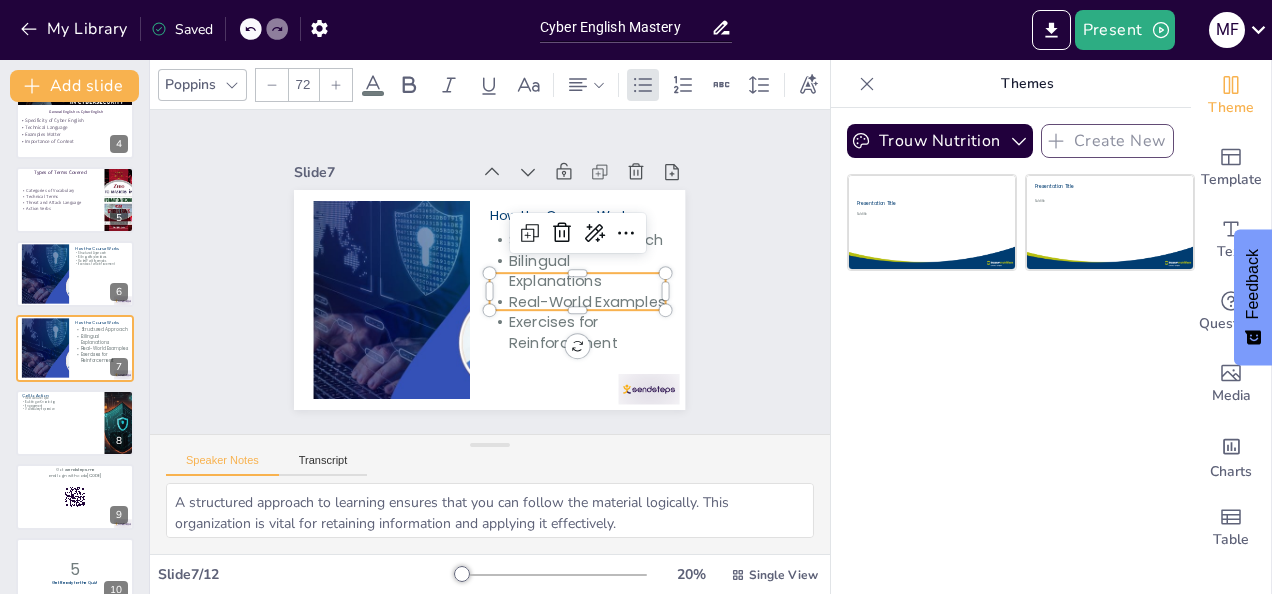 click on "Exercises for Reinforcement" at bounding box center [578, 332] 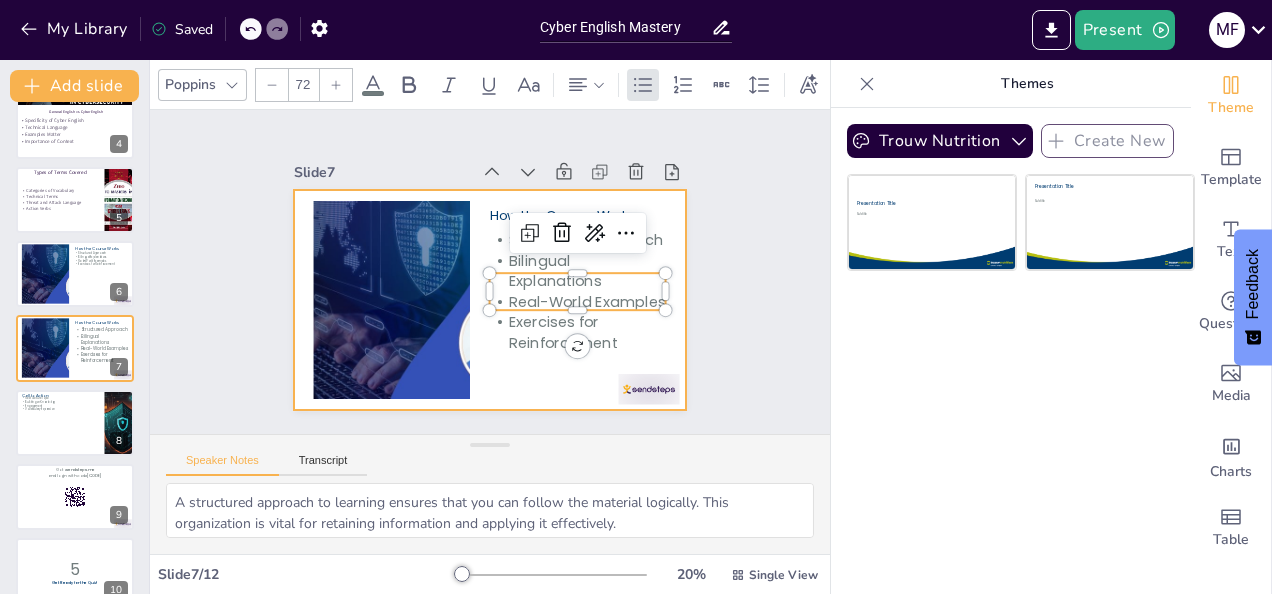 click at bounding box center [489, 300] 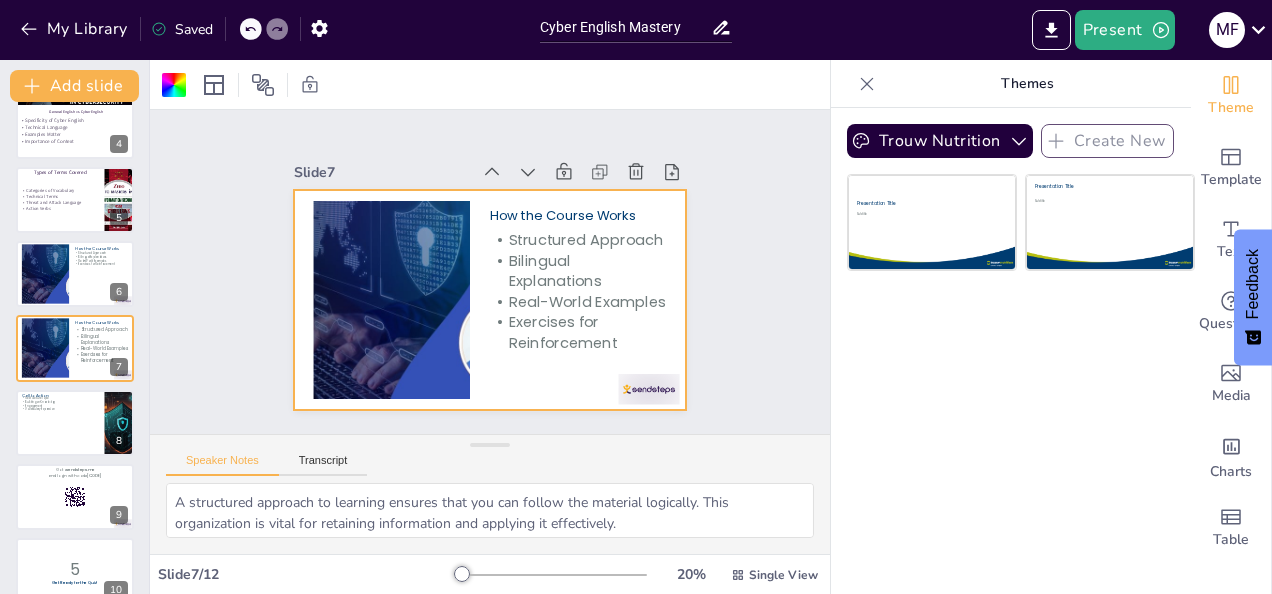 click on "Exercises for Reinforcement" at bounding box center [578, 332] 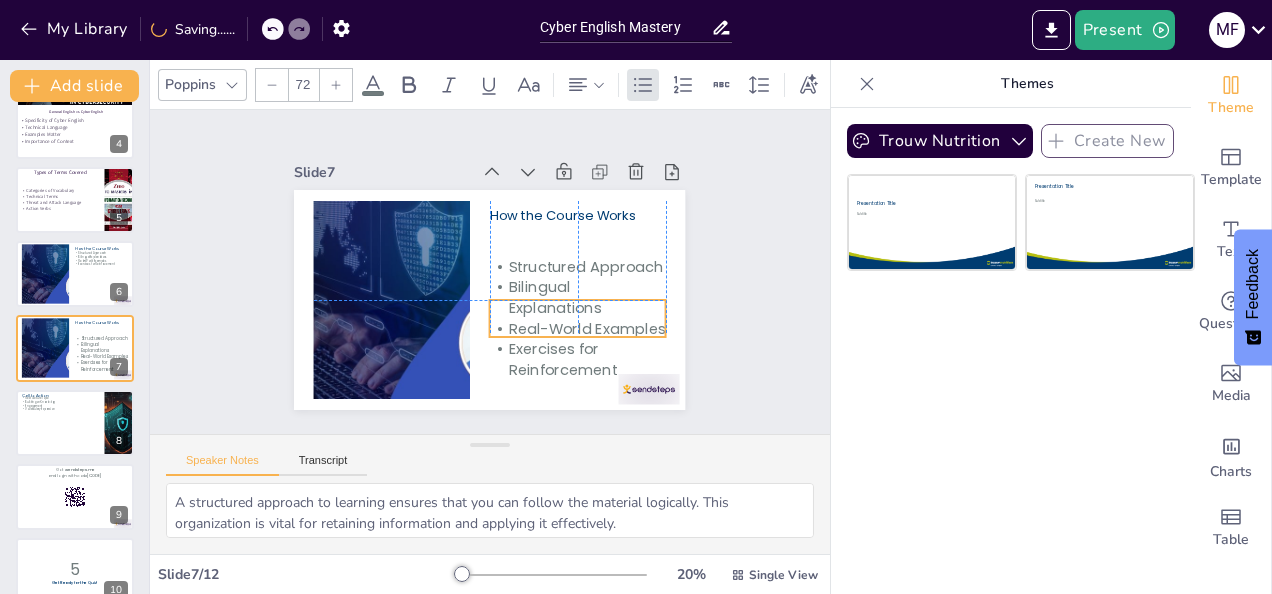 drag, startPoint x: 556, startPoint y: 300, endPoint x: 553, endPoint y: 323, distance: 23.194826 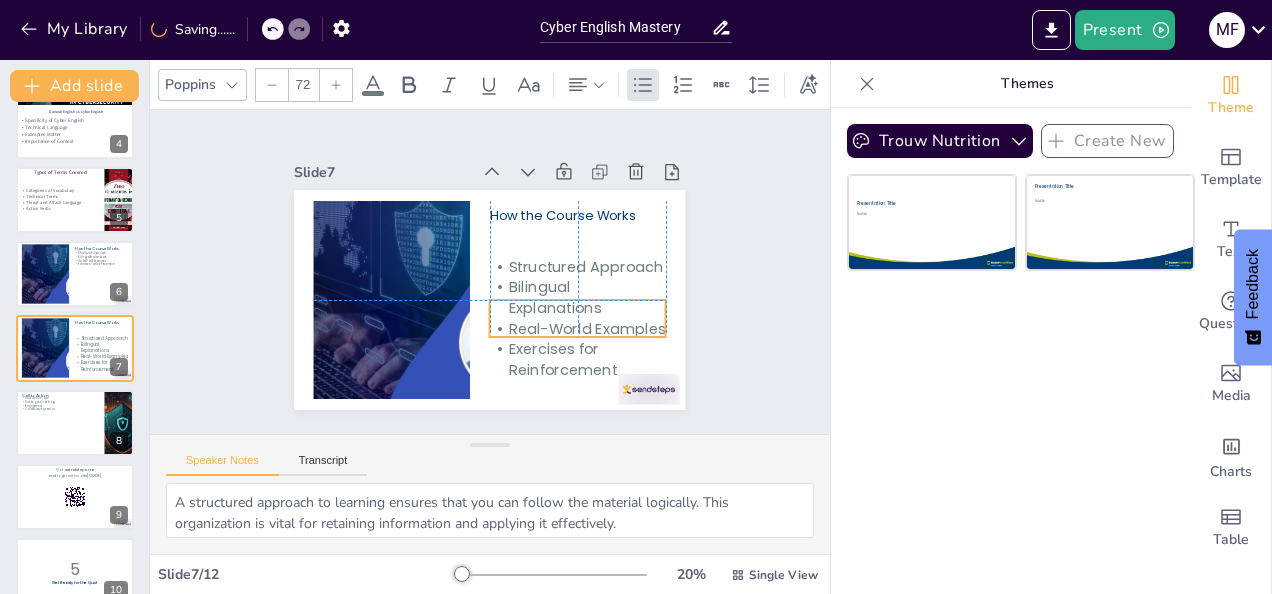click on "Real-World Examples" at bounding box center (578, 328) 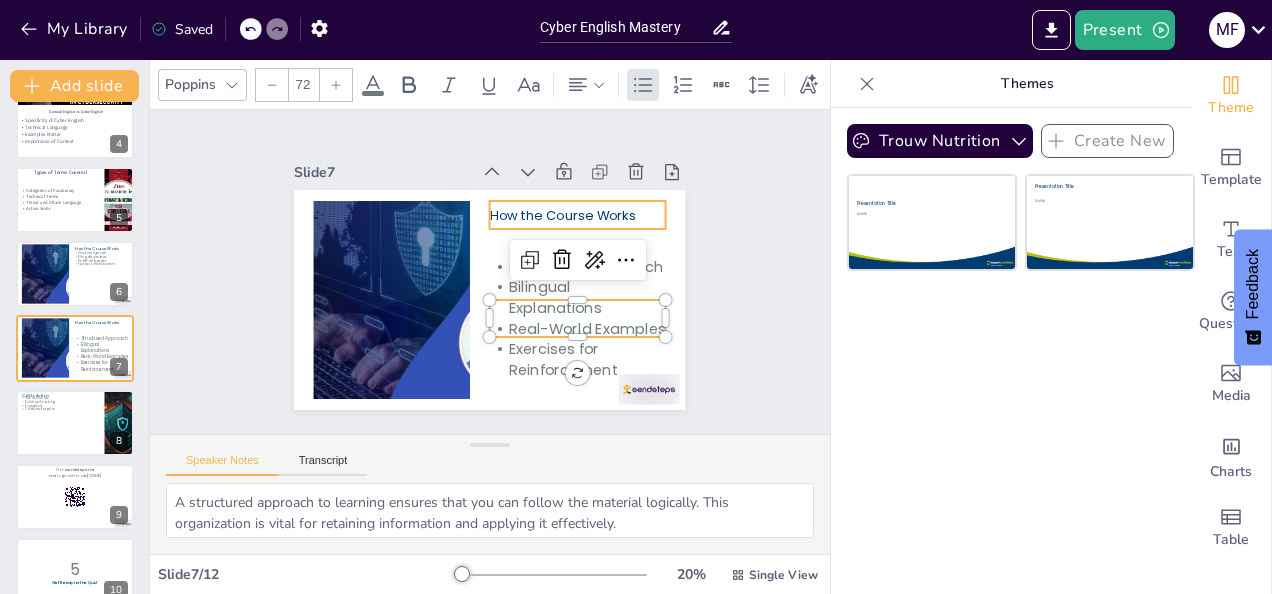 click on "How the Course Works" at bounding box center [578, 215] 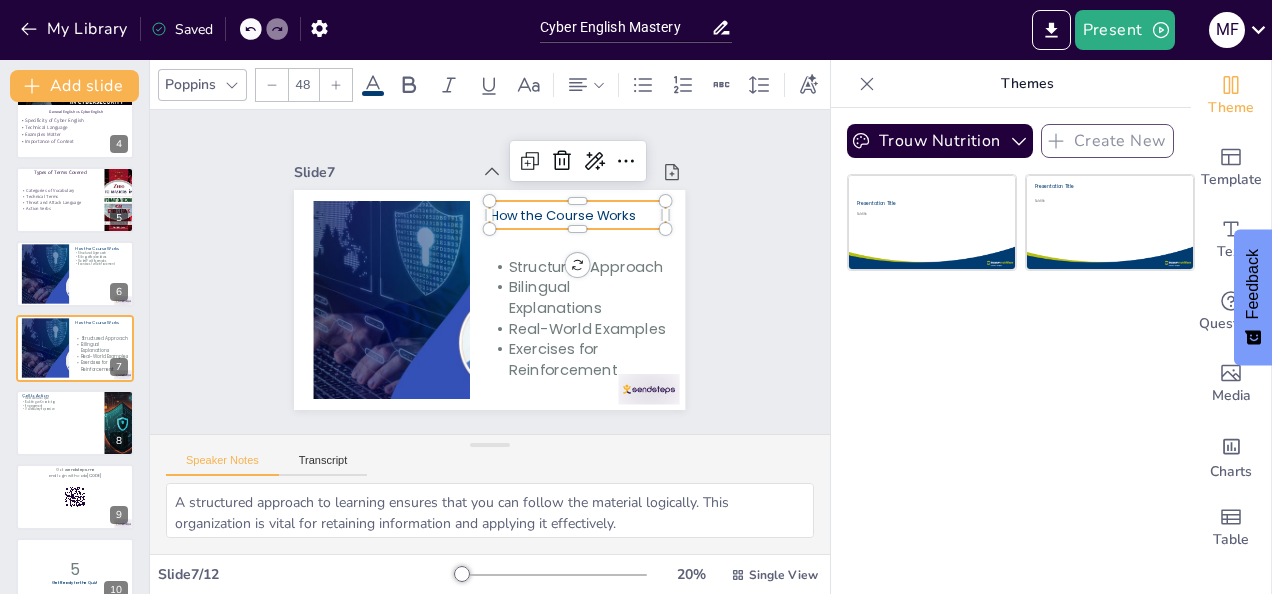 click on "How the Course Works" at bounding box center (578, 215) 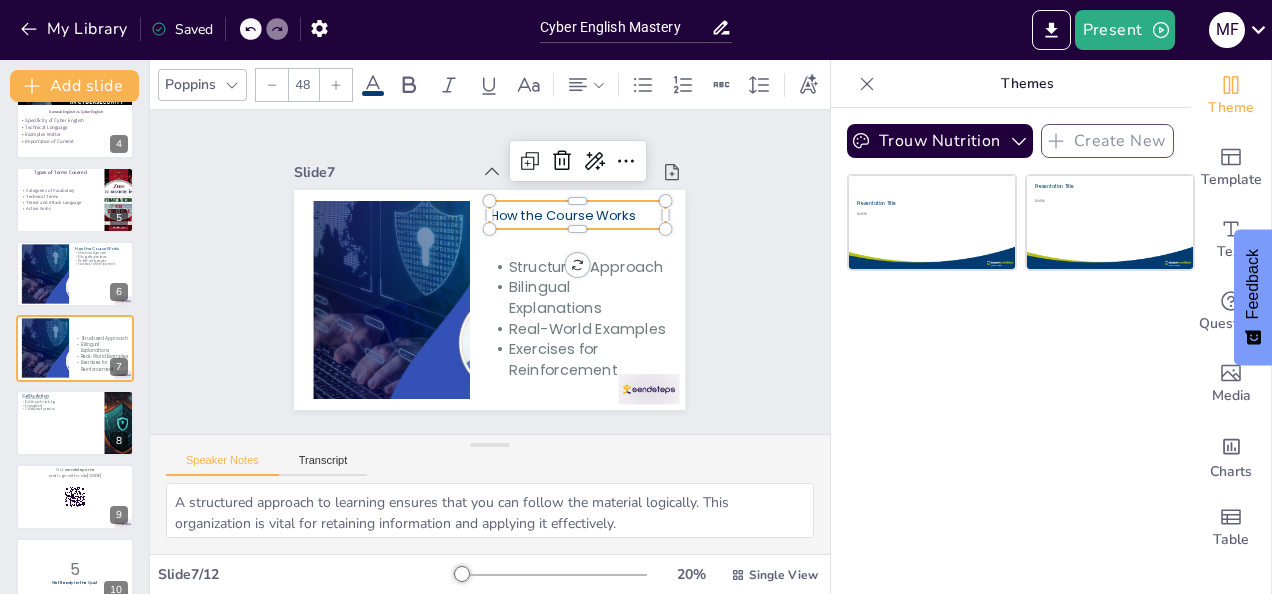 click on "48" at bounding box center [303, 85] 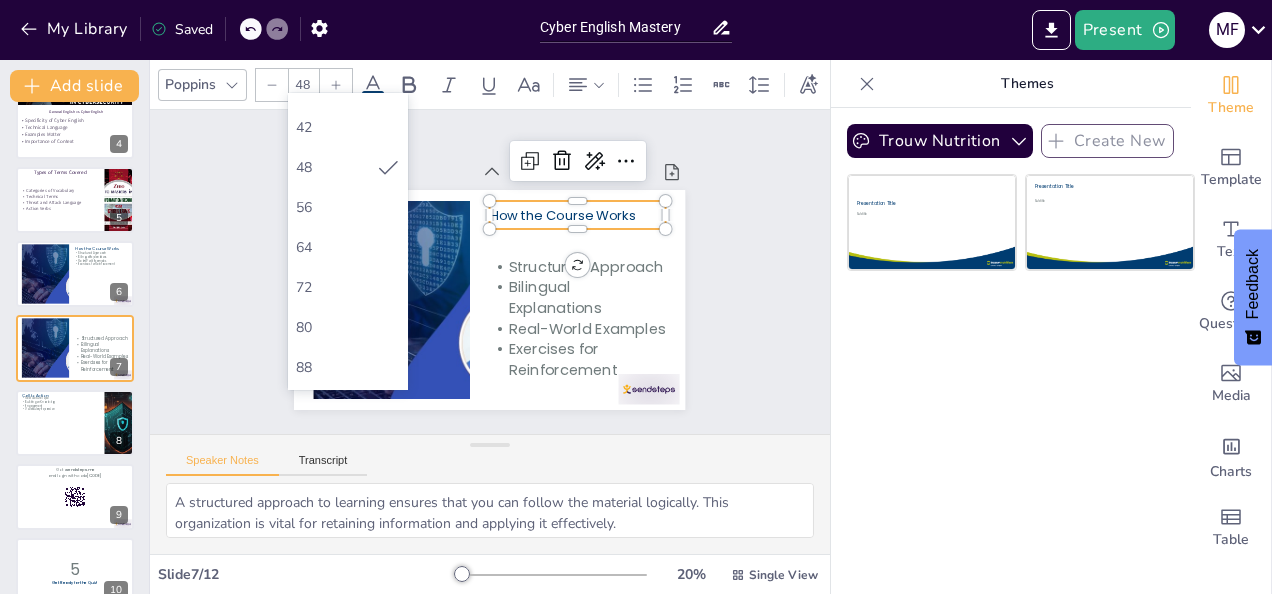 scroll, scrollTop: 518, scrollLeft: 0, axis: vertical 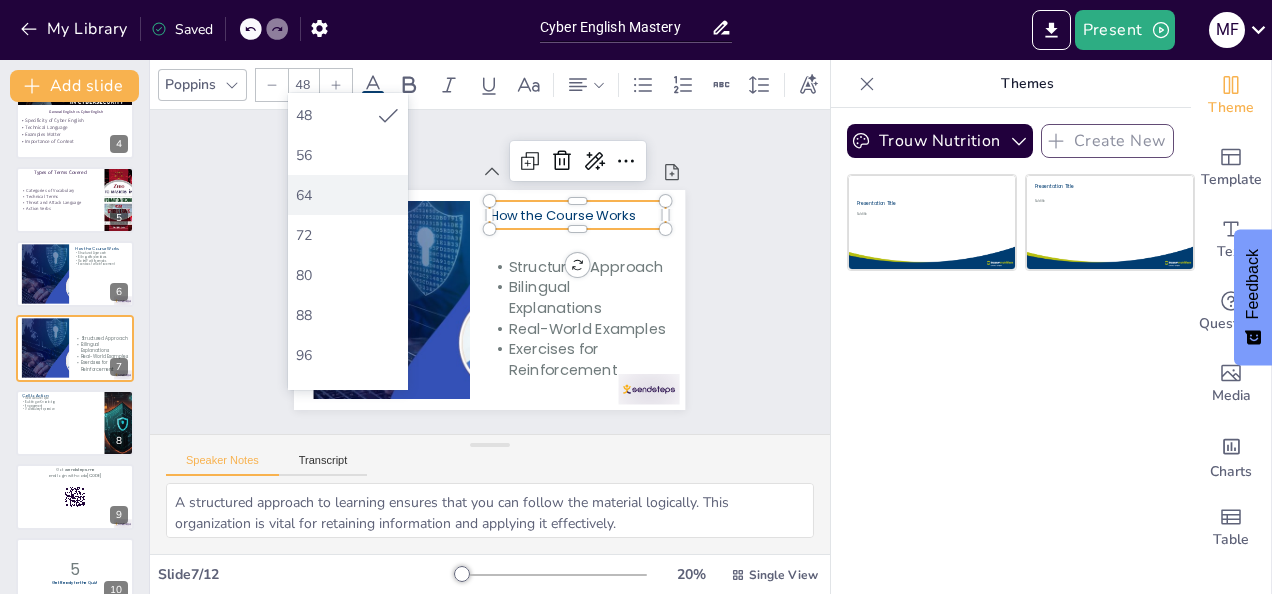 click on "64" at bounding box center [348, 195] 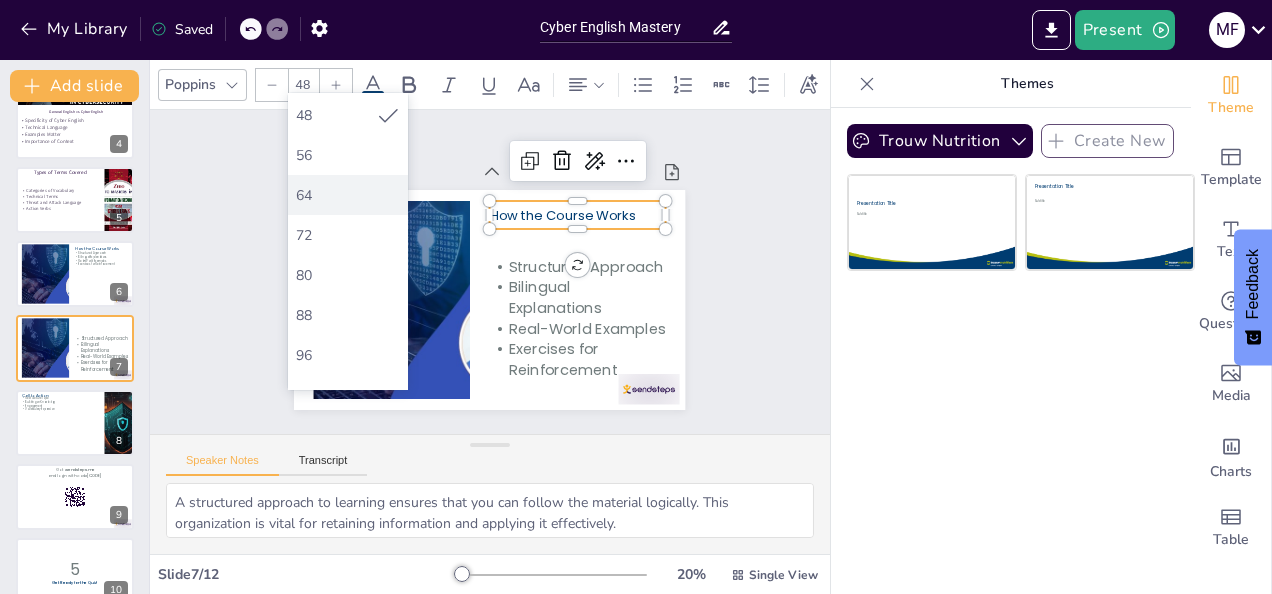 type on "64" 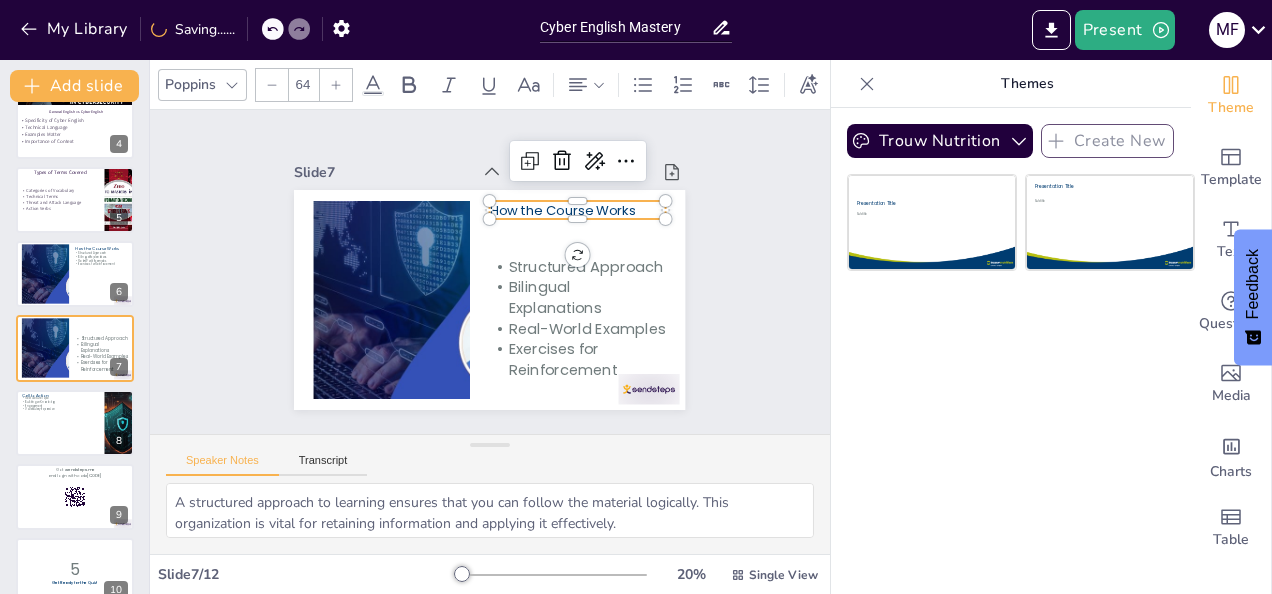 click at bounding box center (586, 85) 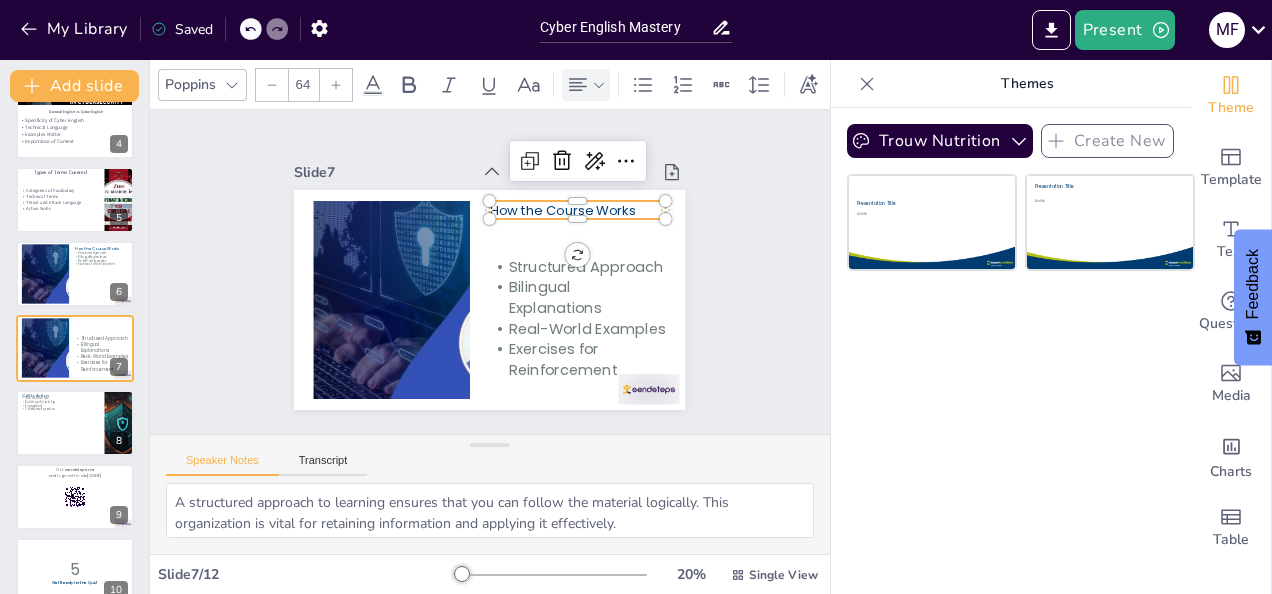 click 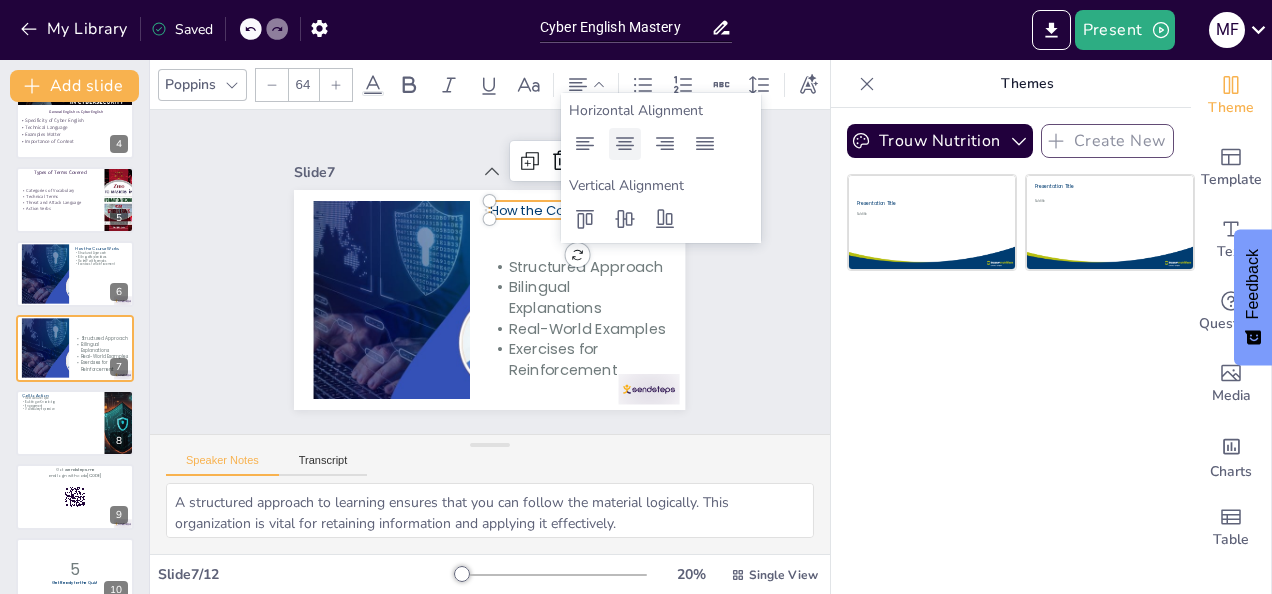 click 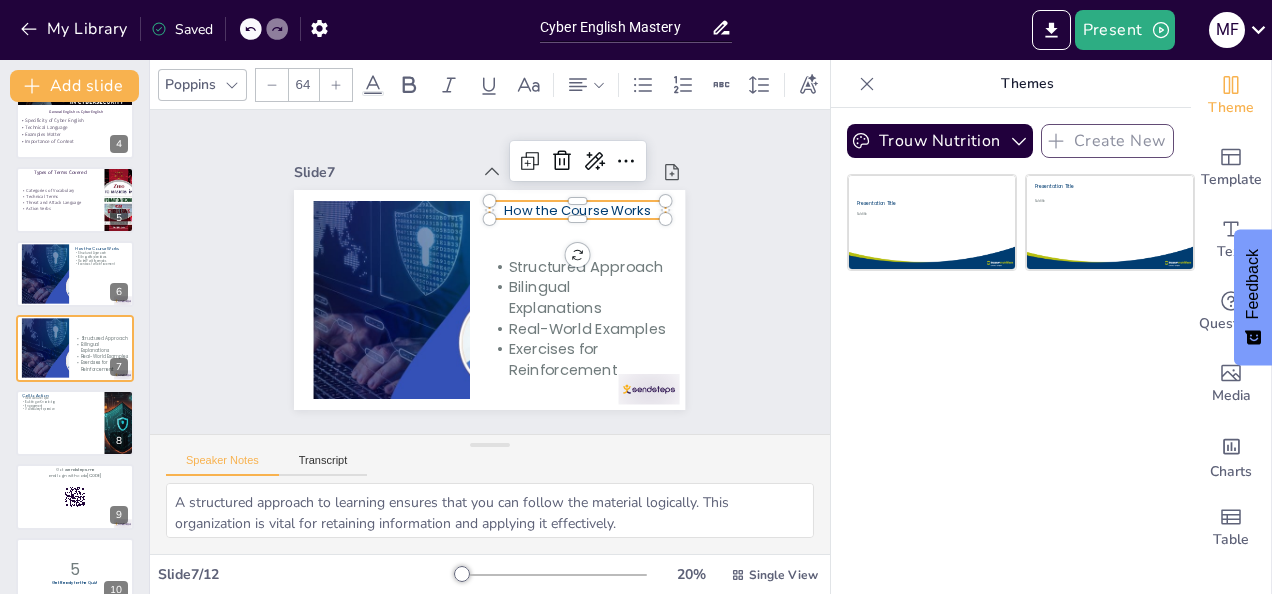 click on "Slide  7" at bounding box center (381, 172) 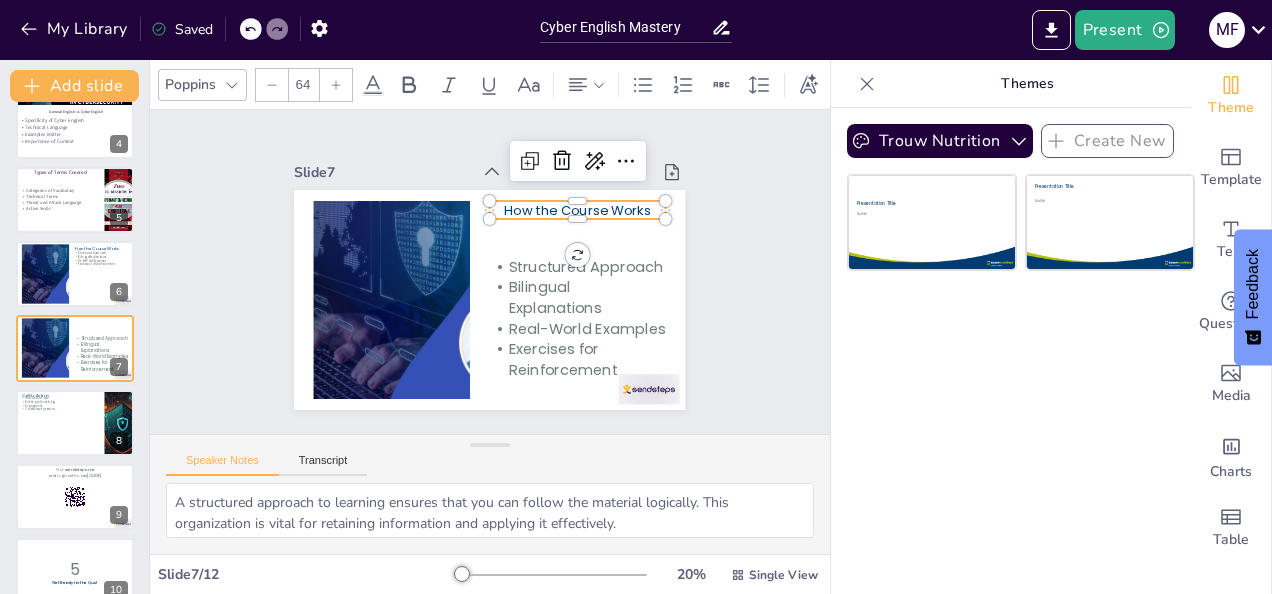click on "Slide  1 Cyber English Mastery – Lecture 1: Introduction to Cybersecurity English From Zero to Fluent in Cyber Vocabulary | Presented by [FIRST] [LAST] Generated with Sendsteps.ai Slide  2 Introduction Importance of English Course Structure Professional Opportunities Enhanced Communication Skills Slide  3 Why Learn Cybersecurity Language? Importance of Clear Communication Role in Interviews Collaboration Incident Reporting Slide  4 General English vs Cyber English Specificity of Cyber English Technical Language Examples Matter Importance of Context Slide  5 Types of Terms Covered Categories of Vocabulary Technical Terms Threat and Attack Language Action Verbs Slide  6 How the Course Works Structured Approach Bilingual Explanations Real-World Examples Exercises for Reinforcement Slide  7 Call to Action Next Lecture Topic Building on Knowledge Engagement Vocabulary Expansion Slide  8 Go to  sendsteps.me and login with code  Free28525111 Slide  9 5  Get Ready for the Quiz!  Slide  10 The winner is   [FIRST] 🏆" at bounding box center (490, 272) 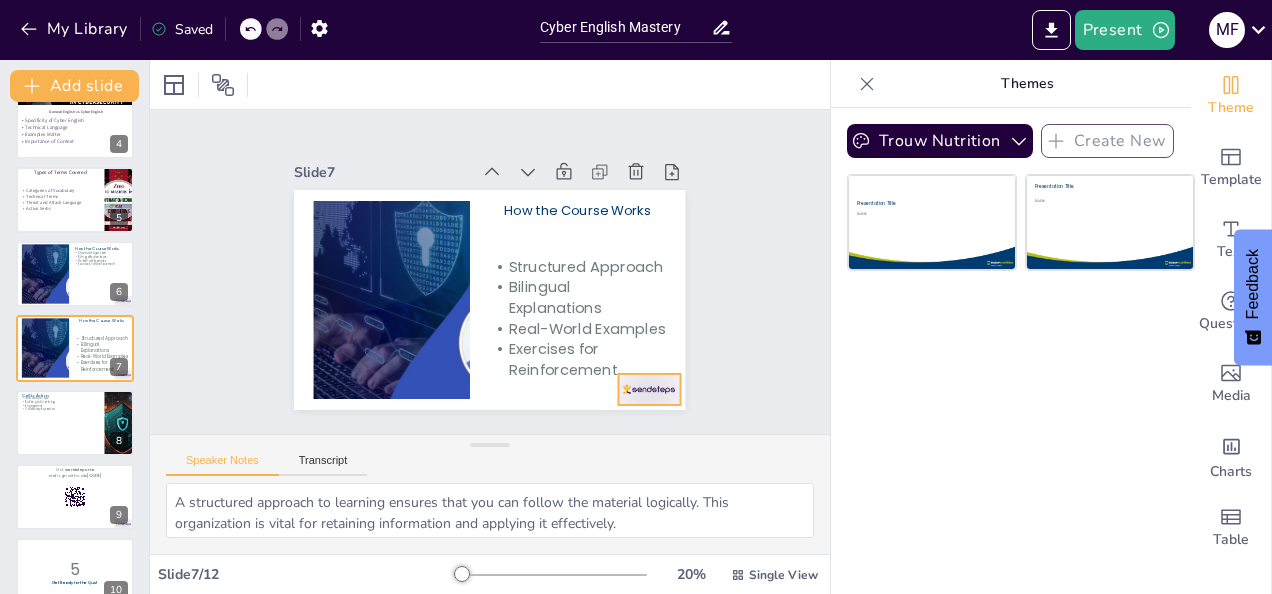 click at bounding box center [649, 389] 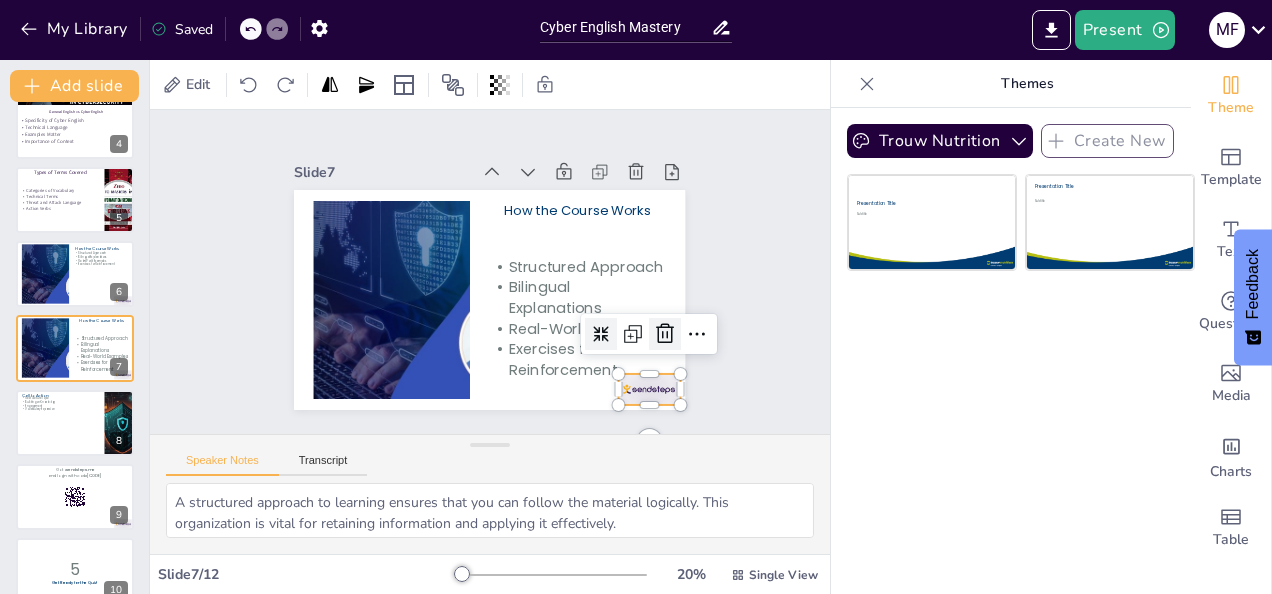 click 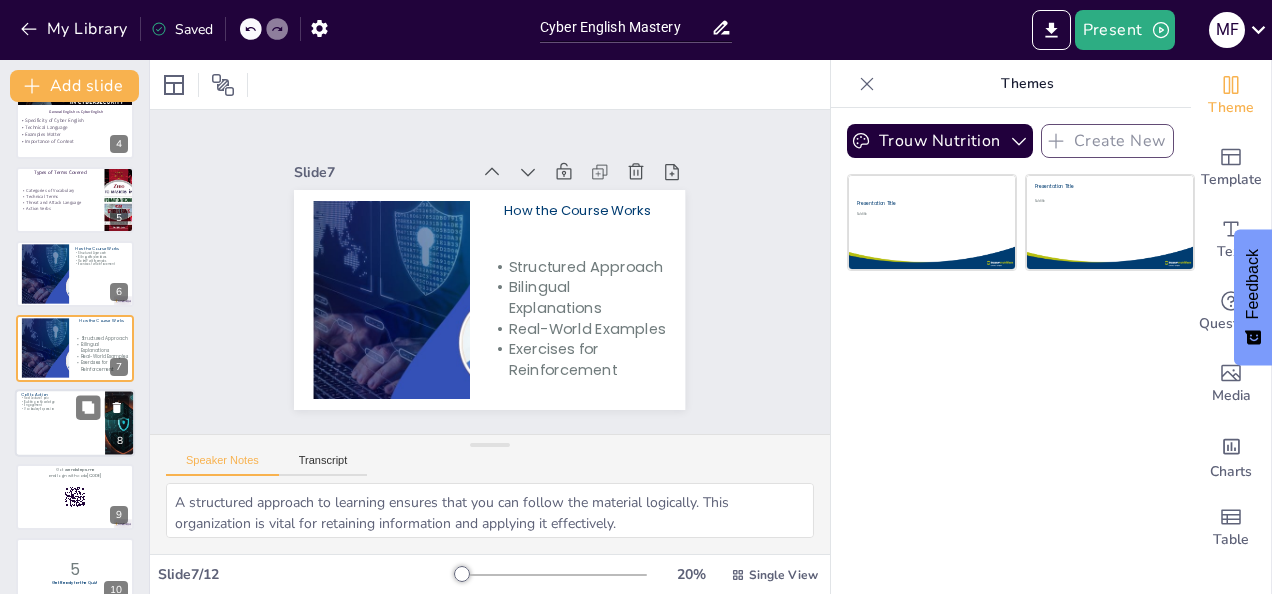 click at bounding box center (75, 423) 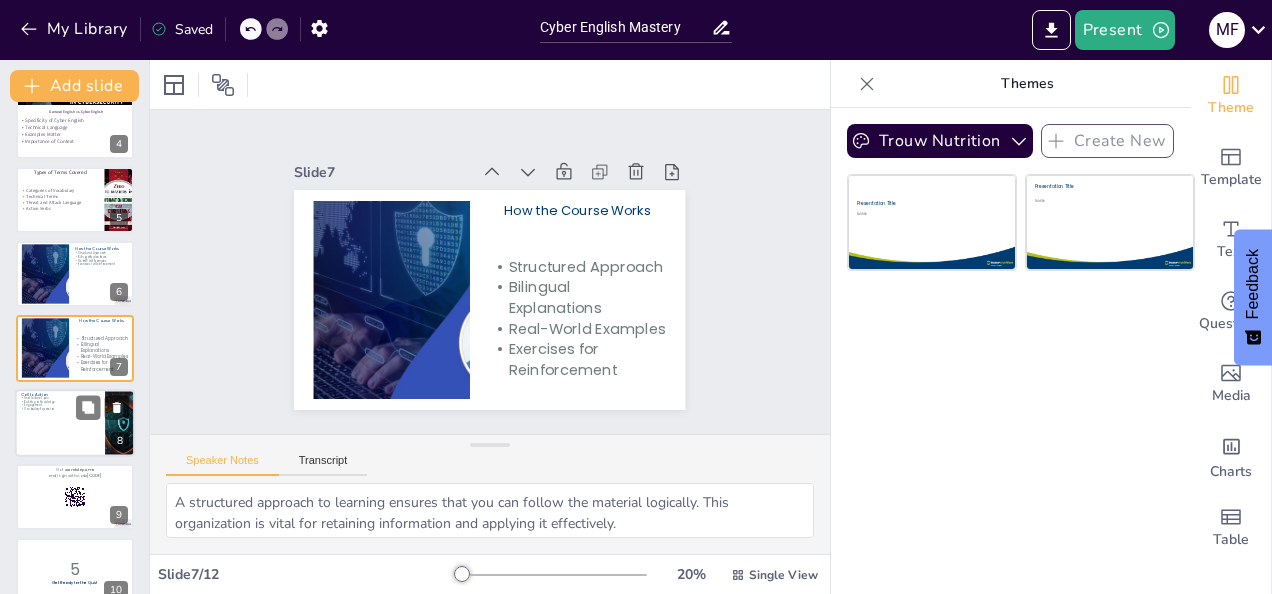type on "Knowing the next lecture topic helps students prepare mentally for what is coming. It sets expectations and encourages them to engage with the material actively.
Each lecture builds on the previous one, creating a cohesive learning experience. This structure helps students connect concepts and reinforces their understanding.
Encouraging engagement is essential for effective learning. Active participation in discussions and exercises enhances retention and understanding of the material.
Expanding vocabulary is a key goal of this course. Each lecture introduces new terms that are vital for professional growth in the cybersecurity field." 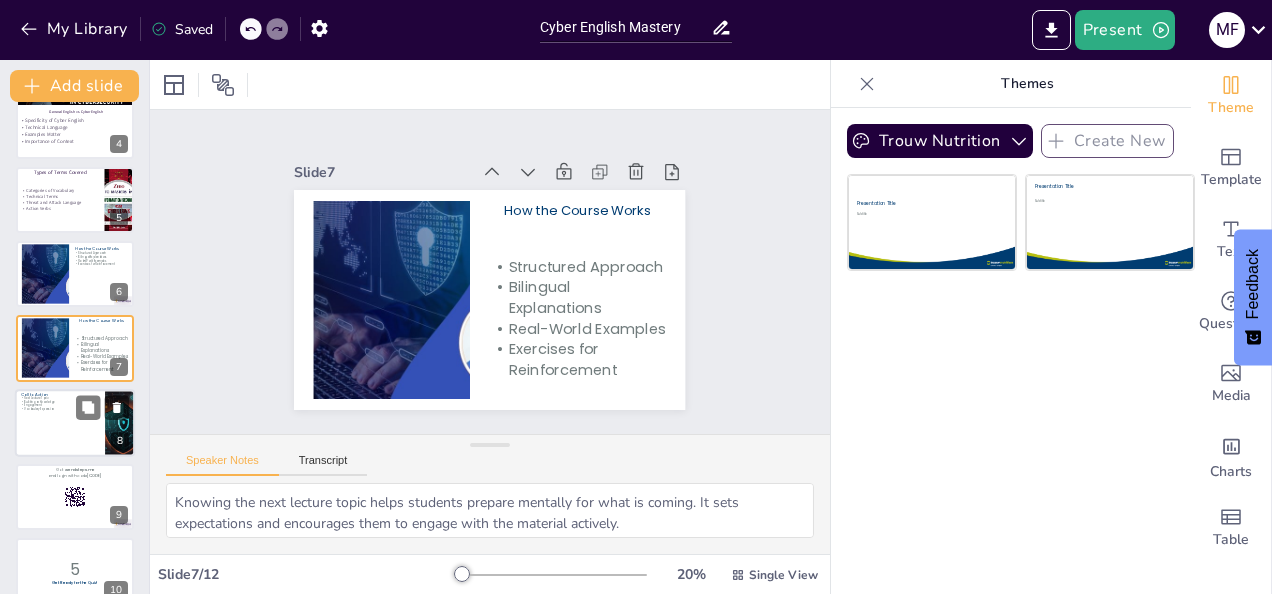 scroll, scrollTop: 324, scrollLeft: 0, axis: vertical 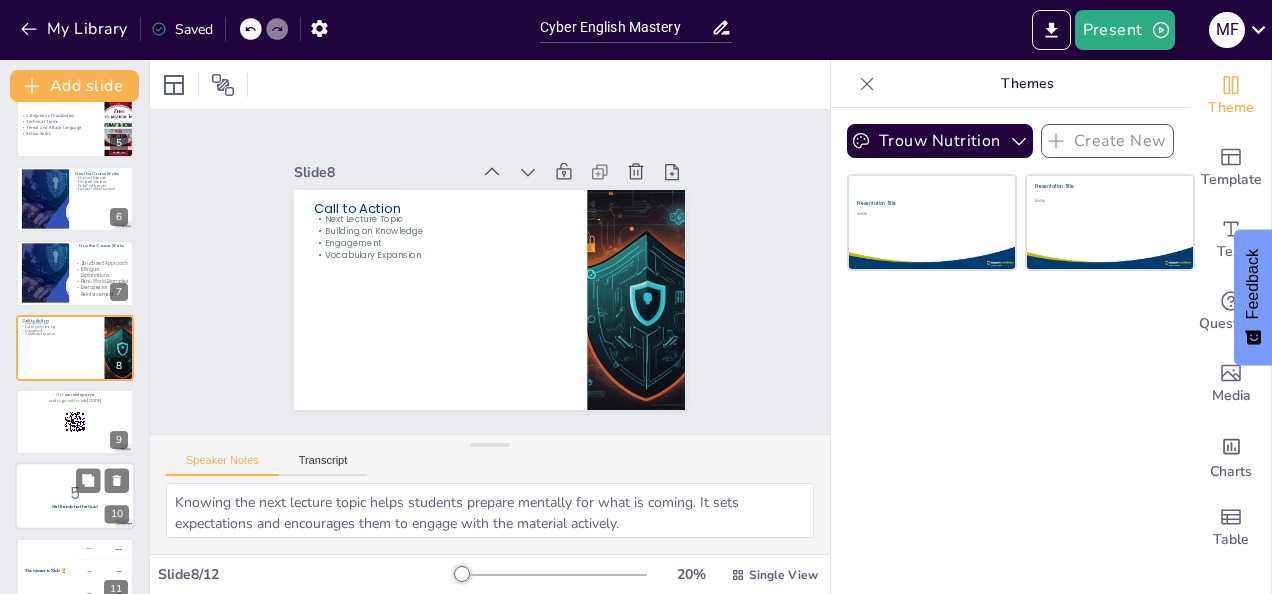 click on "5" at bounding box center (75, 494) 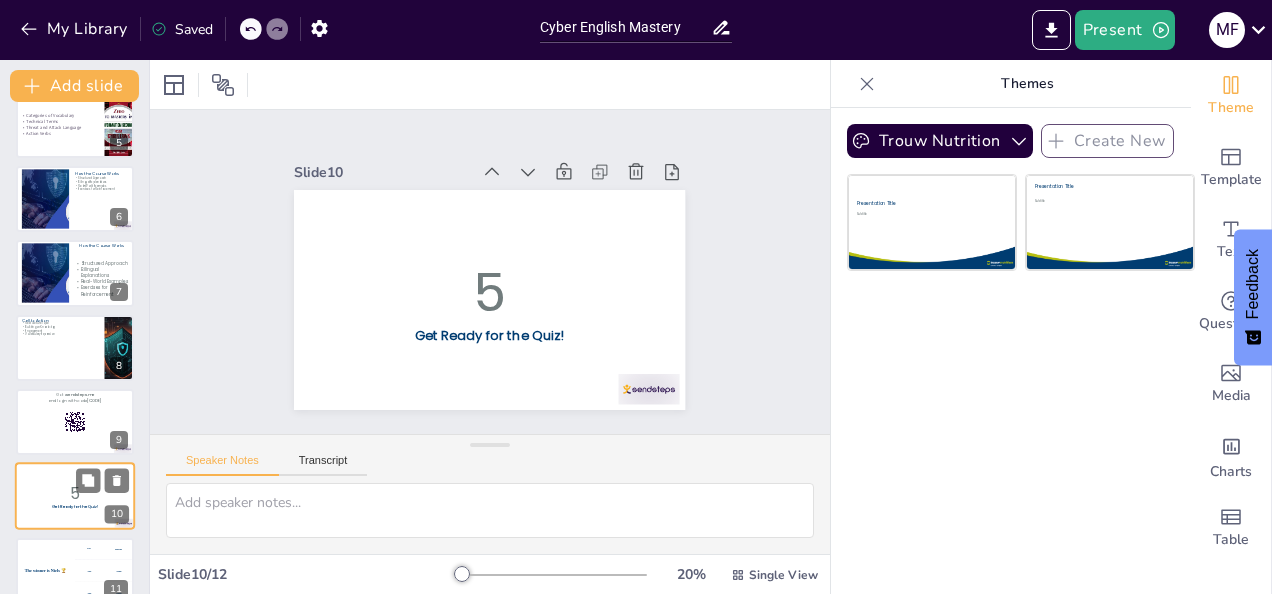 scroll, scrollTop: 424, scrollLeft: 0, axis: vertical 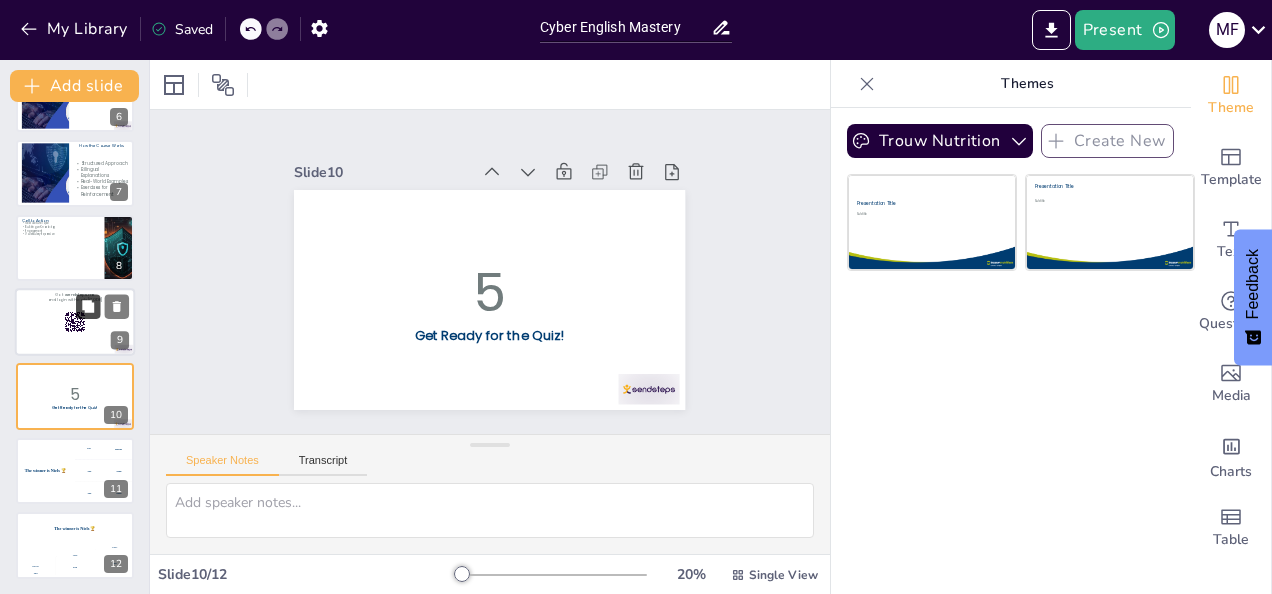 click at bounding box center (88, 306) 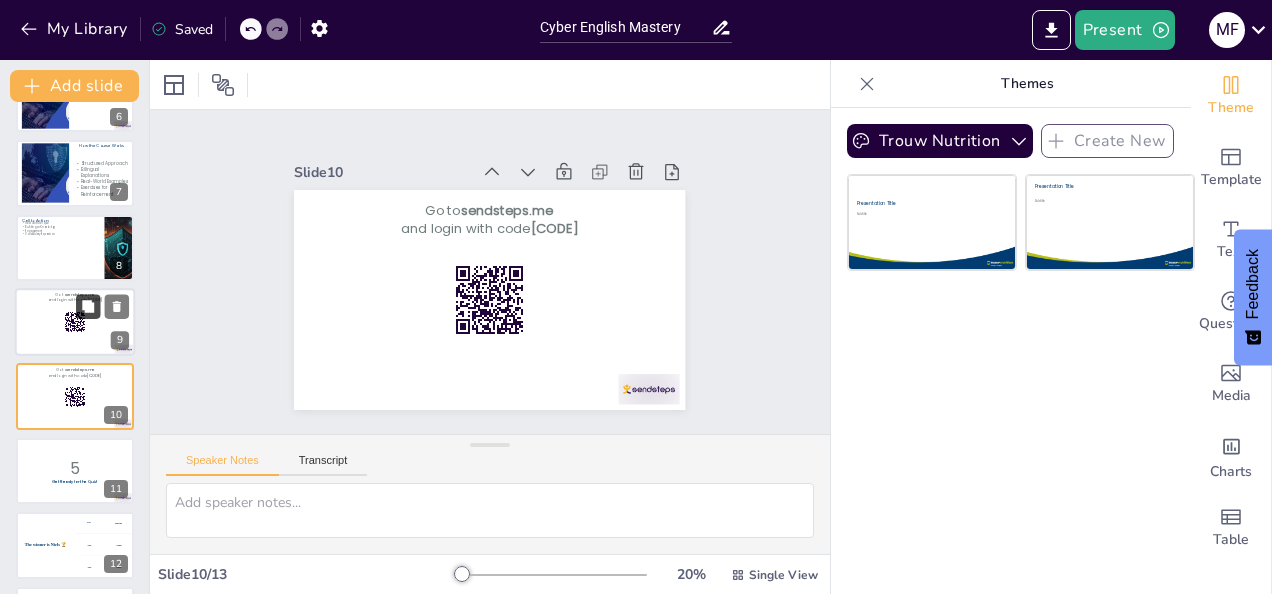 scroll, scrollTop: 472, scrollLeft: 0, axis: vertical 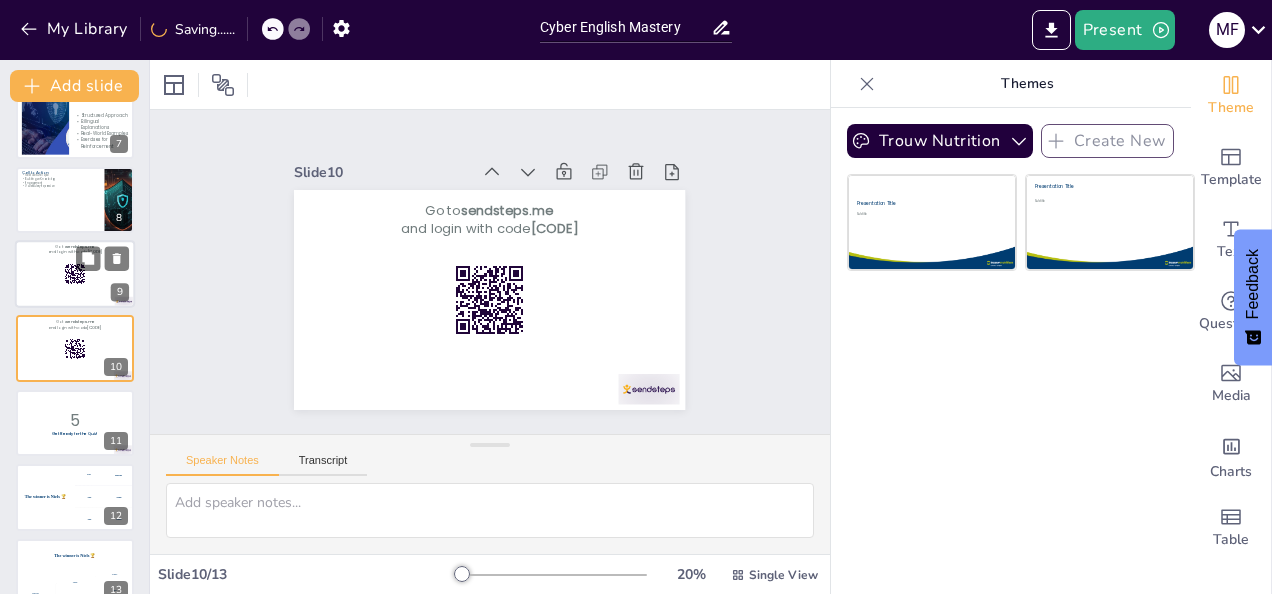 click 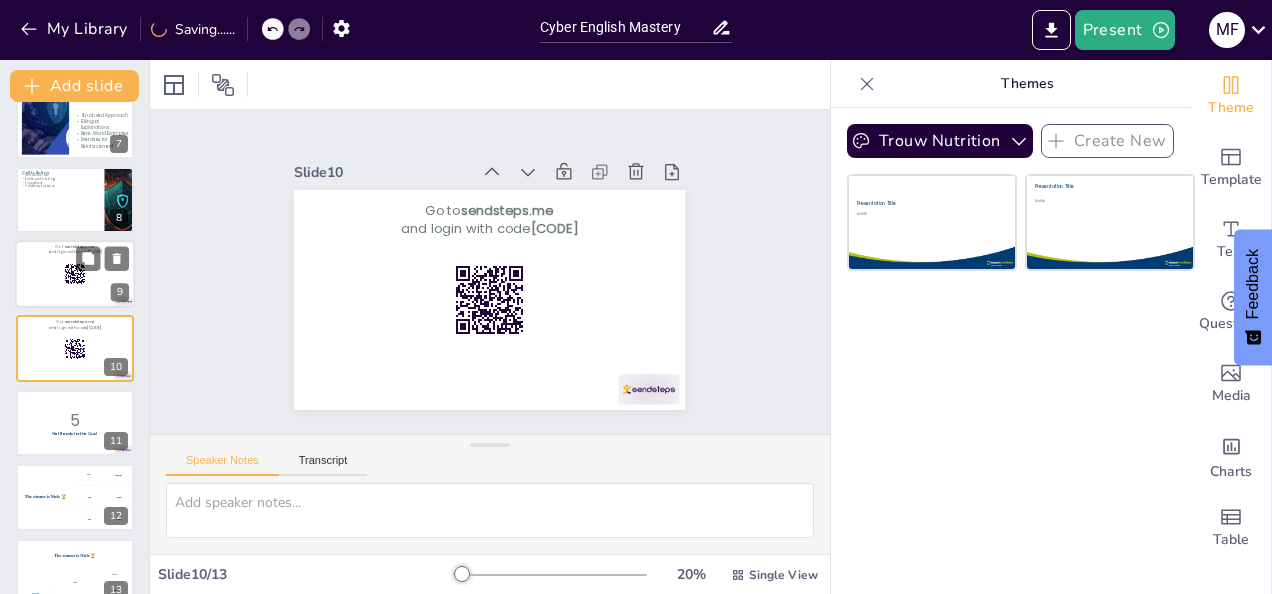 scroll, scrollTop: 398, scrollLeft: 0, axis: vertical 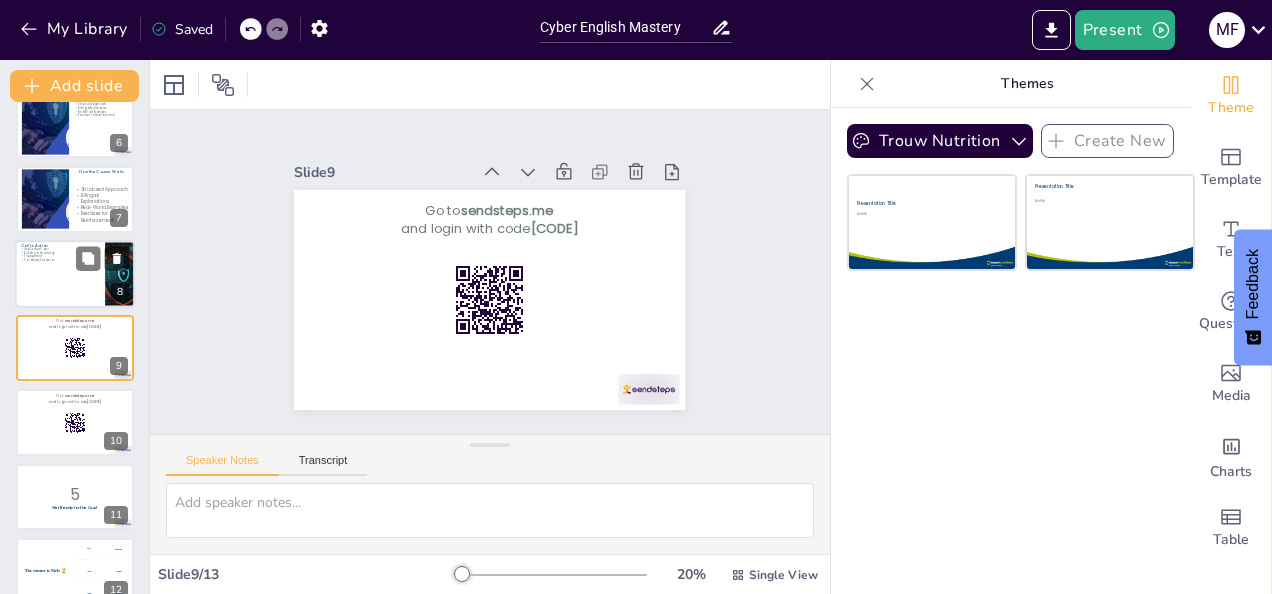 click at bounding box center [75, 274] 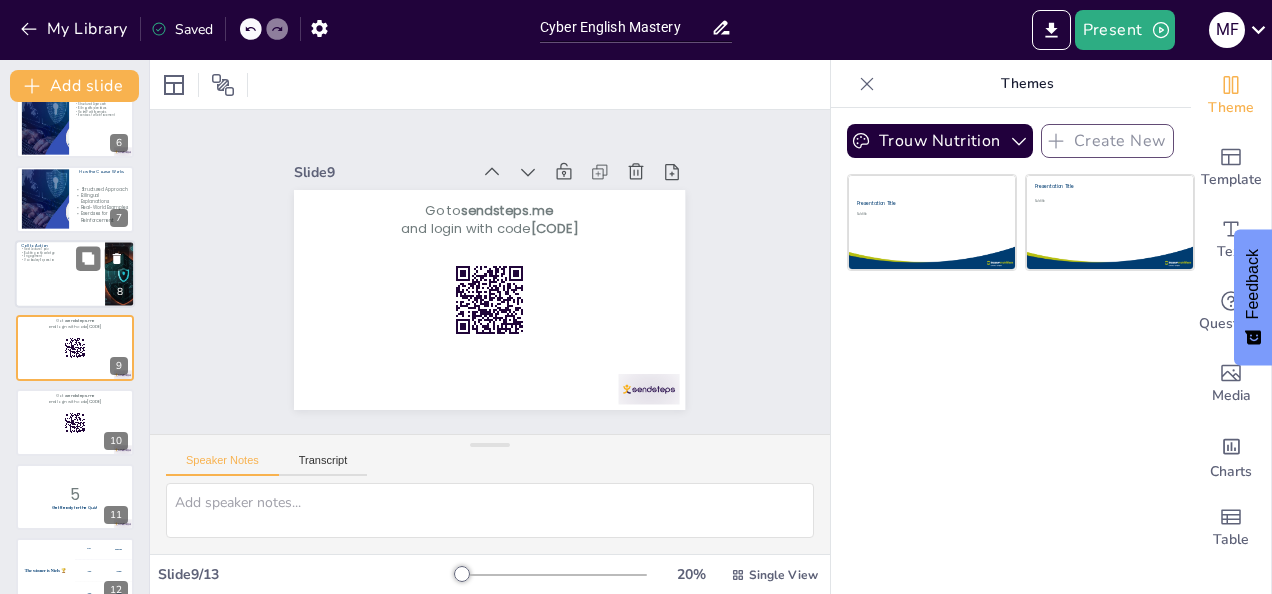 type on "Knowing the next lecture topic helps students prepare mentally for what is coming. It sets expectations and encourages them to engage with the material actively.
Each lecture builds on the previous one, creating a cohesive learning experience. This structure helps students connect concepts and reinforces their understanding.
Encouraging engagement is essential for effective learning. Active participation in discussions and exercises enhances retention and understanding of the material.
Expanding vocabulary is a key goal of this course. Each lecture introduces new terms that are vital for professional growth in the cybersecurity field." 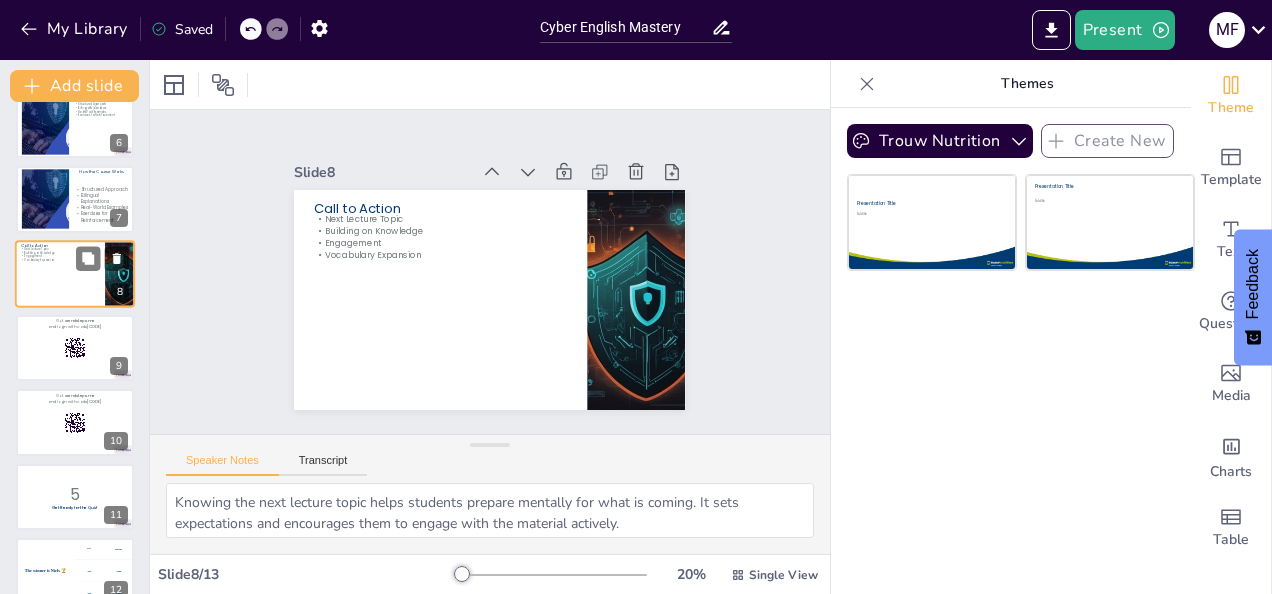scroll, scrollTop: 324, scrollLeft: 0, axis: vertical 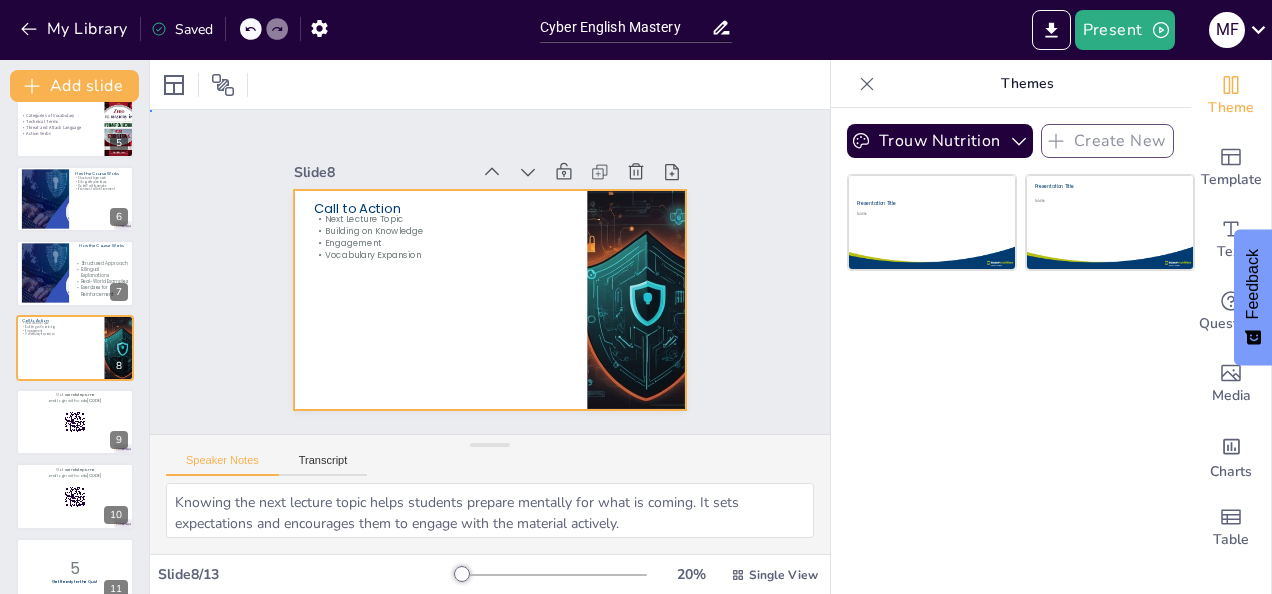 click at bounding box center [487, 300] 